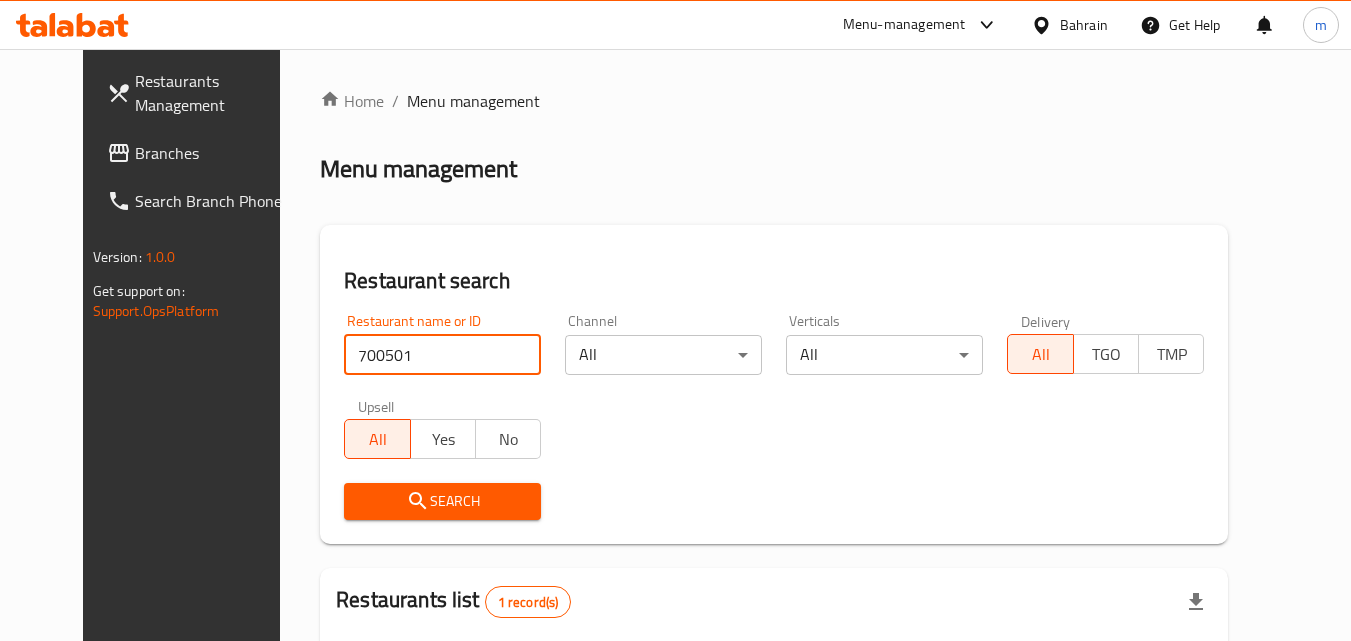 scroll, scrollTop: 234, scrollLeft: 0, axis: vertical 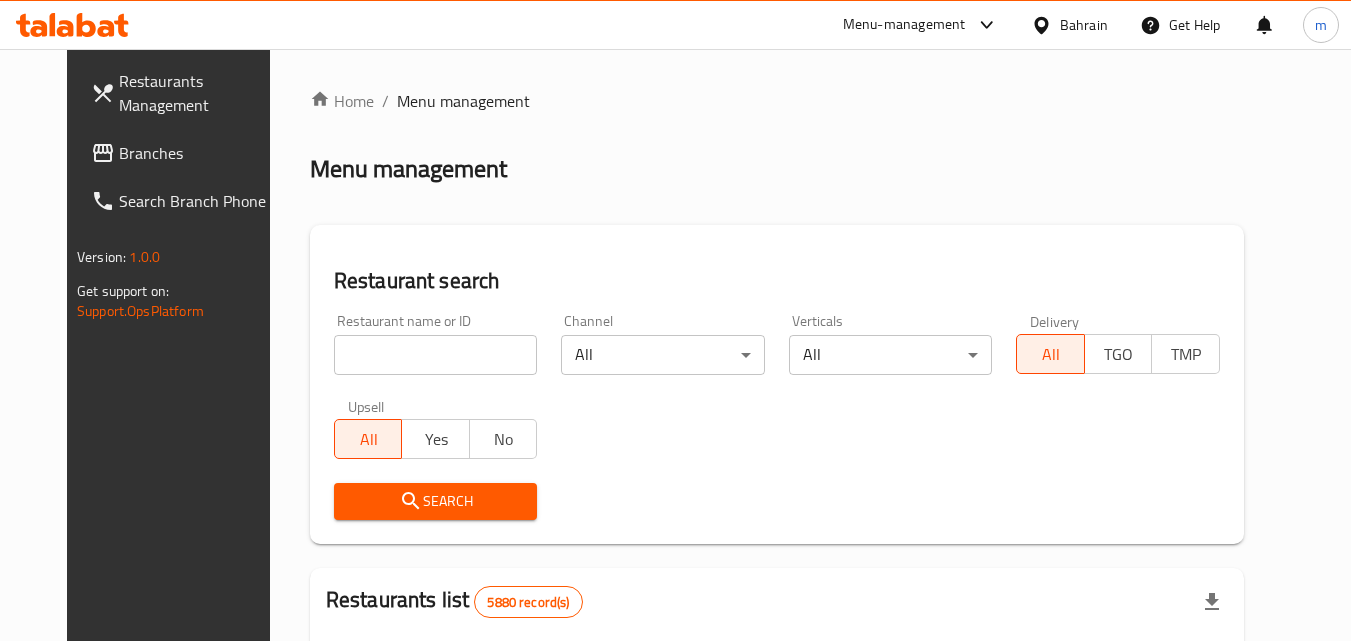 click on "Bahrain" at bounding box center [1084, 25] 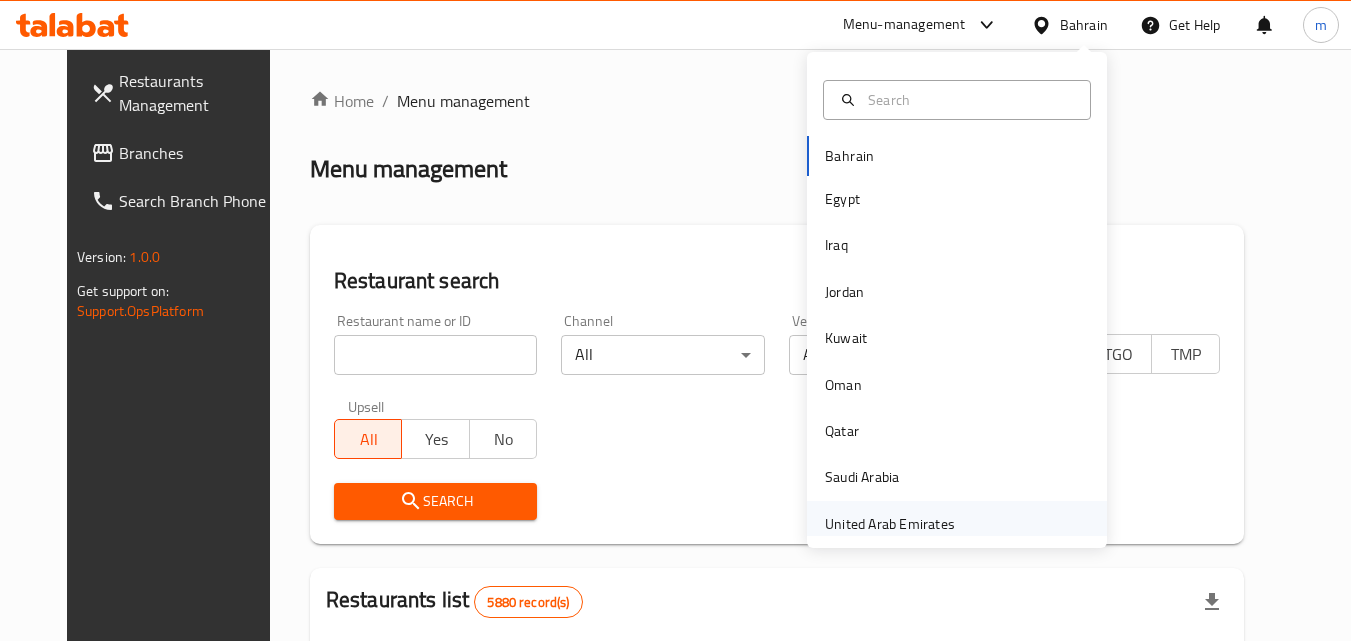 click on "United Arab Emirates" at bounding box center (890, 524) 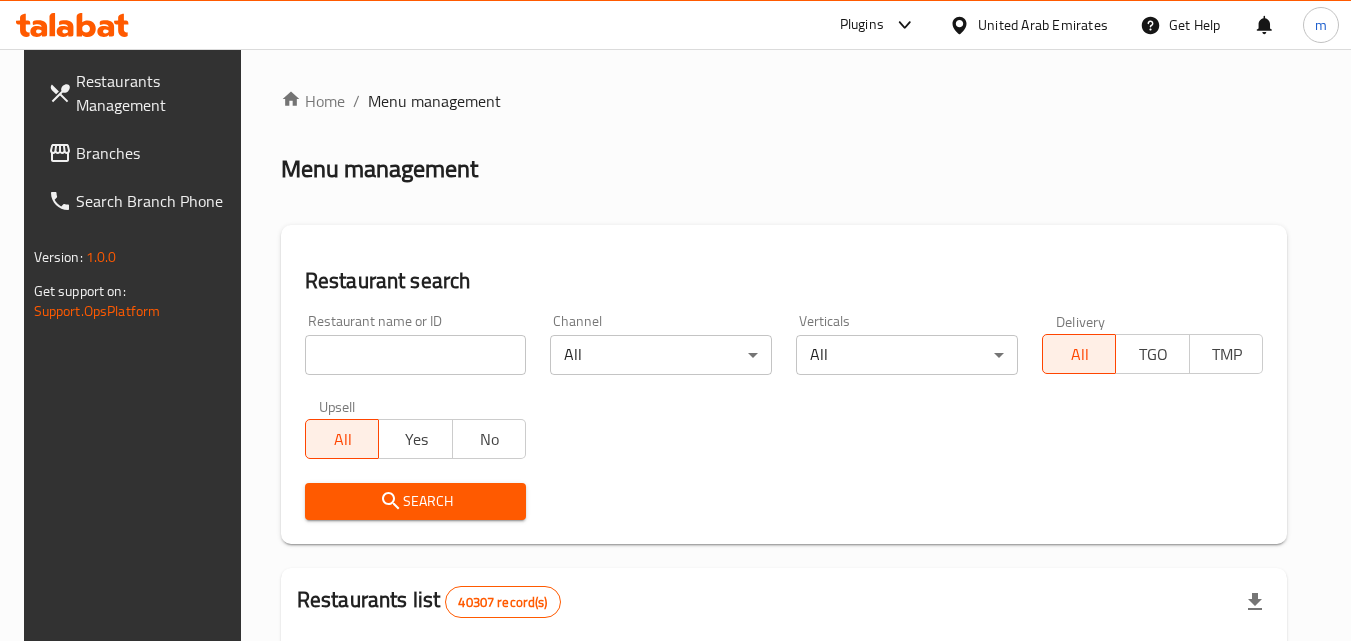 click on "Branches" at bounding box center (155, 153) 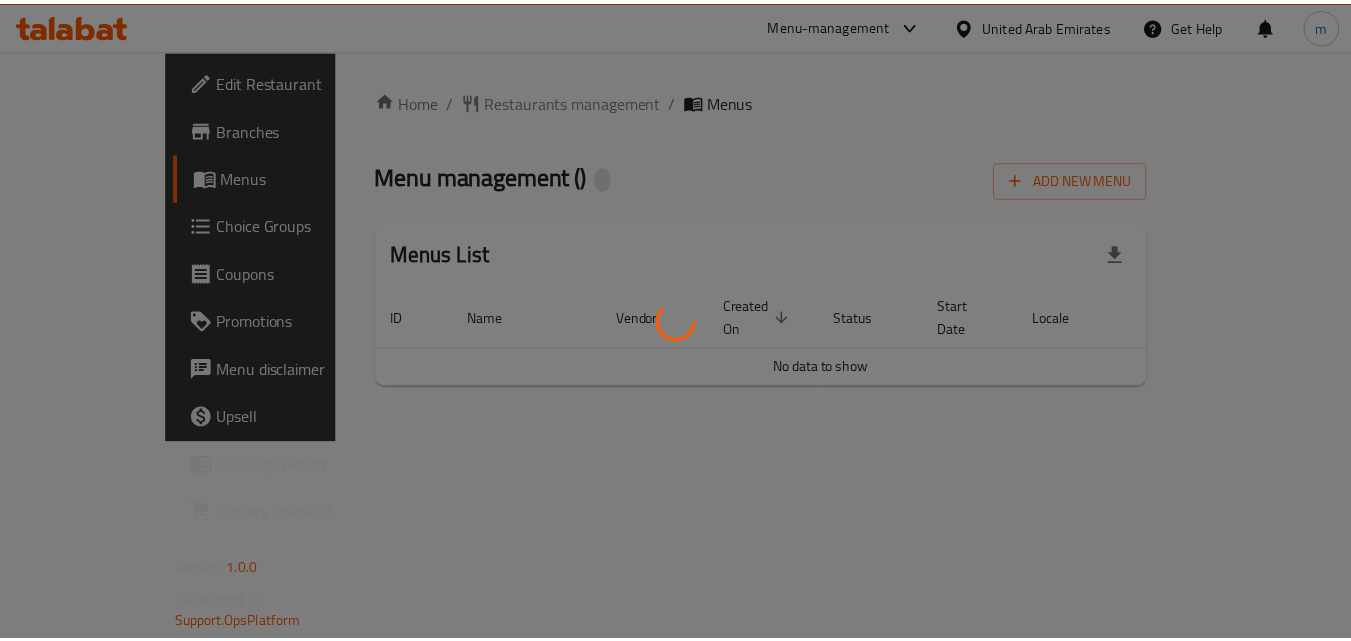 scroll, scrollTop: 0, scrollLeft: 0, axis: both 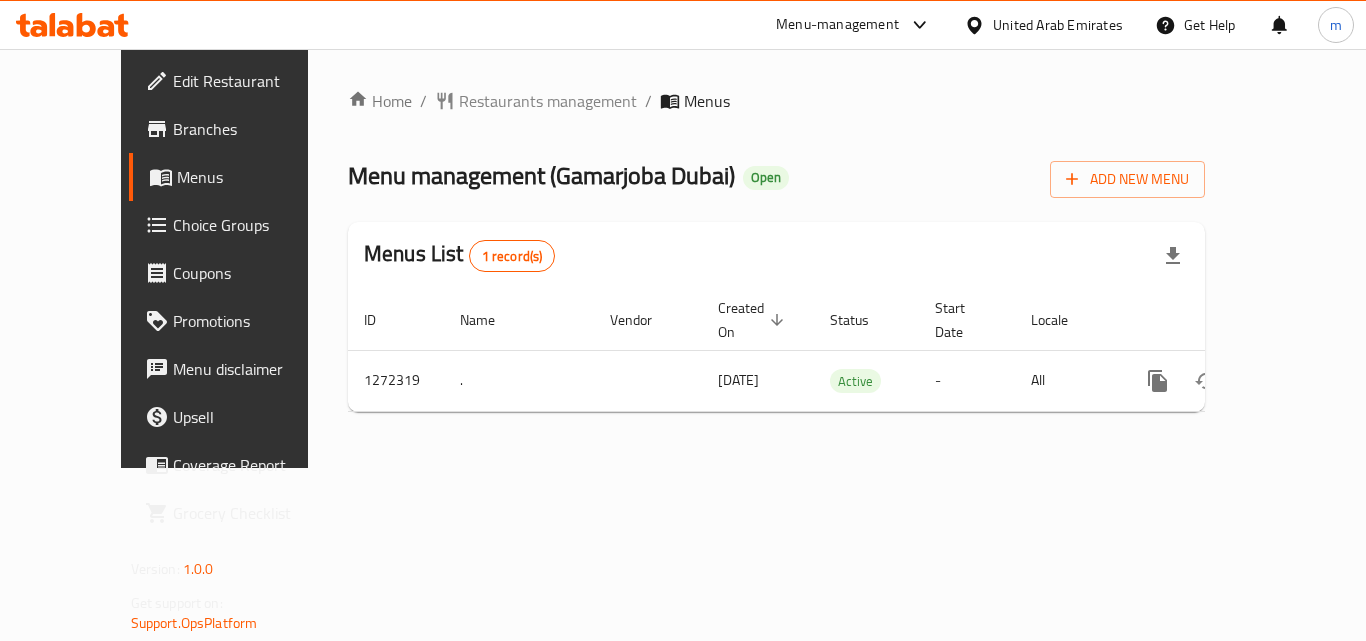 click on "Home / Restaurants management / Menus Menu management ( [COMPANY] [CITY] )  Open Add New Menu Menus List   1 record(s) ID Name Vendor Created On sorted descending Status Start Date Locale Actions 1272319 . [DATE] Active - All" at bounding box center [776, 258] 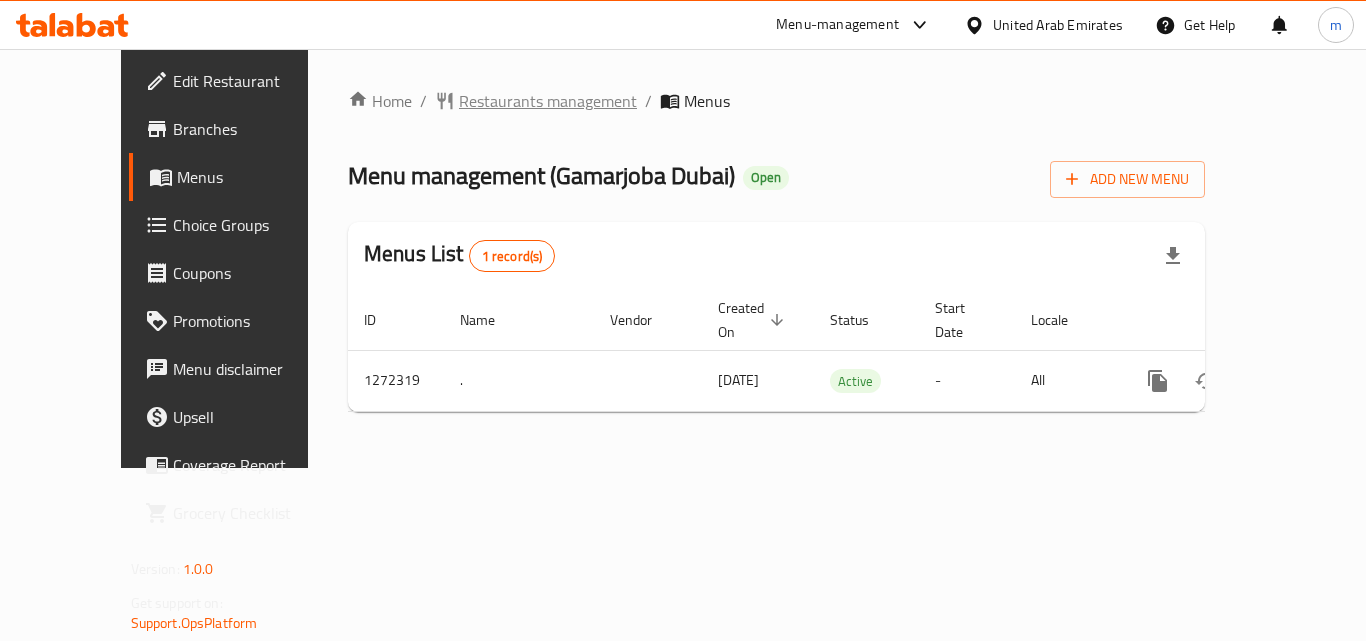 click on "Restaurants management" at bounding box center [548, 101] 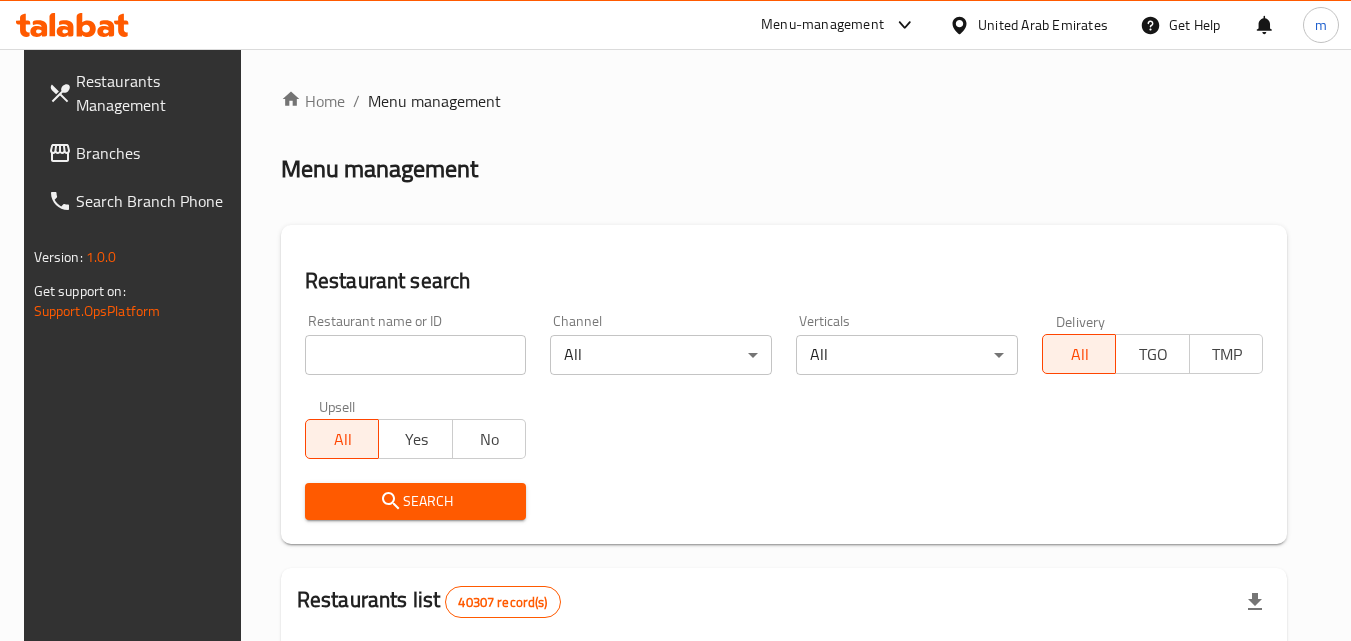 click at bounding box center [416, 355] 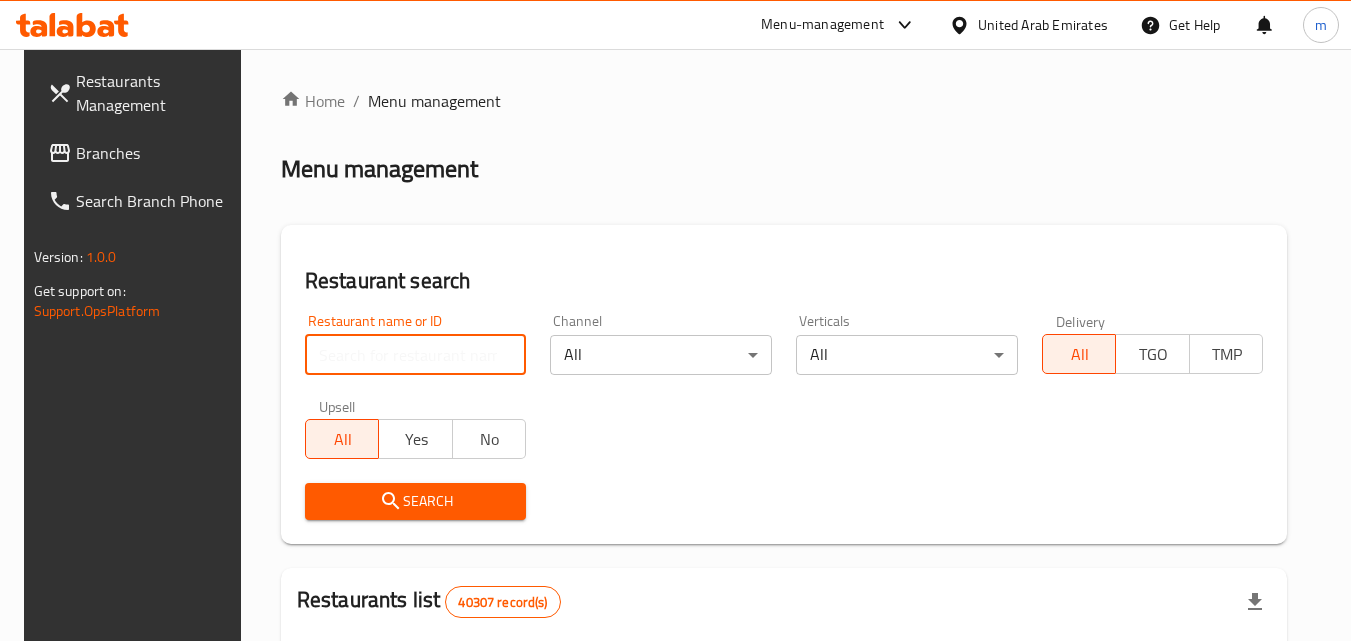 paste on "690193" 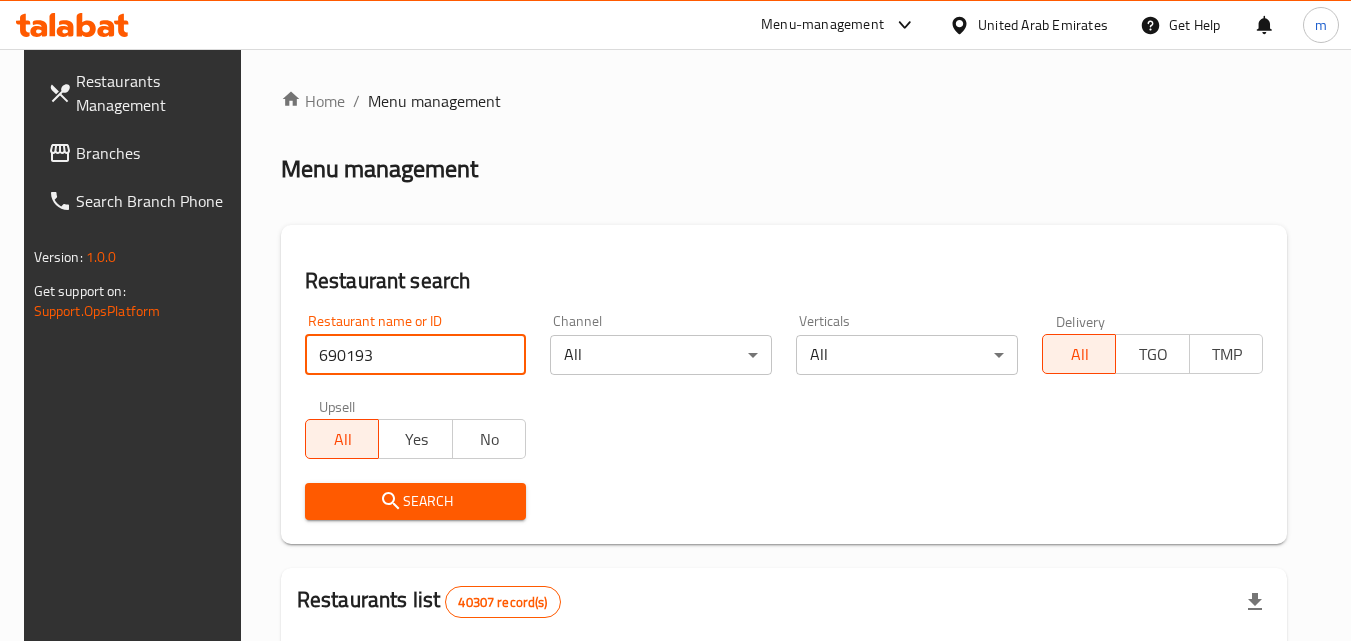 type on "690193" 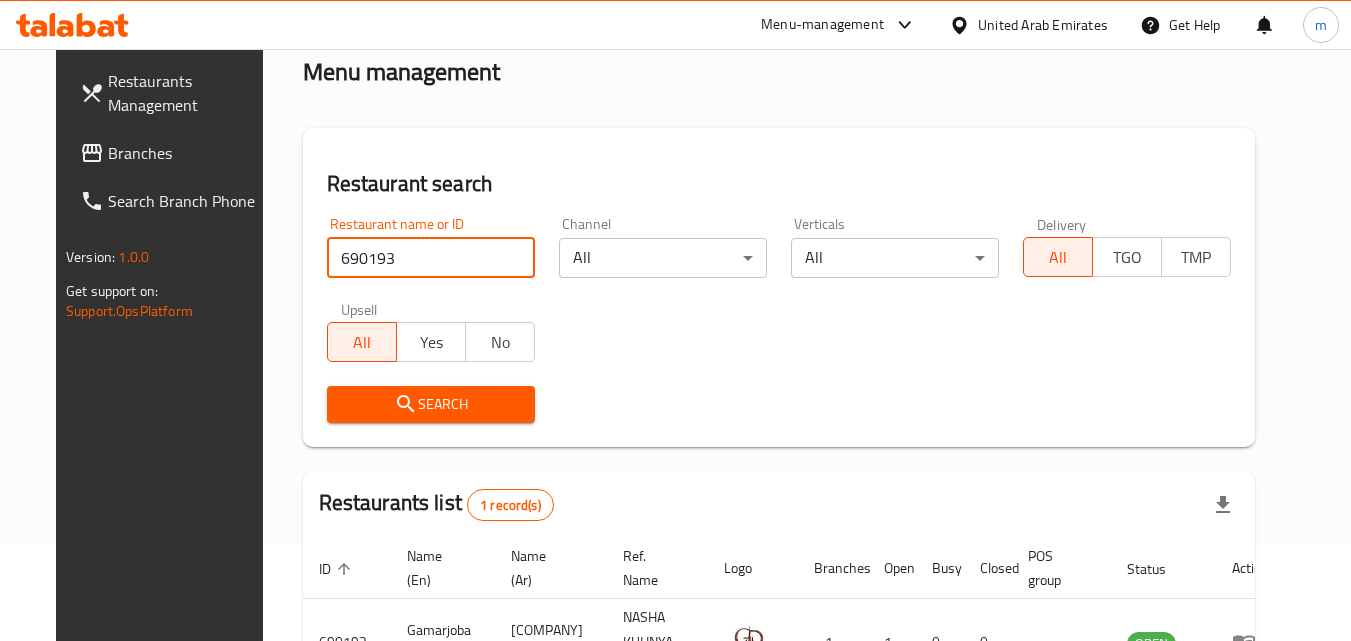 scroll, scrollTop: 234, scrollLeft: 0, axis: vertical 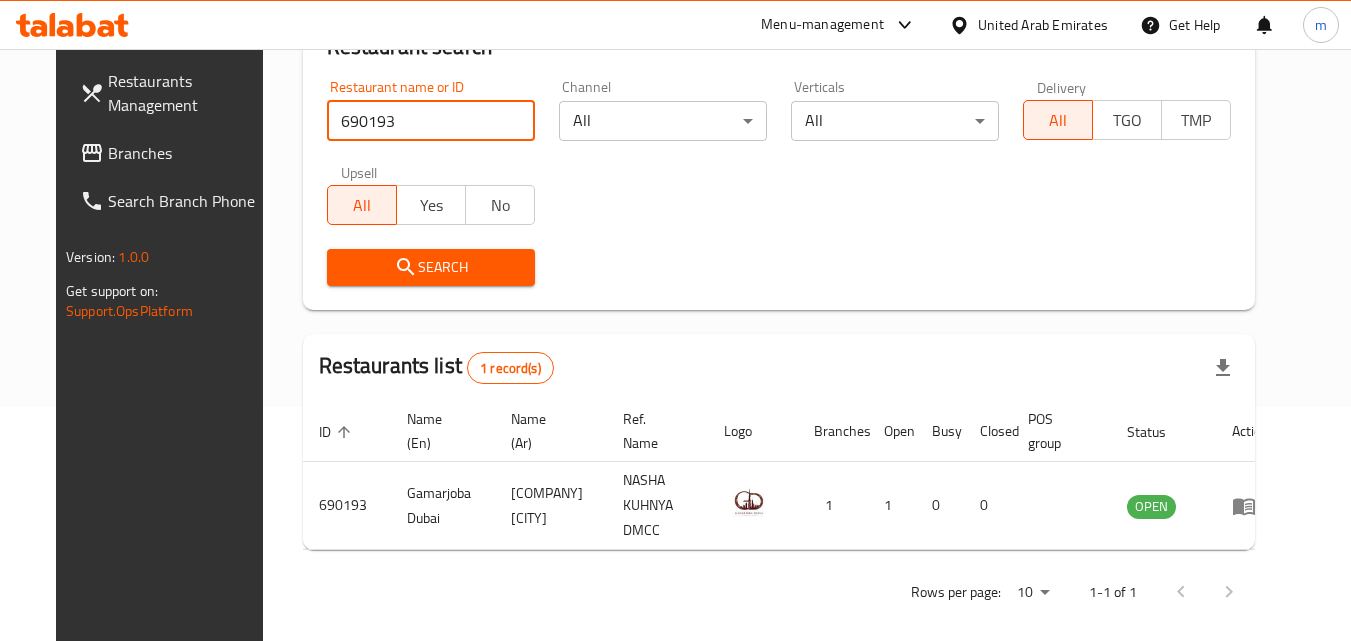 click on "Search" at bounding box center (431, 267) 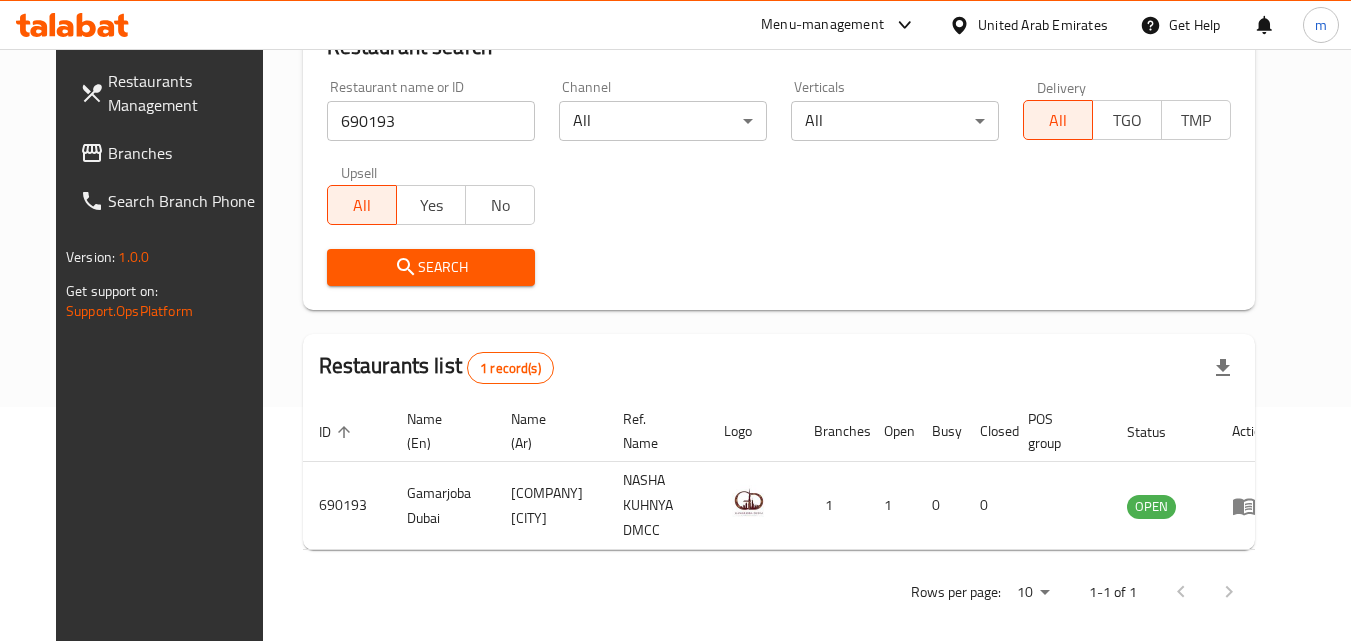 click on "Branches" at bounding box center [187, 153] 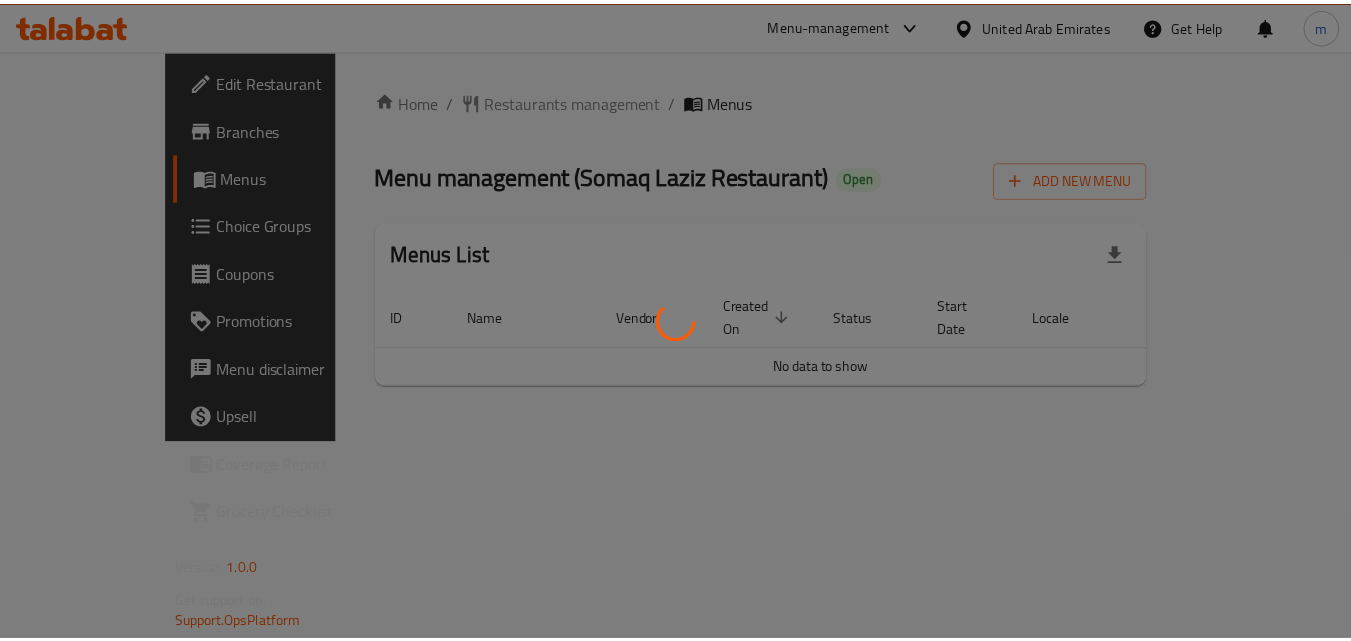 scroll, scrollTop: 0, scrollLeft: 0, axis: both 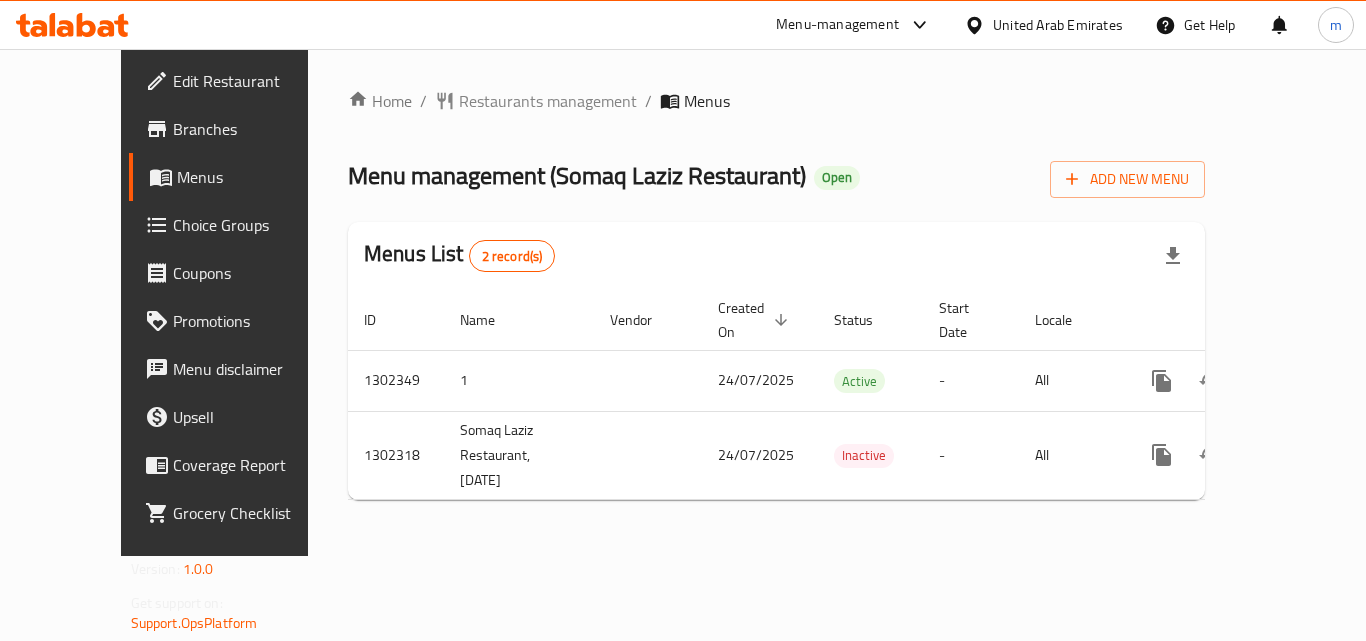 click on "Restaurants management" at bounding box center [548, 101] 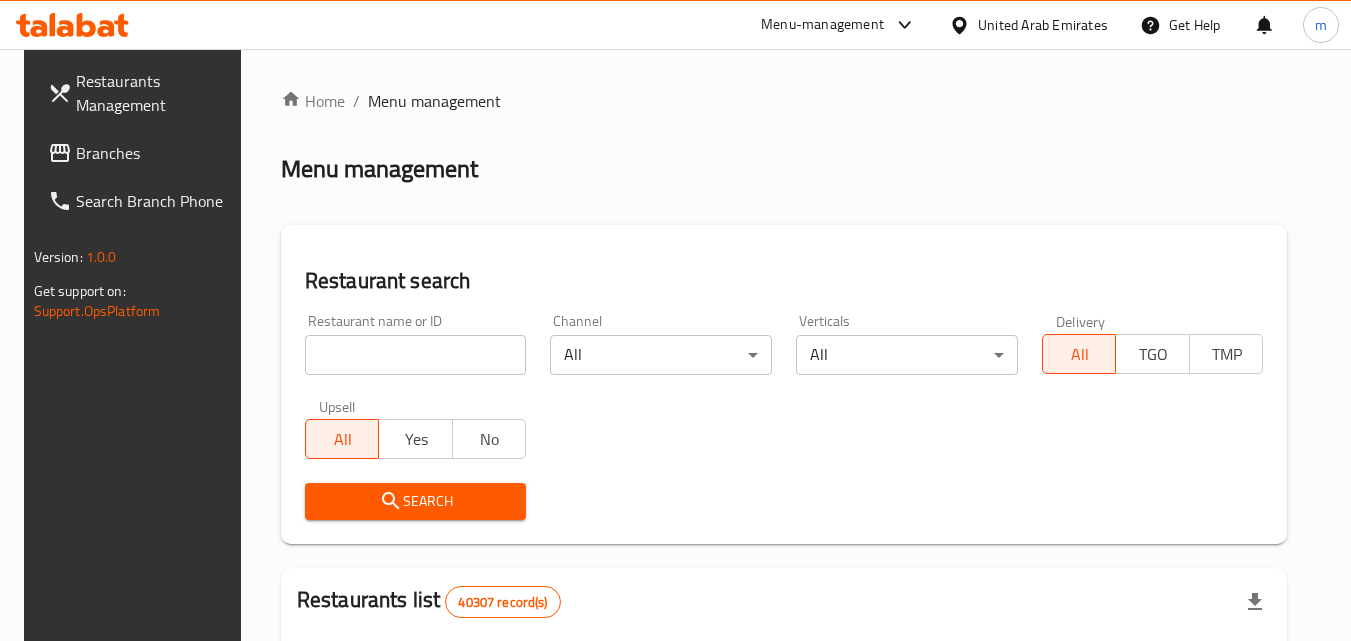 click at bounding box center [416, 355] 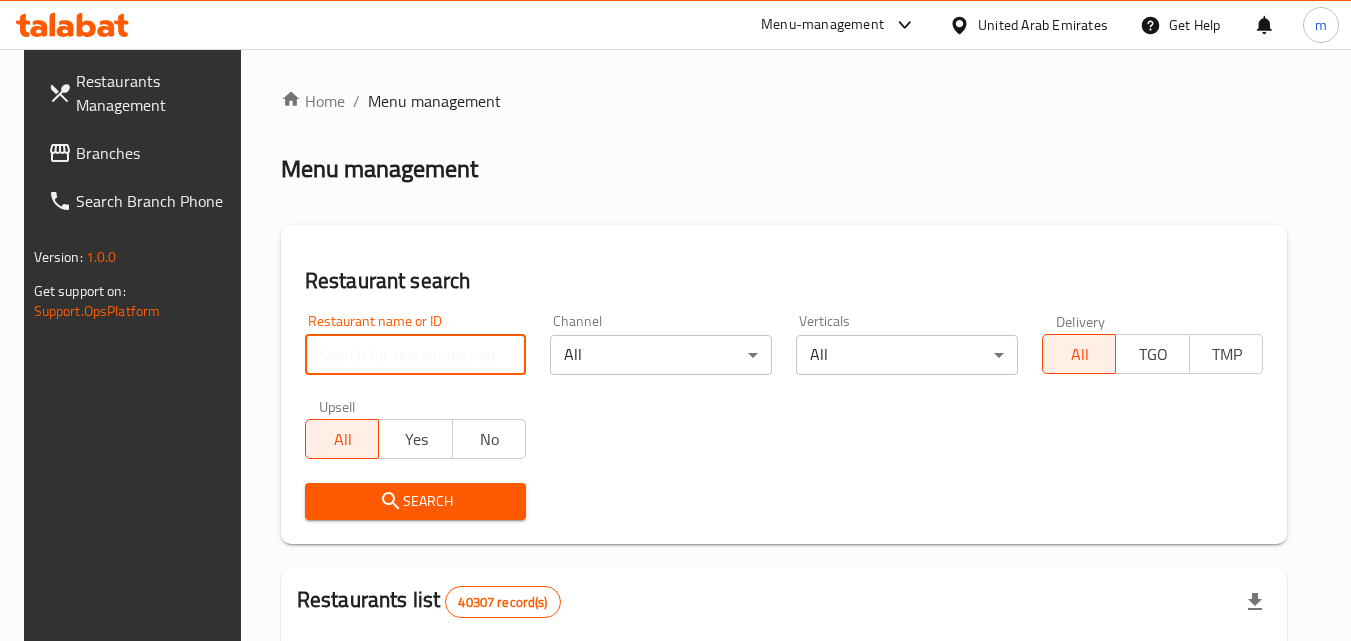paste on "702386" 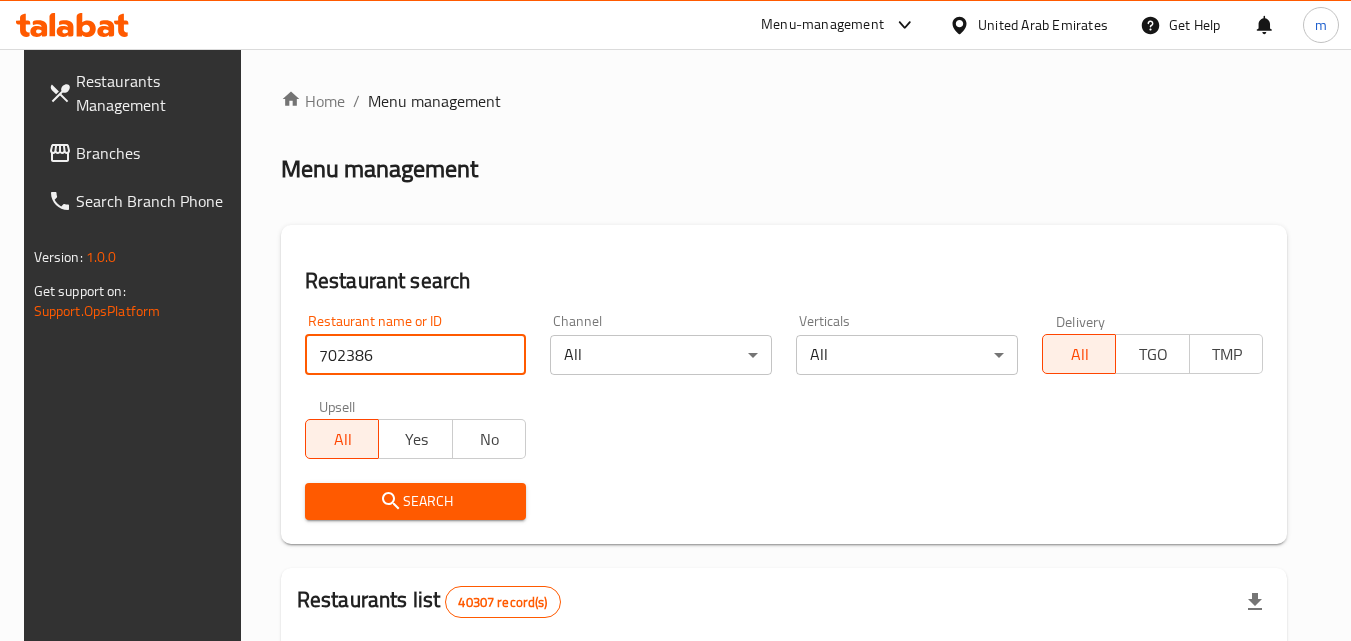 type on "702386" 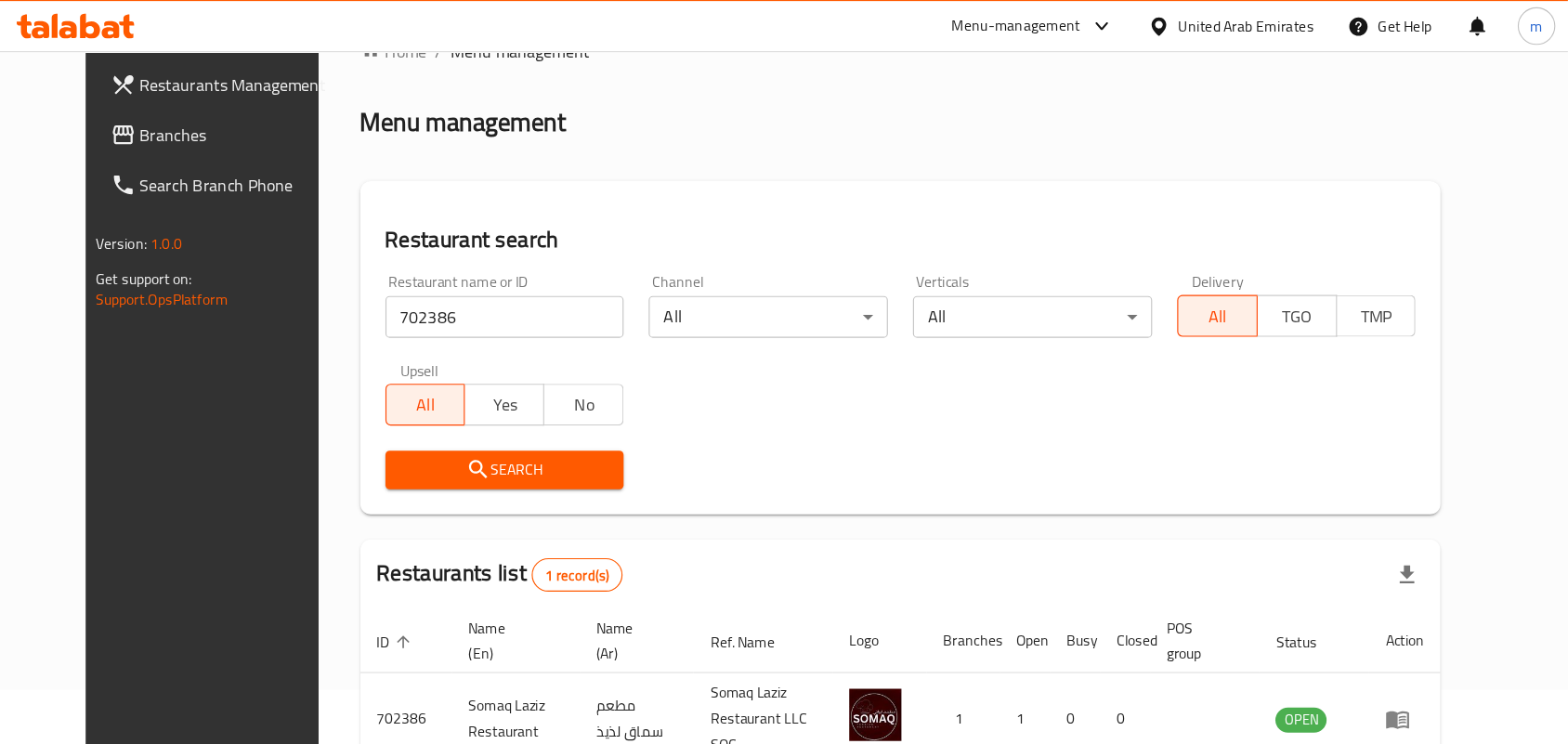 scroll, scrollTop: 48, scrollLeft: 0, axis: vertical 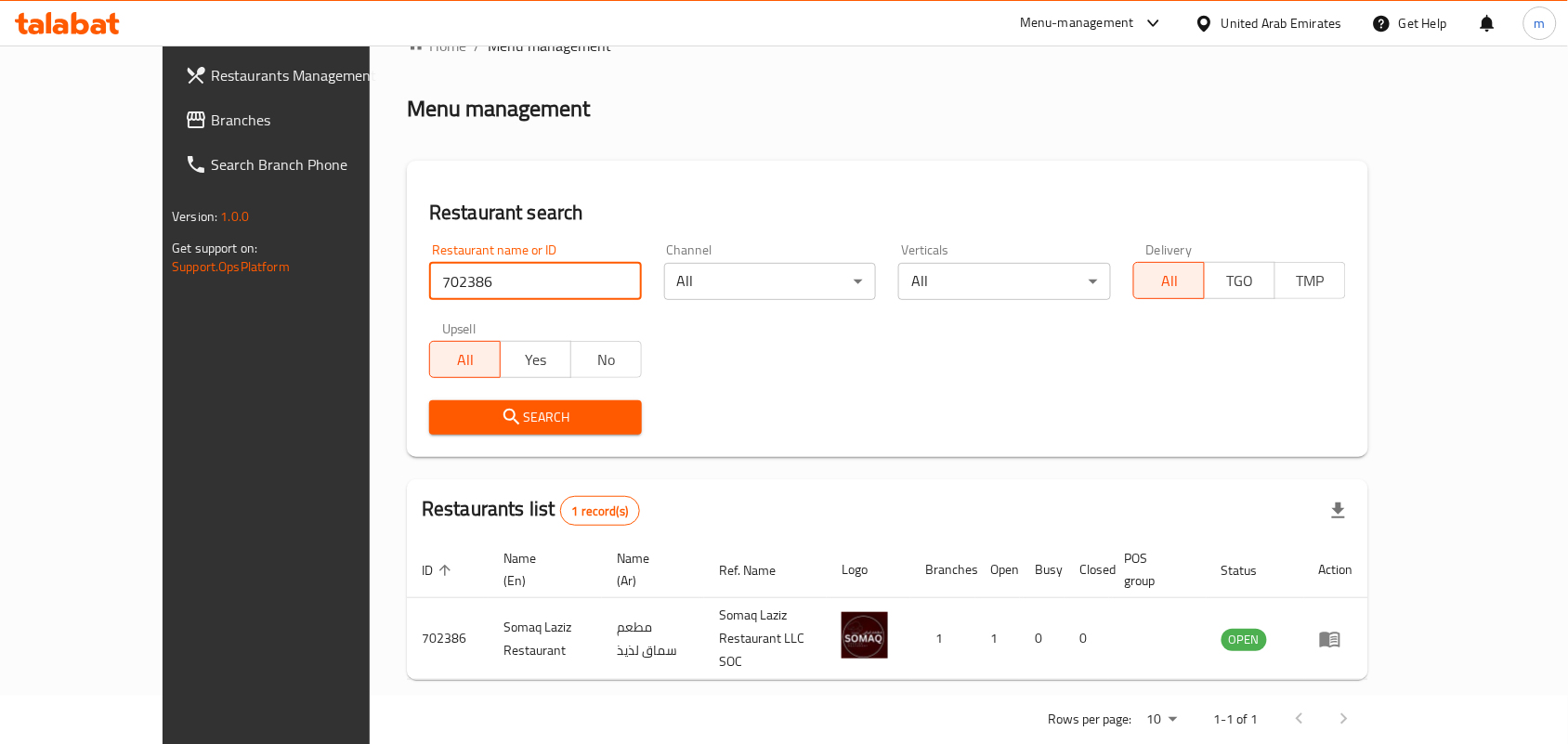 click on "United Arab Emirates" at bounding box center (1282, 23) 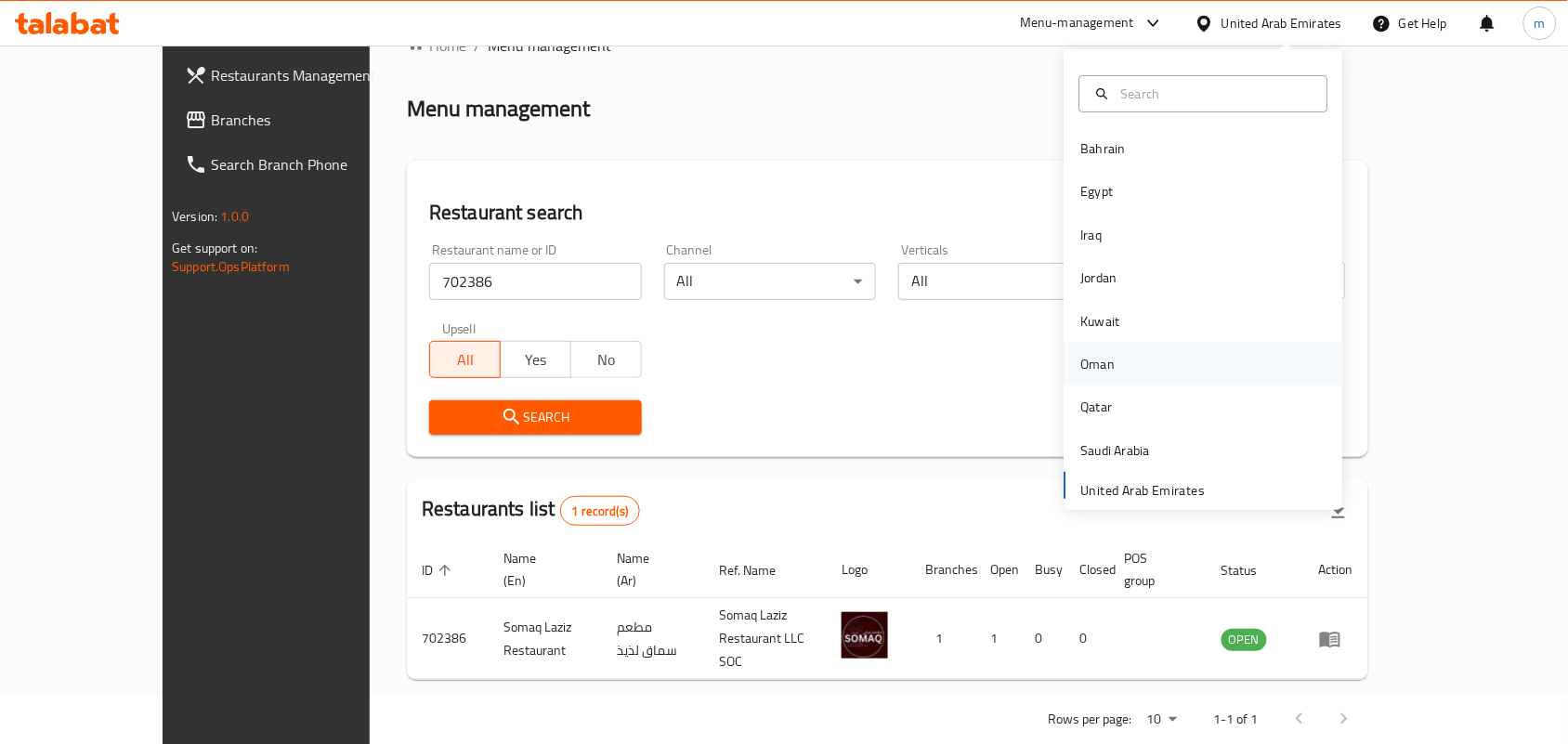 click on "Oman" at bounding box center (1098, 364) 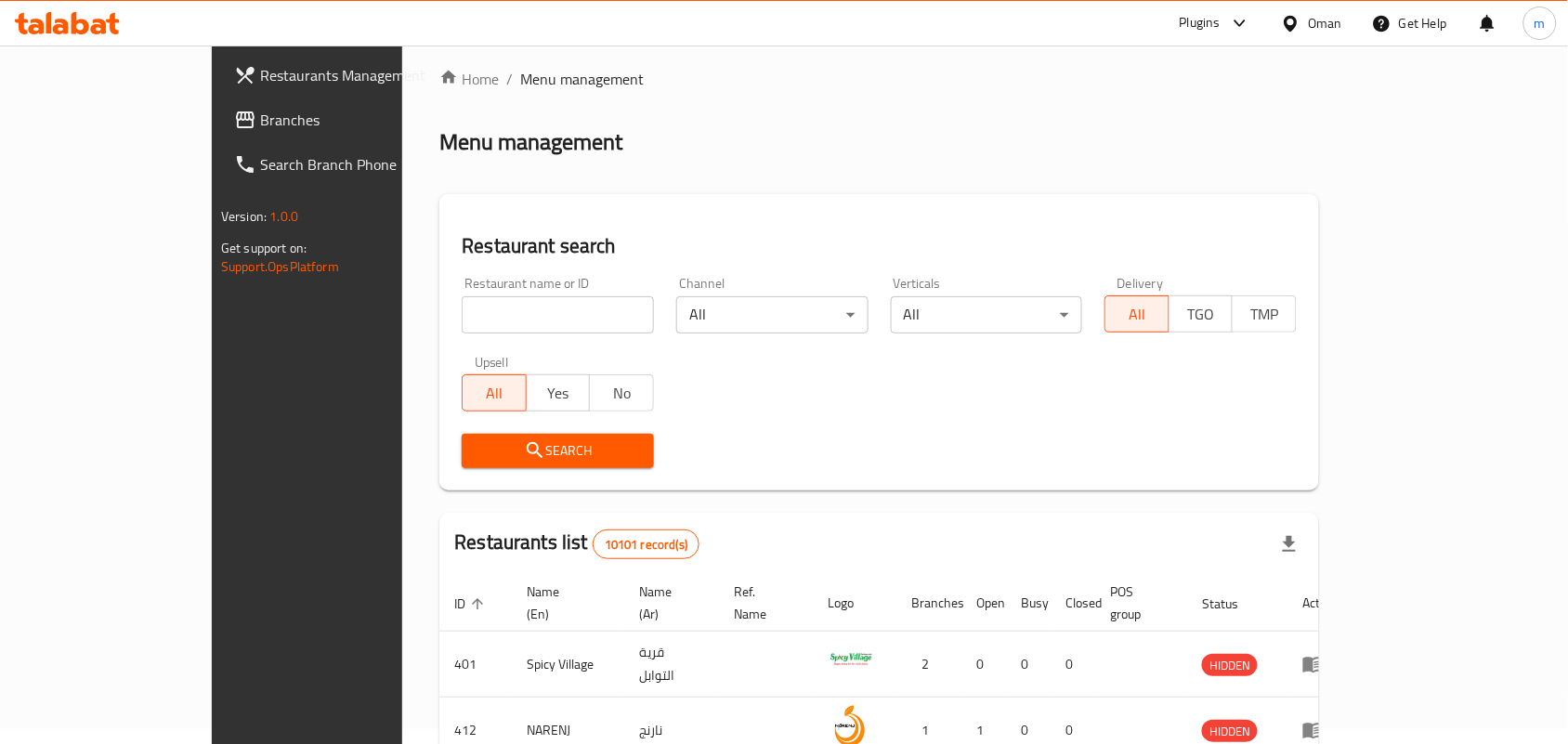 scroll, scrollTop: 48, scrollLeft: 0, axis: vertical 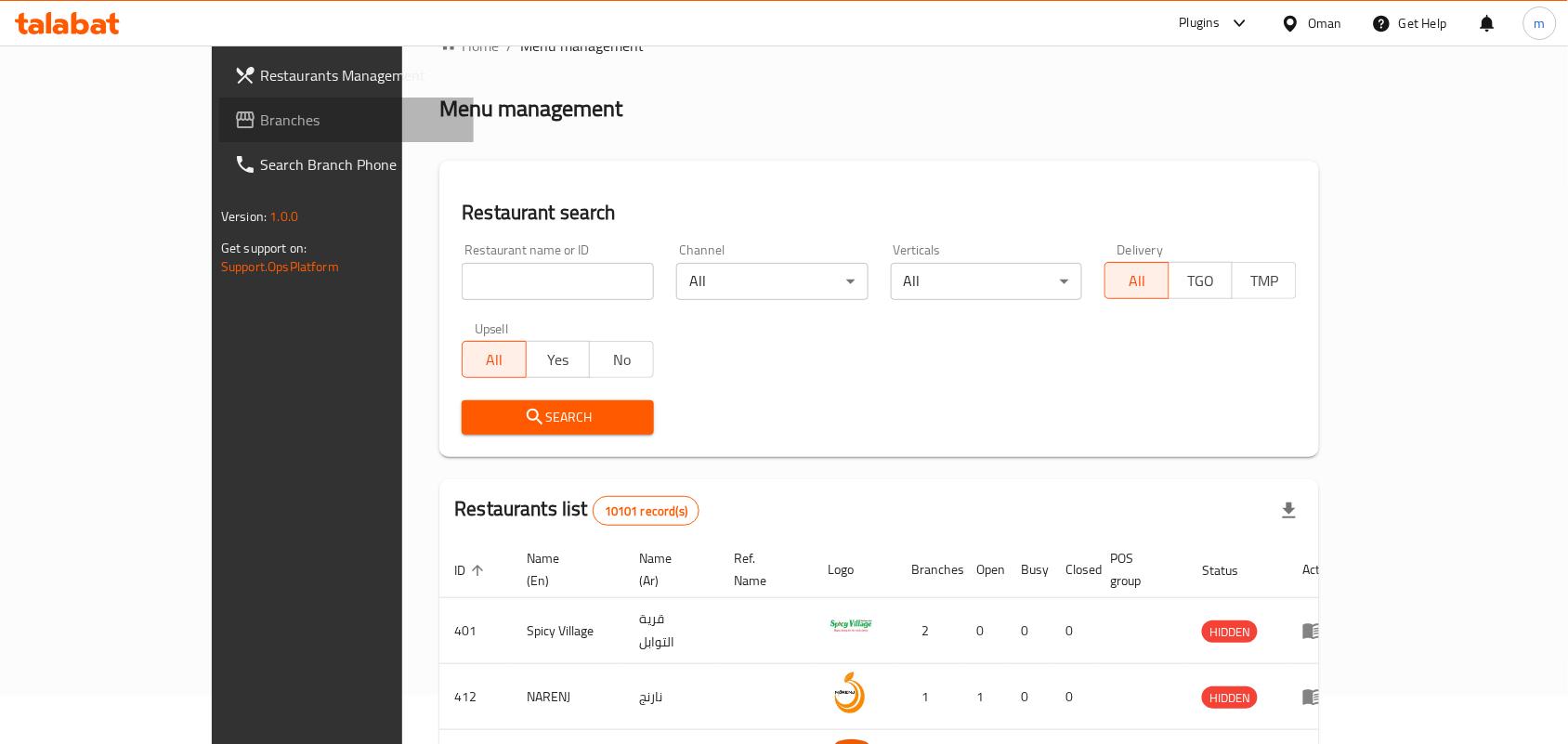 click on "Branches" at bounding box center (346, 120) 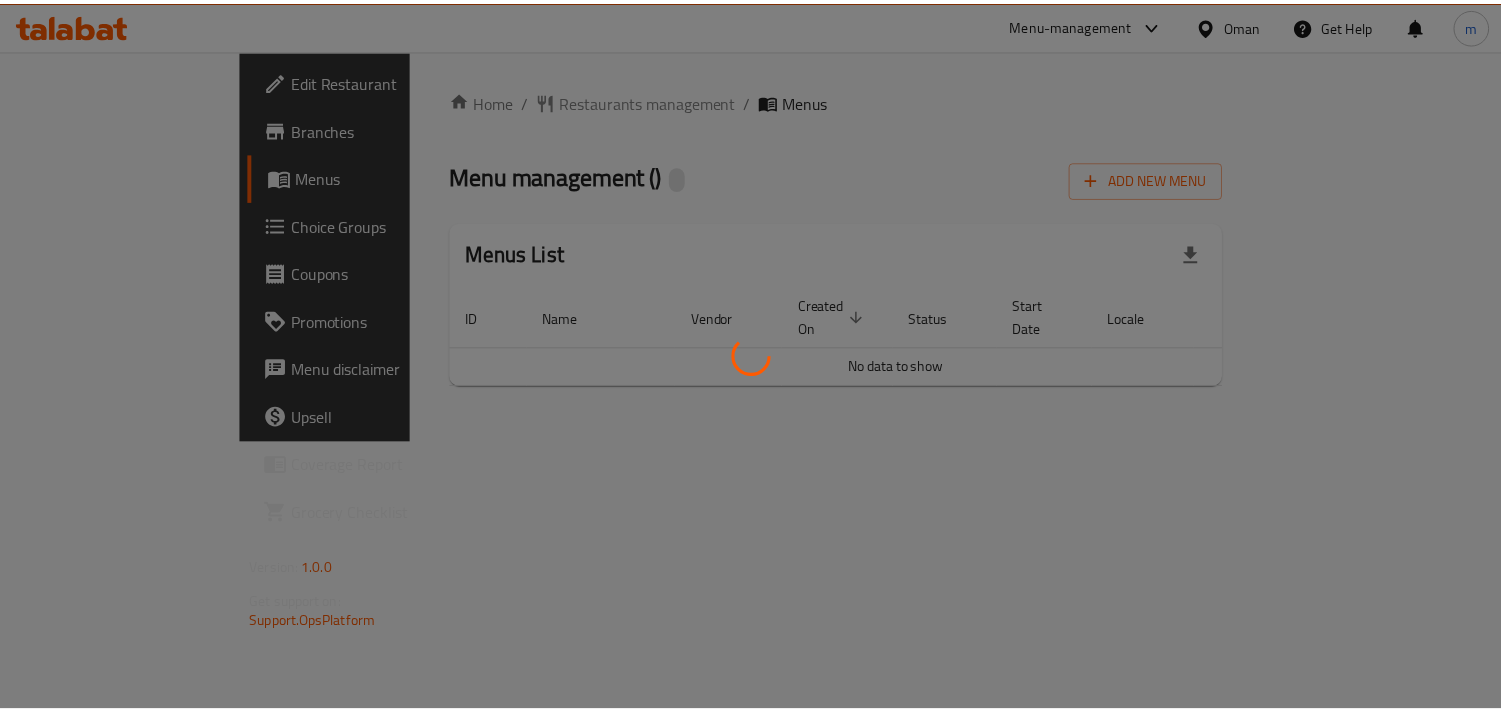 scroll, scrollTop: 0, scrollLeft: 0, axis: both 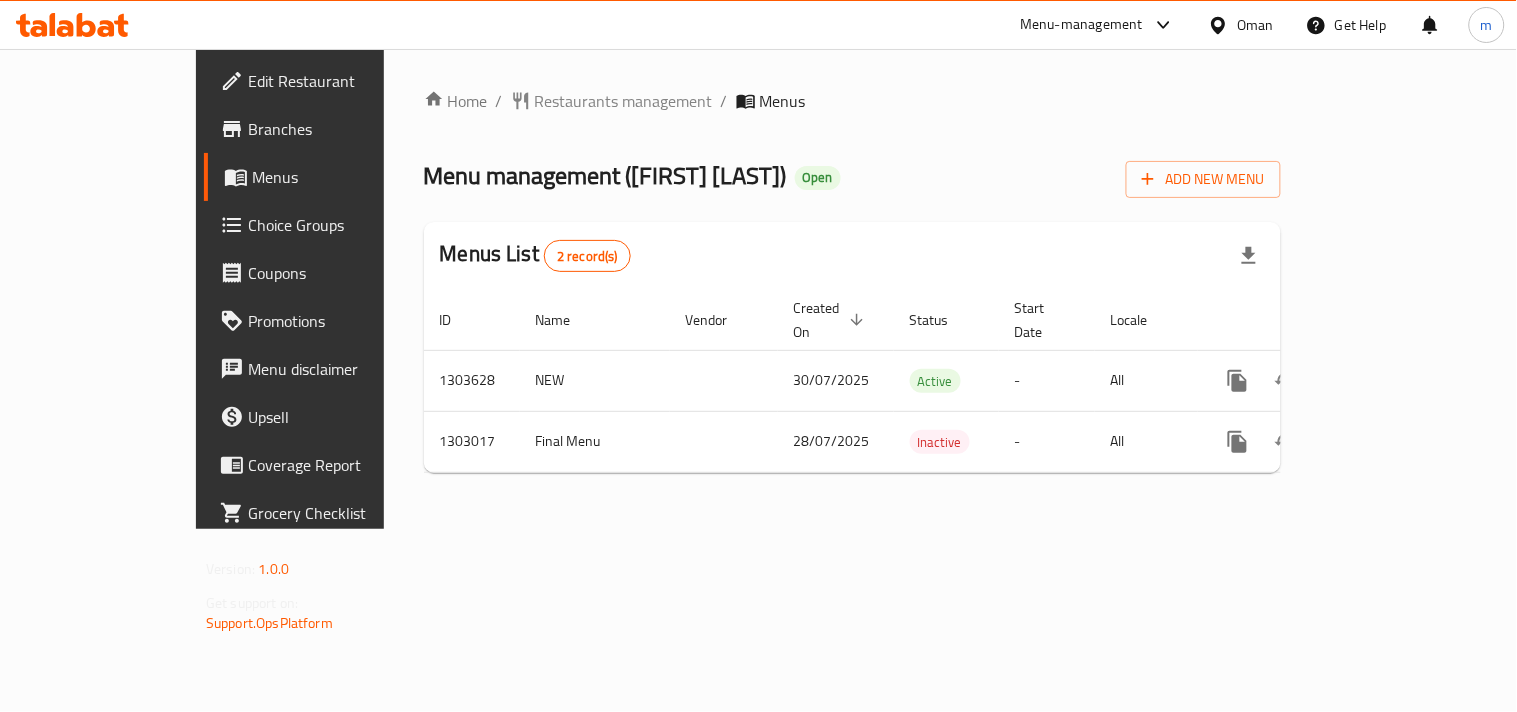 click on "Restaurants management" at bounding box center [624, 101] 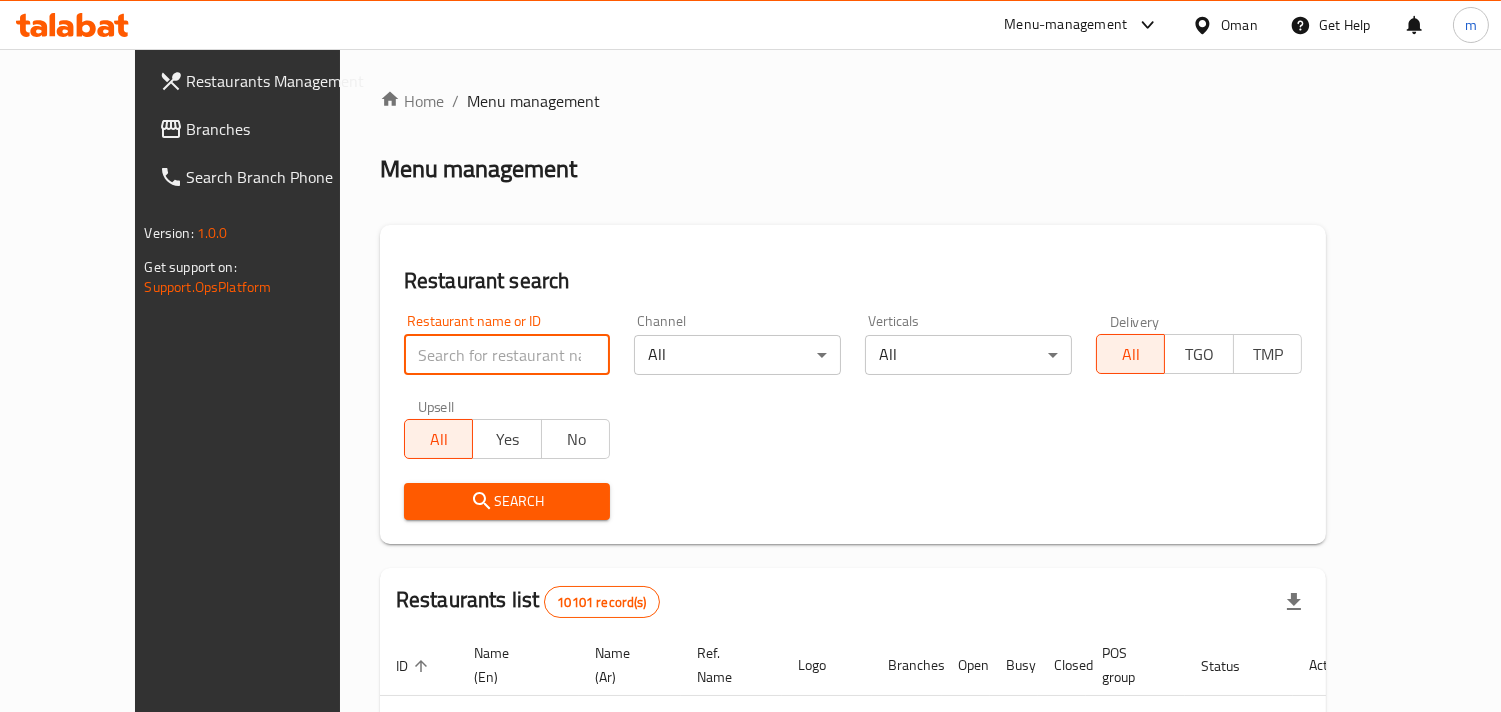click at bounding box center (507, 355) 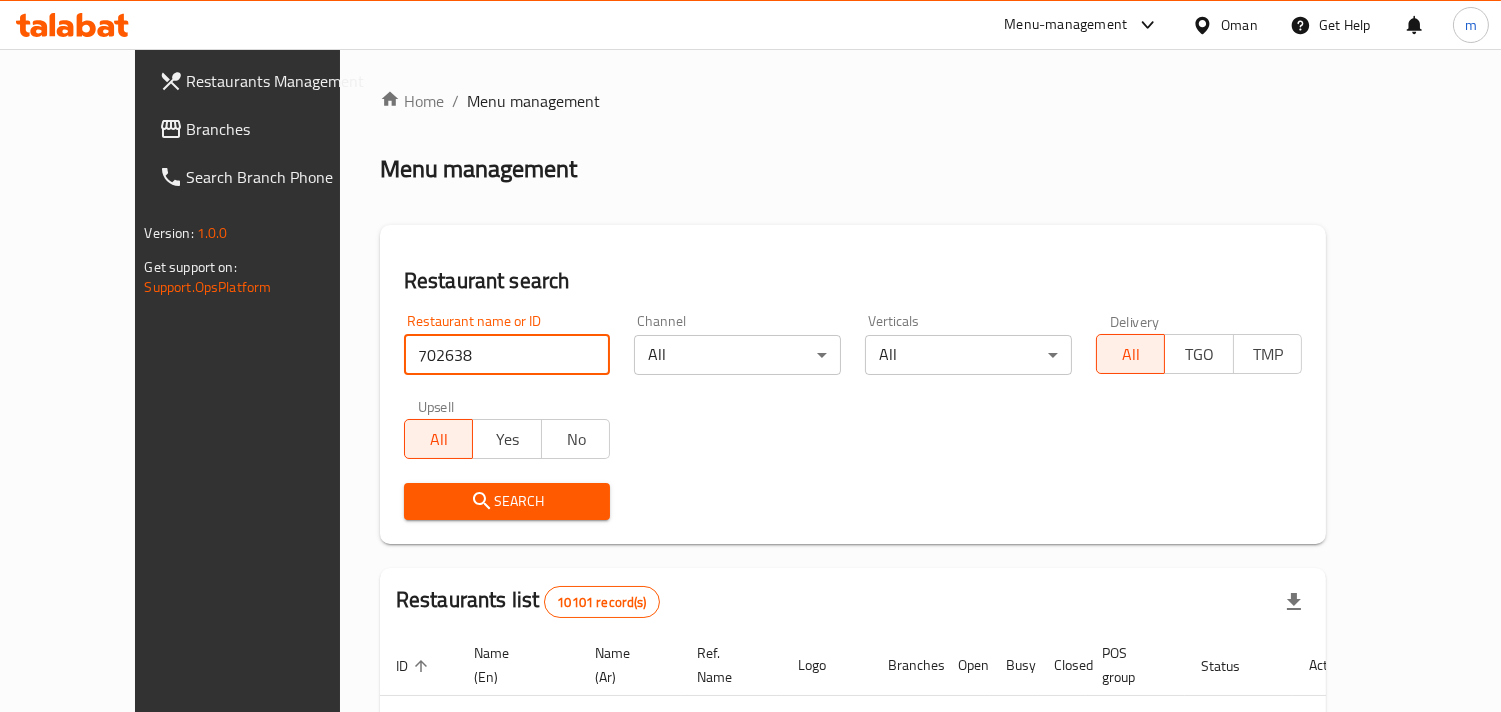 type on "702638" 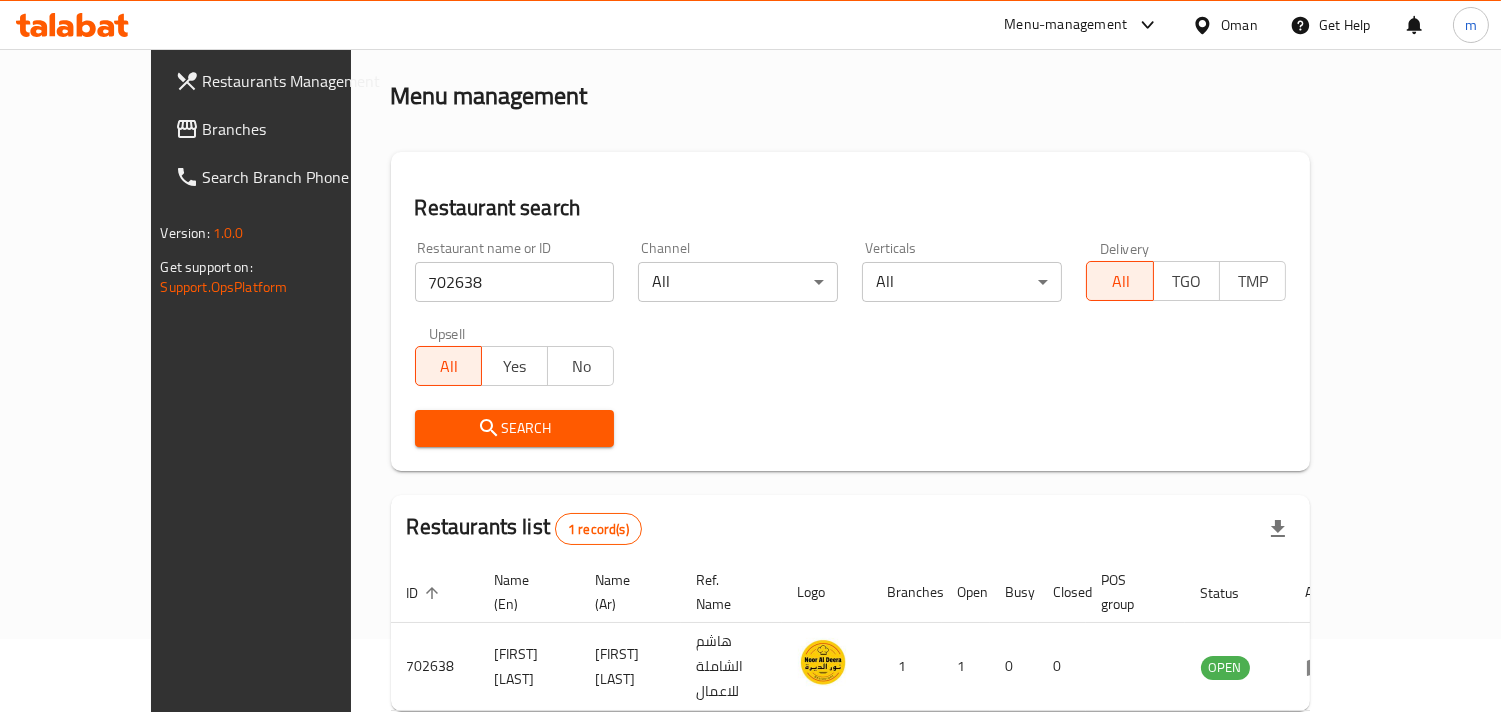 scroll, scrollTop: 141, scrollLeft: 0, axis: vertical 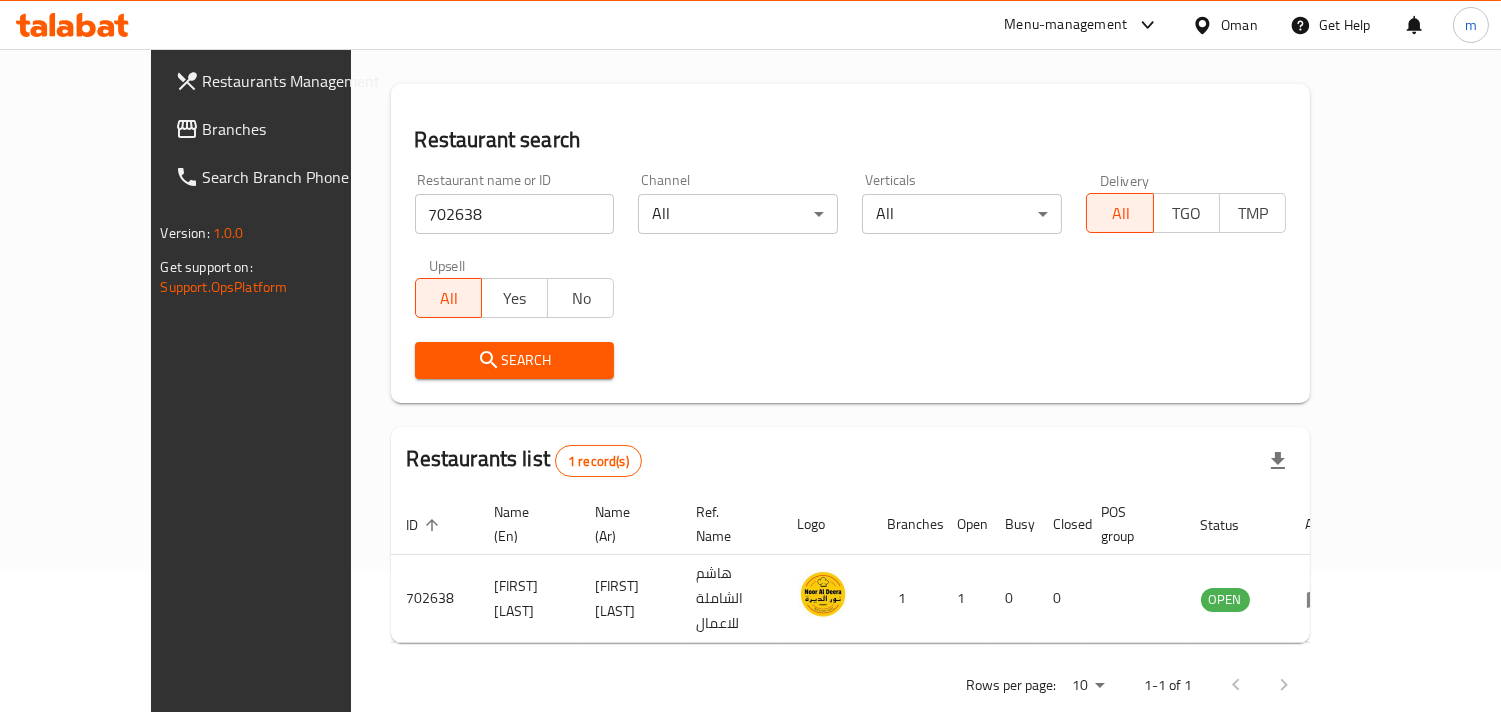 click on "Oman" at bounding box center [1239, 25] 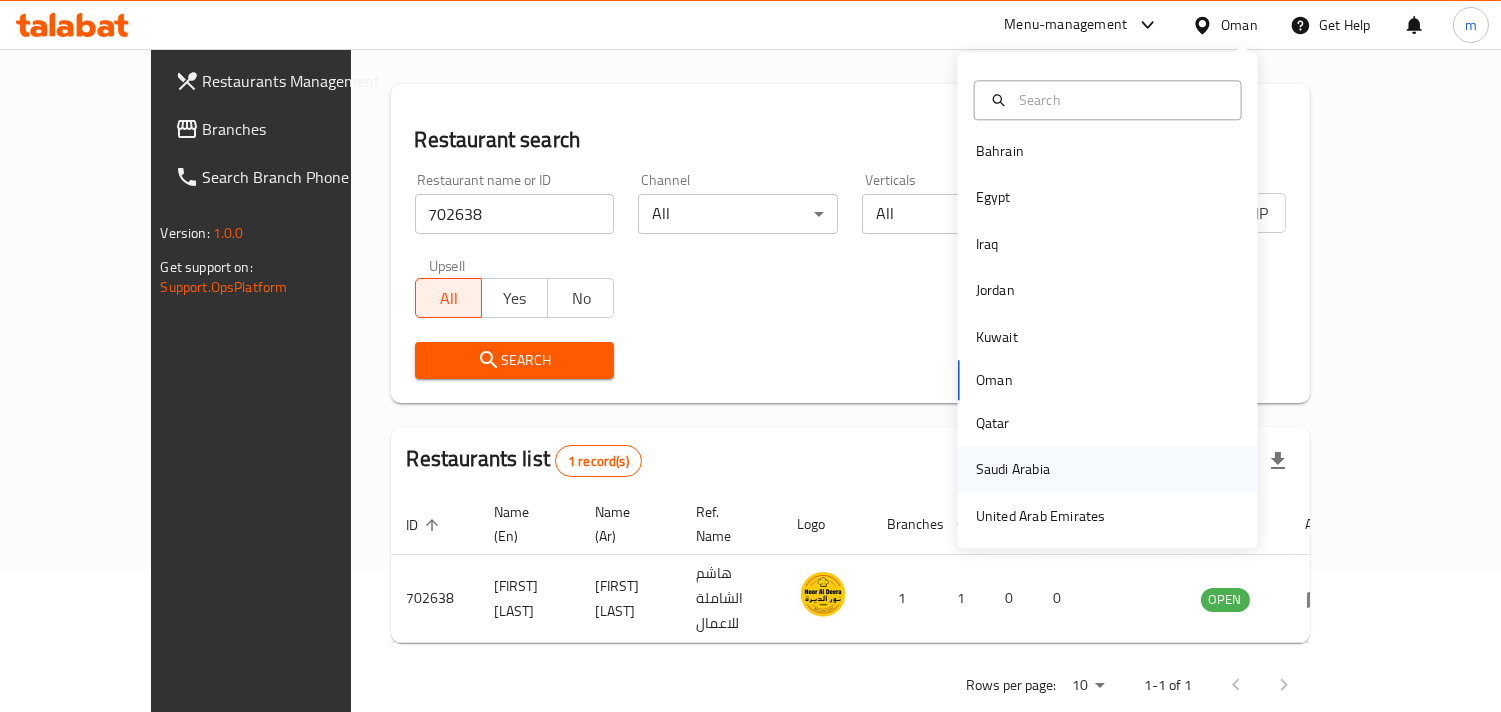 scroll, scrollTop: 11, scrollLeft: 0, axis: vertical 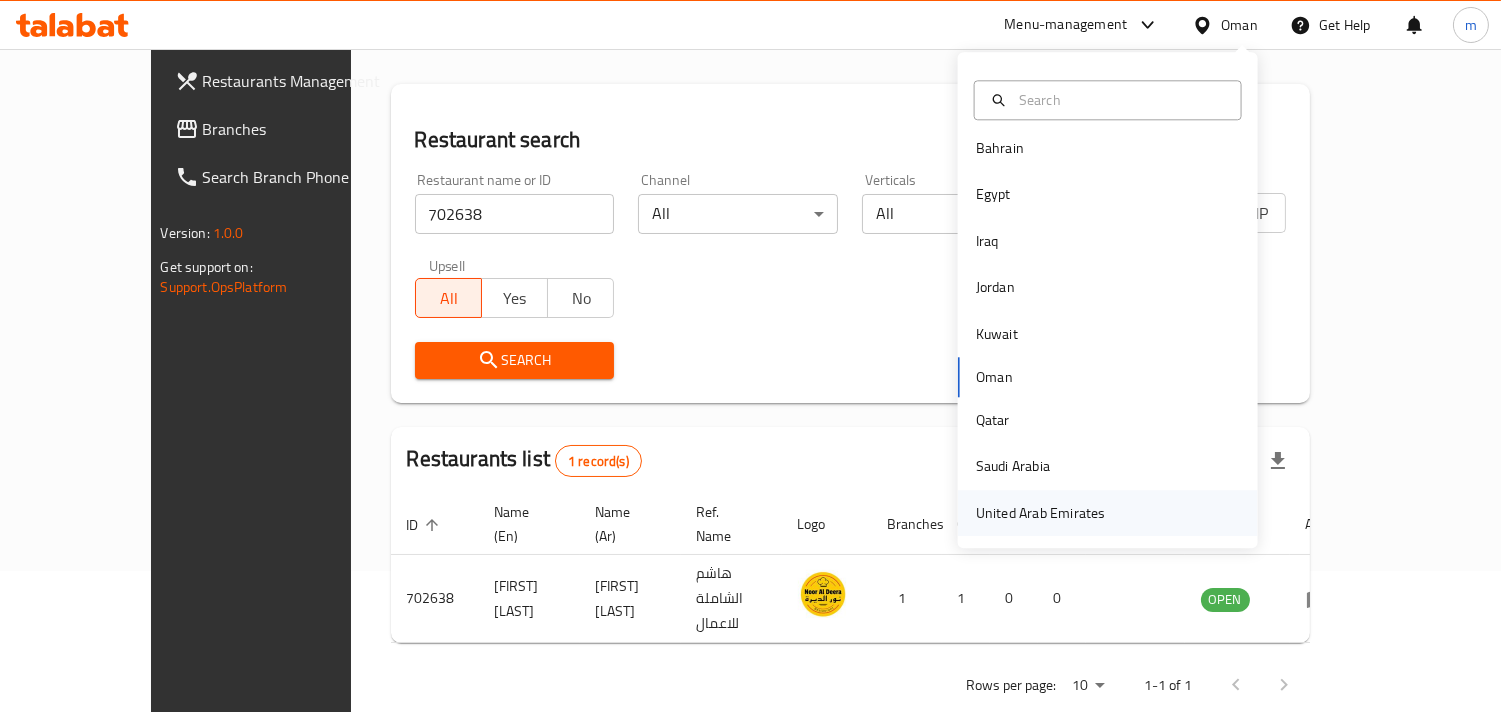 click on "United Arab Emirates" at bounding box center [1041, 513] 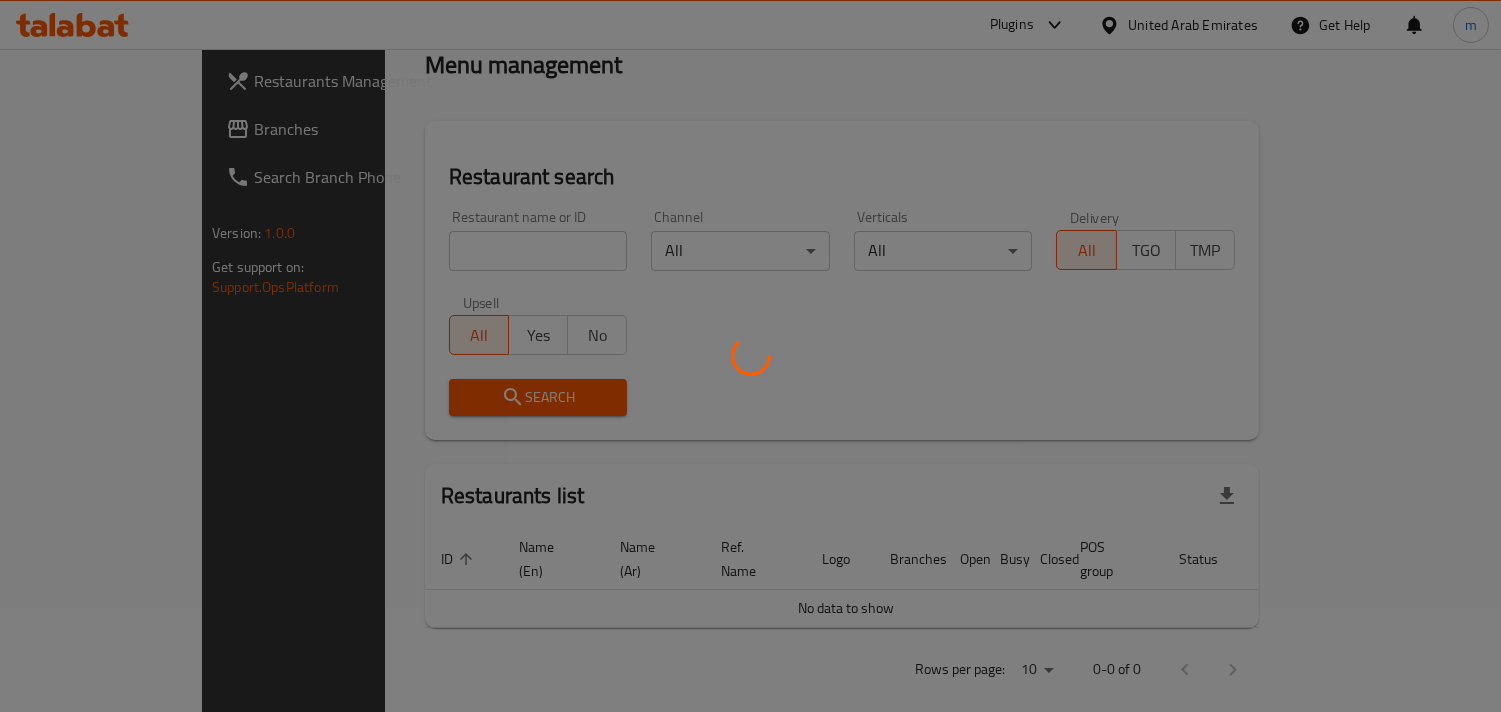 scroll, scrollTop: 141, scrollLeft: 0, axis: vertical 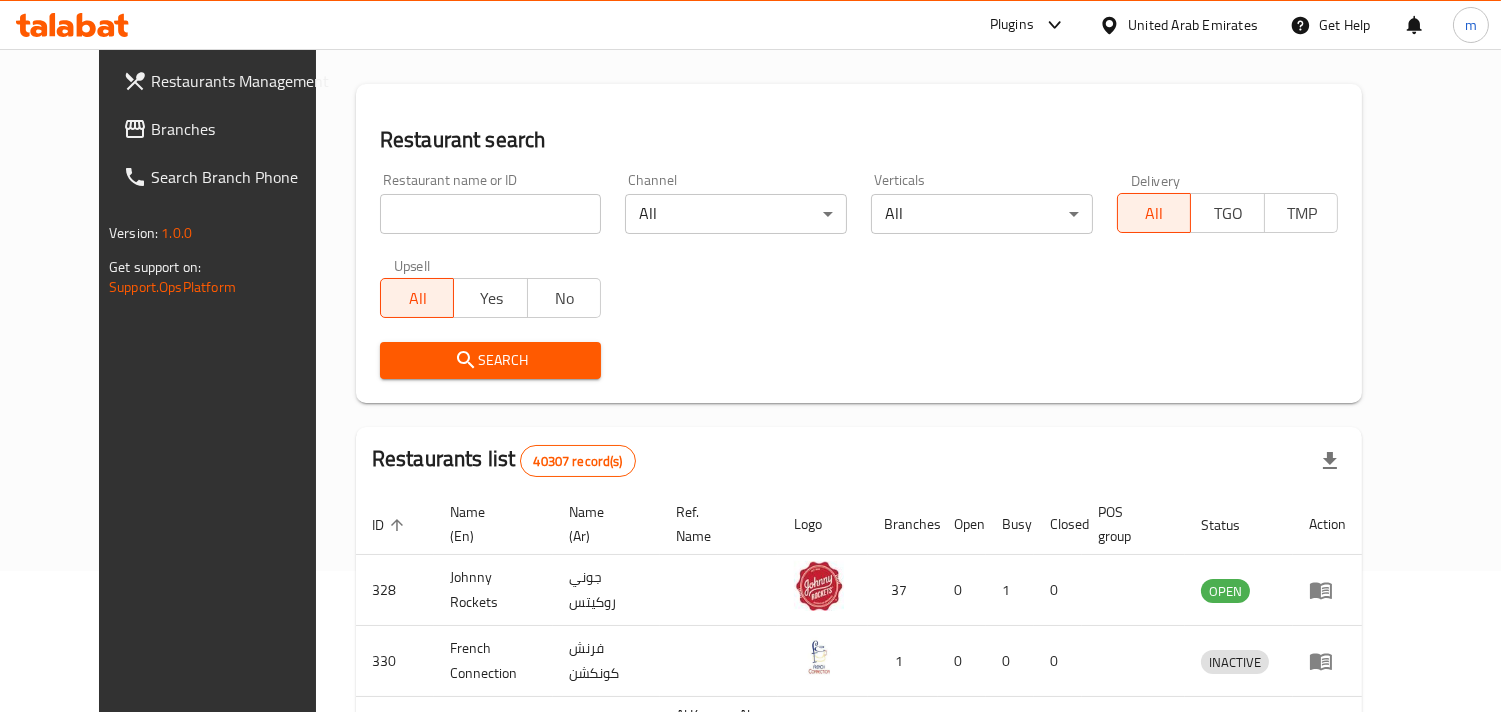 click on "Branches" at bounding box center [242, 129] 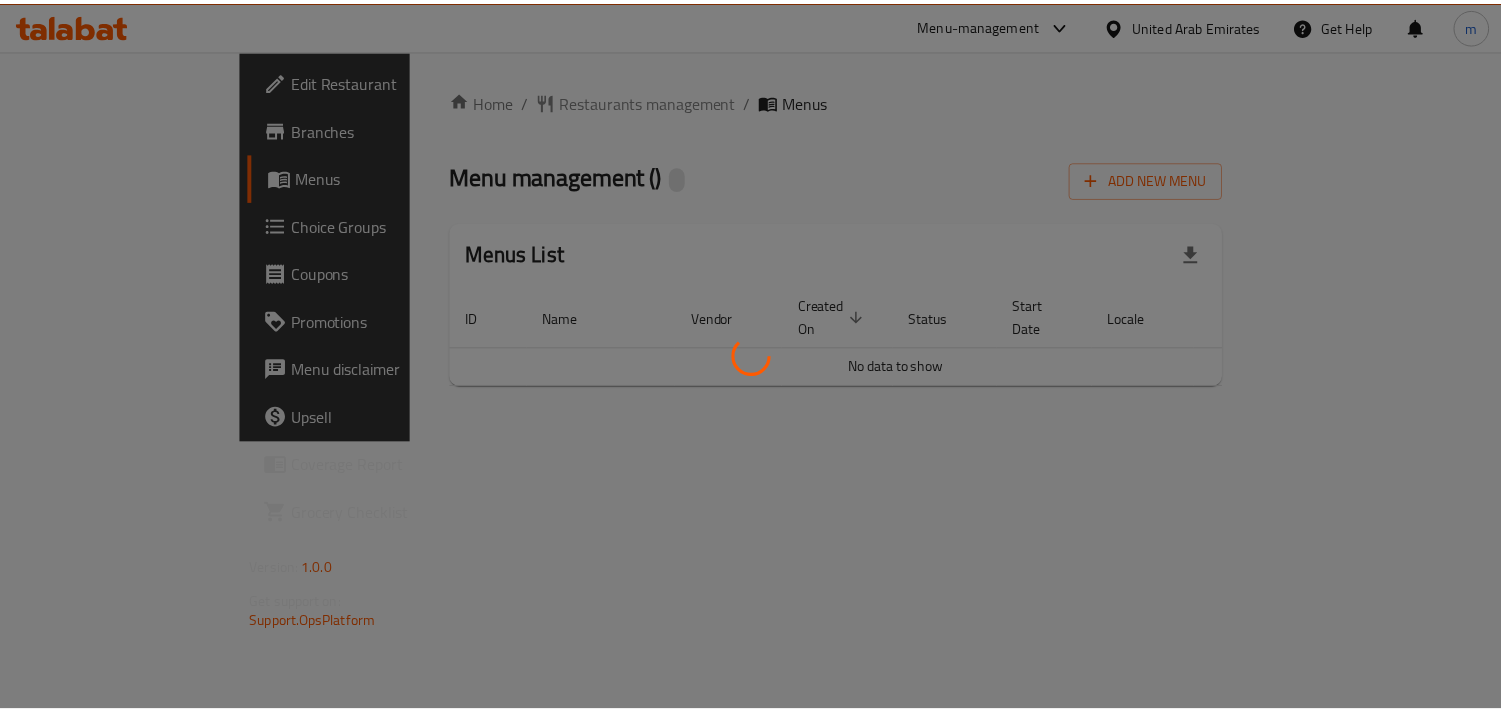 scroll, scrollTop: 0, scrollLeft: 0, axis: both 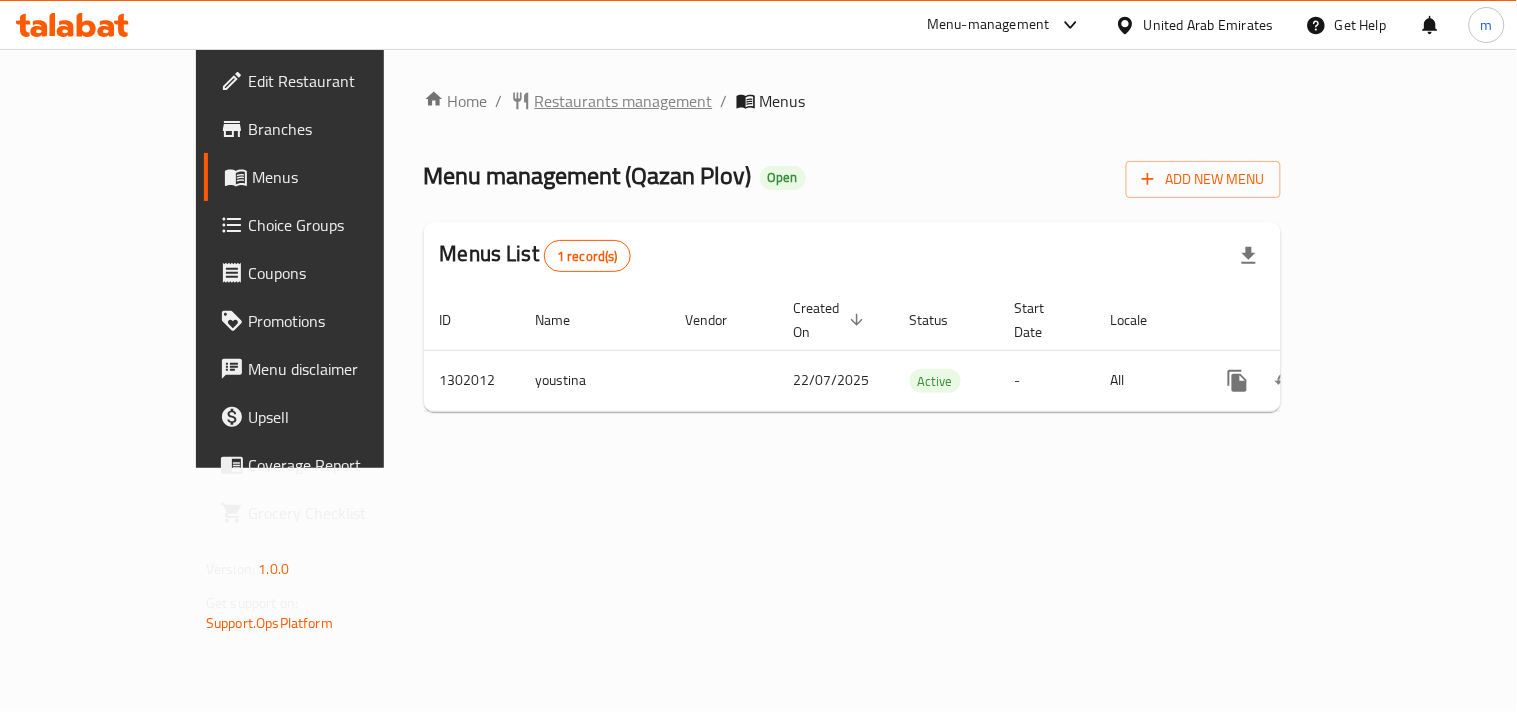 click on "Restaurants management" at bounding box center (624, 101) 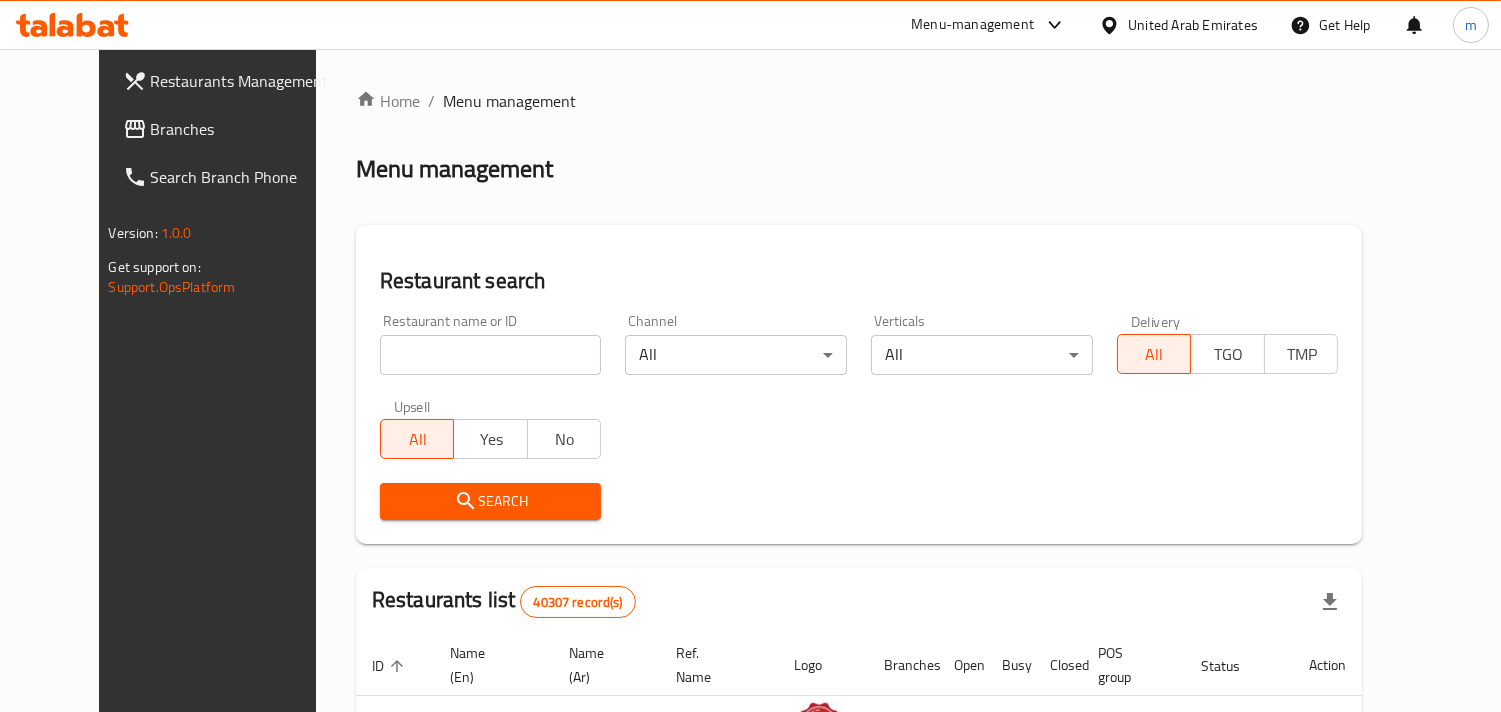 click at bounding box center [491, 355] 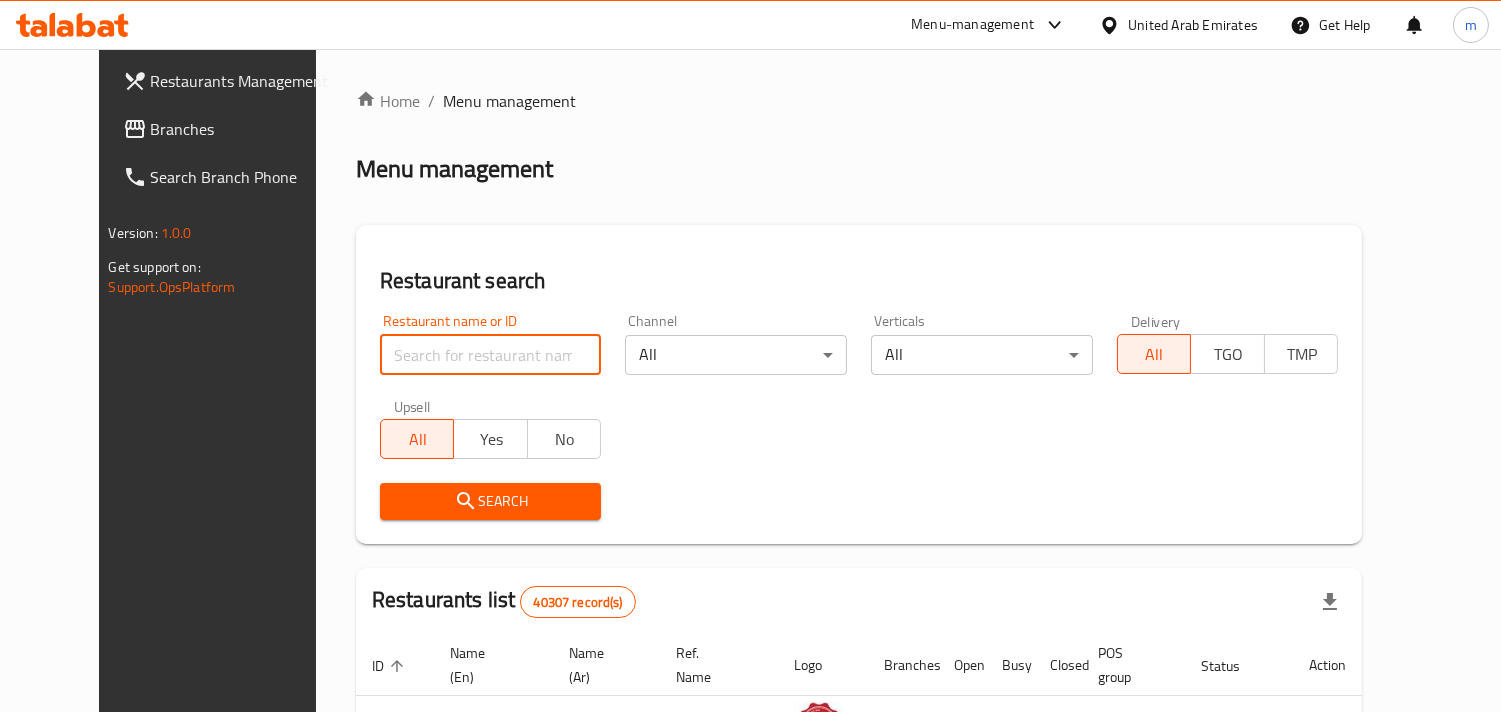 paste on "702260" 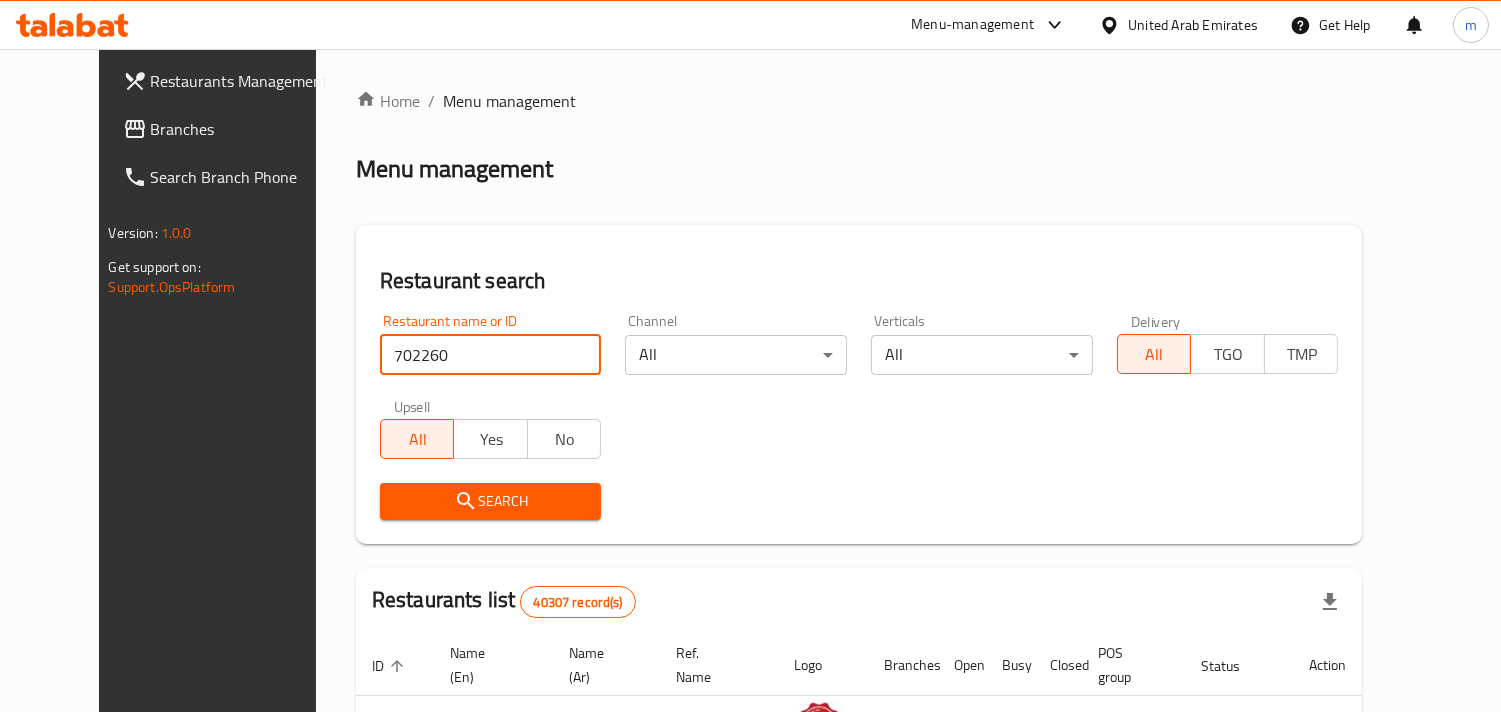 type on "702260" 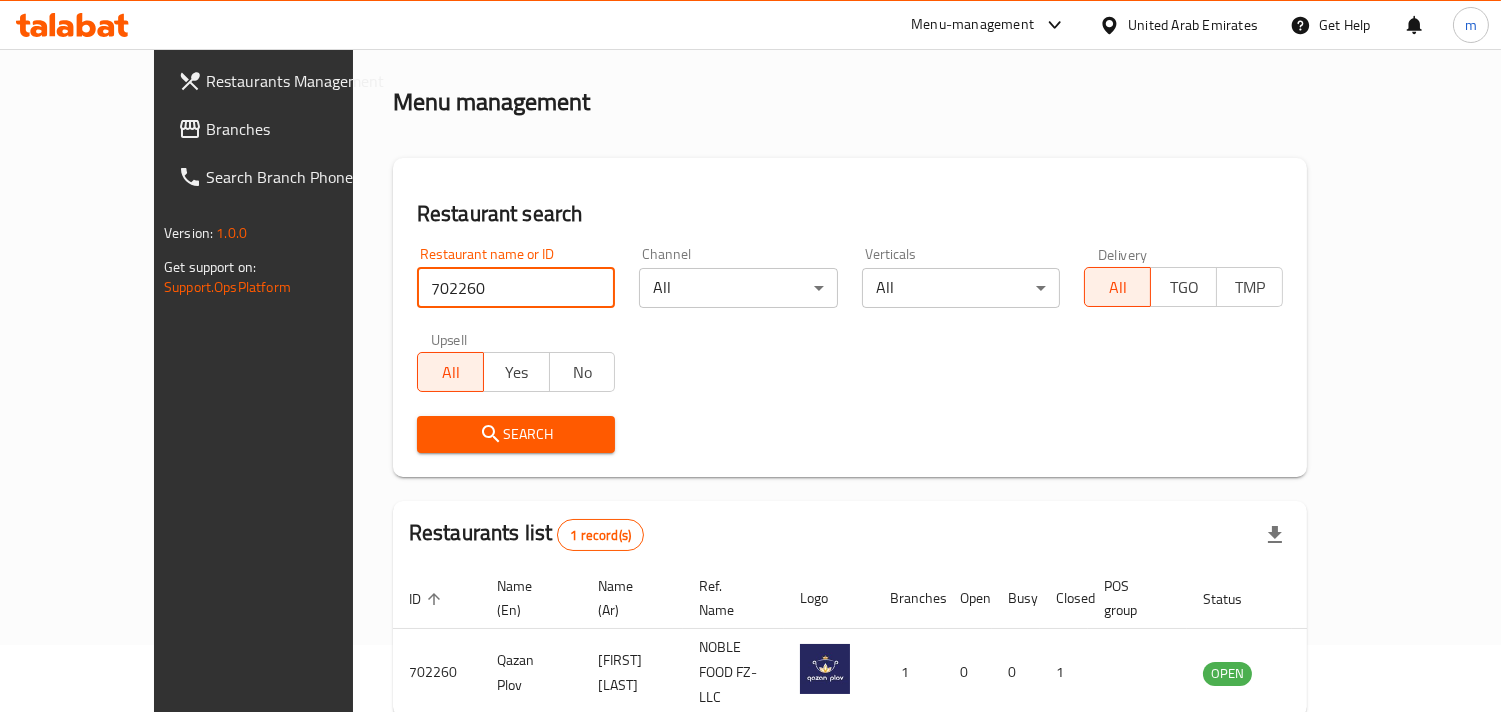 scroll, scrollTop: 141, scrollLeft: 0, axis: vertical 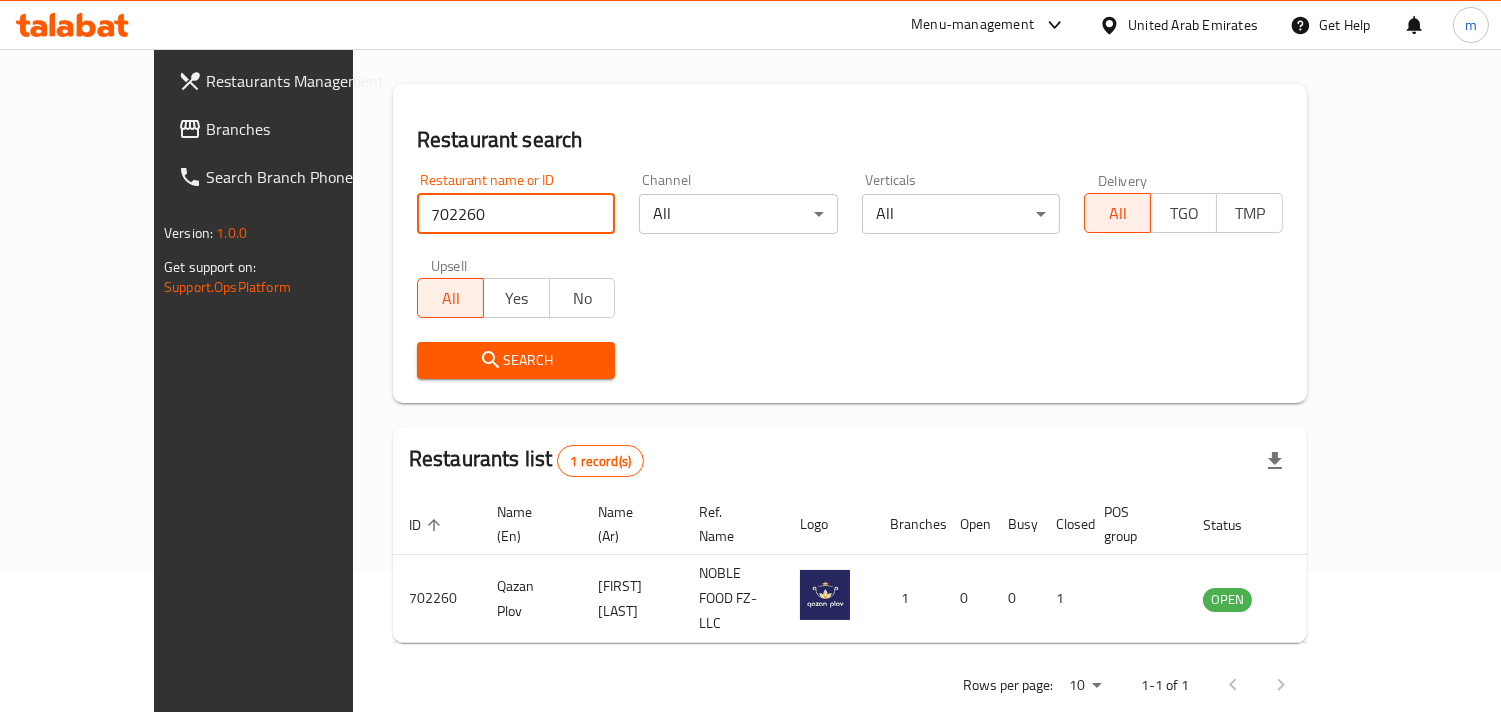 click on "Branches" at bounding box center (297, 129) 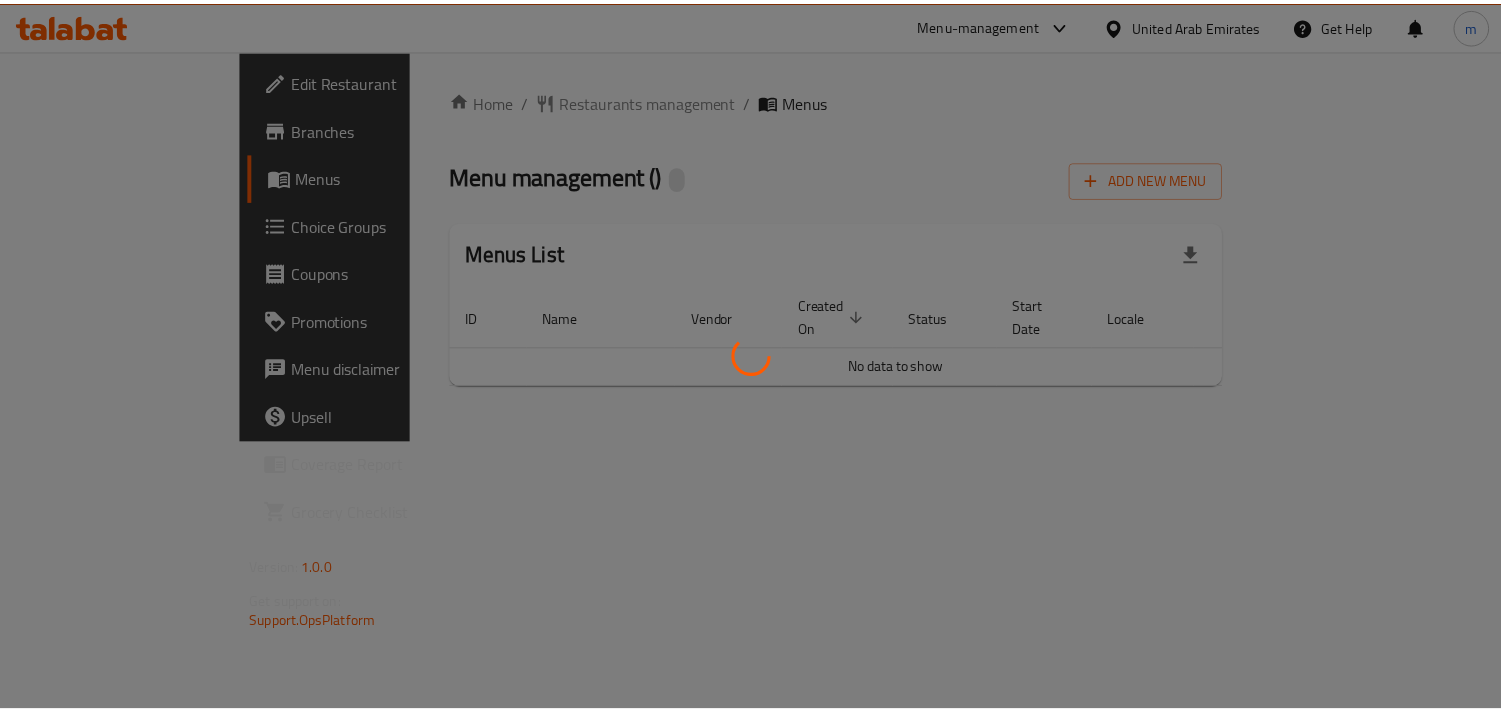 scroll, scrollTop: 0, scrollLeft: 0, axis: both 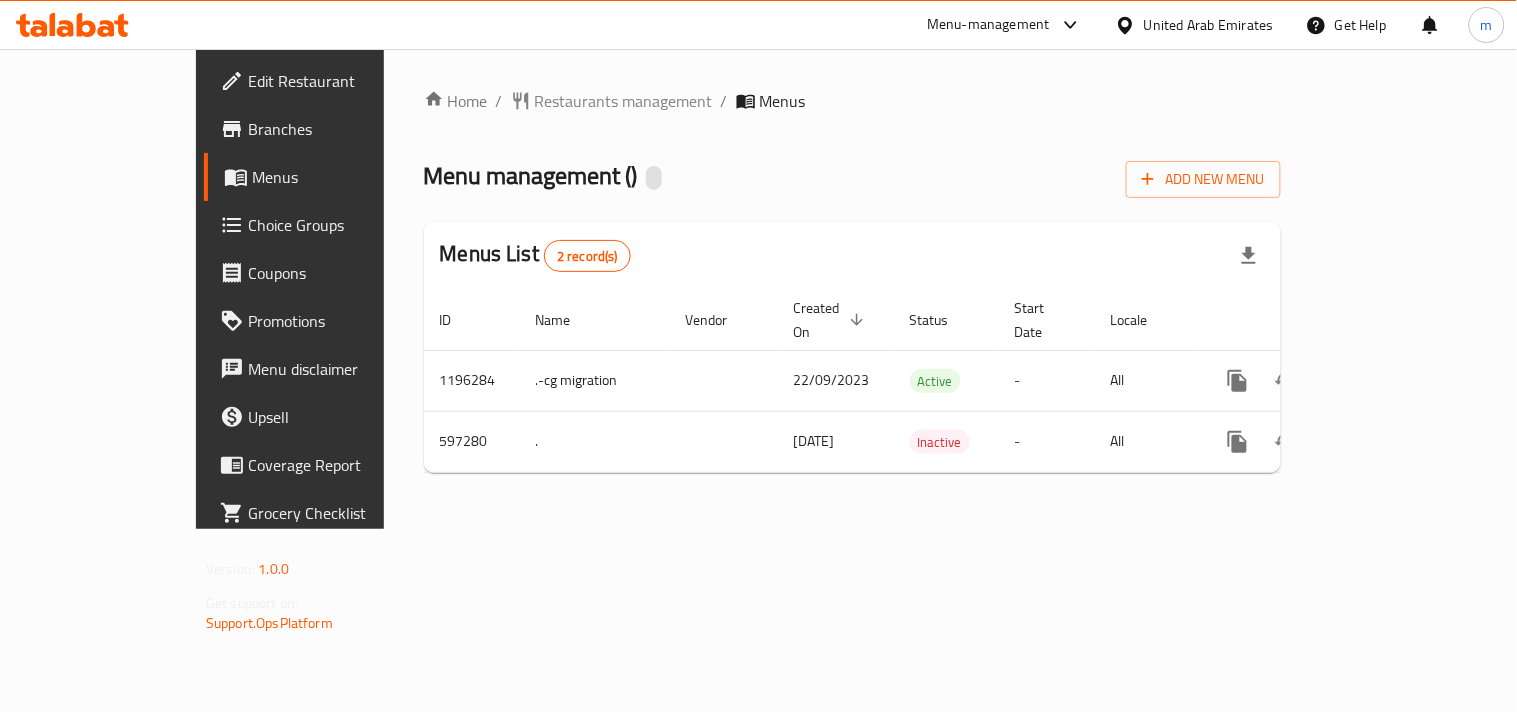 click on "Restaurants management" at bounding box center [624, 101] 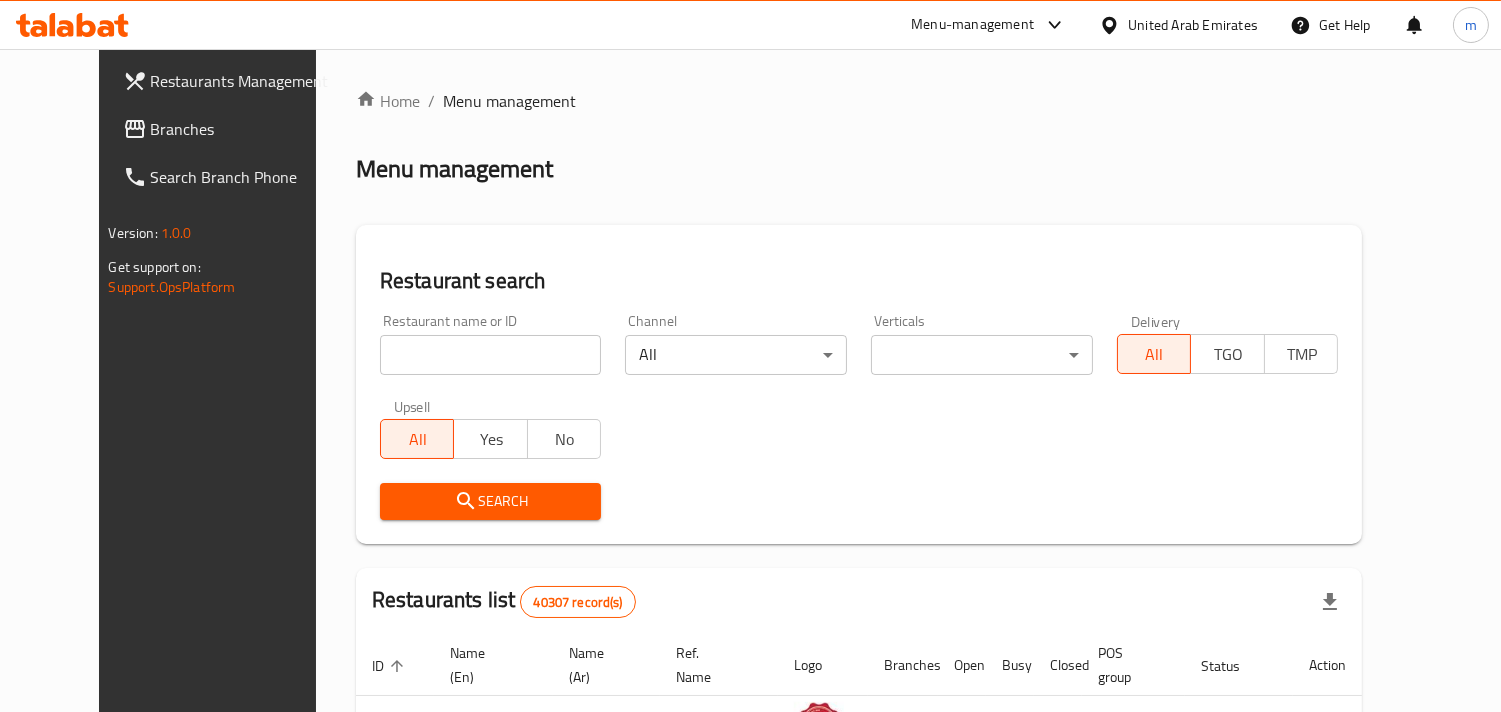 click at bounding box center (491, 355) 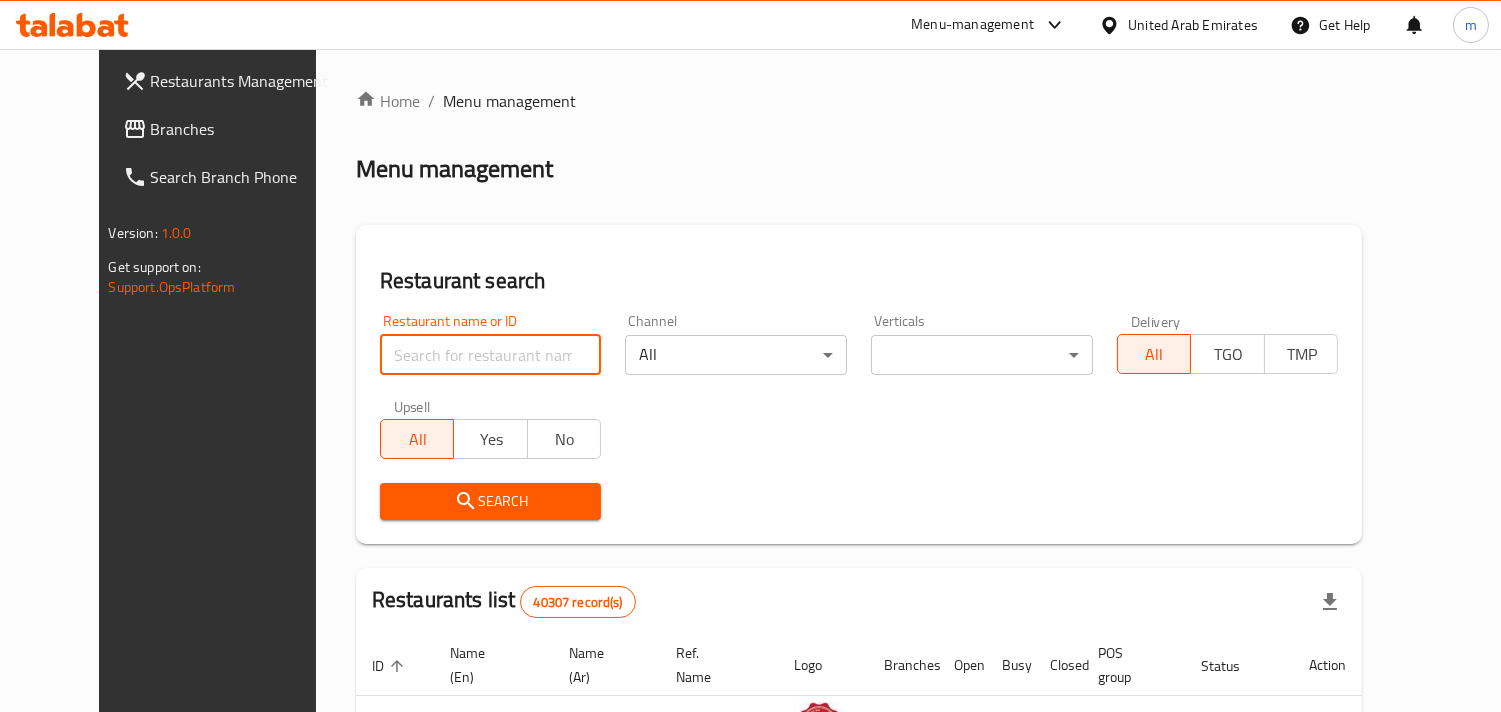 paste on "637548" 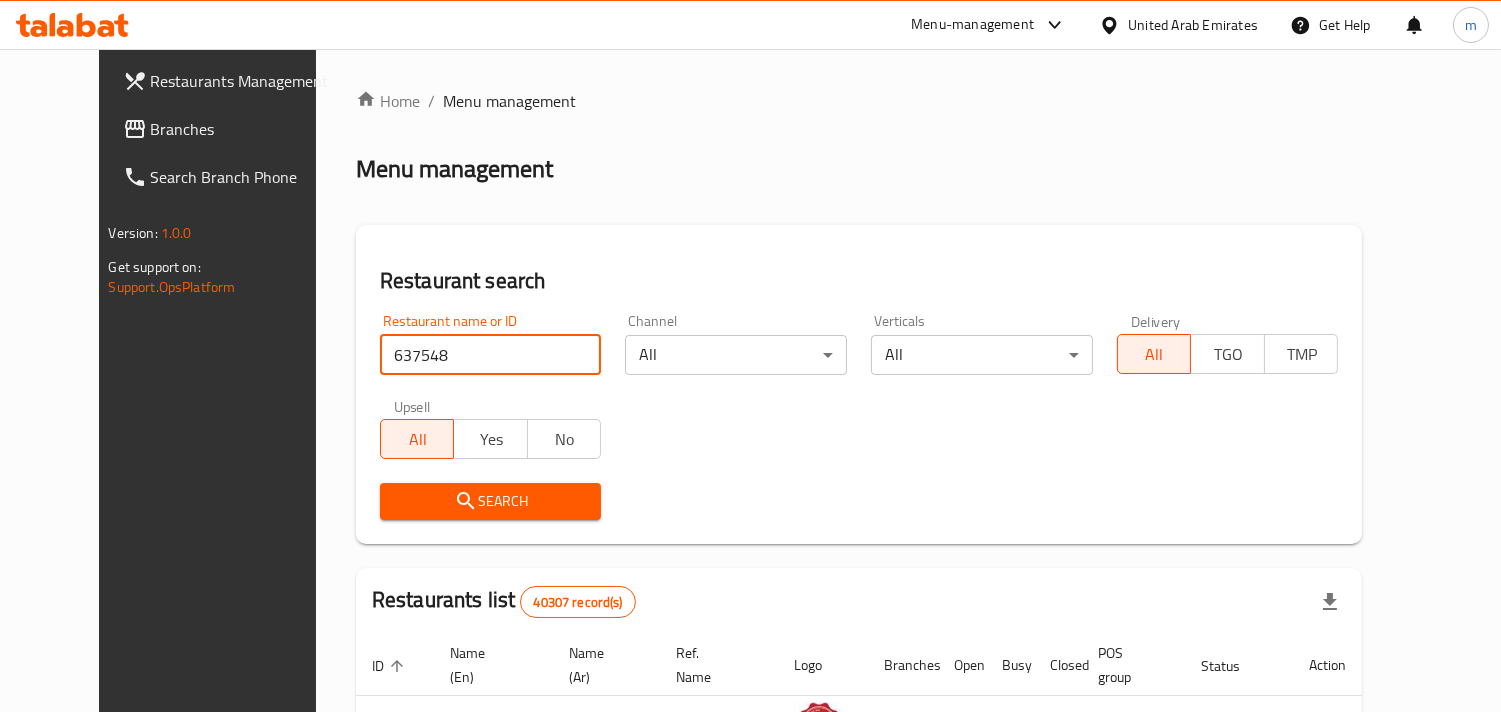 type on "637548" 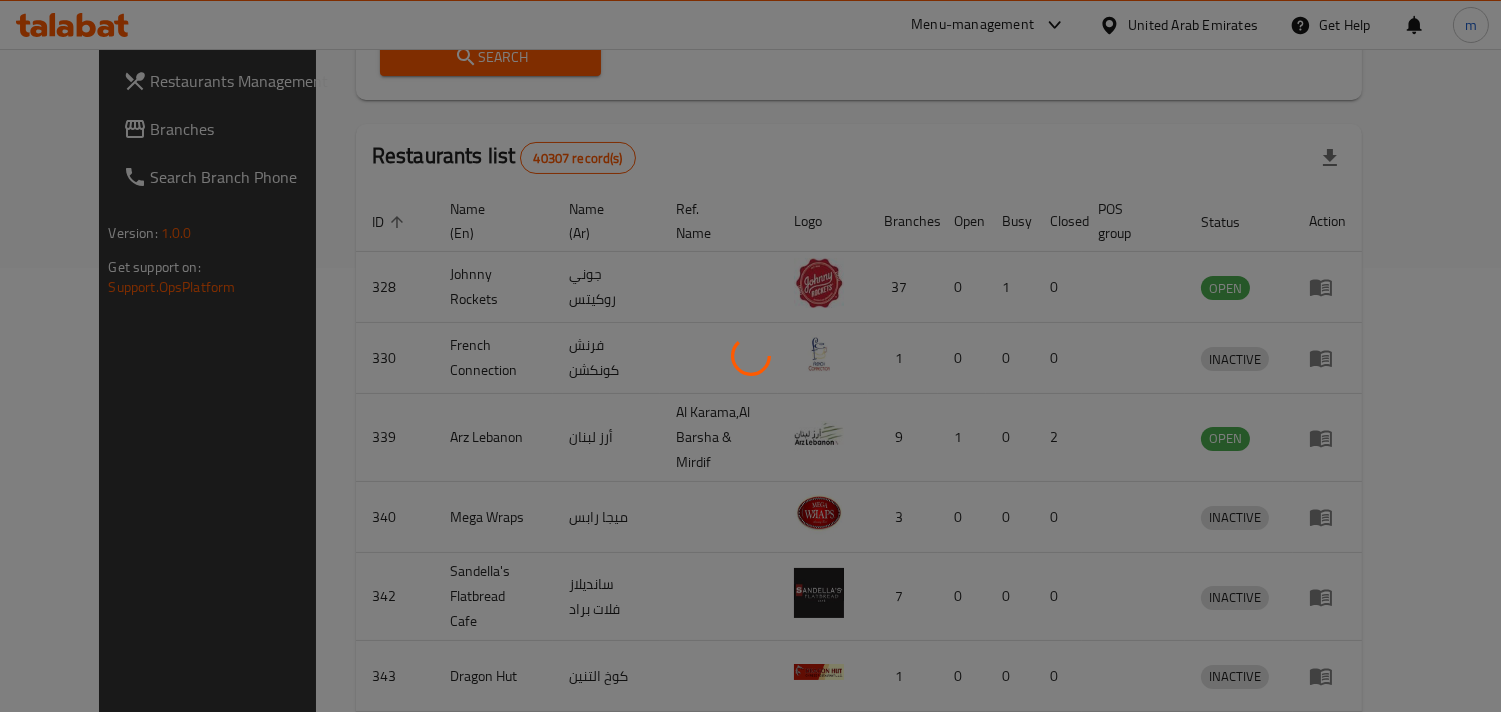 scroll, scrollTop: 141, scrollLeft: 0, axis: vertical 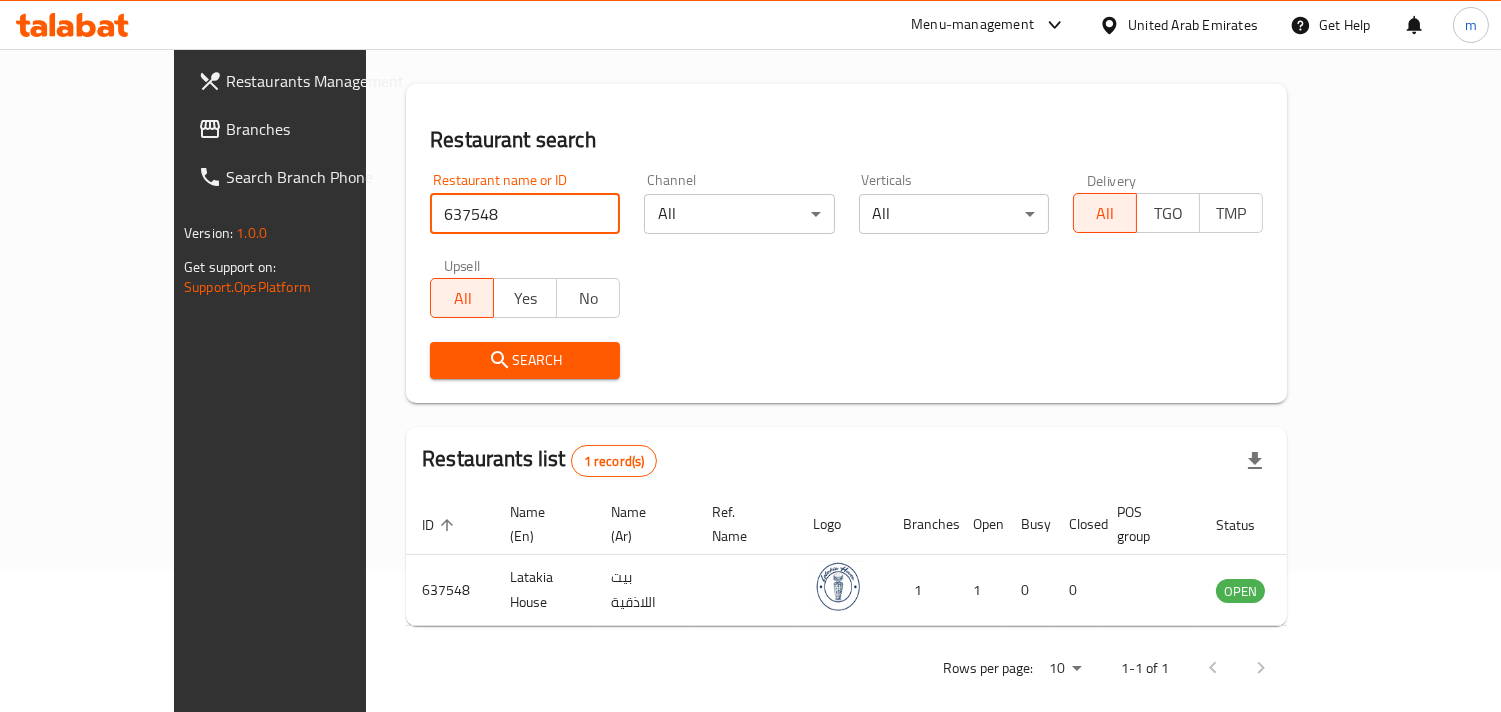 click on "Branches" at bounding box center [317, 129] 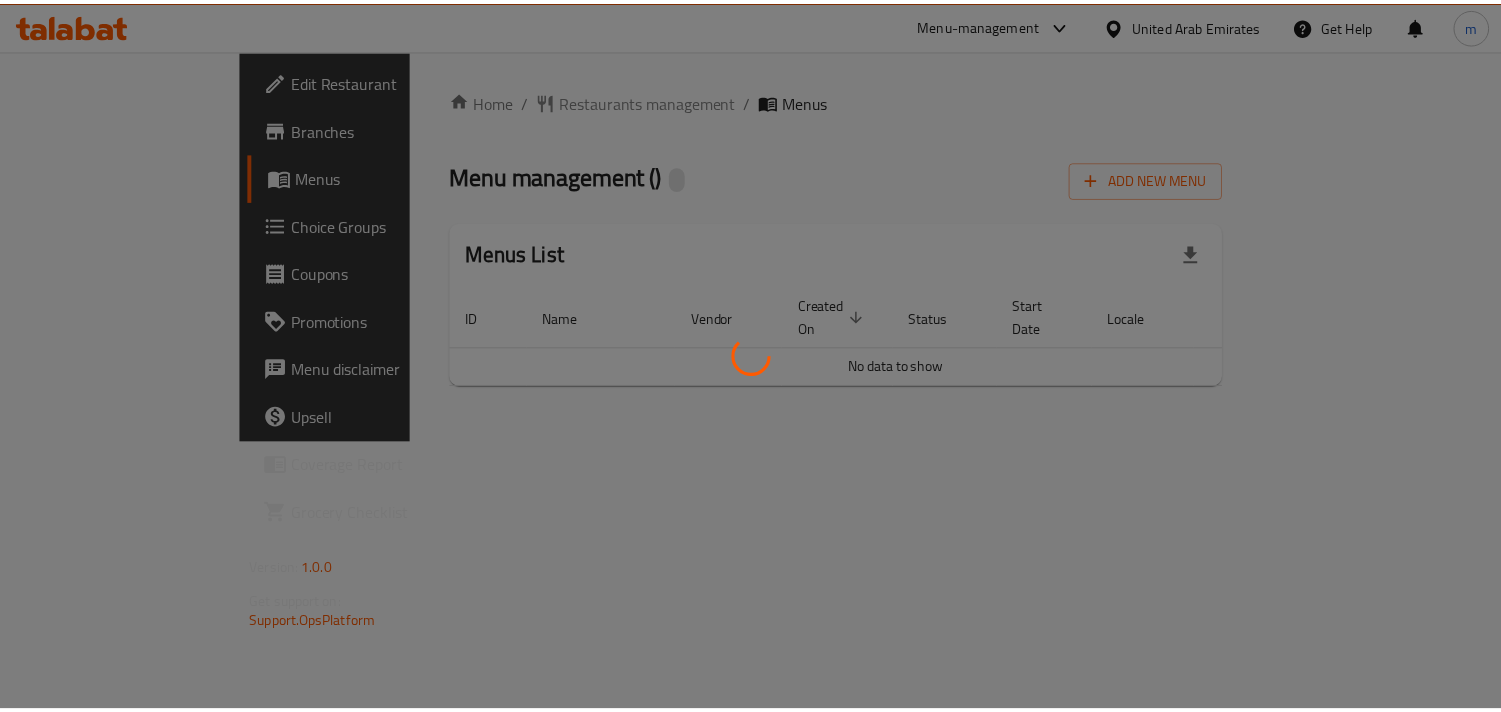 scroll, scrollTop: 0, scrollLeft: 0, axis: both 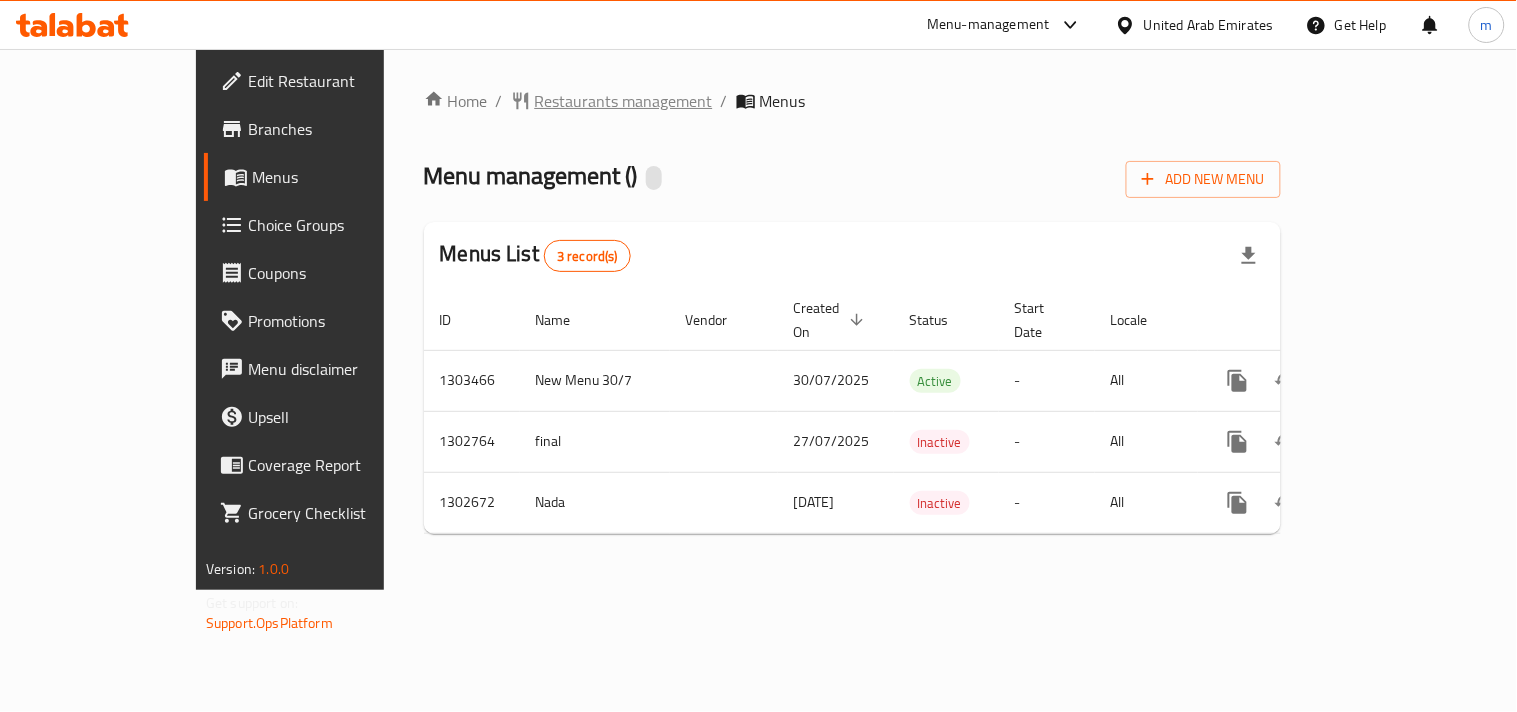click on "Restaurants management" at bounding box center [624, 101] 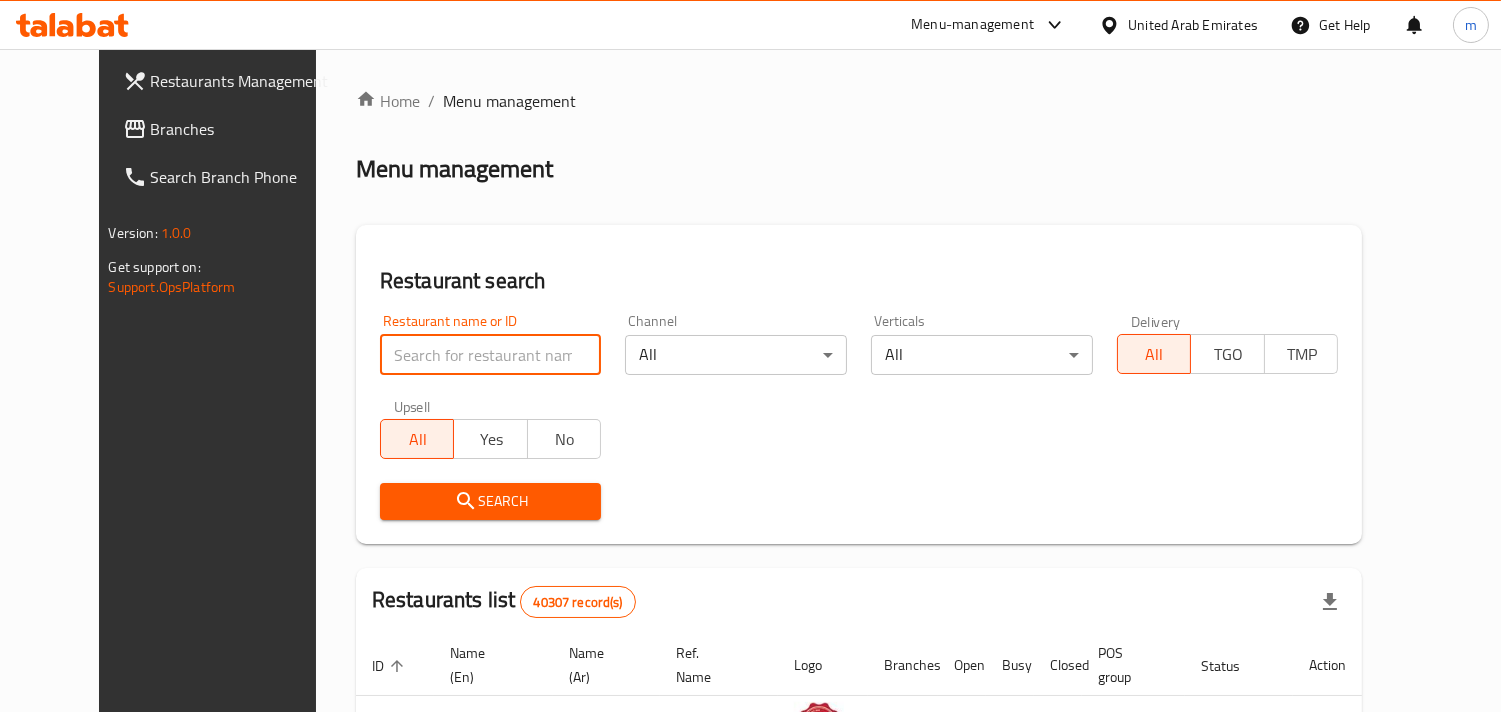 click at bounding box center (491, 355) 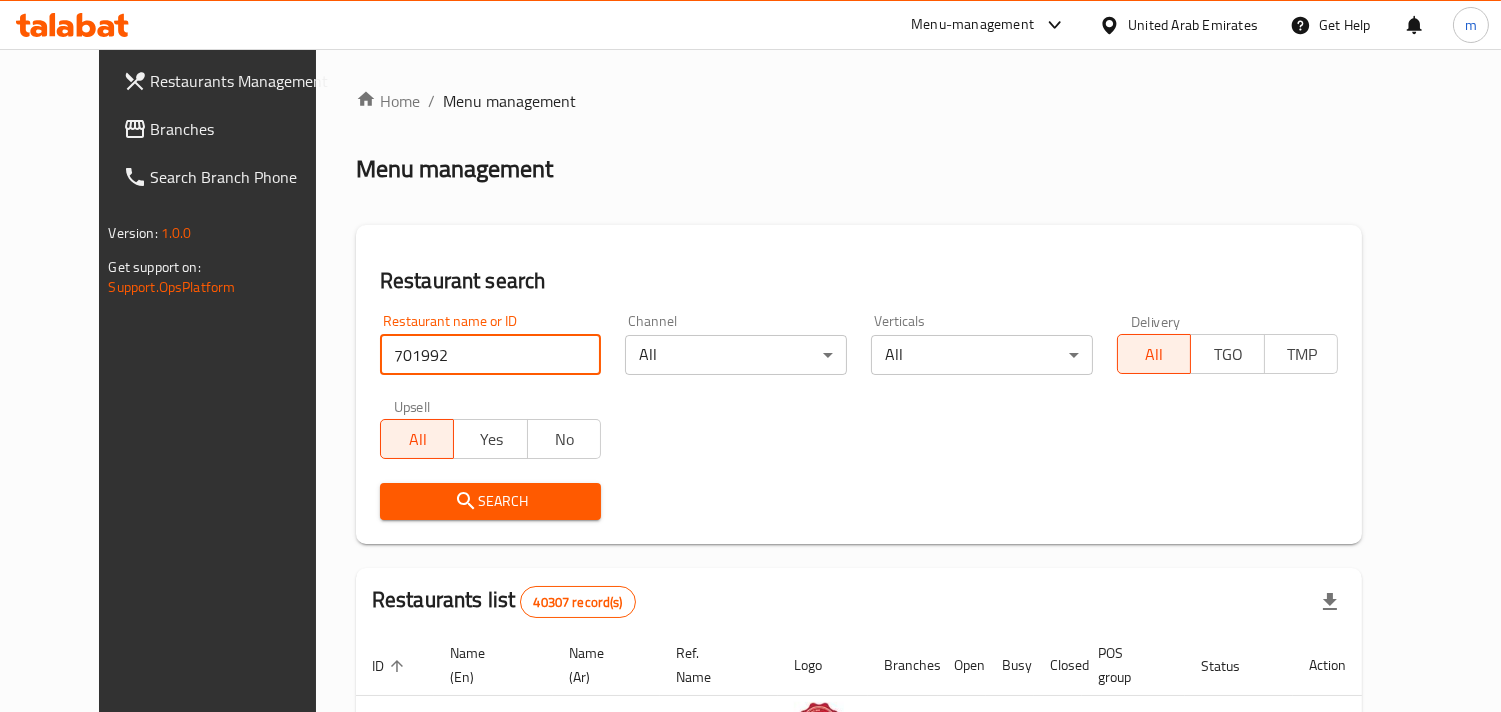 scroll, scrollTop: 111, scrollLeft: 0, axis: vertical 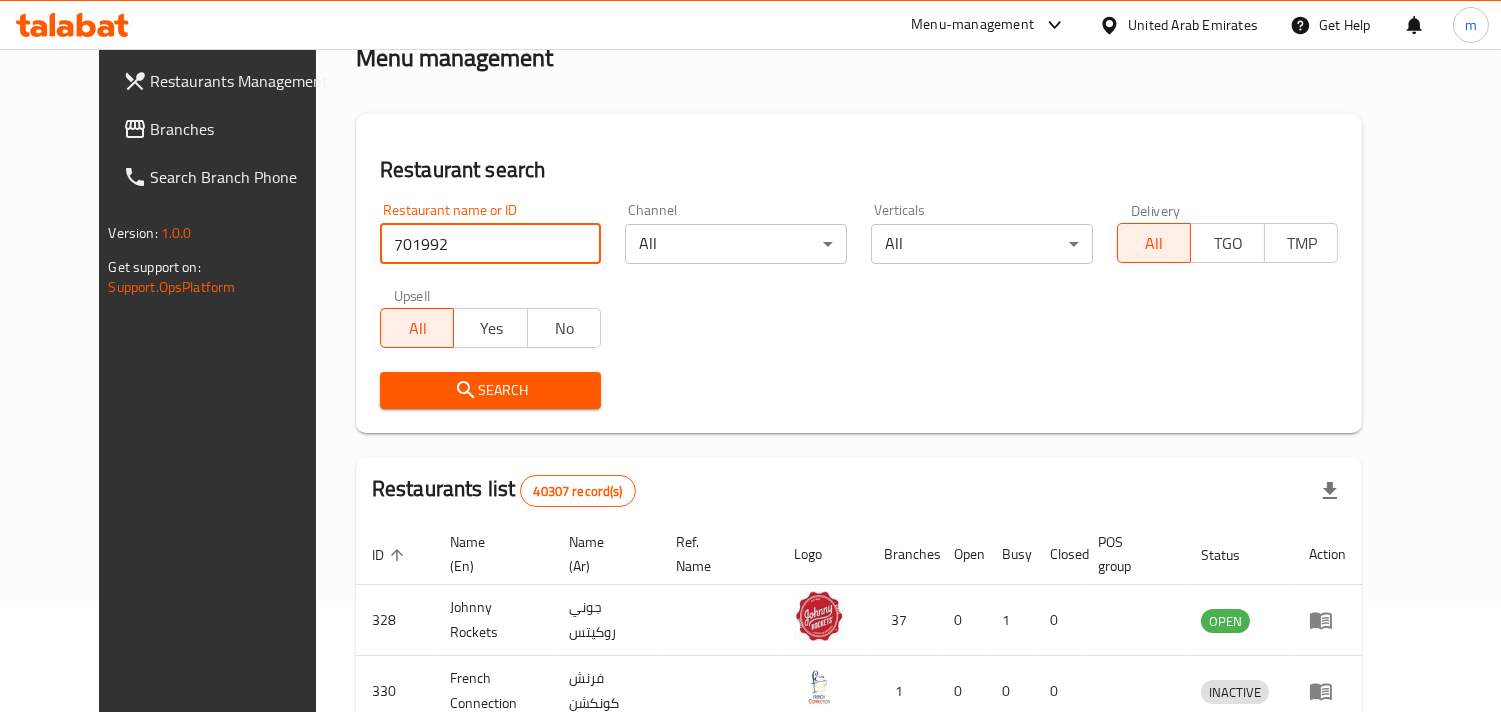 type on "701992" 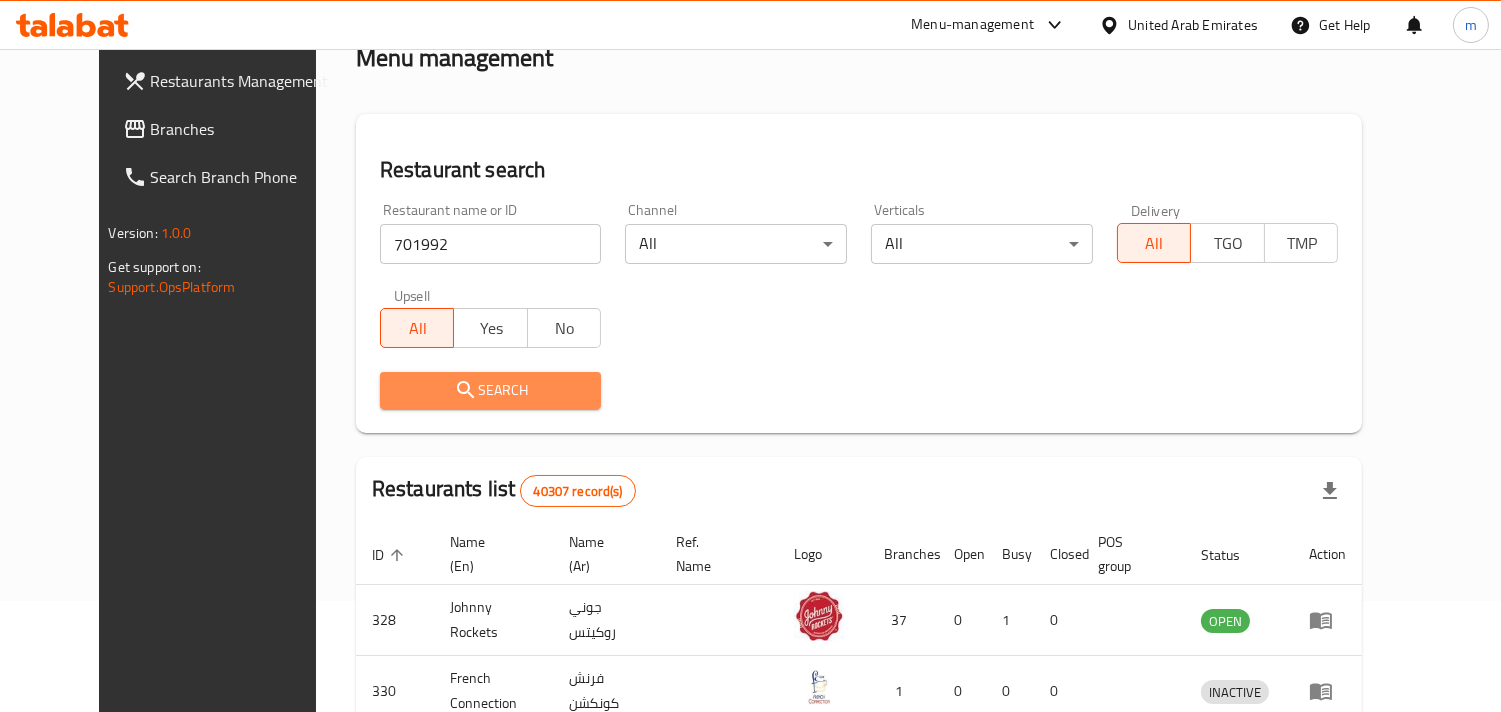 click on "Search" at bounding box center (491, 390) 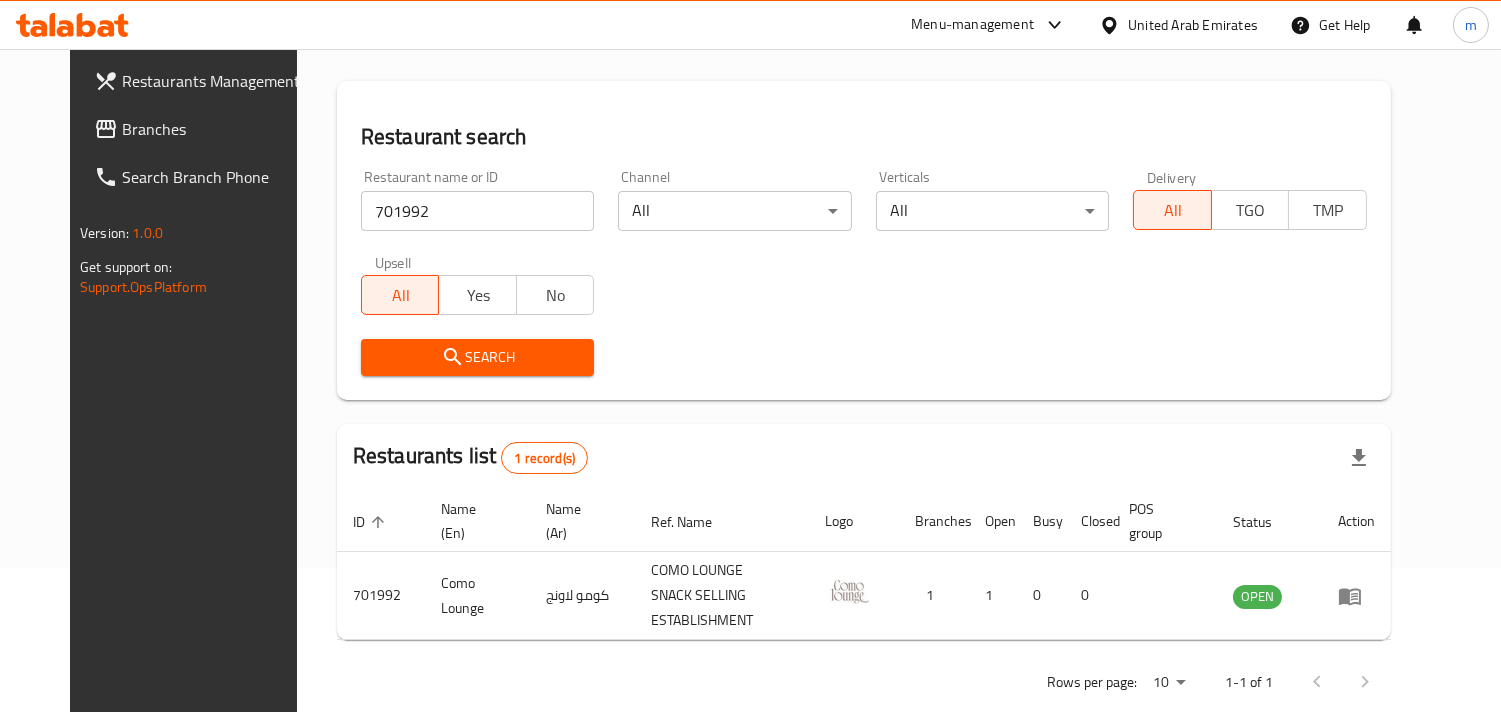 scroll, scrollTop: 163, scrollLeft: 0, axis: vertical 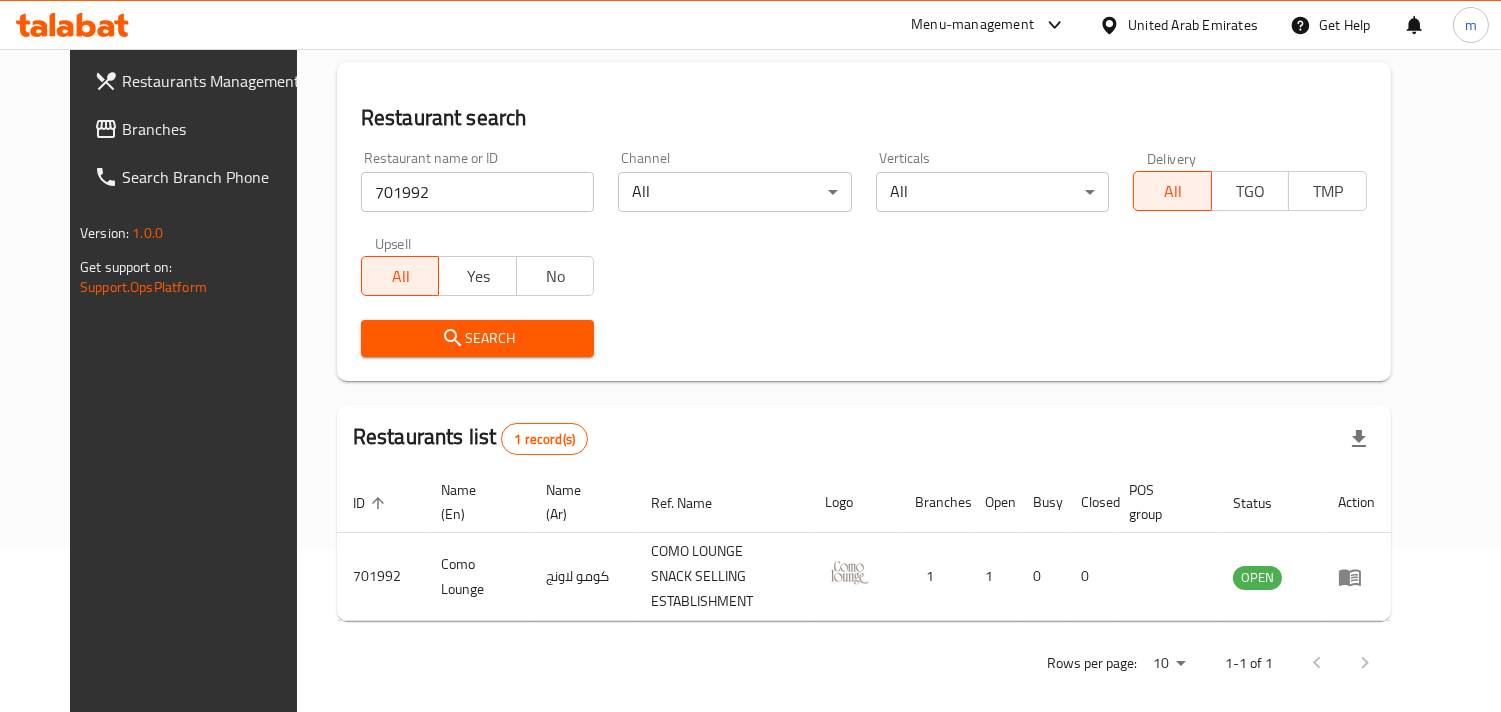 click on "United Arab Emirates" at bounding box center [1193, 25] 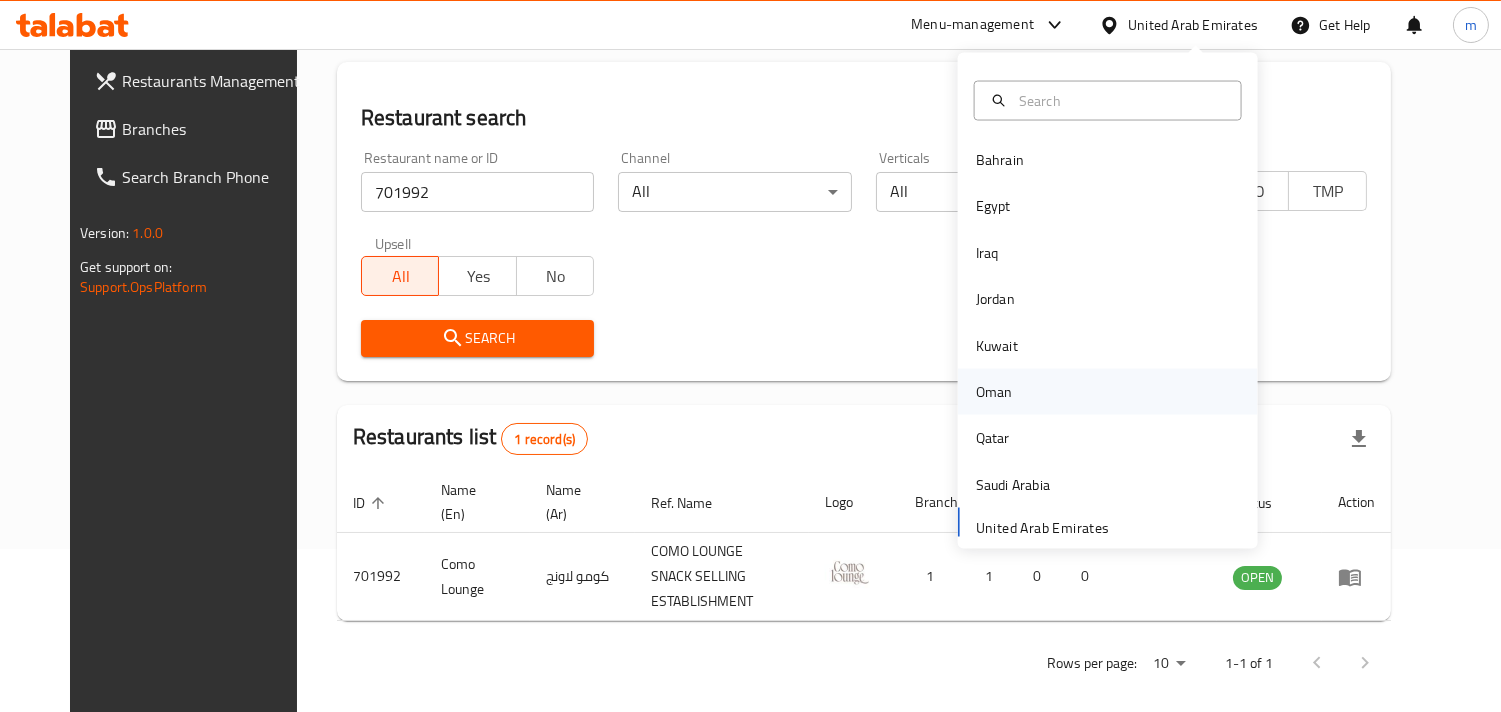 click on "Oman" at bounding box center [994, 392] 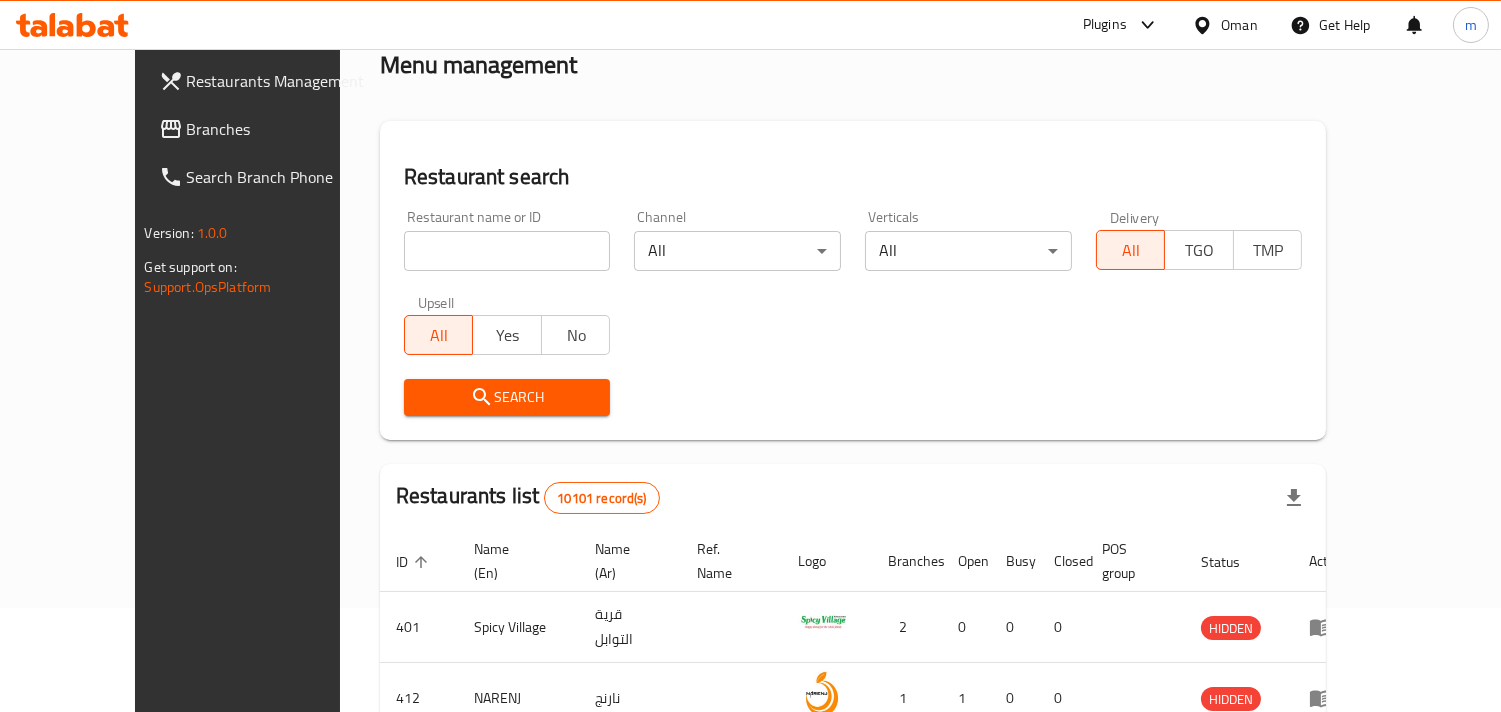 scroll, scrollTop: 163, scrollLeft: 0, axis: vertical 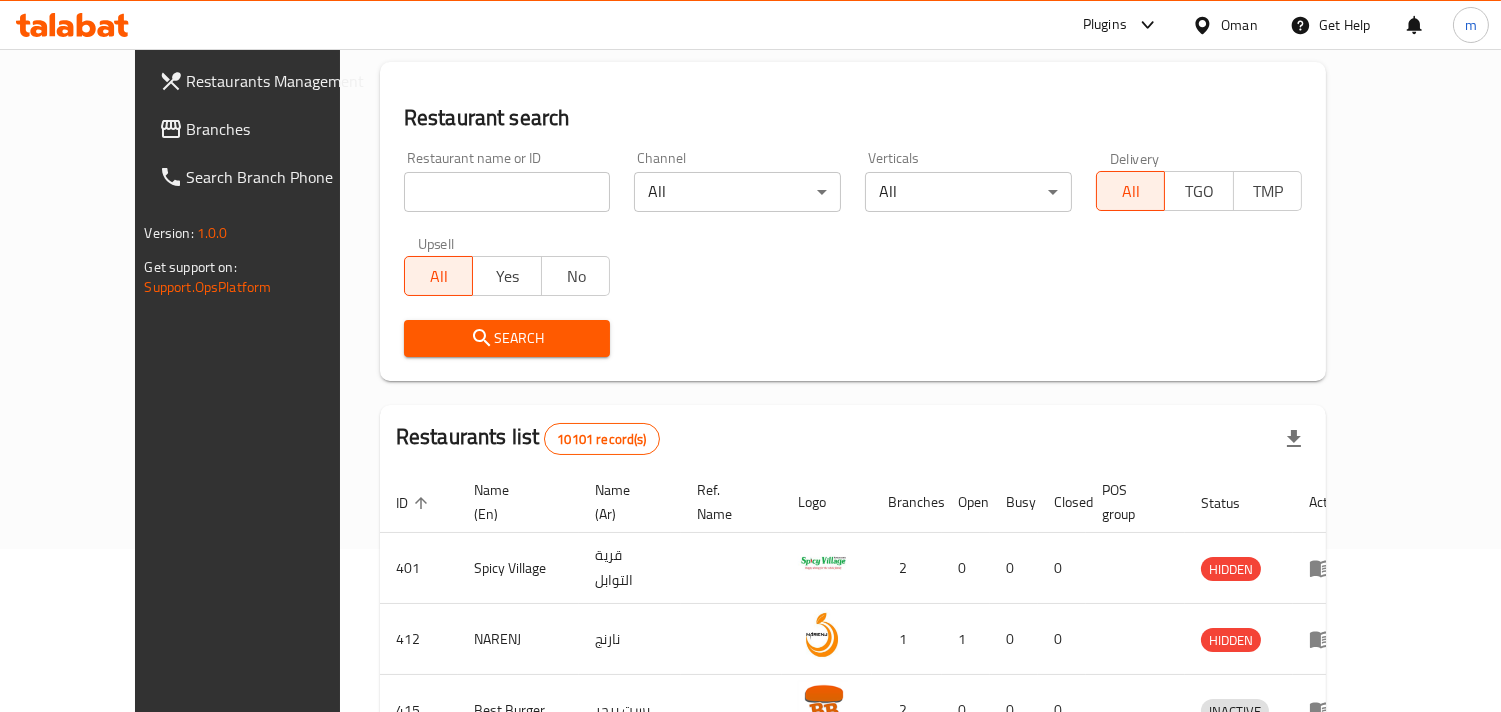 click on "Branches" at bounding box center (278, 129) 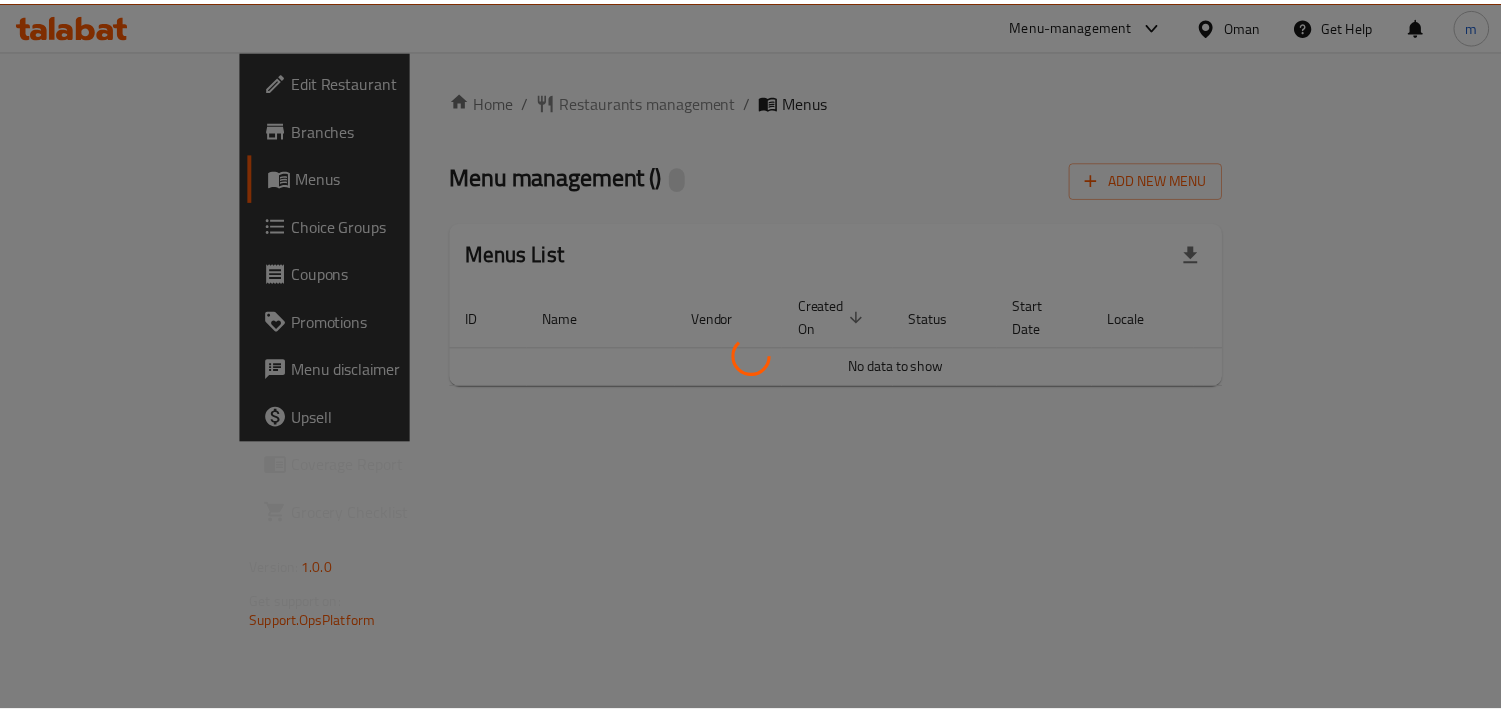 scroll, scrollTop: 0, scrollLeft: 0, axis: both 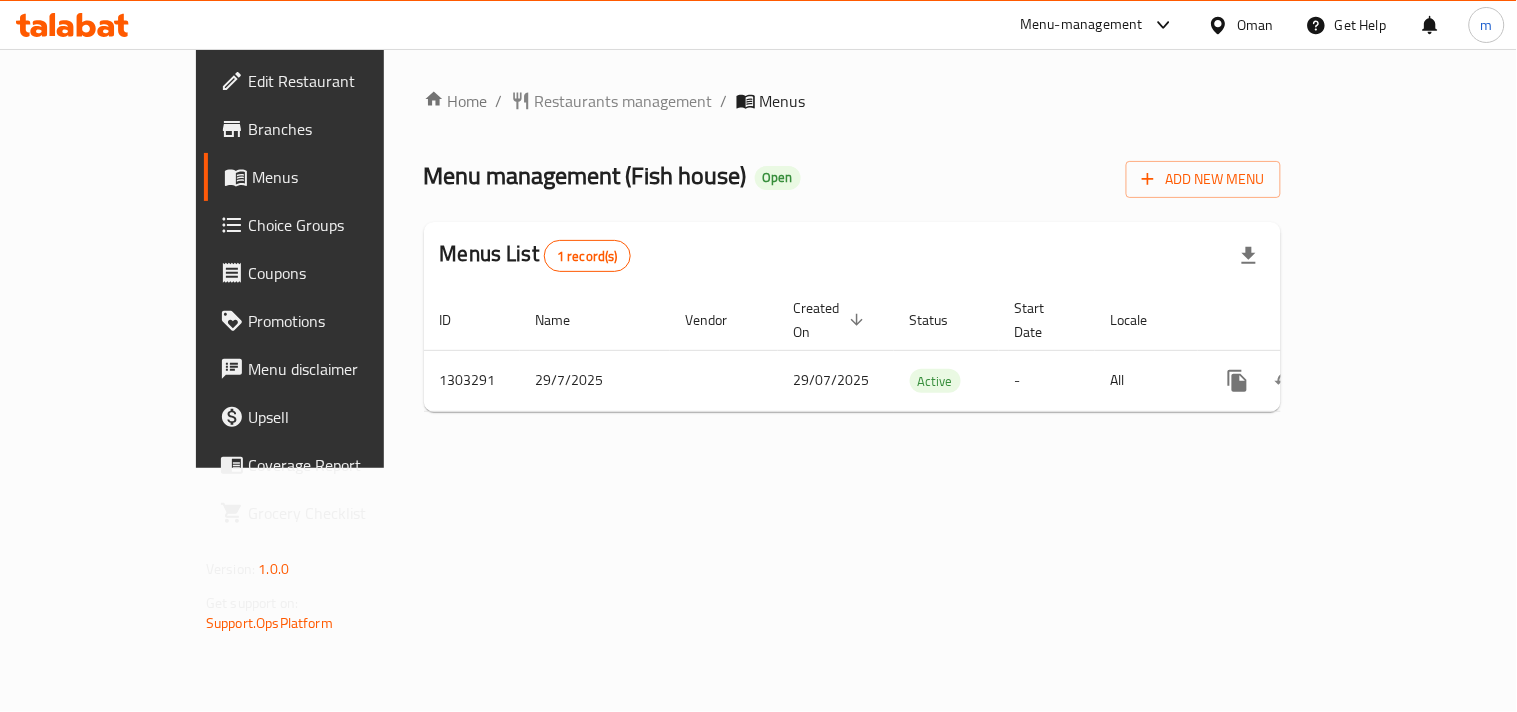 click on "Restaurants management" at bounding box center (624, 101) 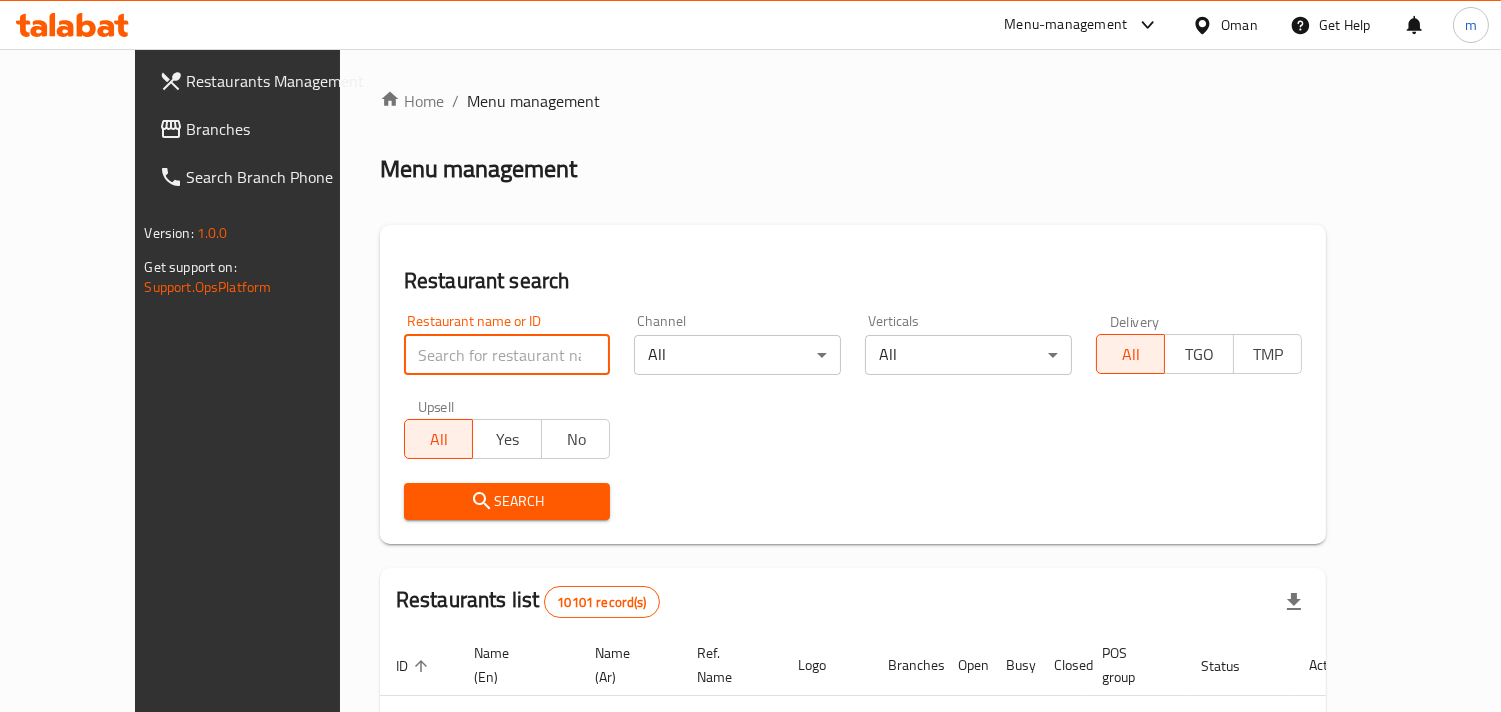click at bounding box center [507, 355] 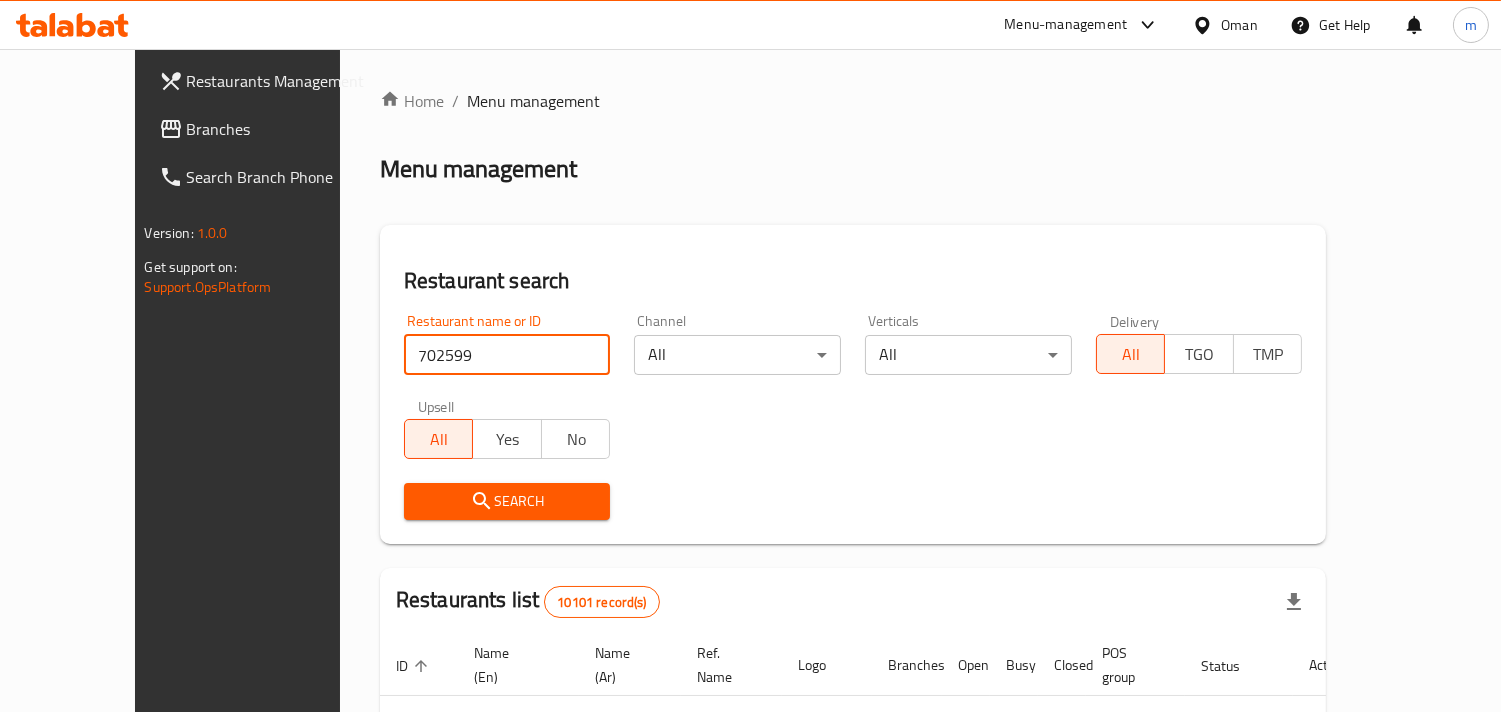 type on "702599" 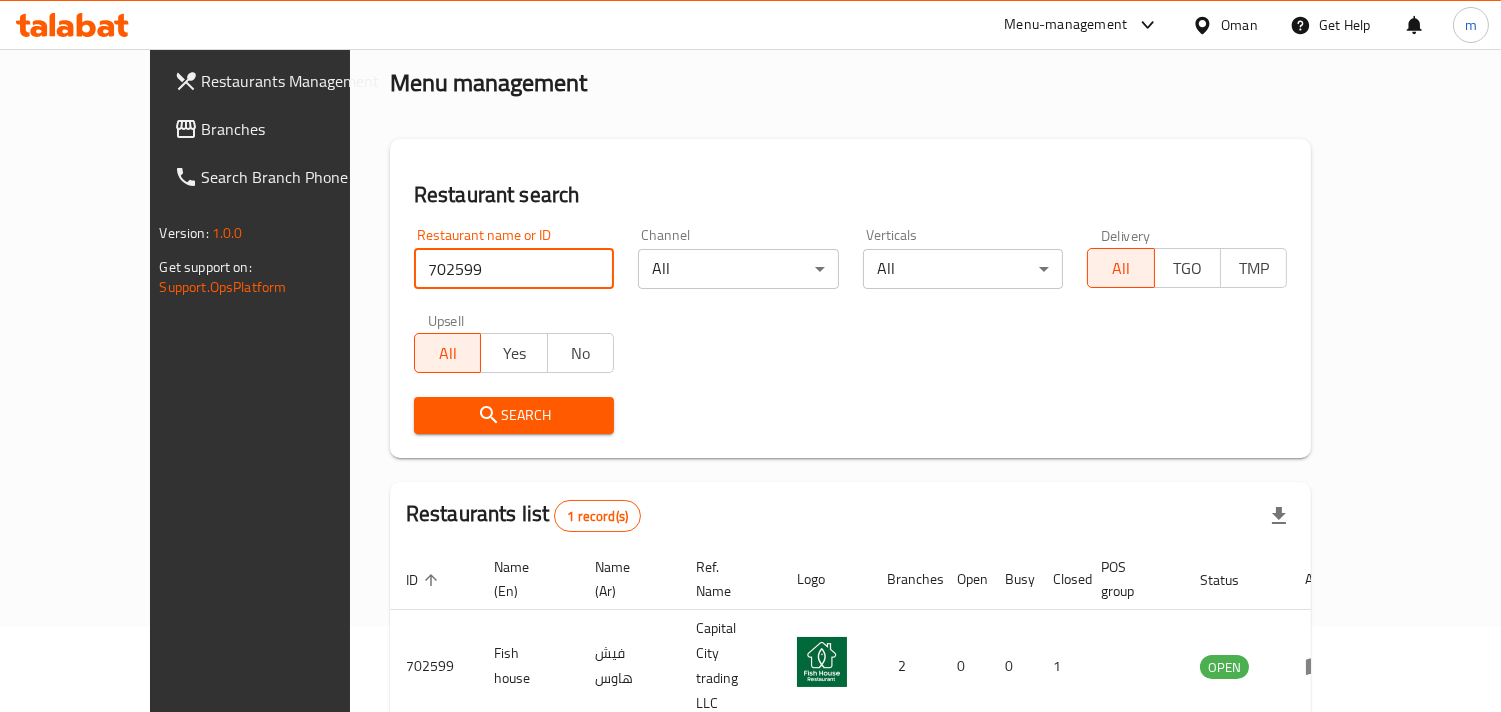scroll, scrollTop: 141, scrollLeft: 0, axis: vertical 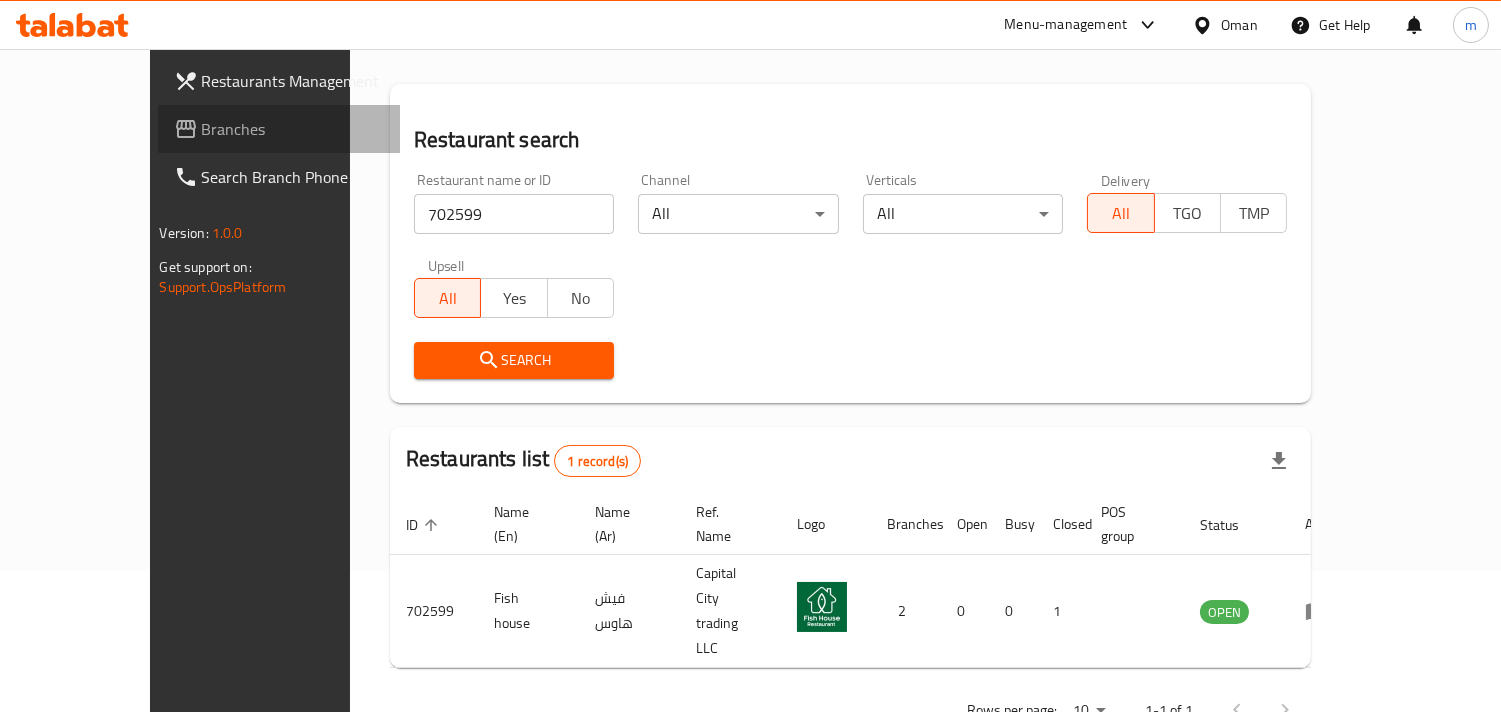click on "Branches" at bounding box center (293, 129) 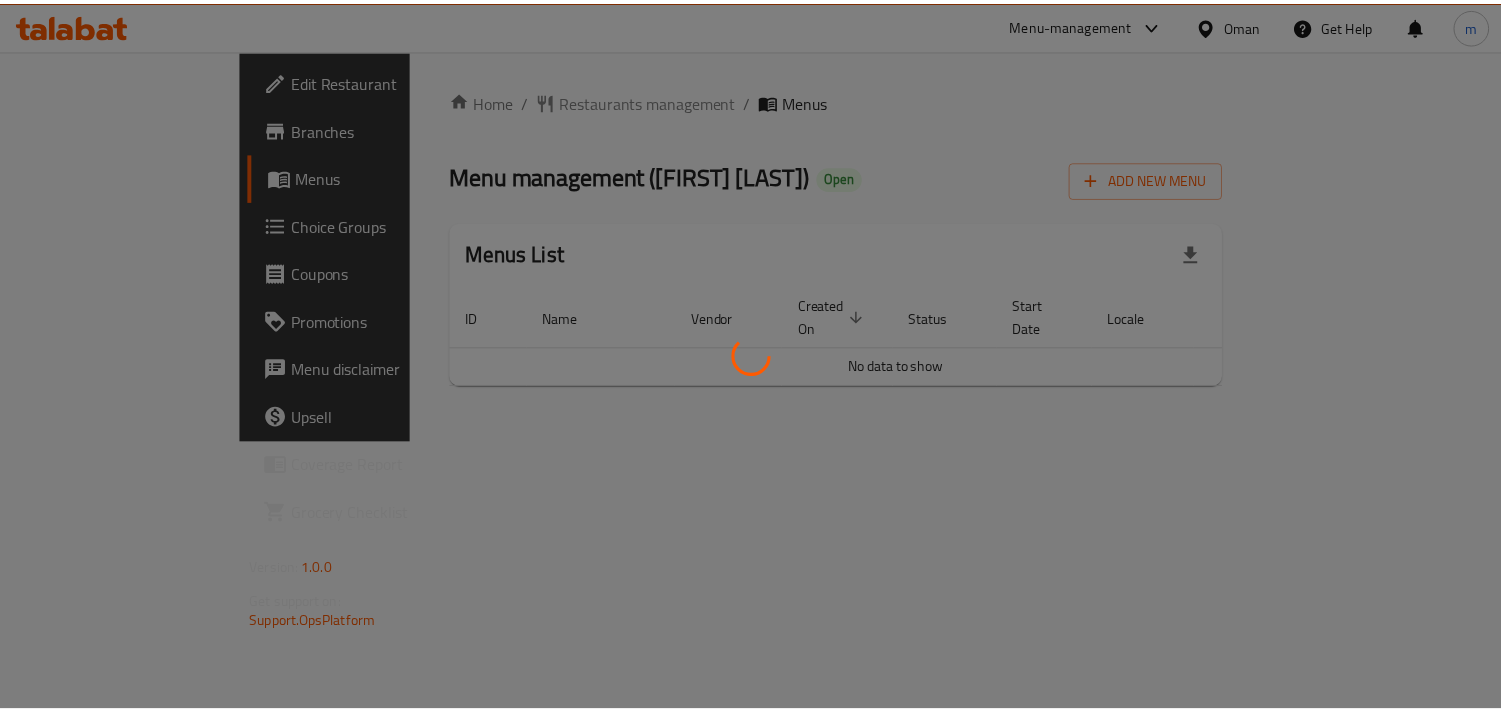 scroll, scrollTop: 0, scrollLeft: 0, axis: both 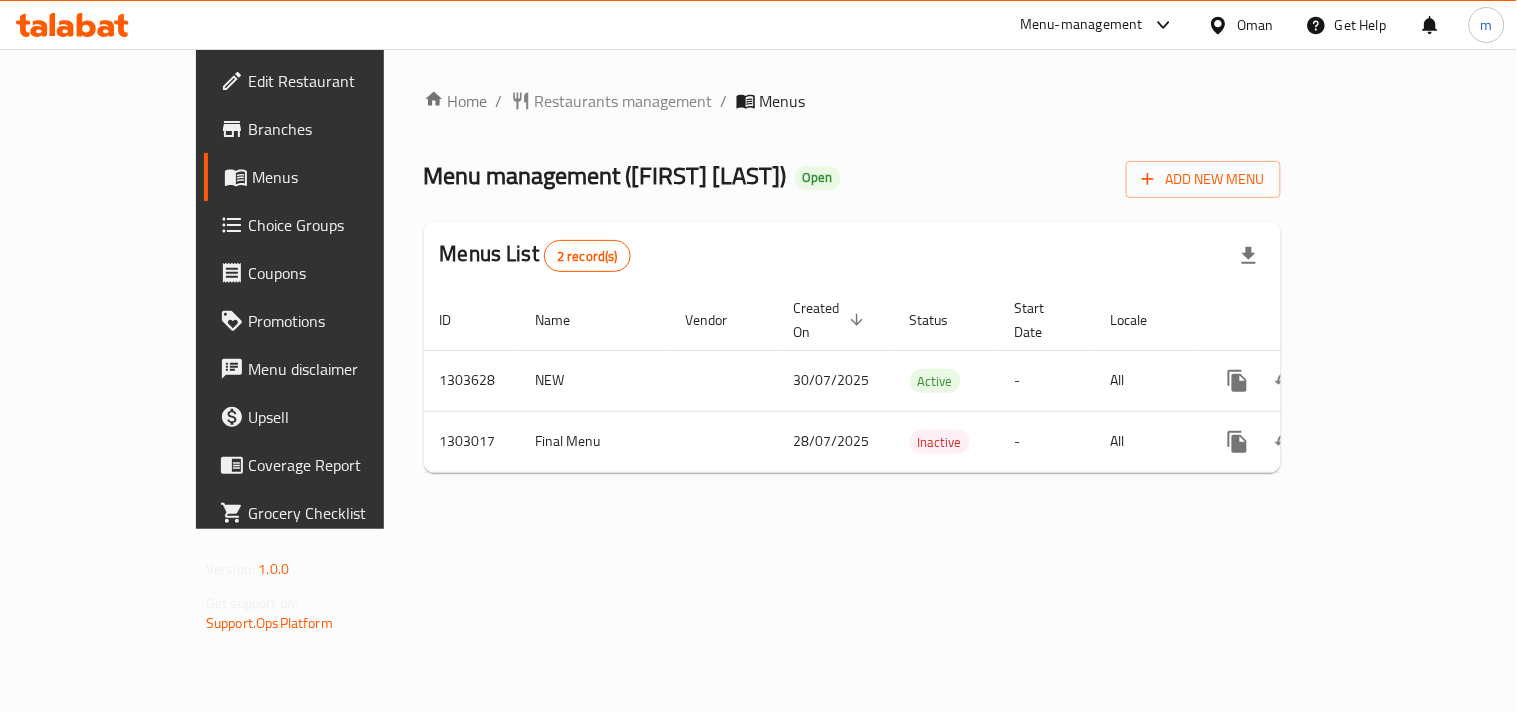 click on "Restaurants management" at bounding box center [624, 101] 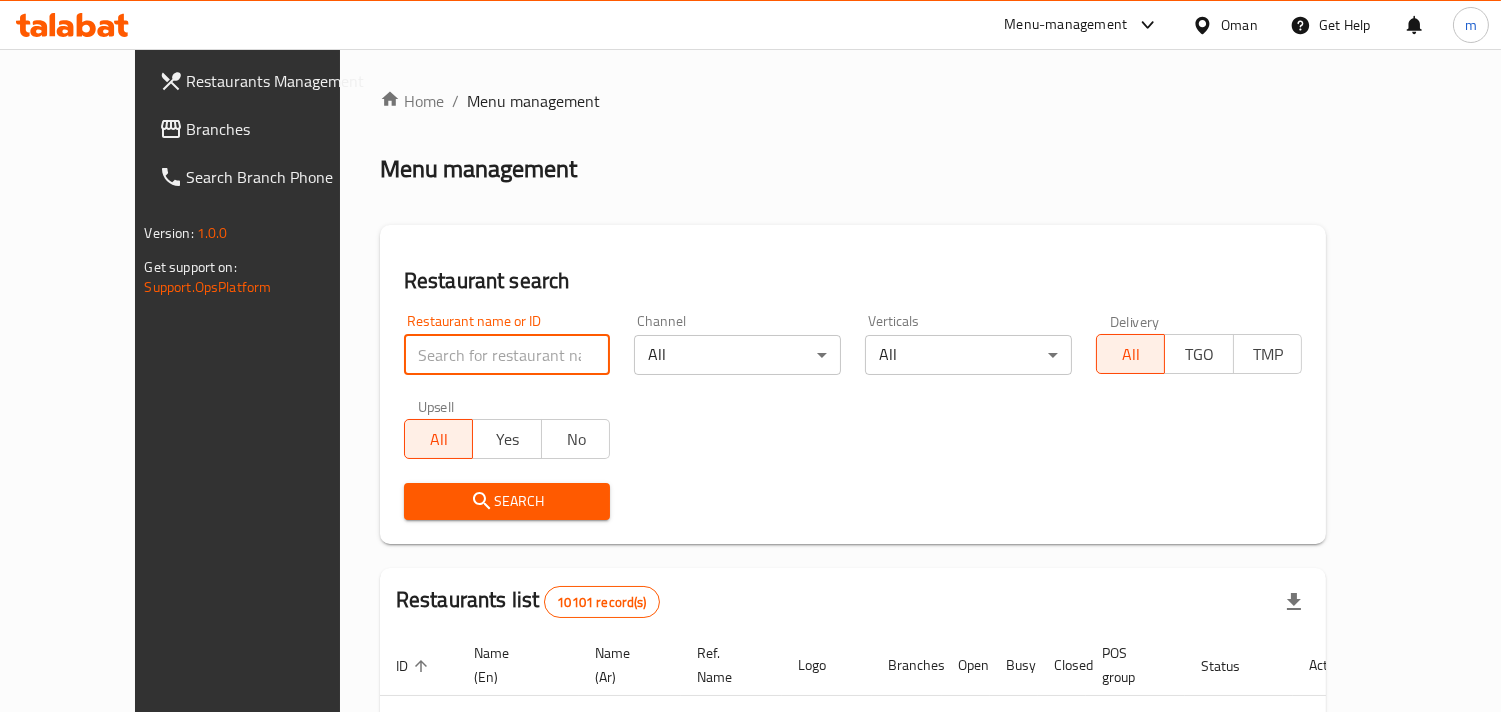 click at bounding box center [507, 355] 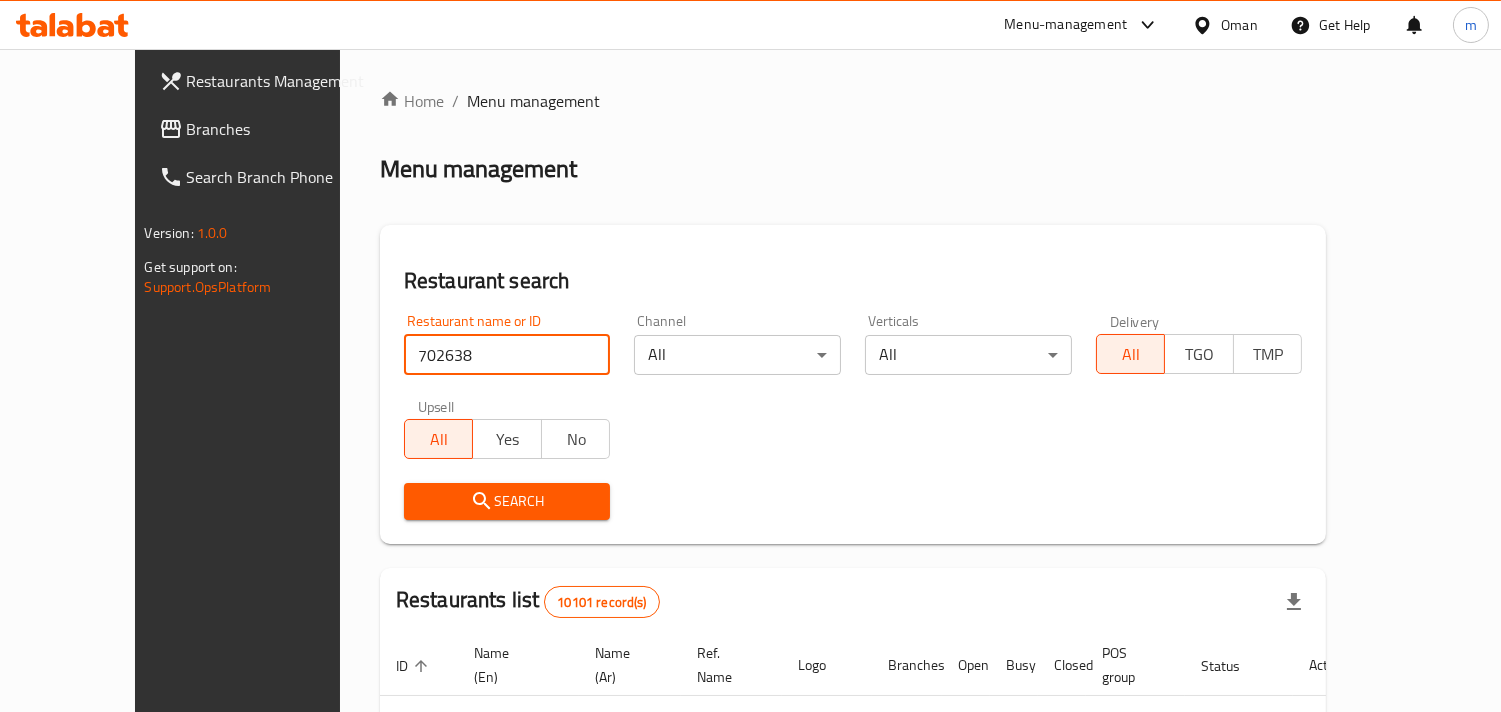 type on "702638" 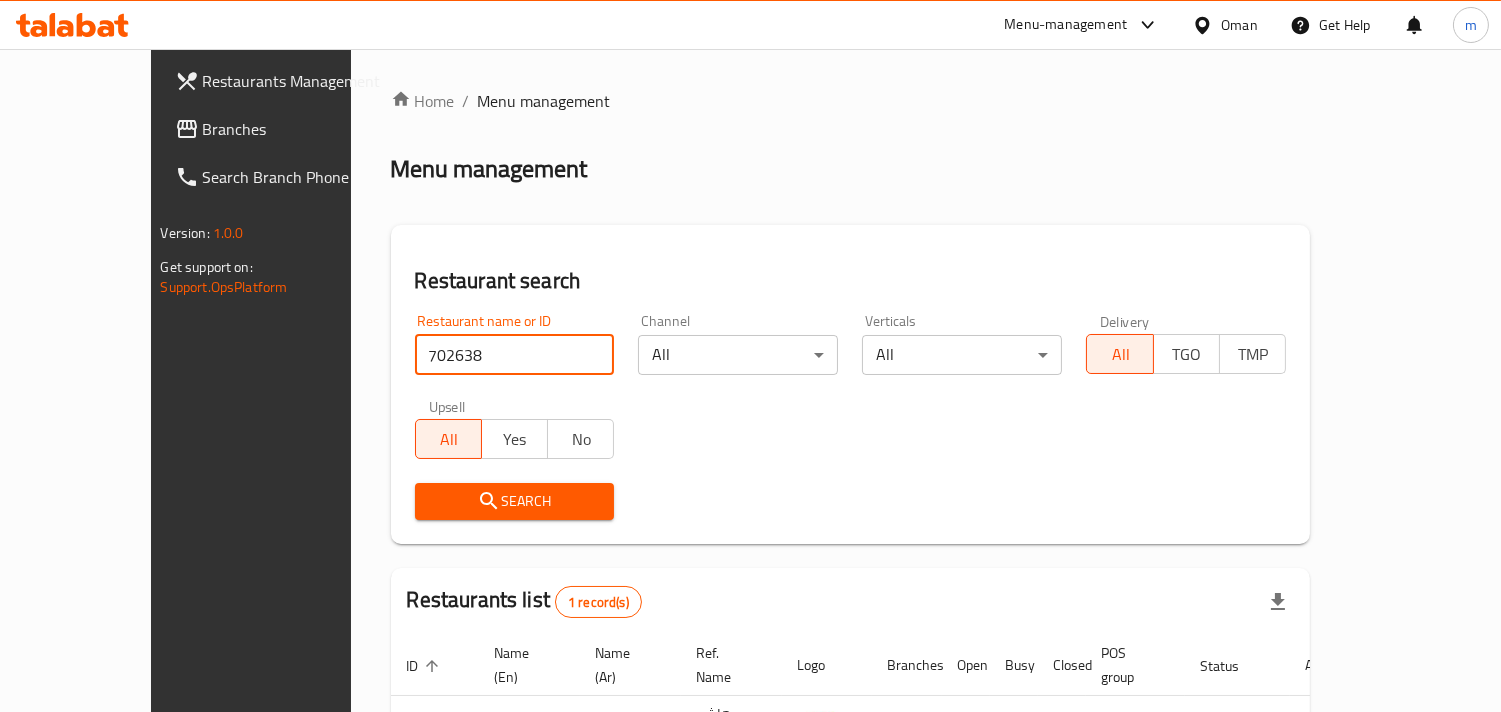 click on "Search" at bounding box center [515, 501] 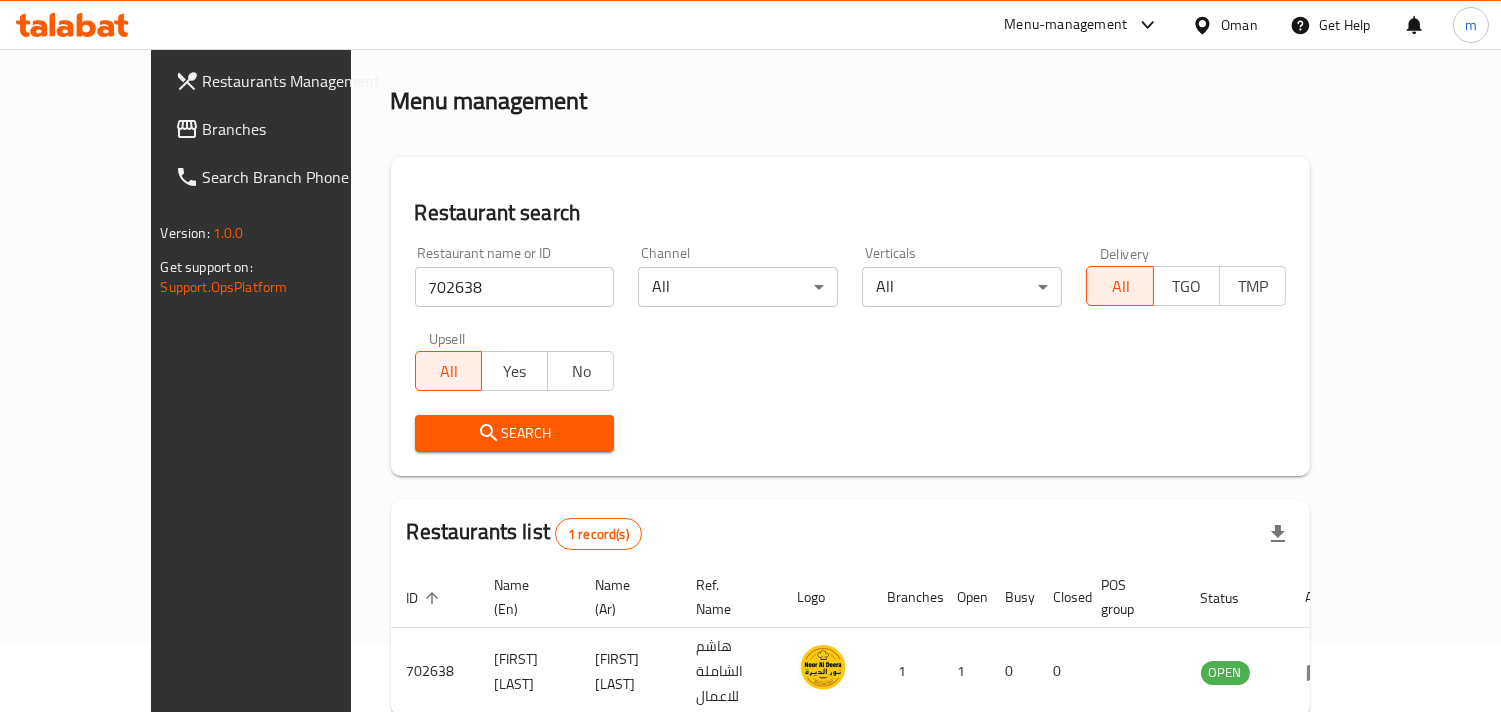 scroll, scrollTop: 141, scrollLeft: 0, axis: vertical 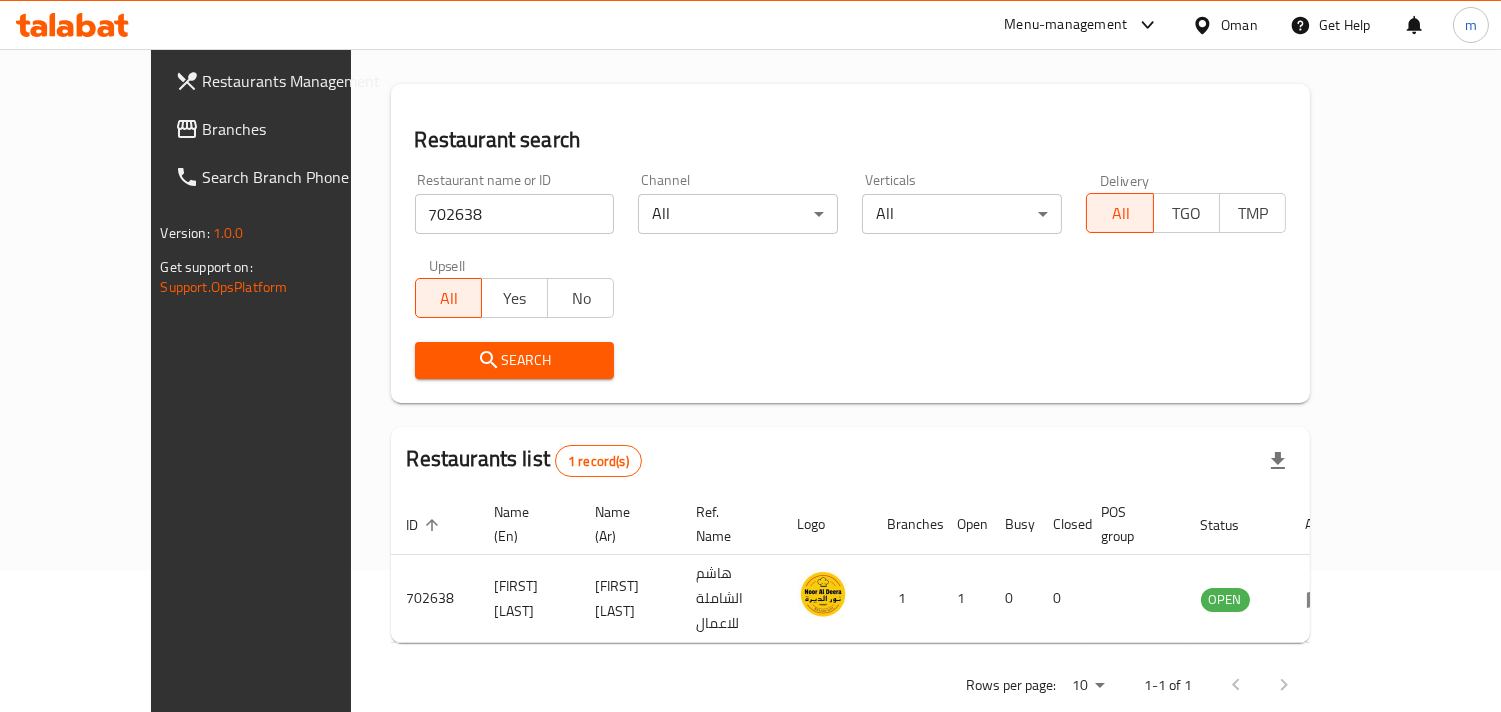 click on "Oman" at bounding box center (1239, 25) 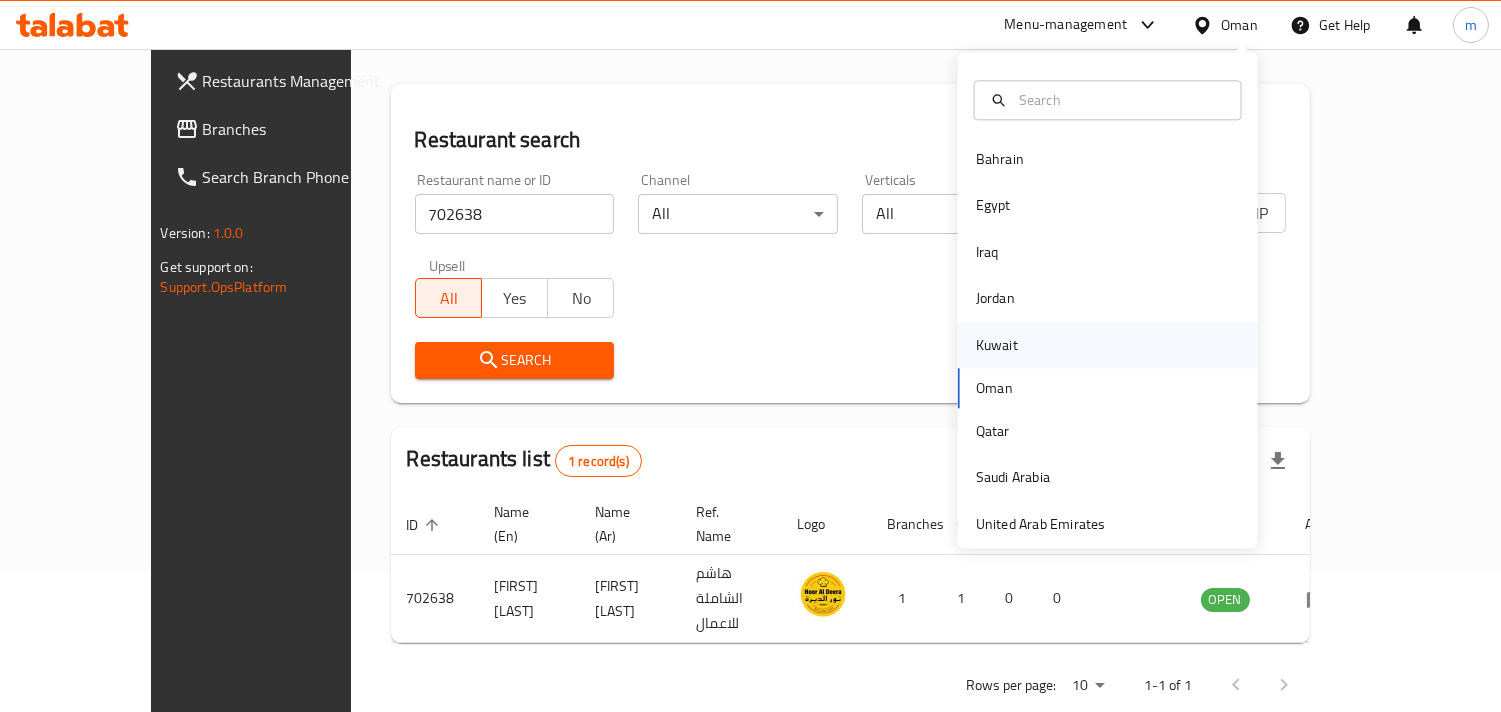 click on "Kuwait" at bounding box center (997, 345) 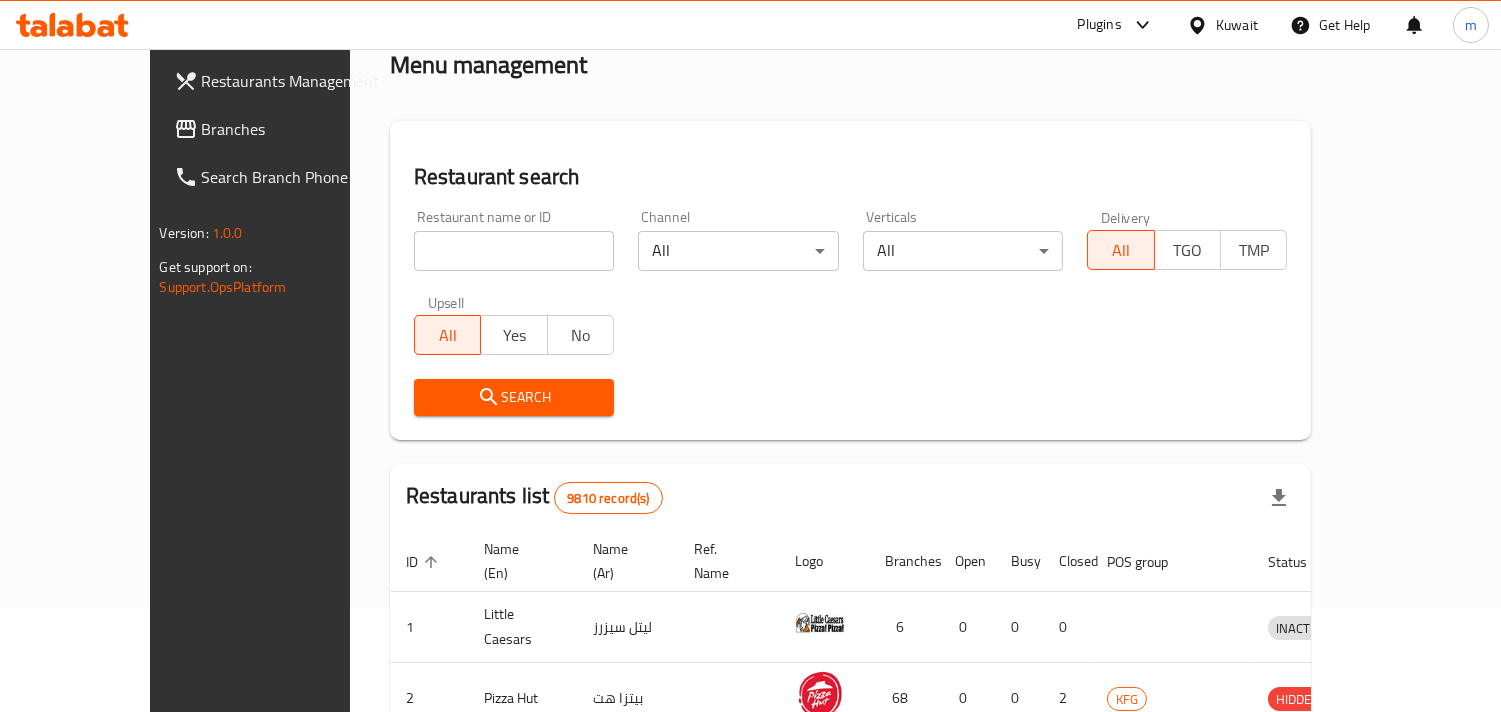 scroll, scrollTop: 141, scrollLeft: 0, axis: vertical 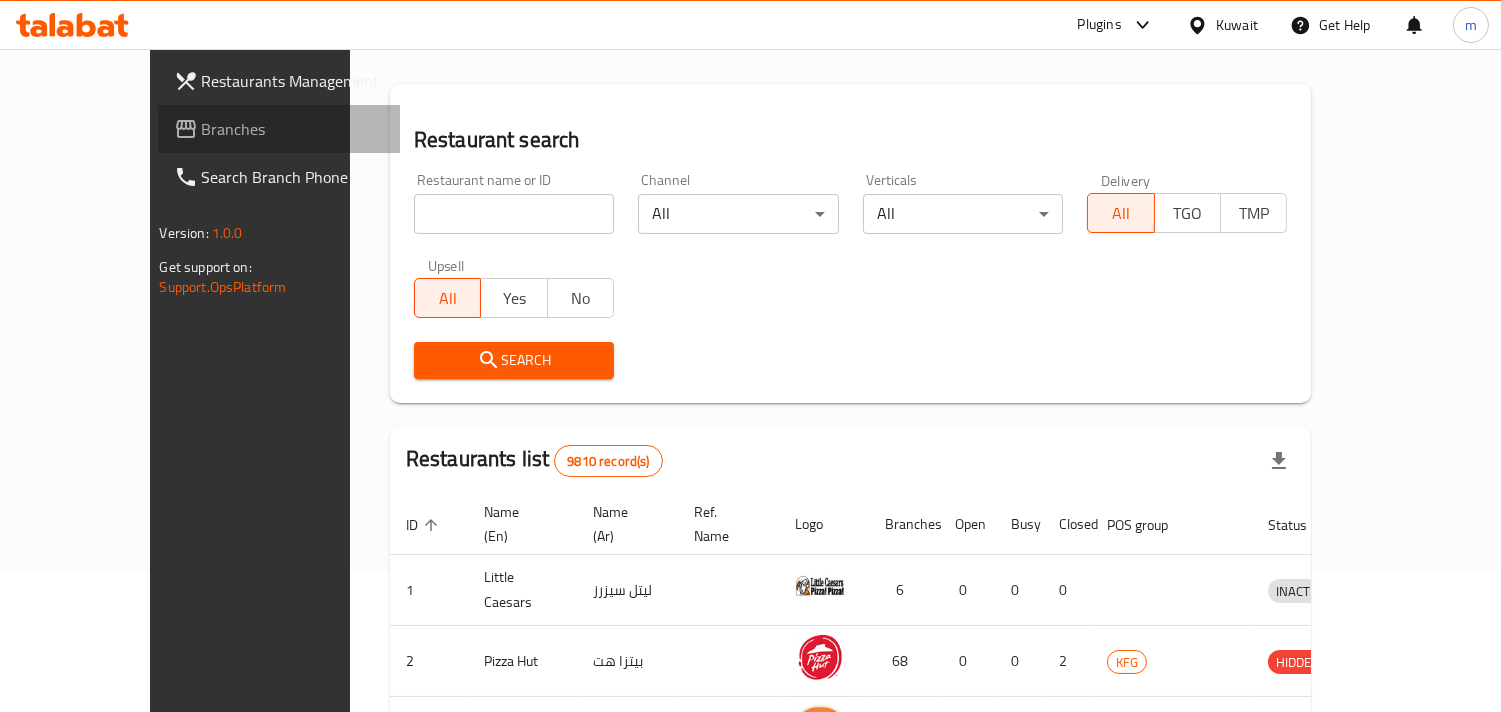 click on "Branches" at bounding box center [293, 129] 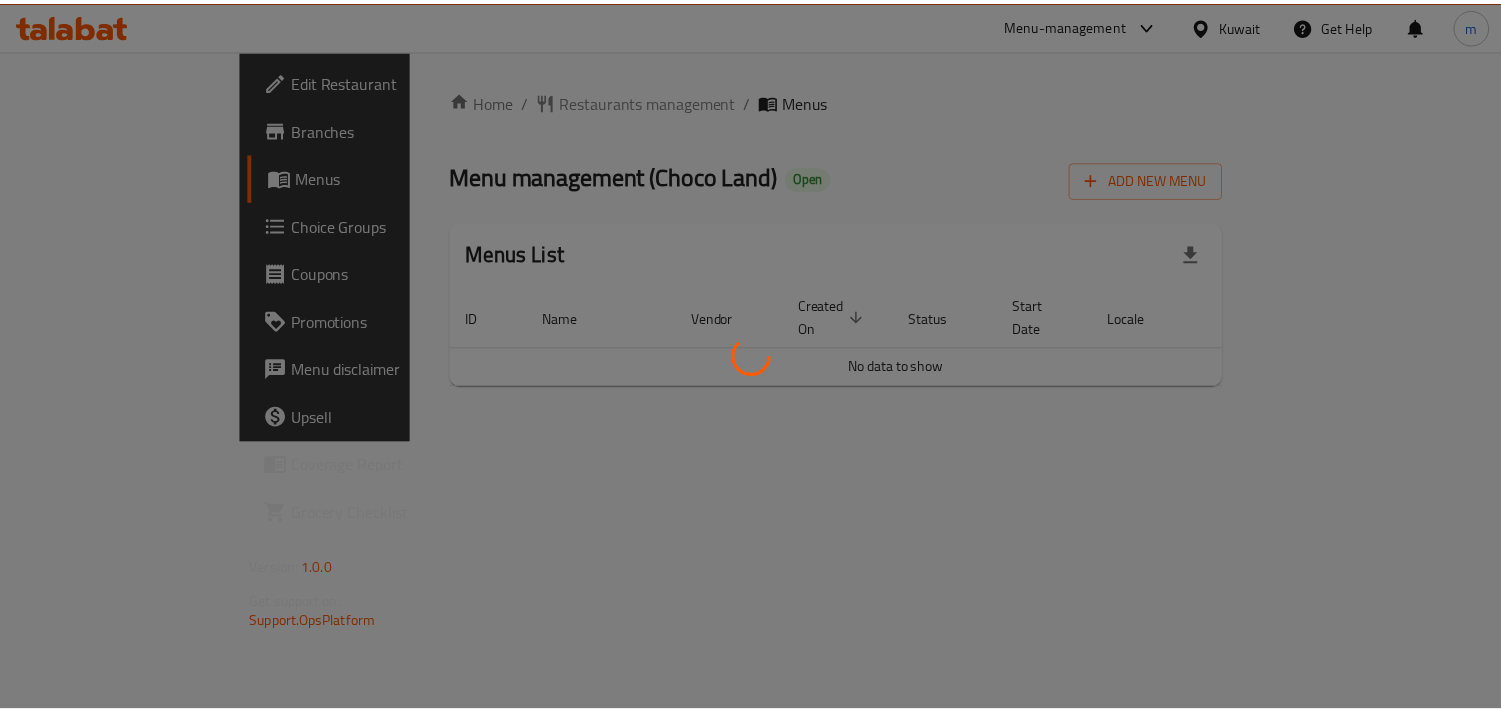 scroll, scrollTop: 0, scrollLeft: 0, axis: both 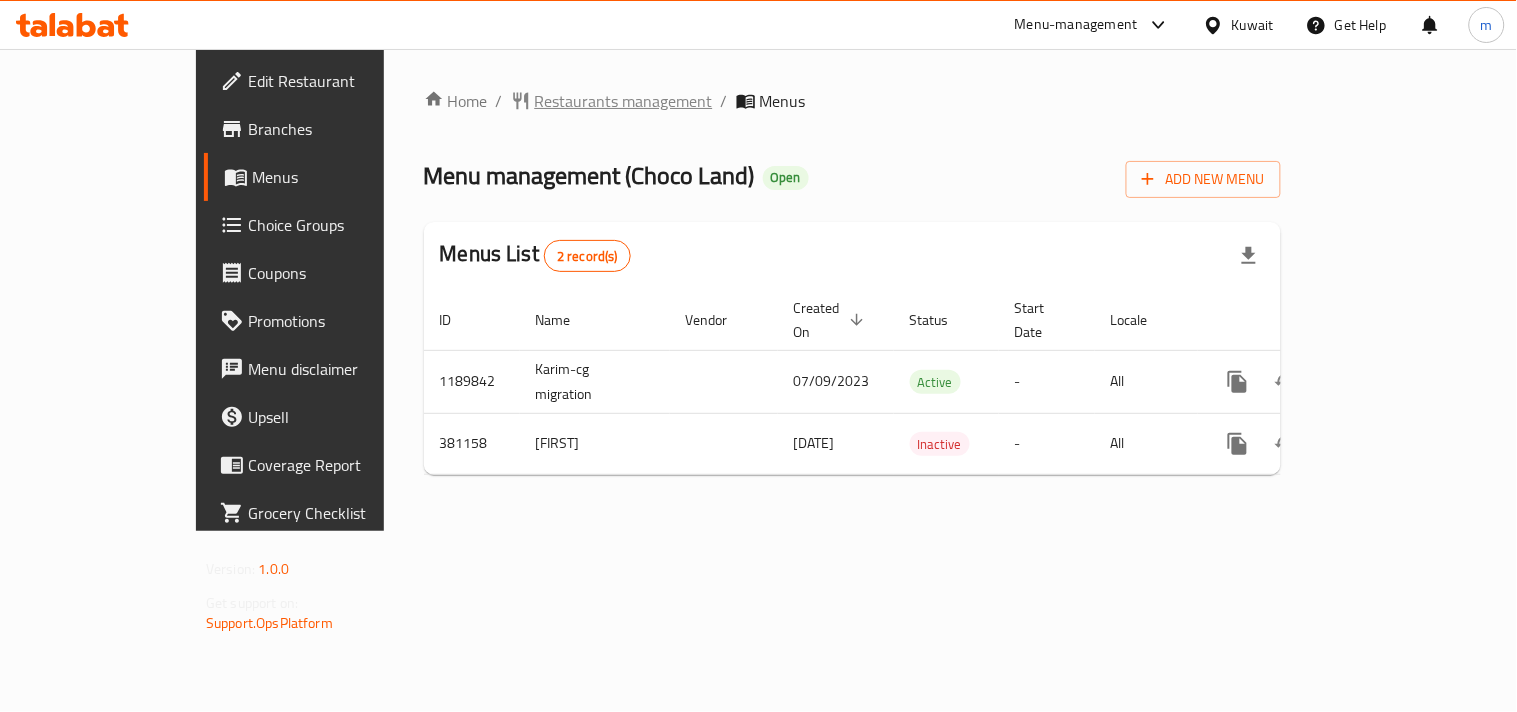 click on "Restaurants management" at bounding box center [624, 101] 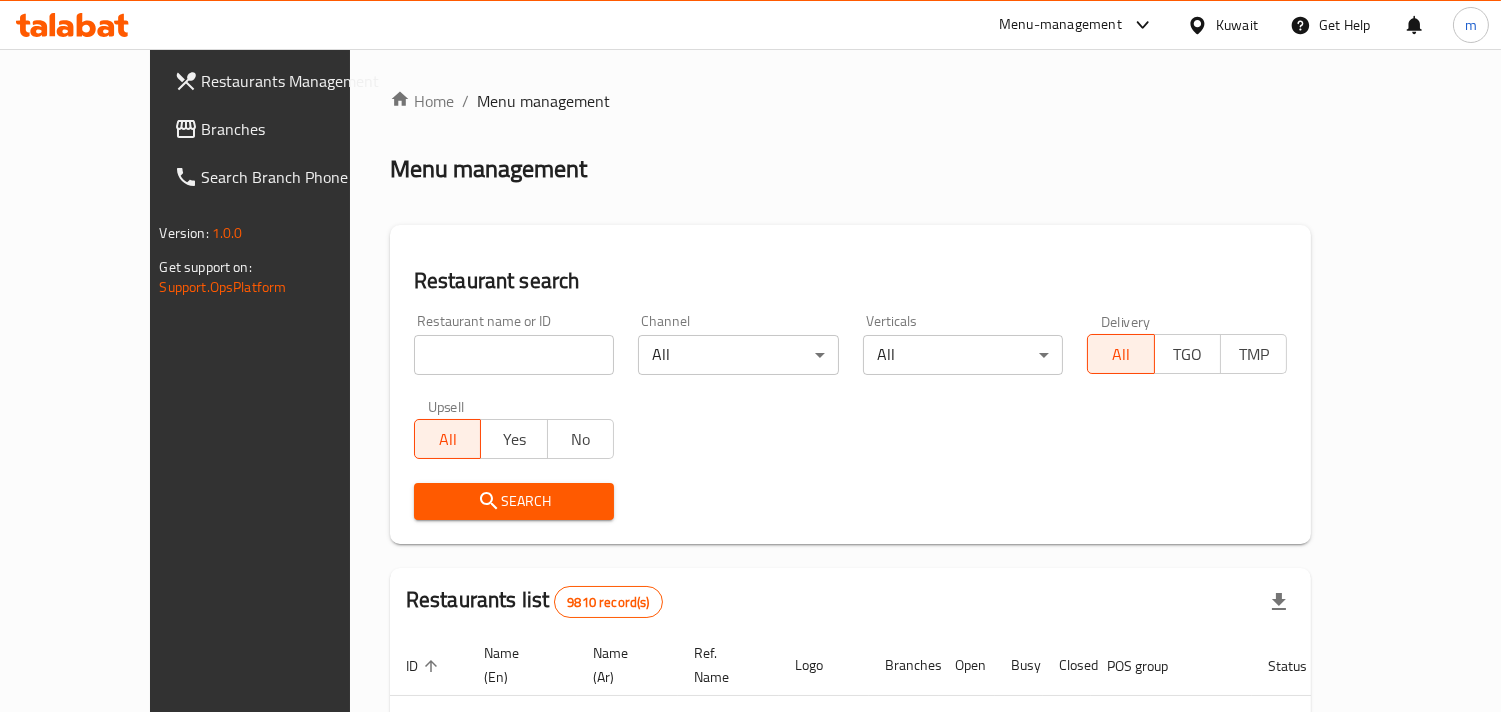 click at bounding box center (514, 355) 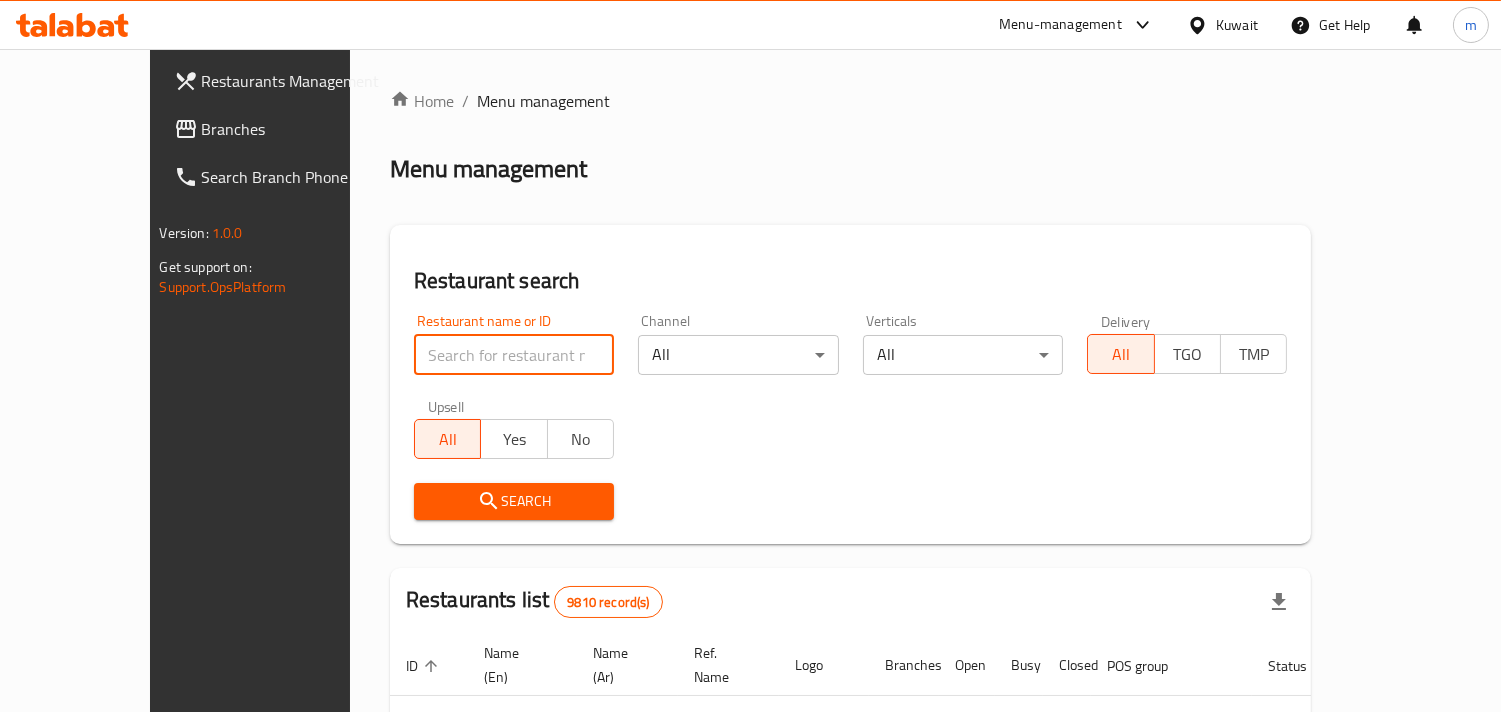 paste on "631443" 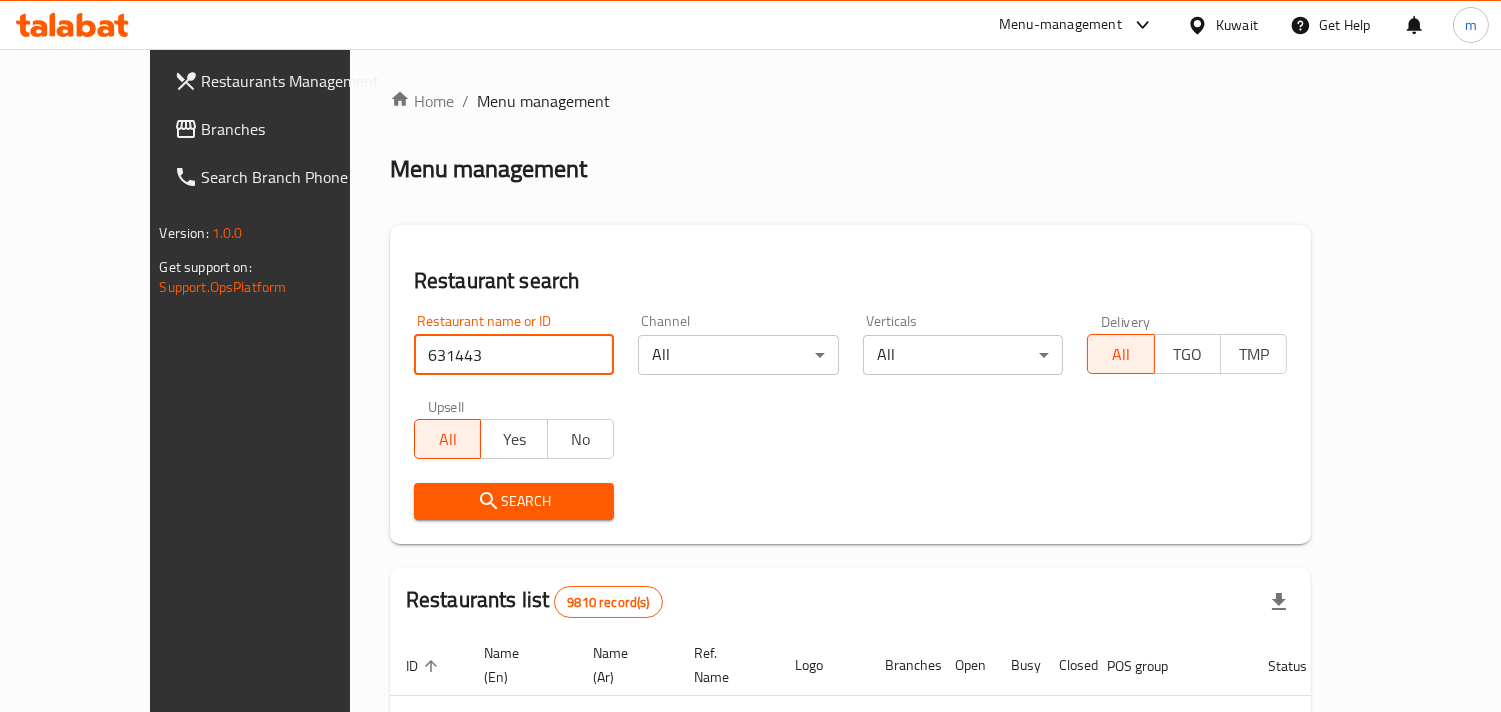 type on "631443" 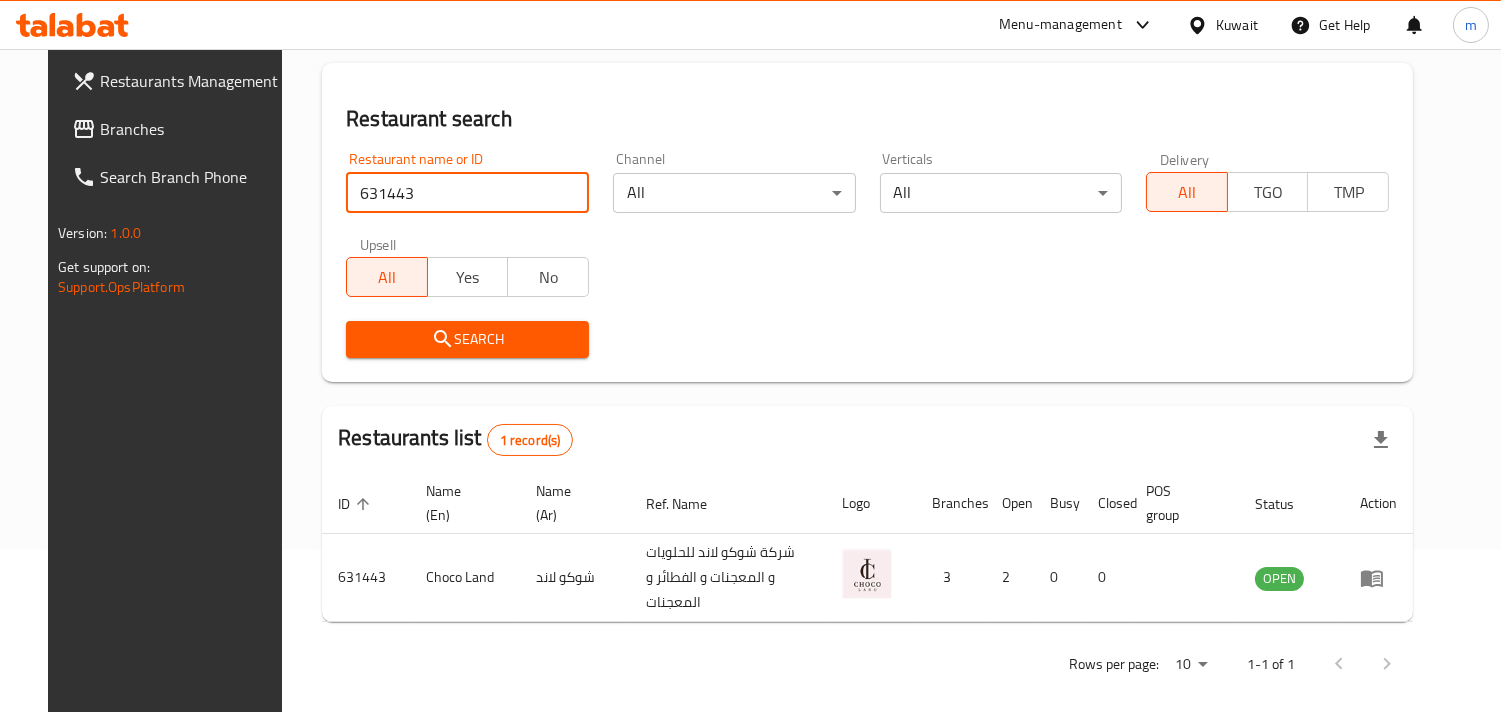 scroll, scrollTop: 163, scrollLeft: 0, axis: vertical 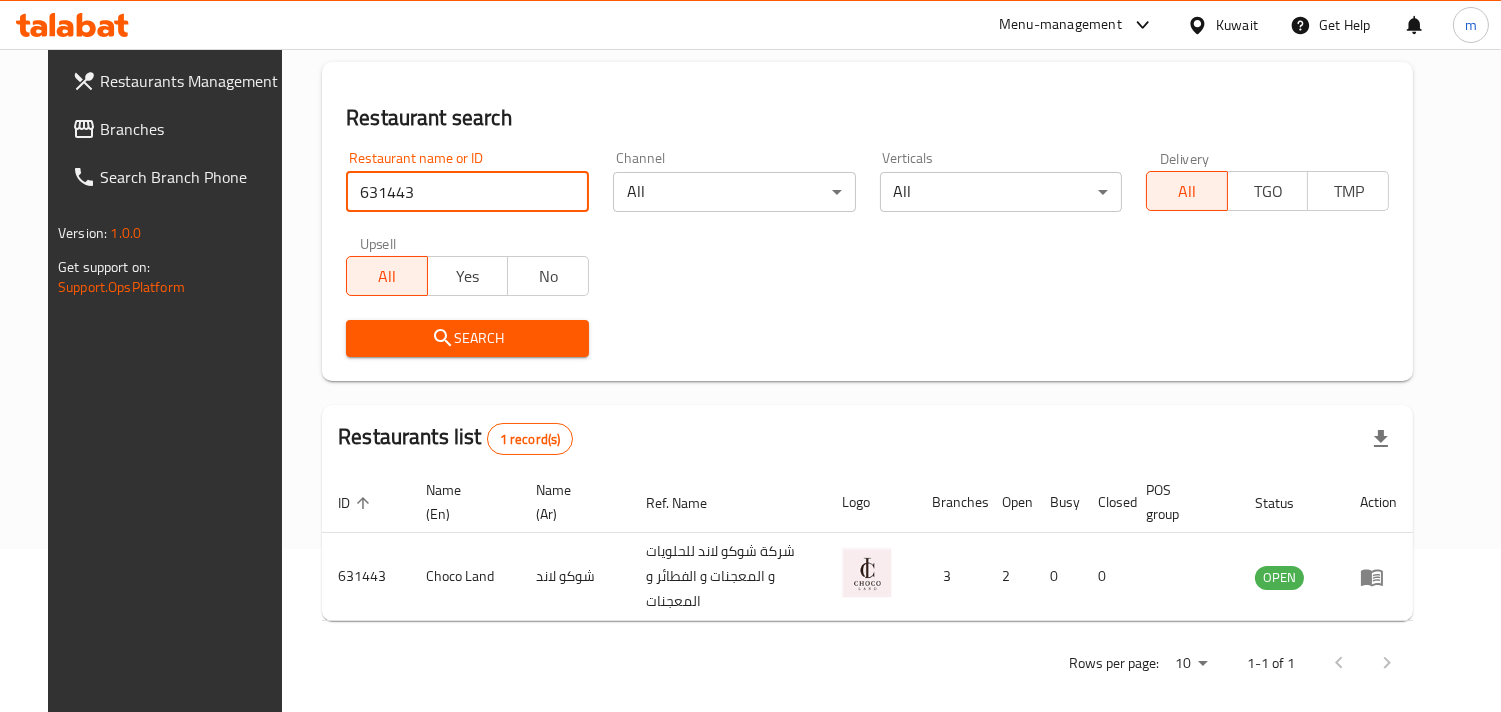 click at bounding box center [1201, 25] 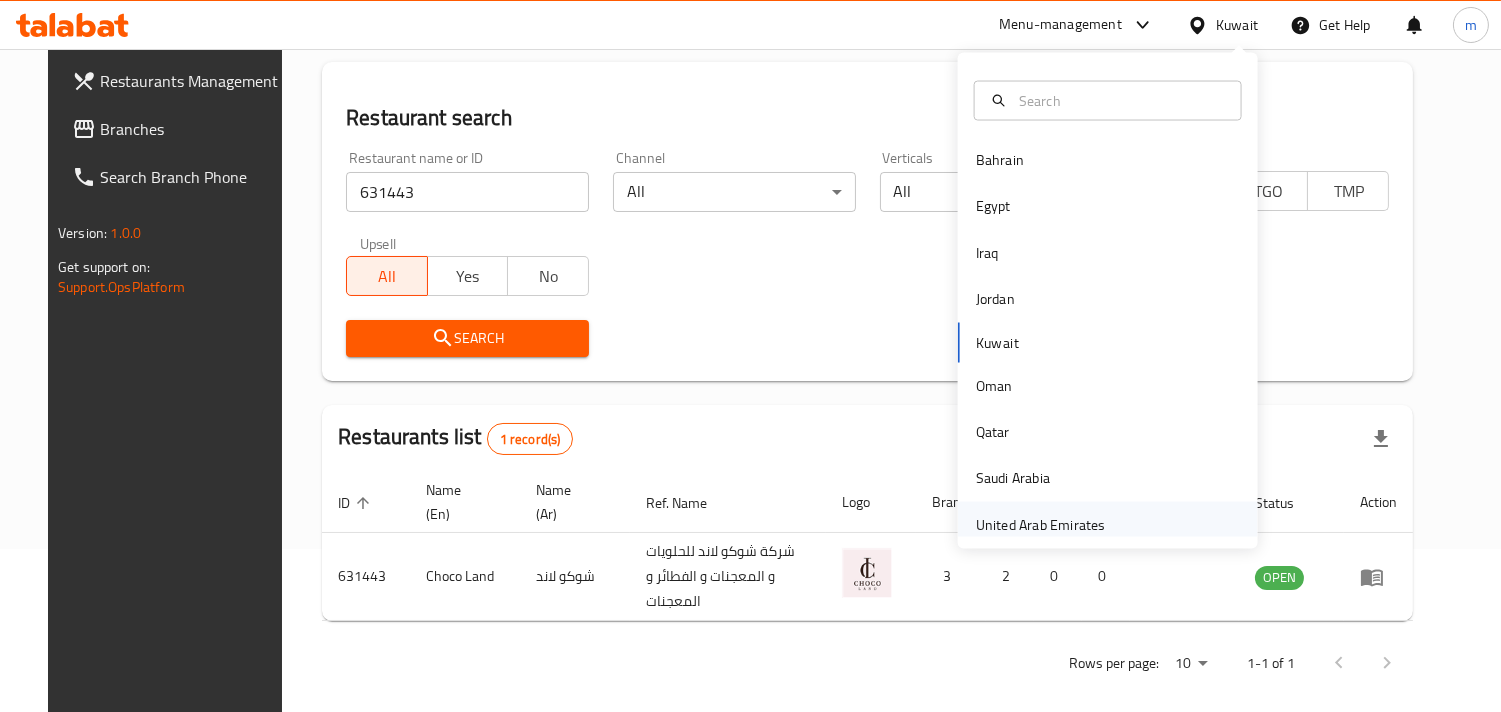 click on "United Arab Emirates" at bounding box center [1041, 524] 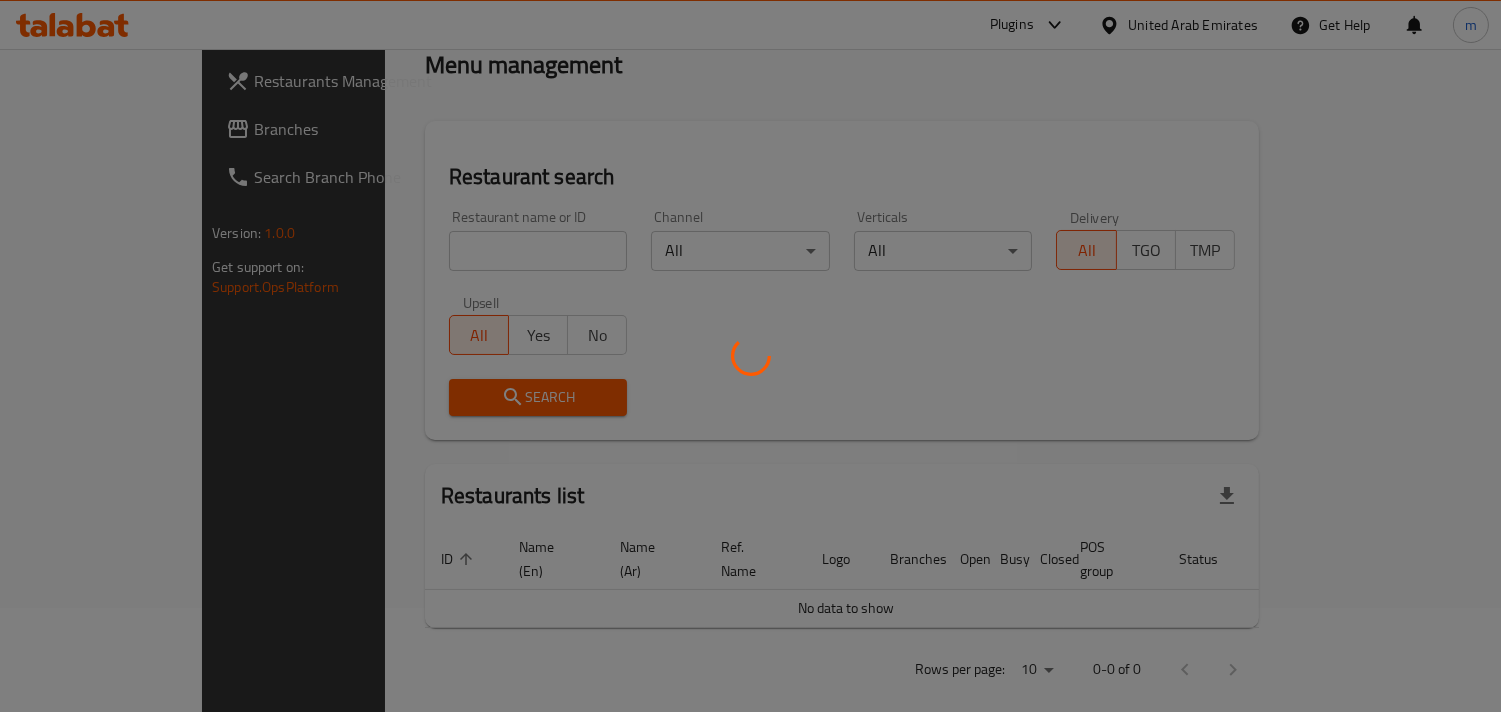 scroll, scrollTop: 163, scrollLeft: 0, axis: vertical 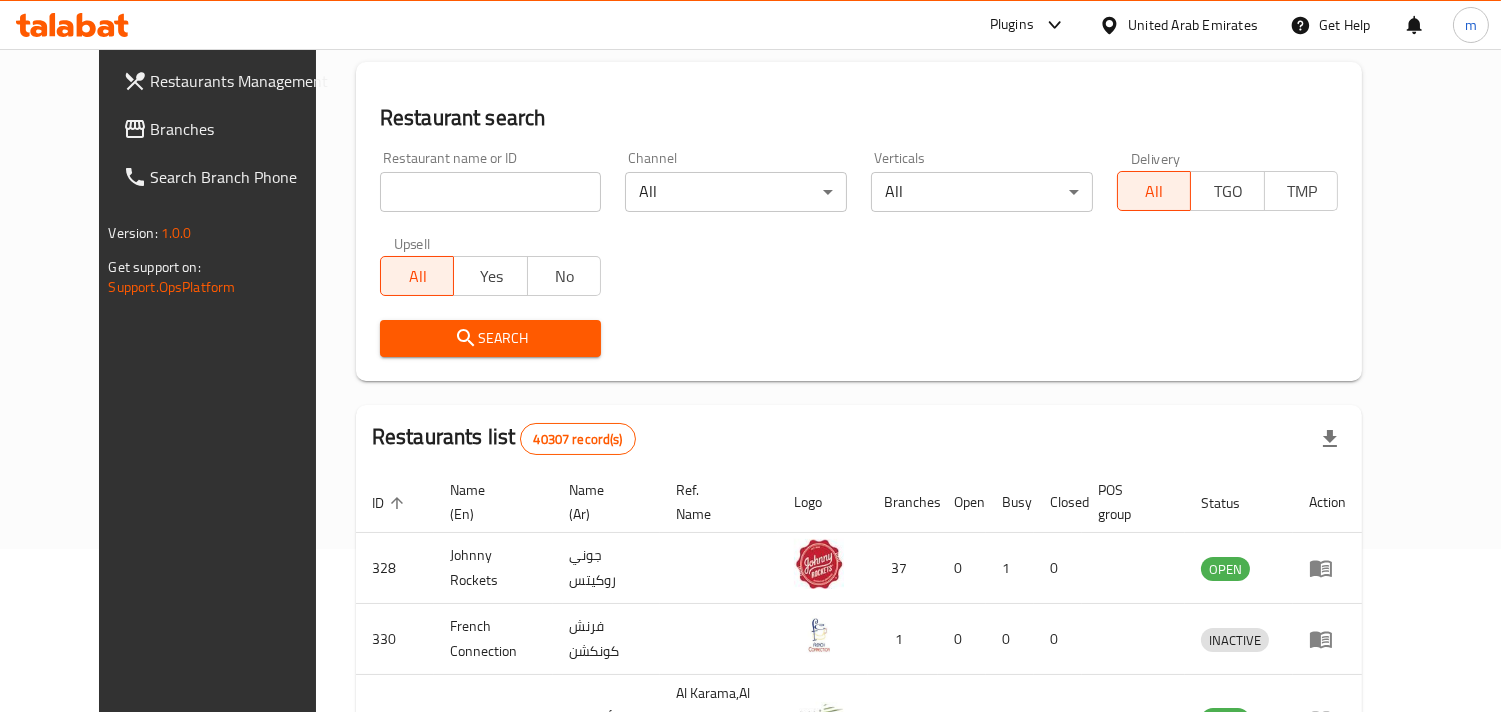click on "Branches" at bounding box center [242, 129] 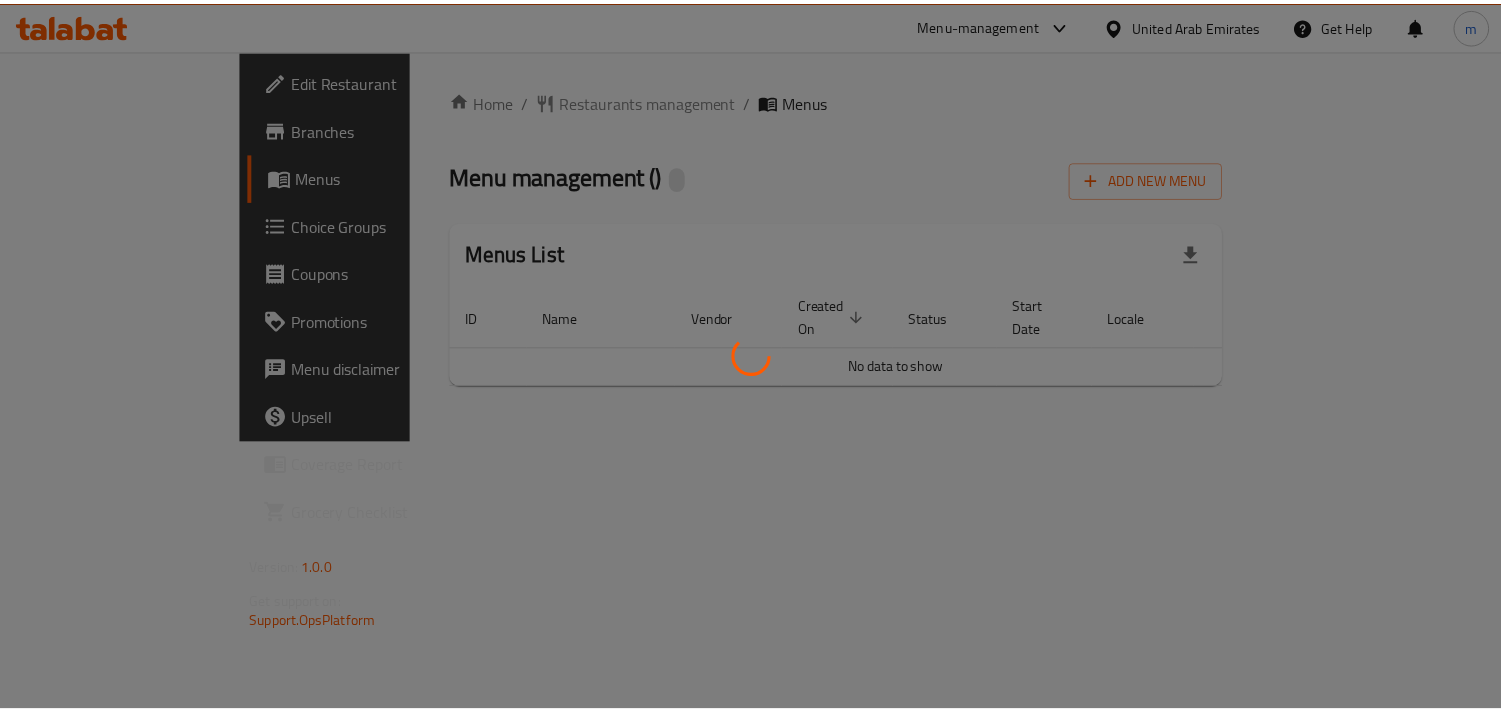 scroll, scrollTop: 0, scrollLeft: 0, axis: both 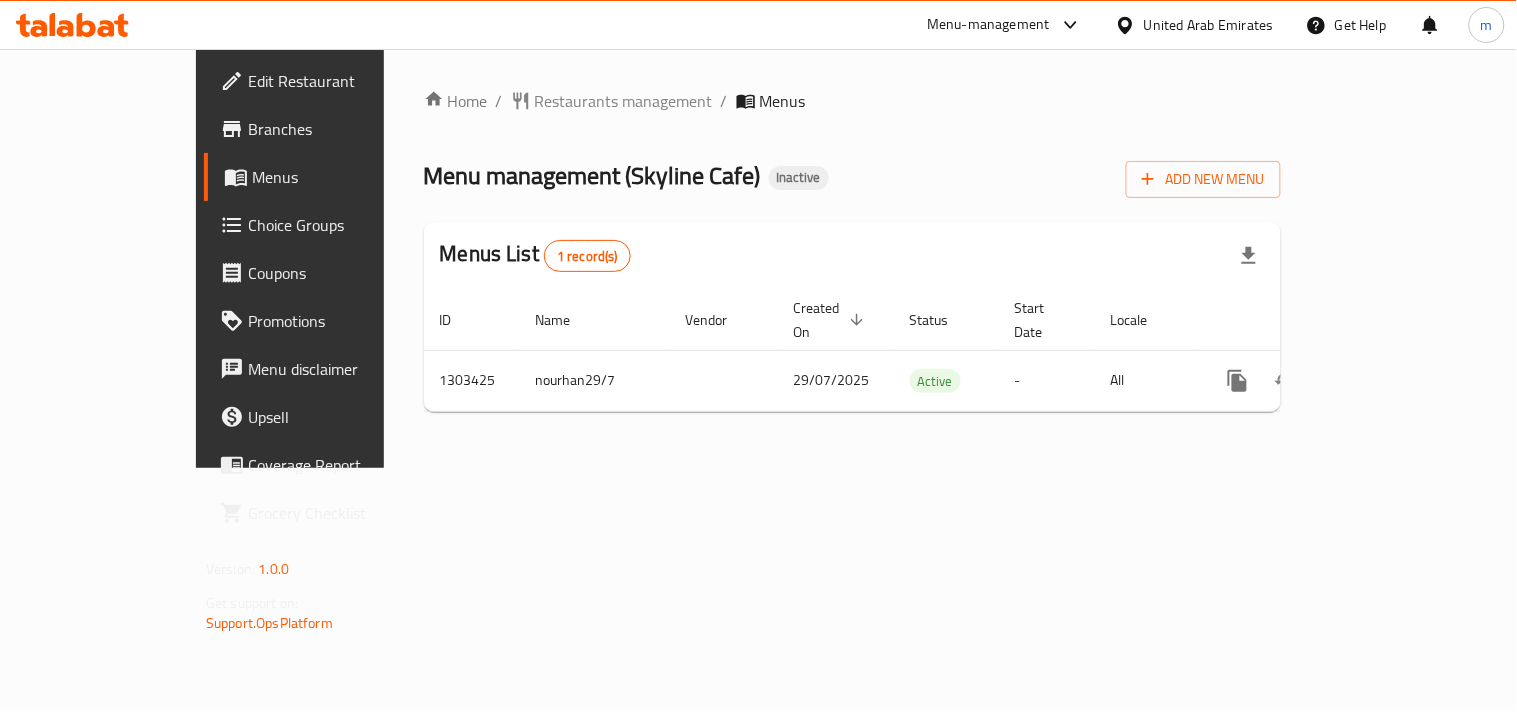 click on "Restaurants management" at bounding box center (624, 101) 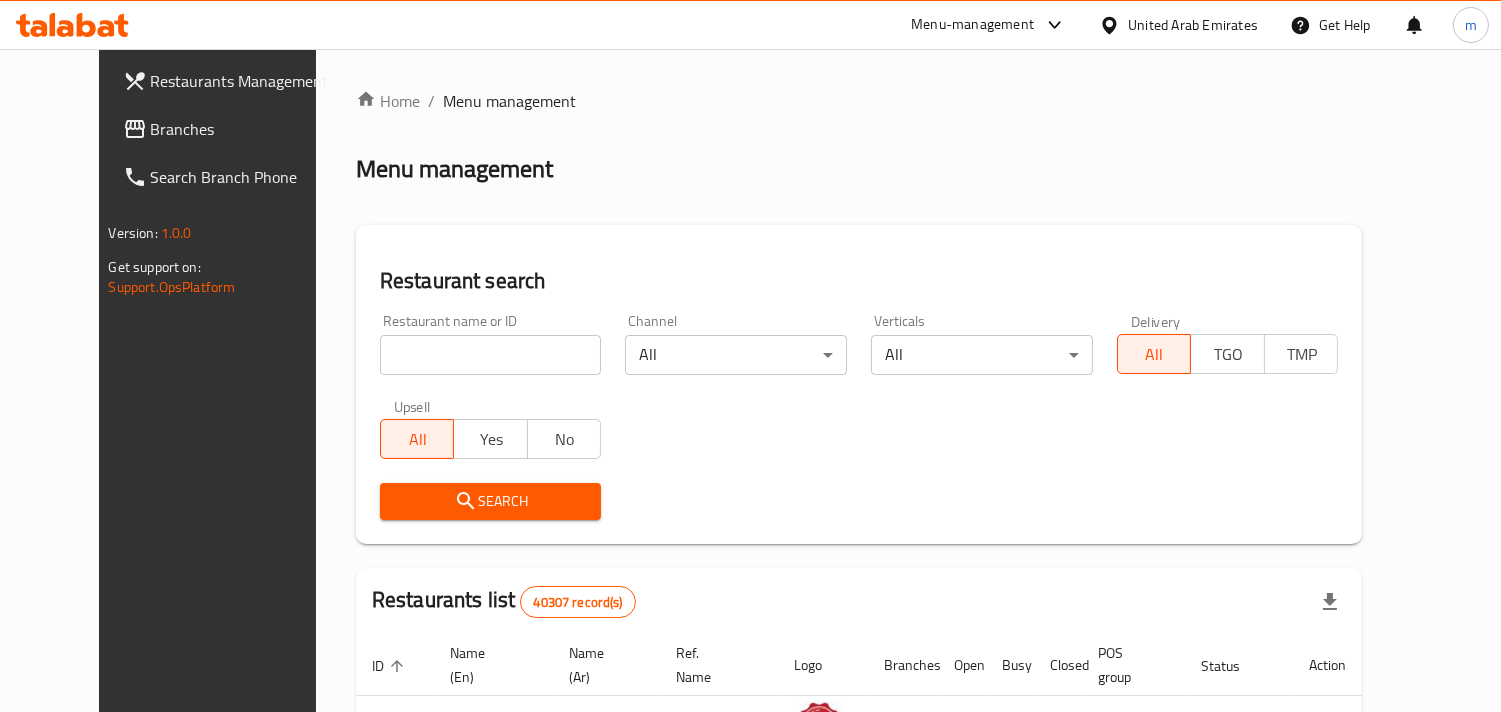 click at bounding box center [491, 355] 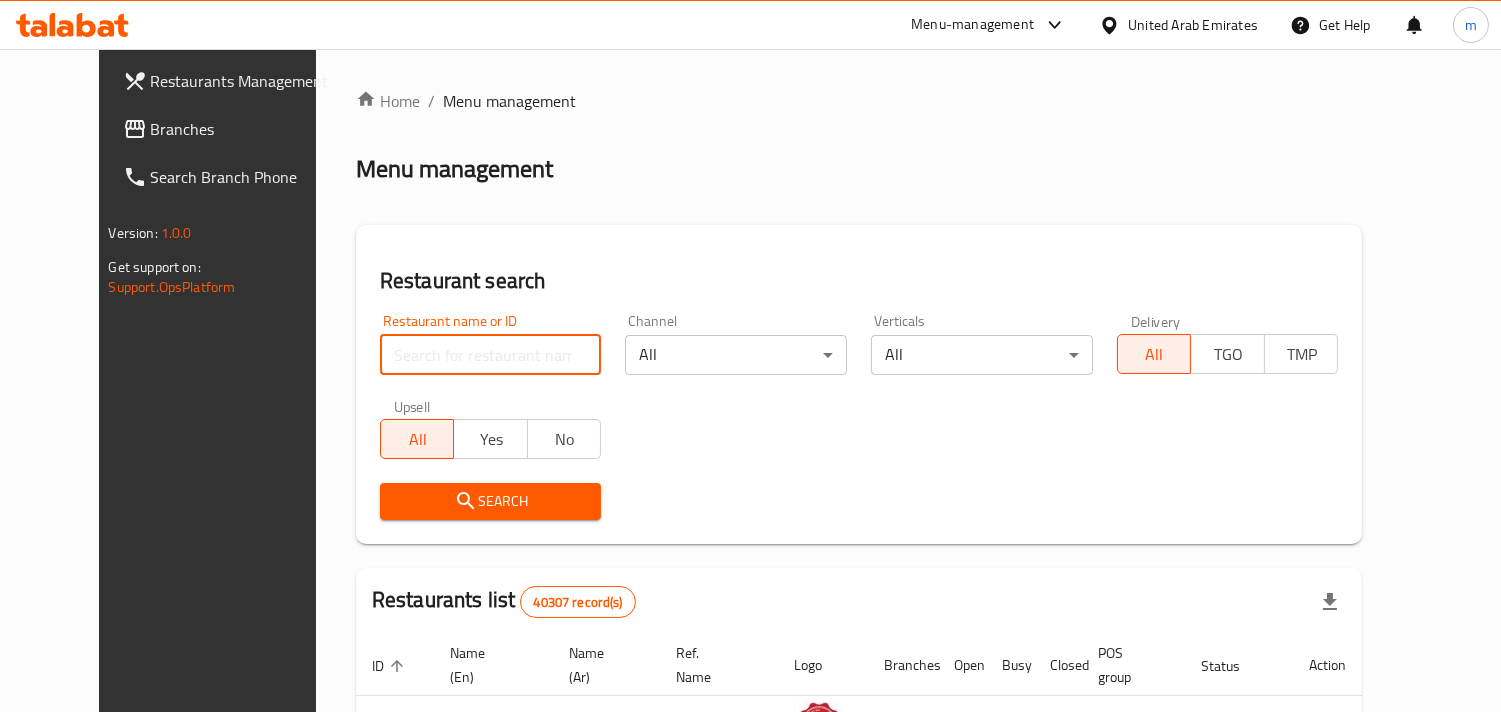 paste on "702798" 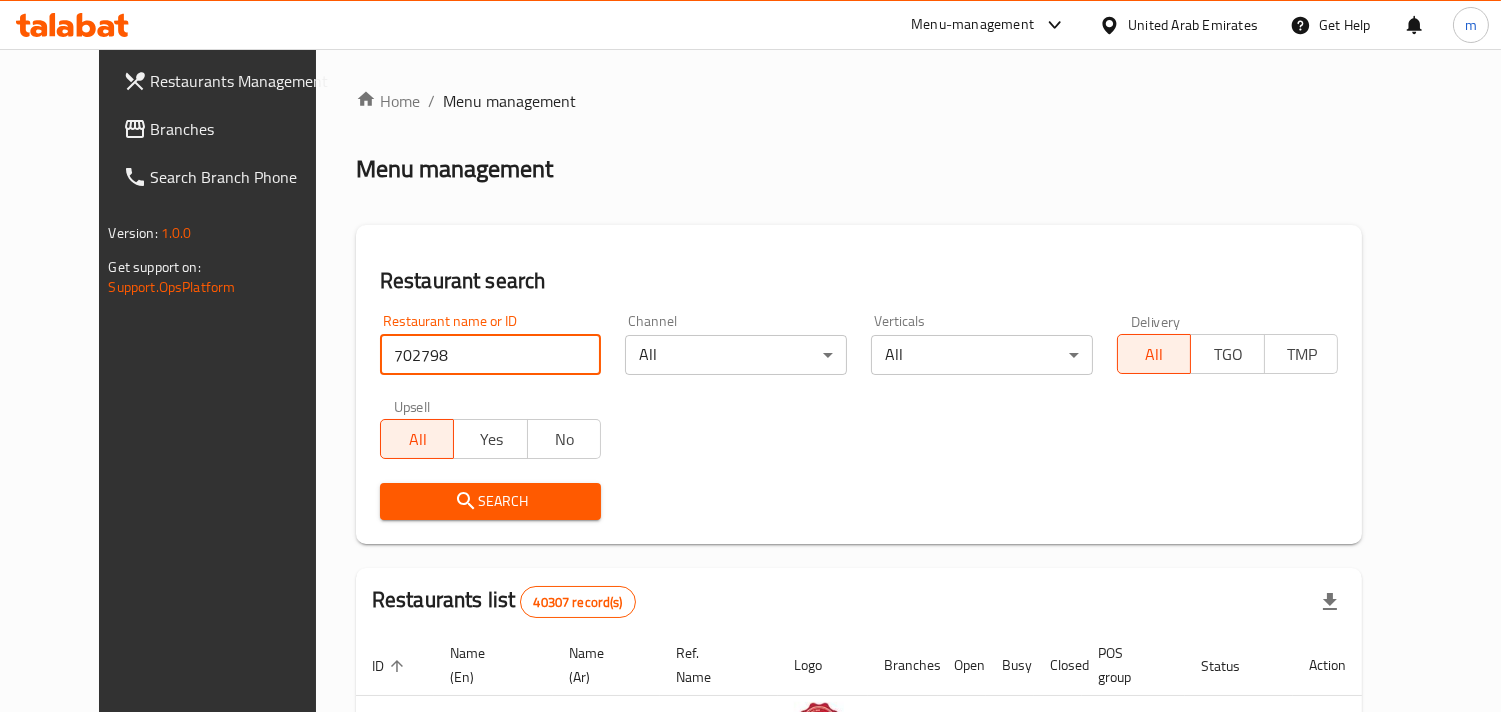 type on "702798" 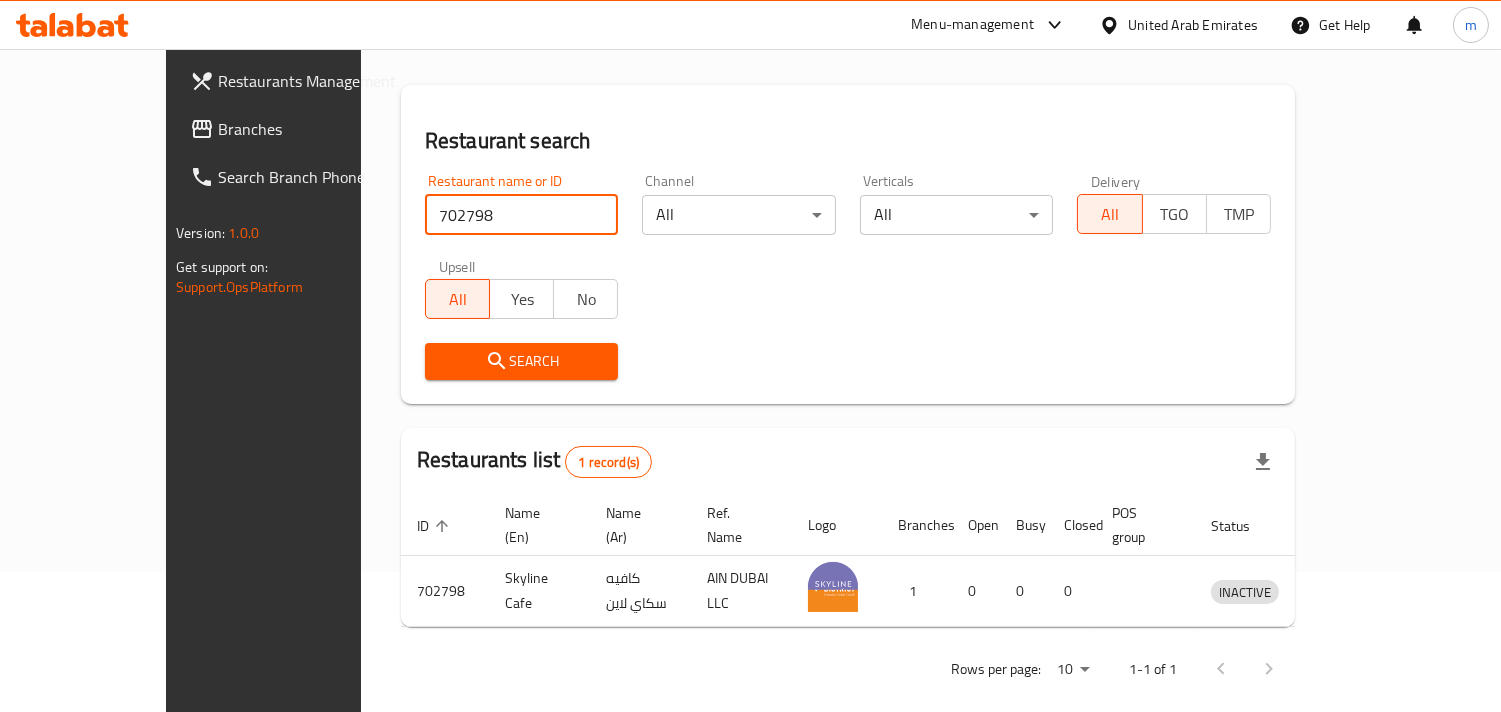 scroll, scrollTop: 141, scrollLeft: 0, axis: vertical 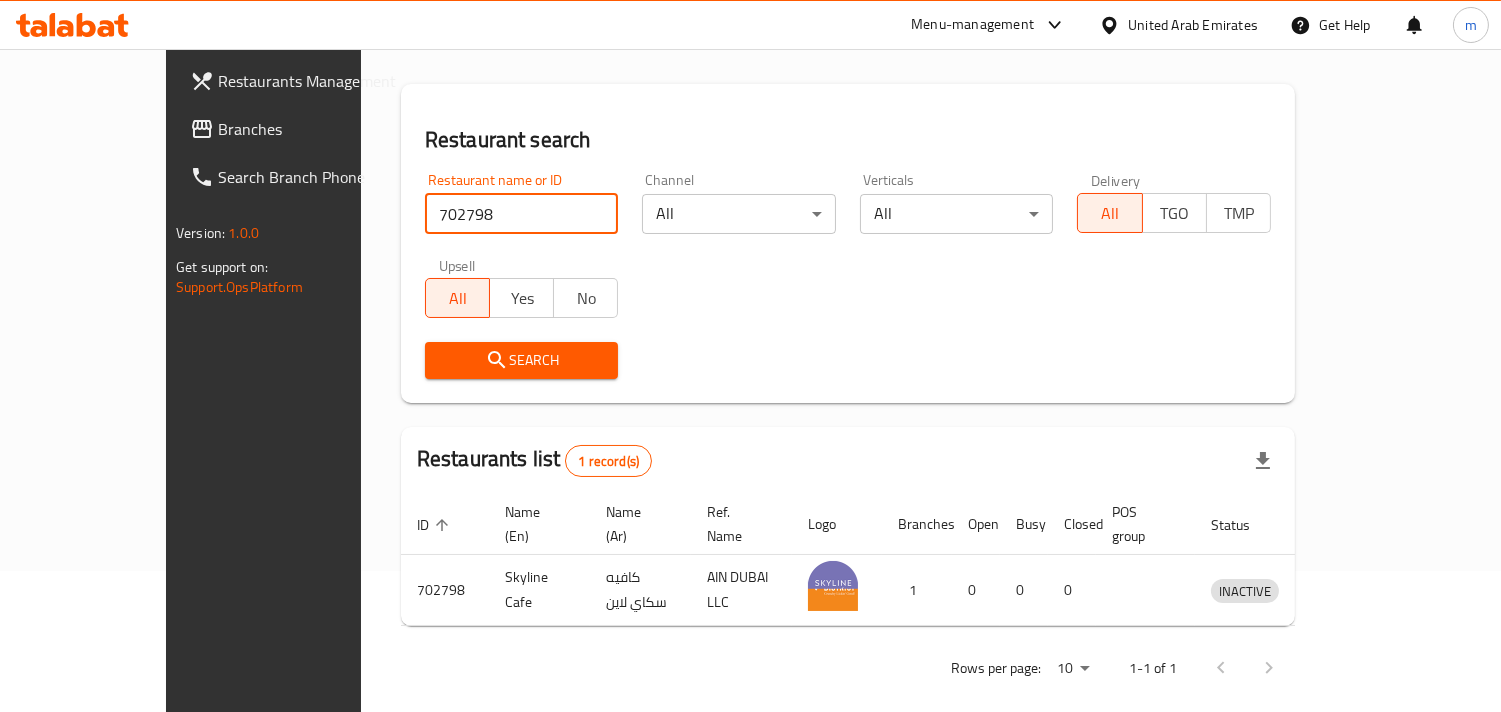 click on "Branches" at bounding box center (309, 129) 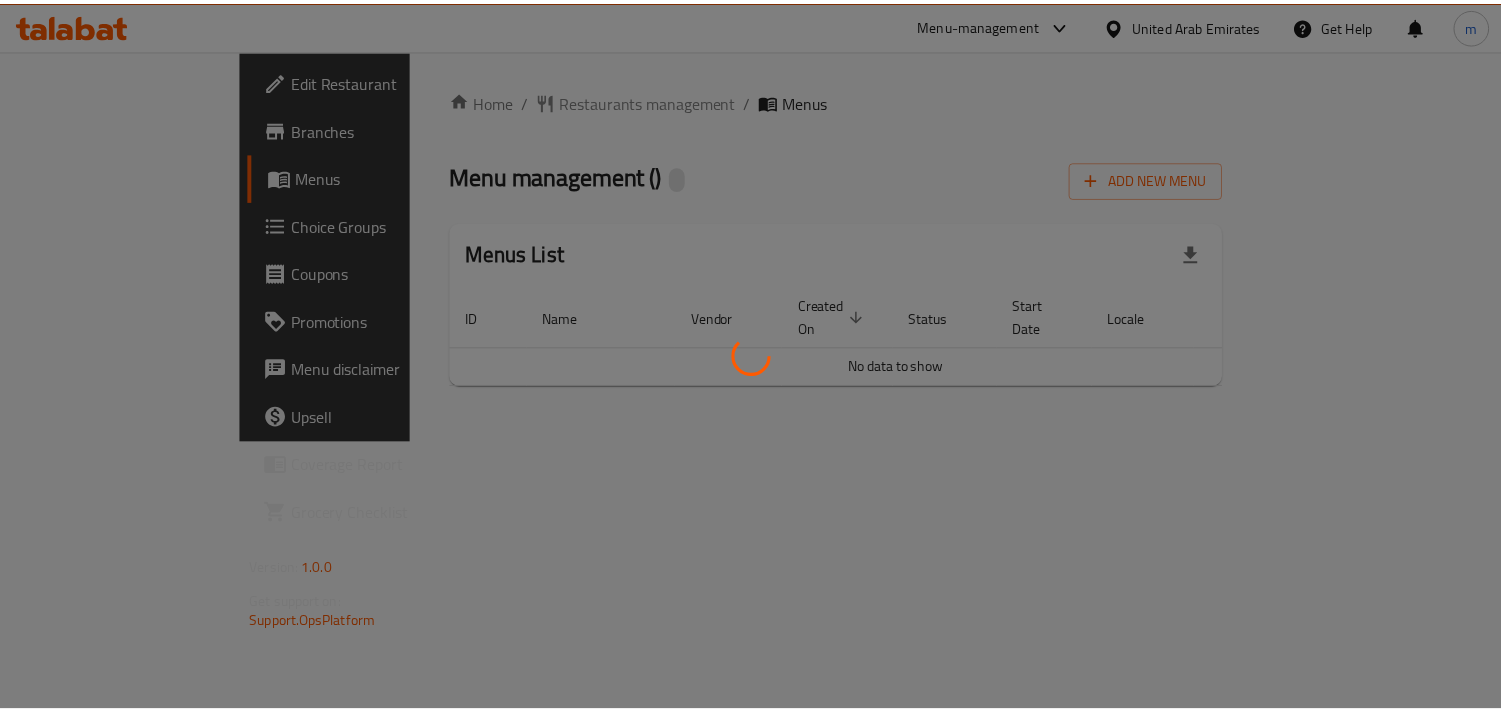 scroll, scrollTop: 0, scrollLeft: 0, axis: both 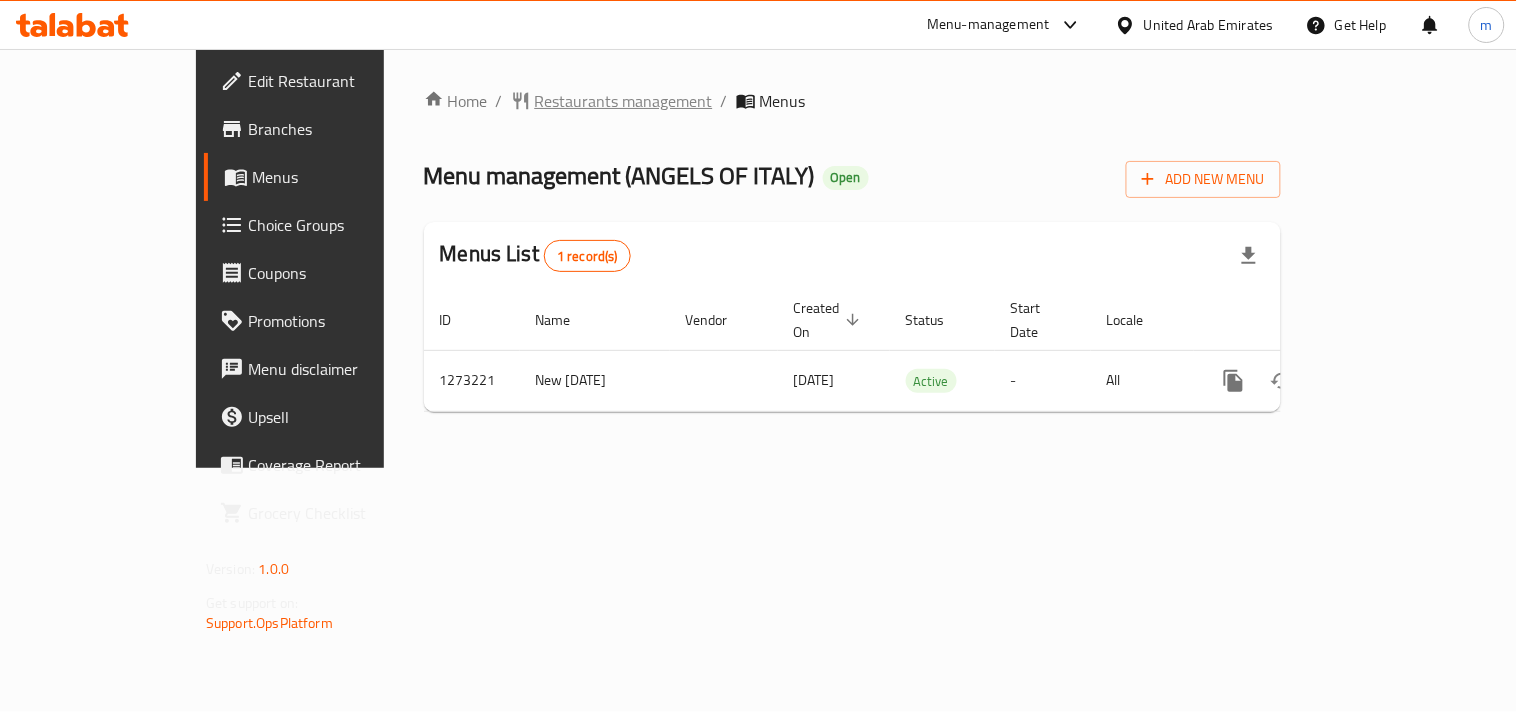 click on "Restaurants management" at bounding box center [624, 101] 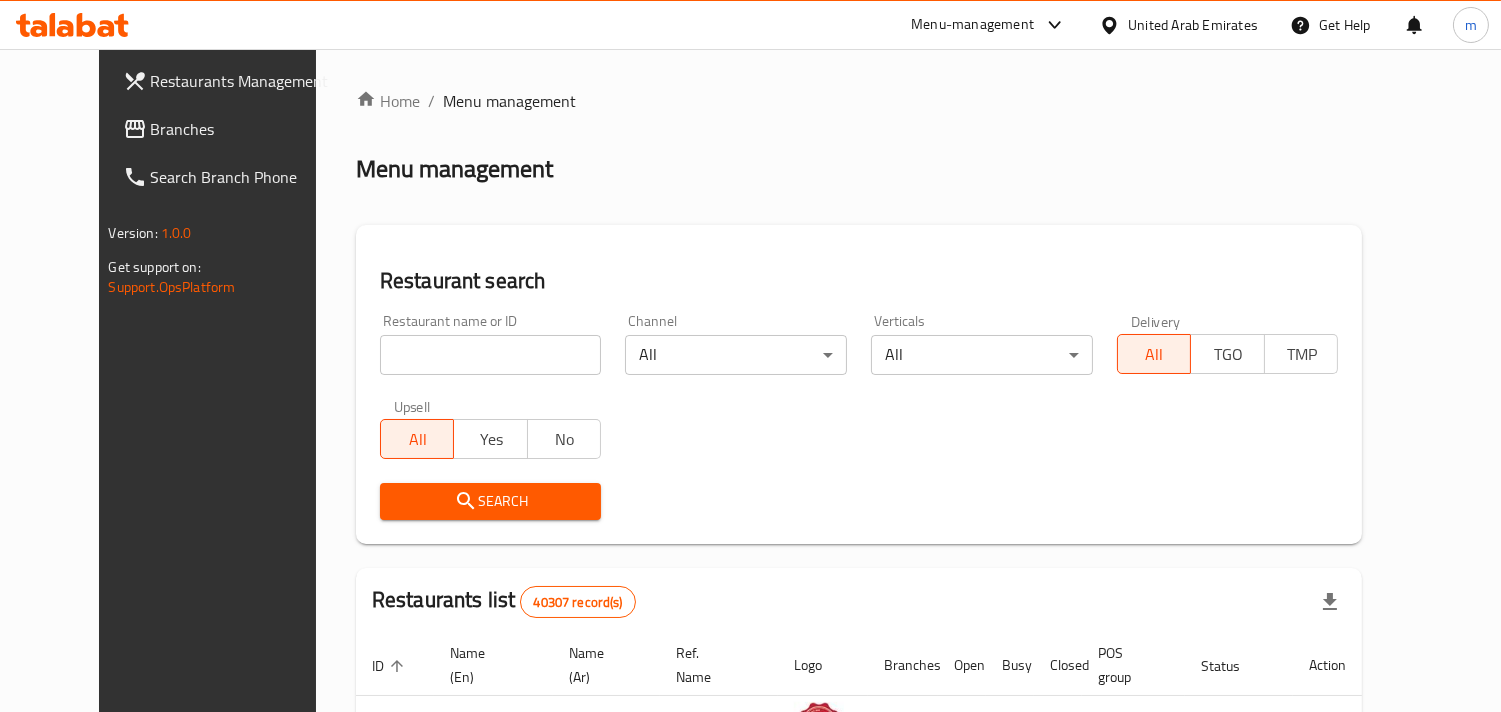 click at bounding box center [491, 355] 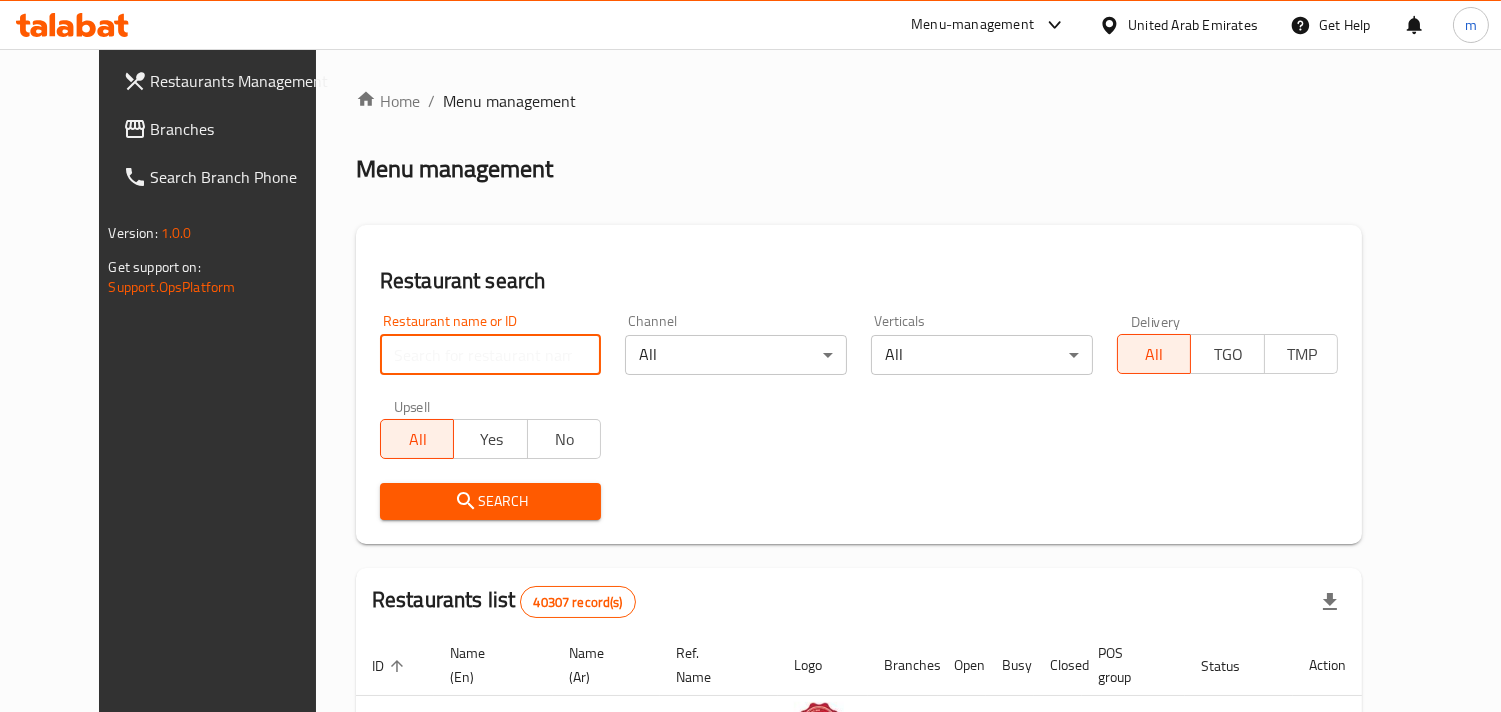 paste on "690636" 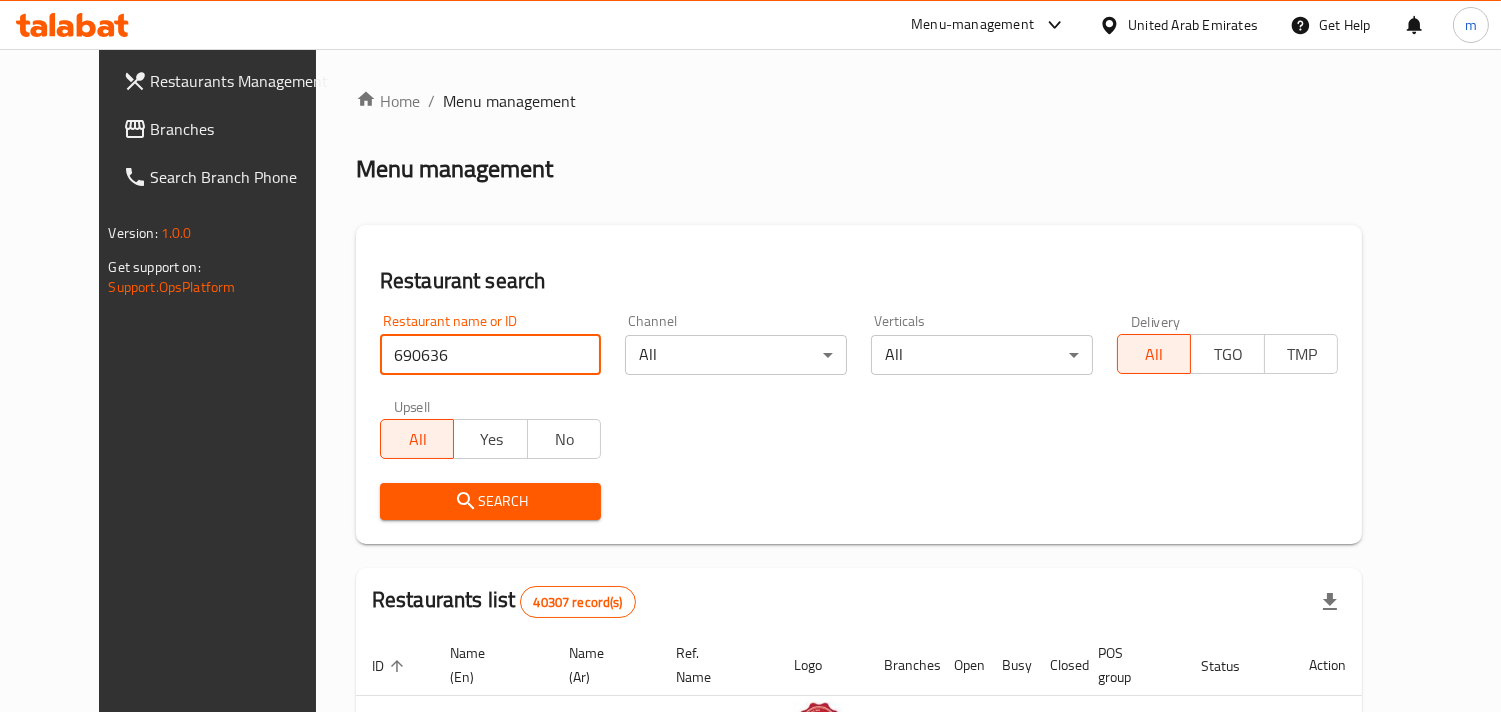 type on "690636" 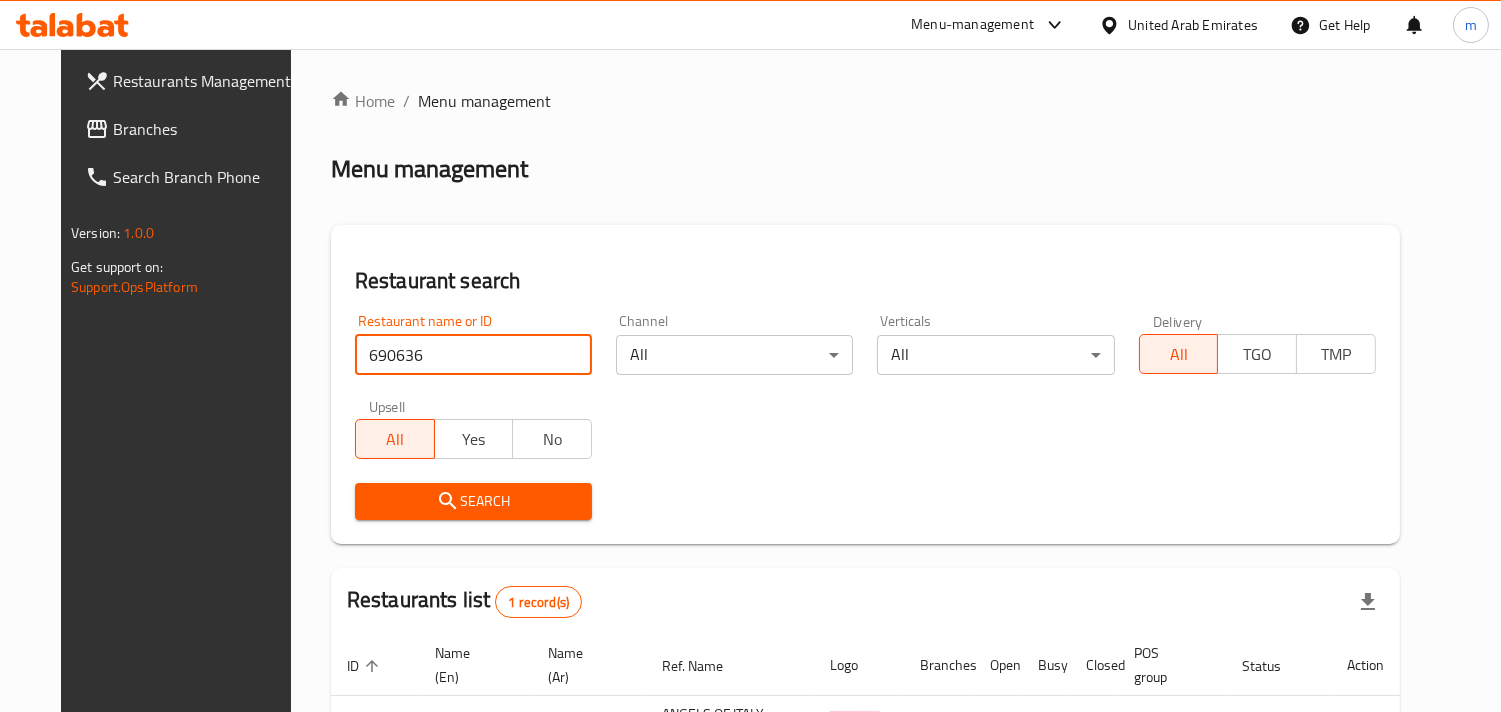 scroll, scrollTop: 163, scrollLeft: 0, axis: vertical 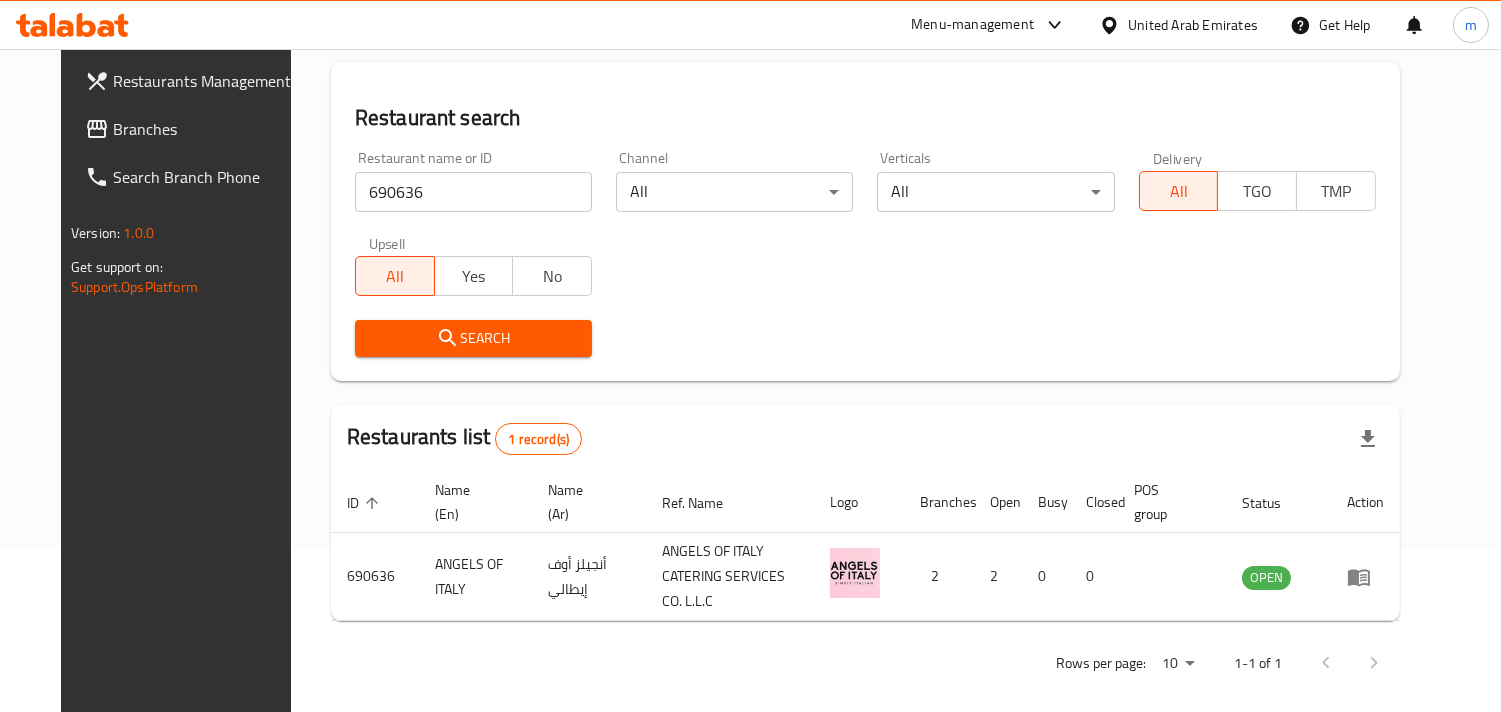 click on "United Arab Emirates" at bounding box center (1193, 25) 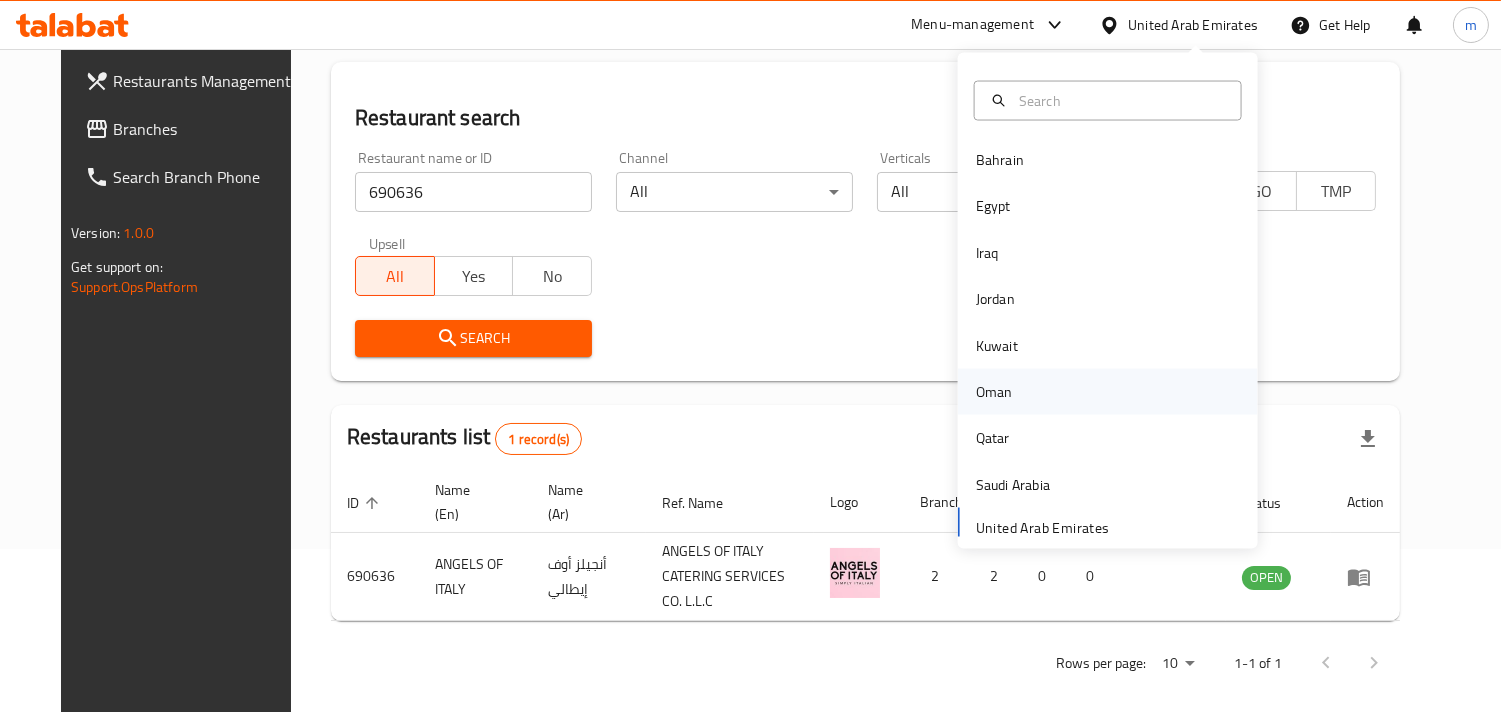click on "Oman" at bounding box center [994, 392] 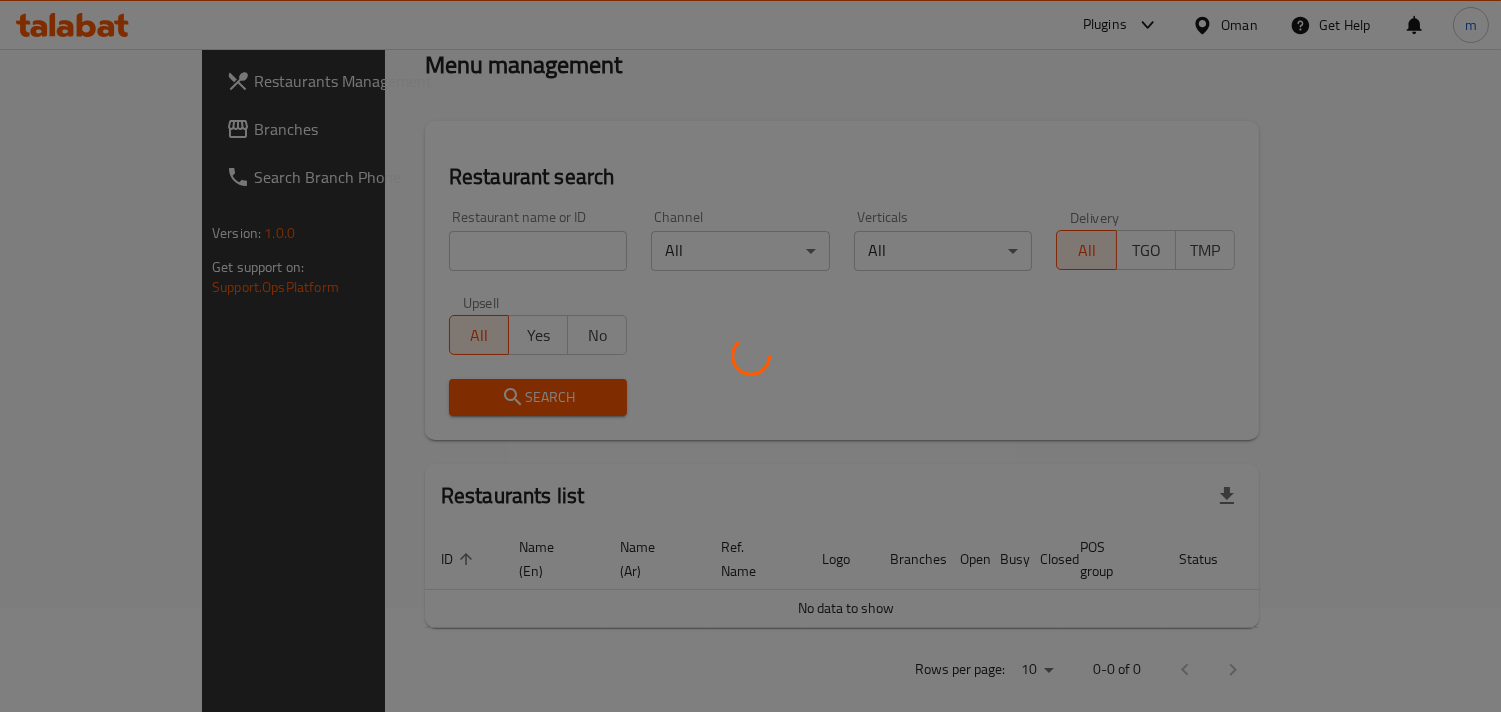 scroll, scrollTop: 163, scrollLeft: 0, axis: vertical 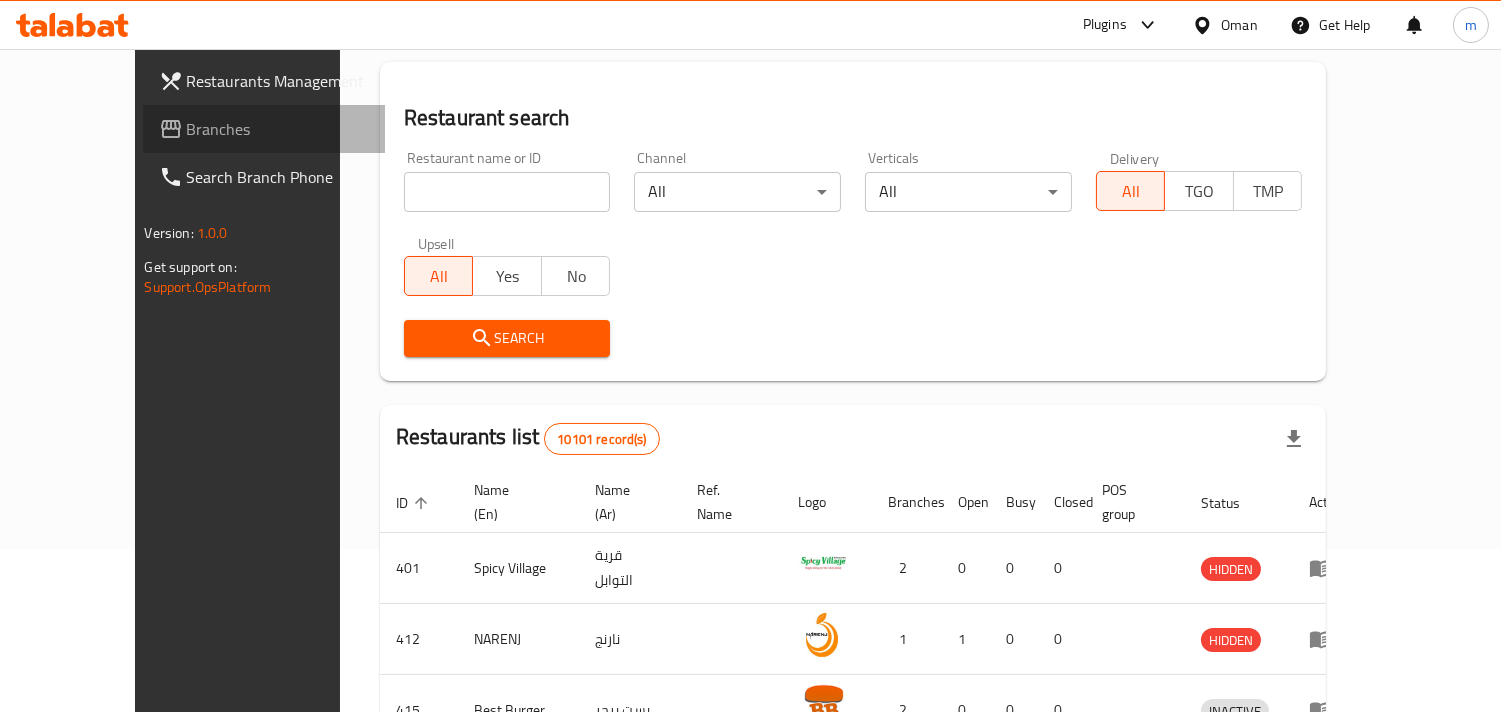 click on "Branches" at bounding box center [278, 129] 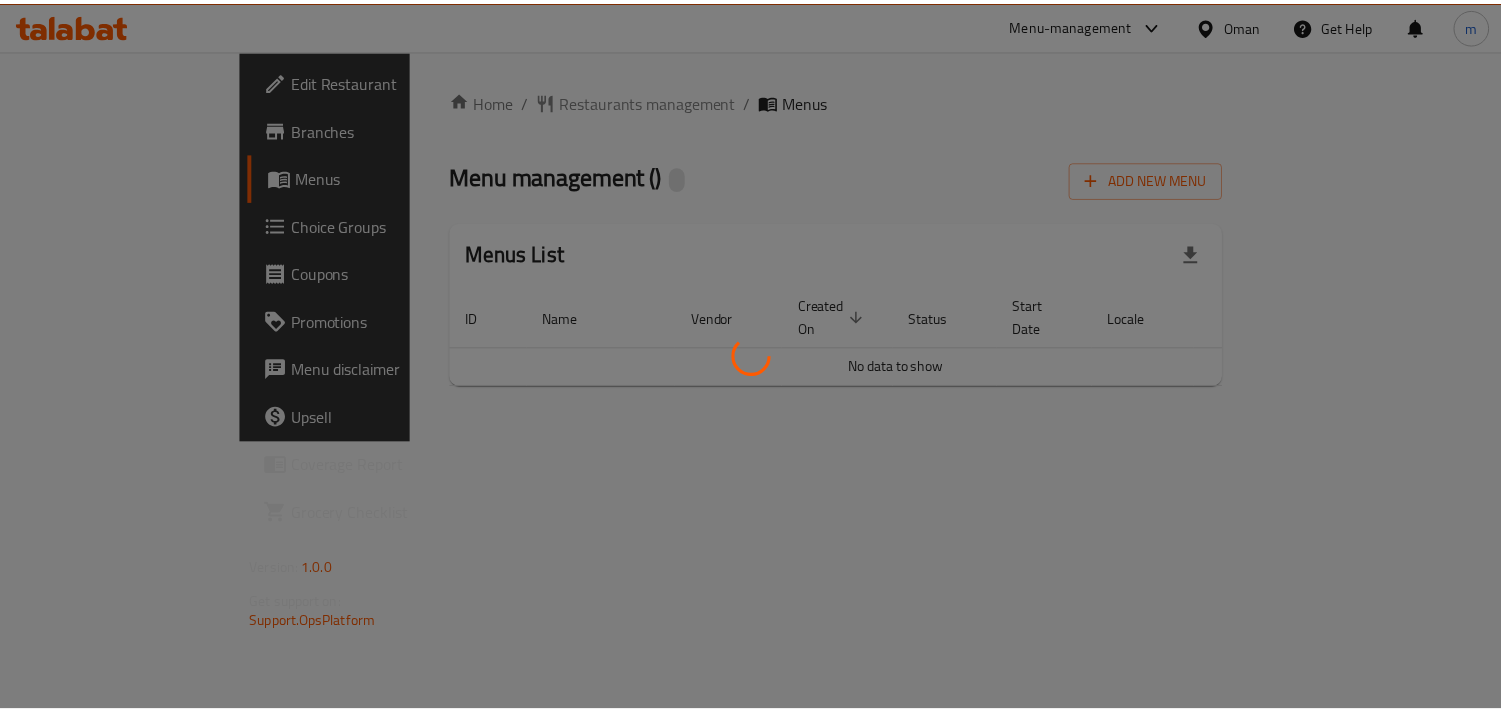 scroll, scrollTop: 0, scrollLeft: 0, axis: both 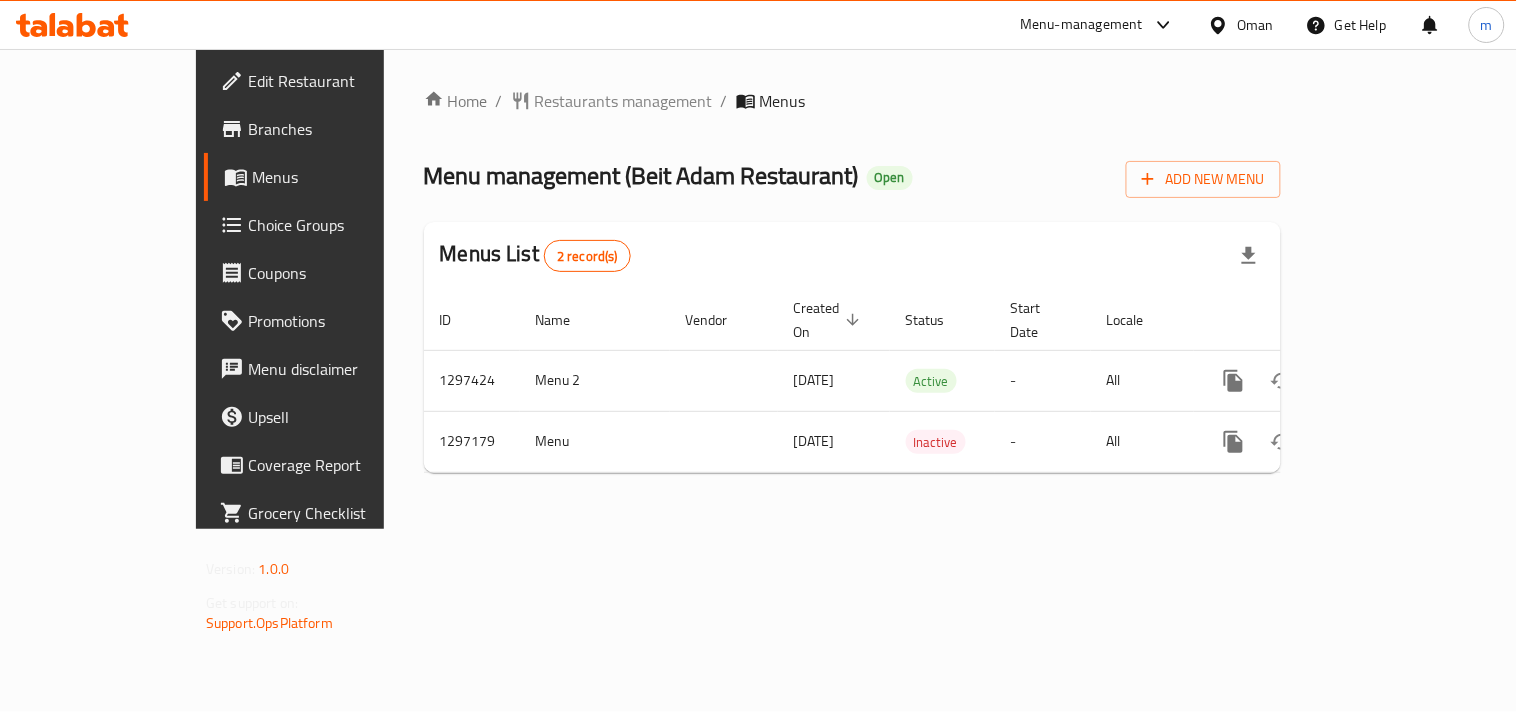 click on "Restaurants management" at bounding box center [624, 101] 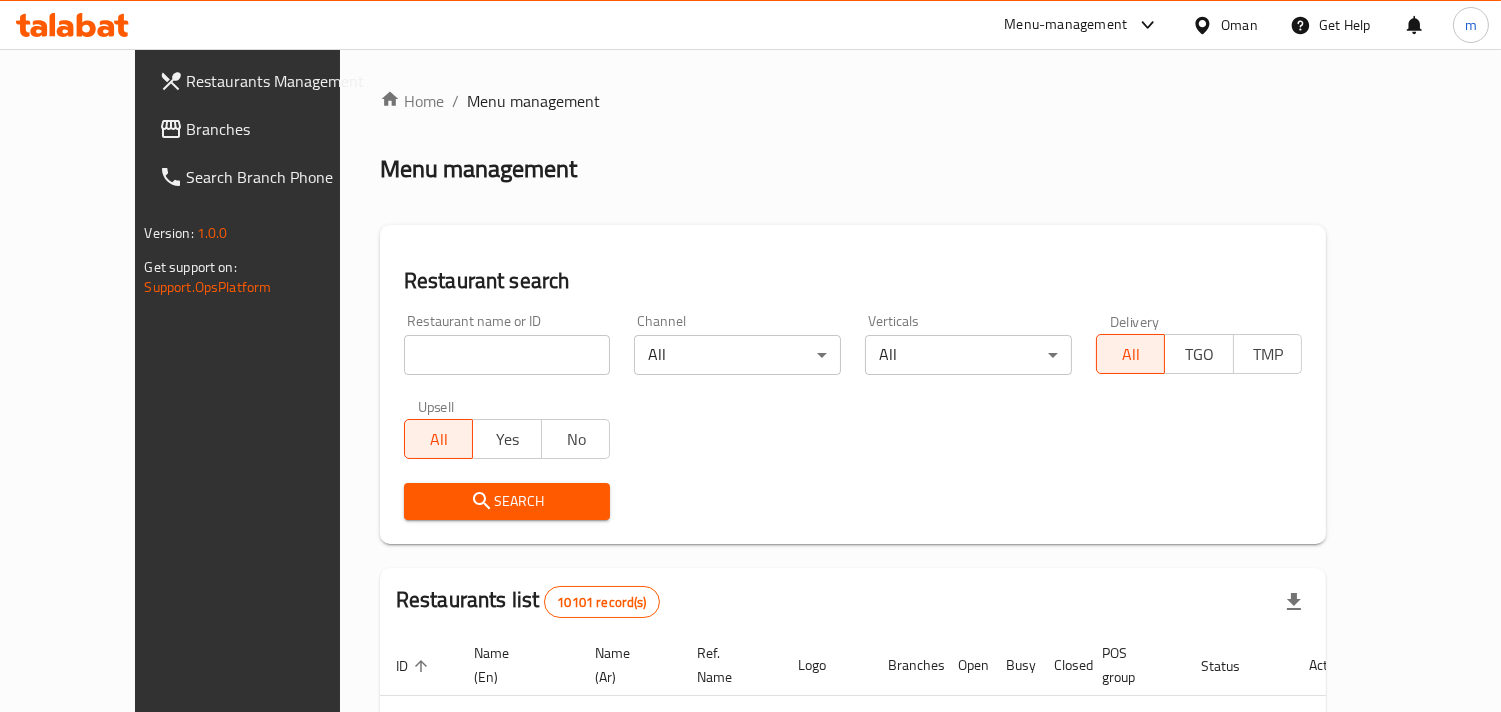 click at bounding box center (507, 355) 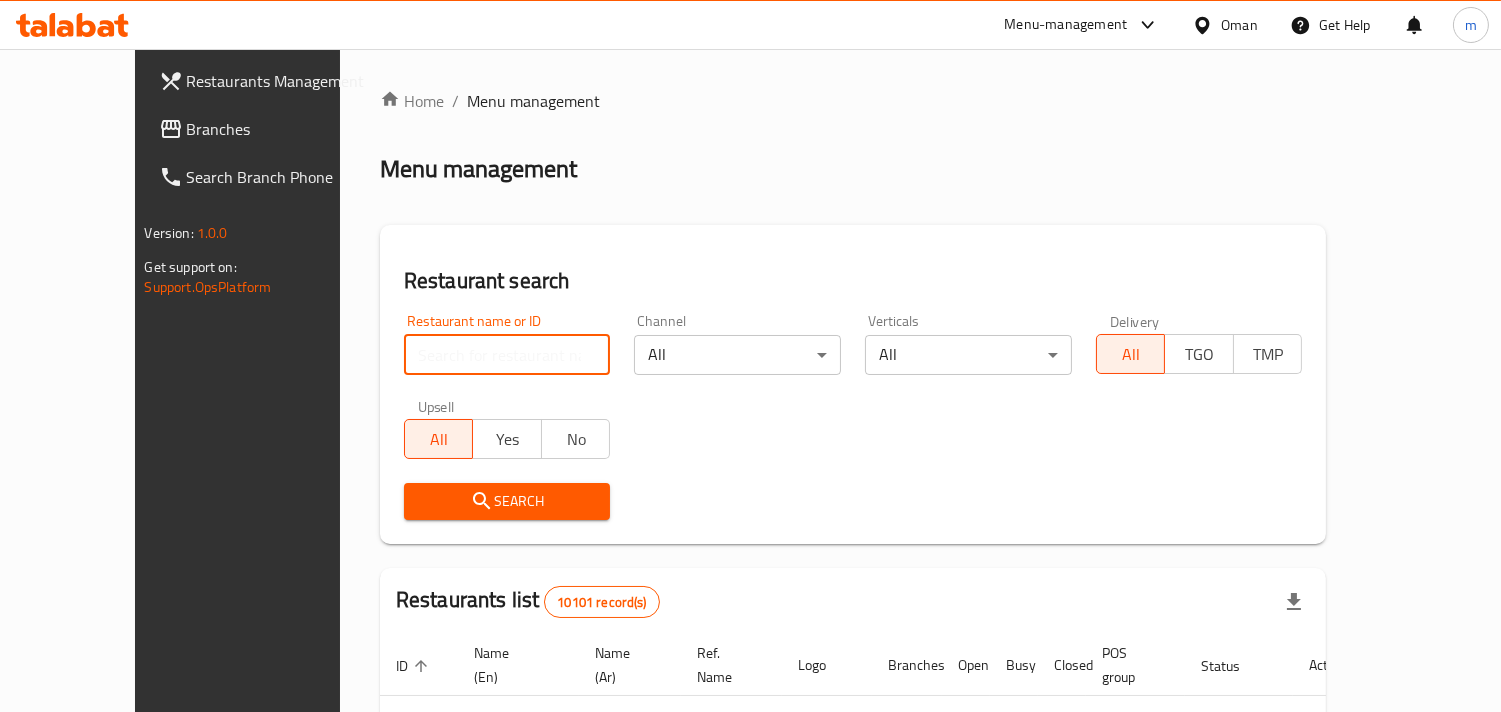 paste on "[POSTAL_CODE]" 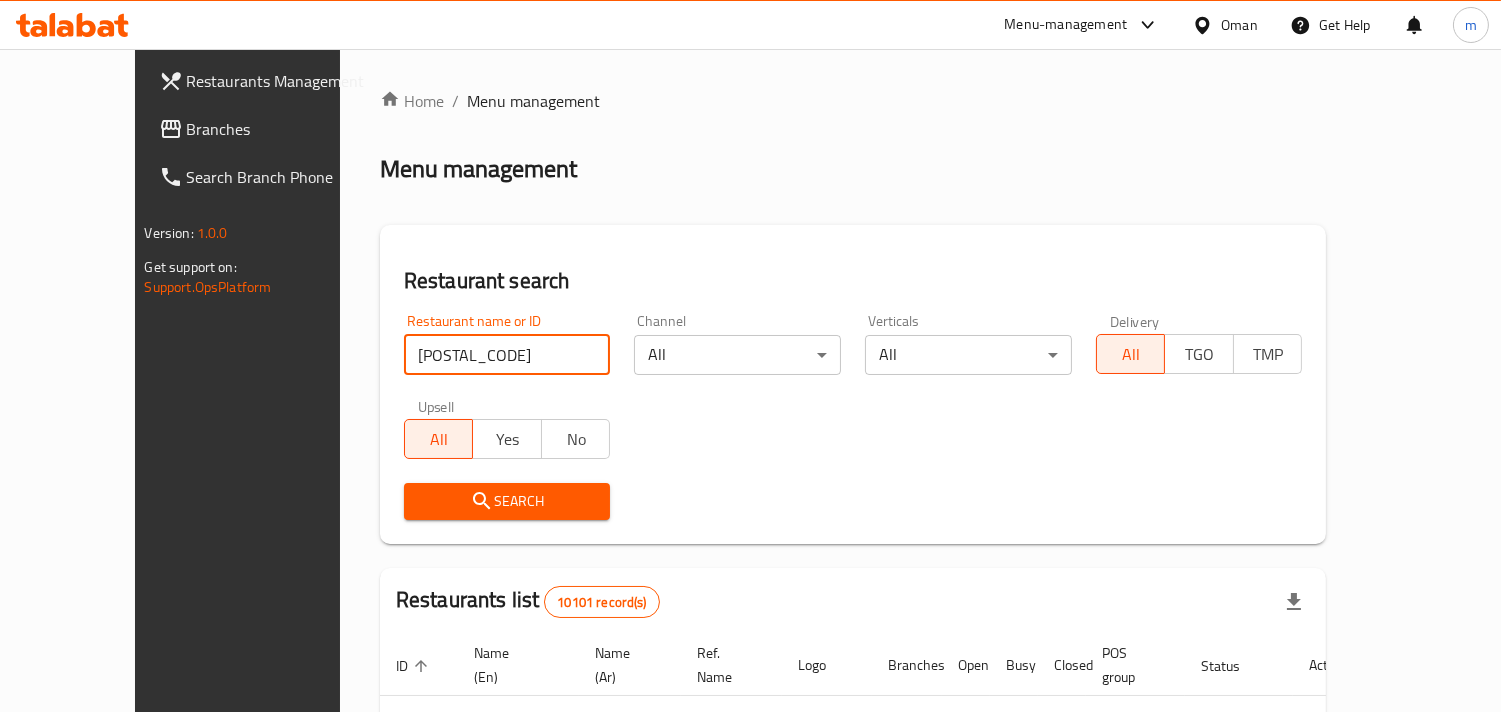 type on "[POSTAL_CODE]" 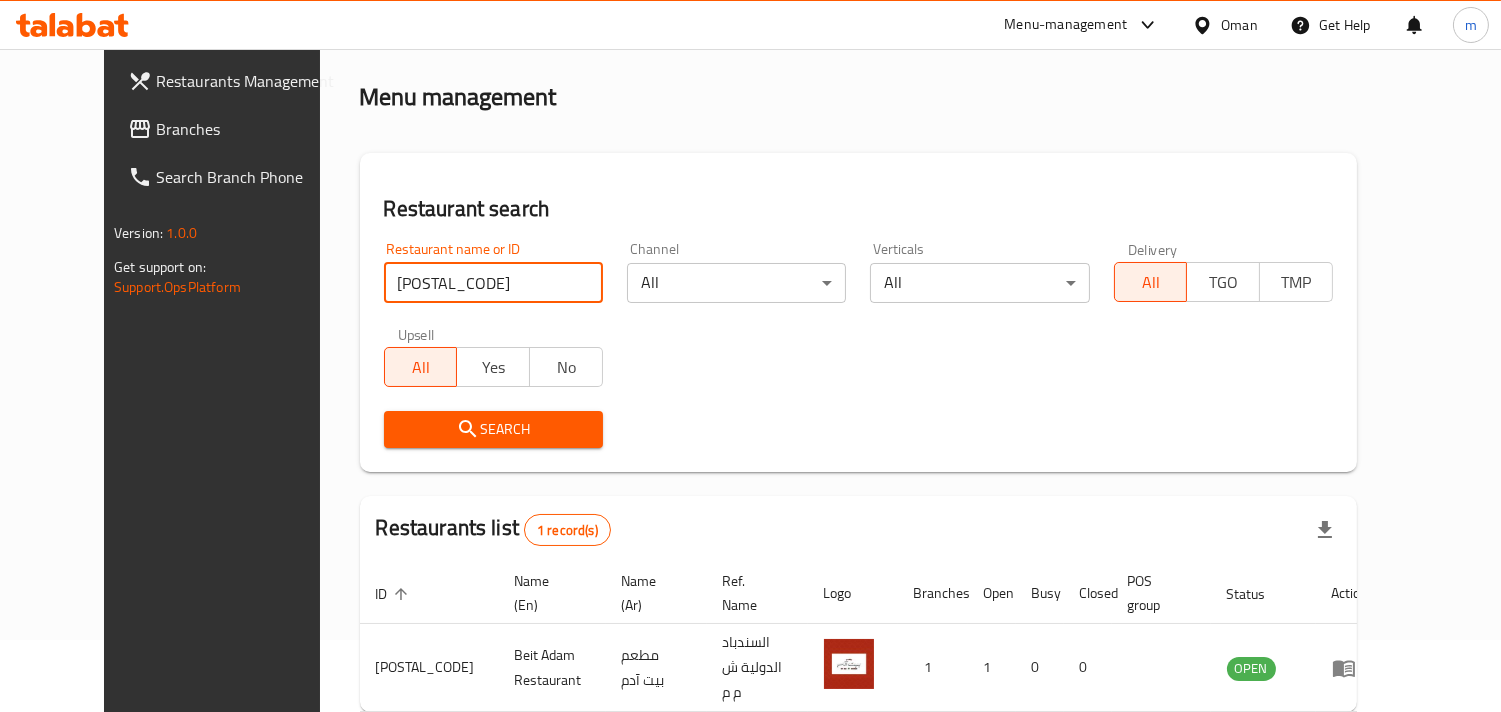 scroll, scrollTop: 141, scrollLeft: 0, axis: vertical 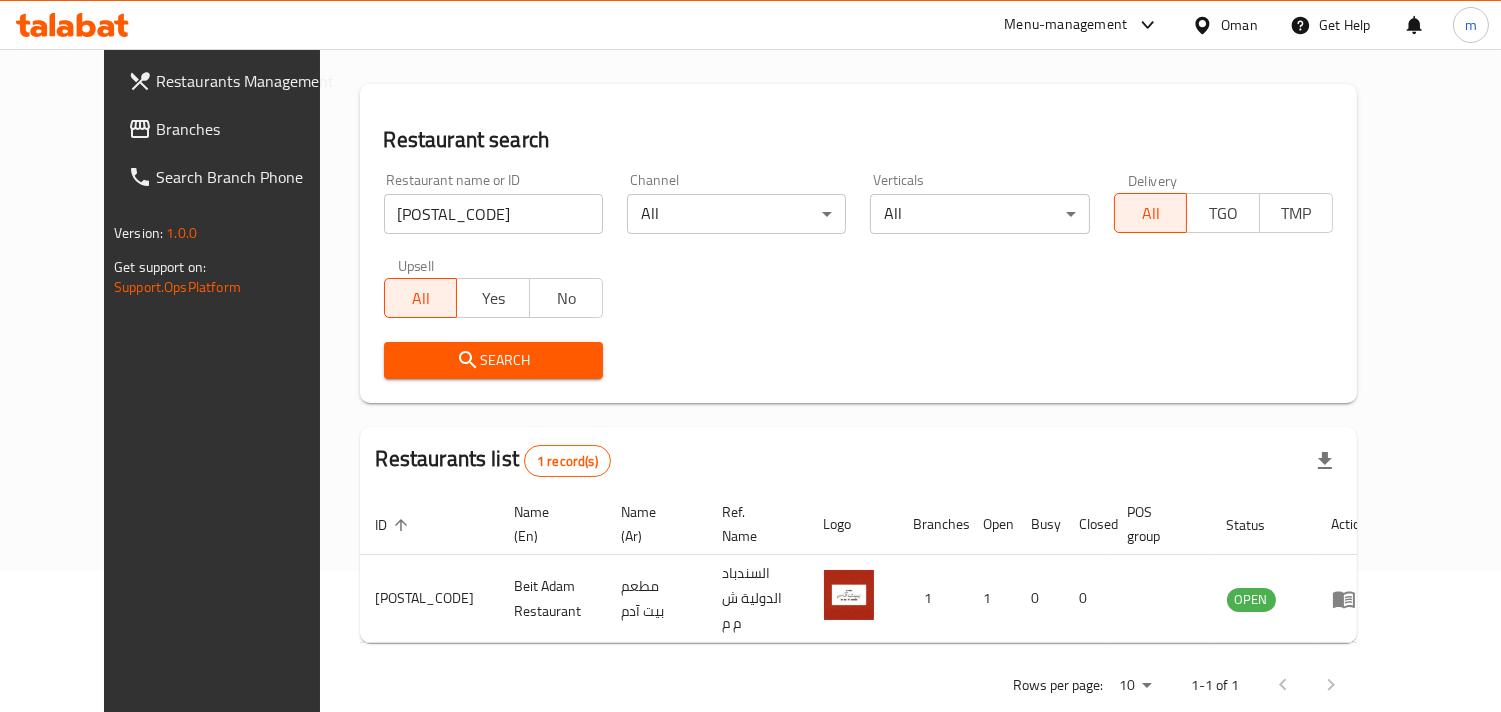 click on "Oman" at bounding box center [1239, 25] 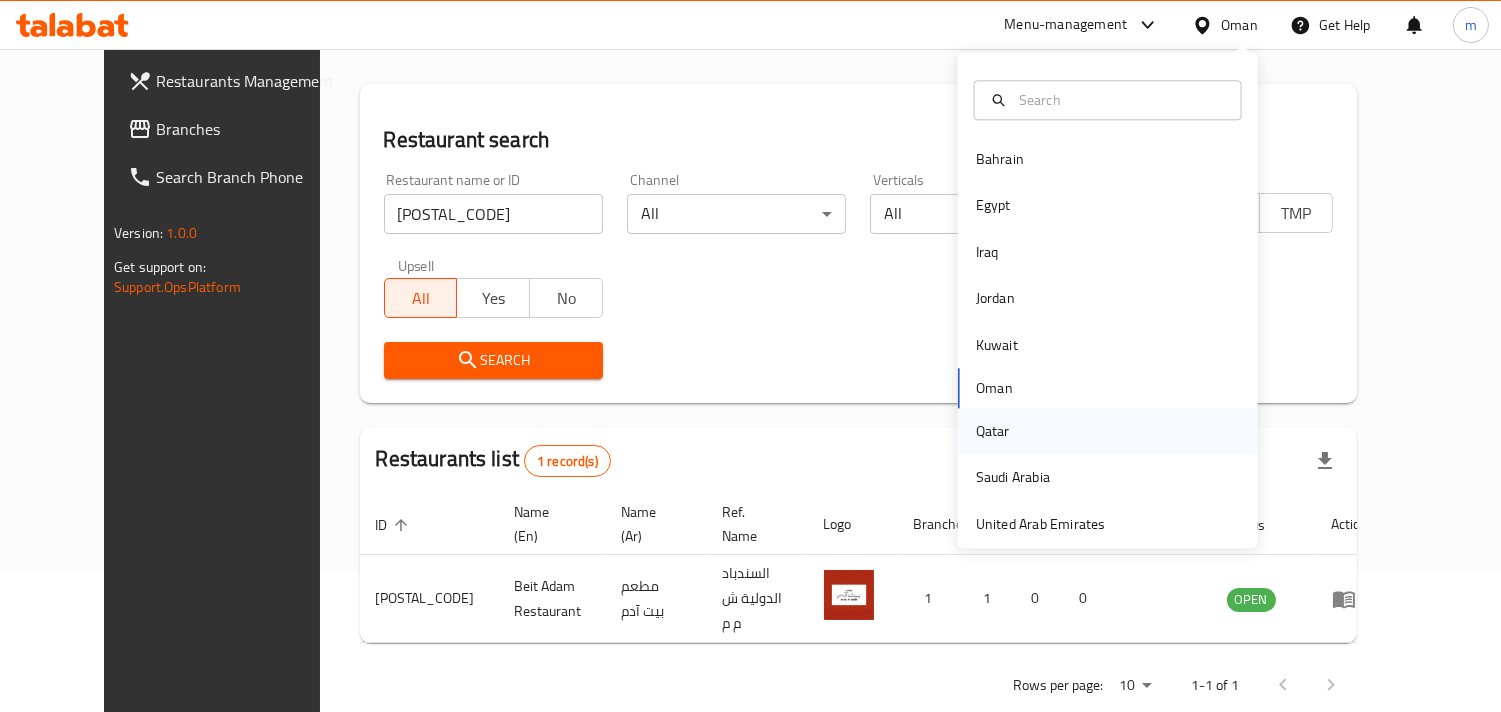 click on "Qatar" at bounding box center [993, 431] 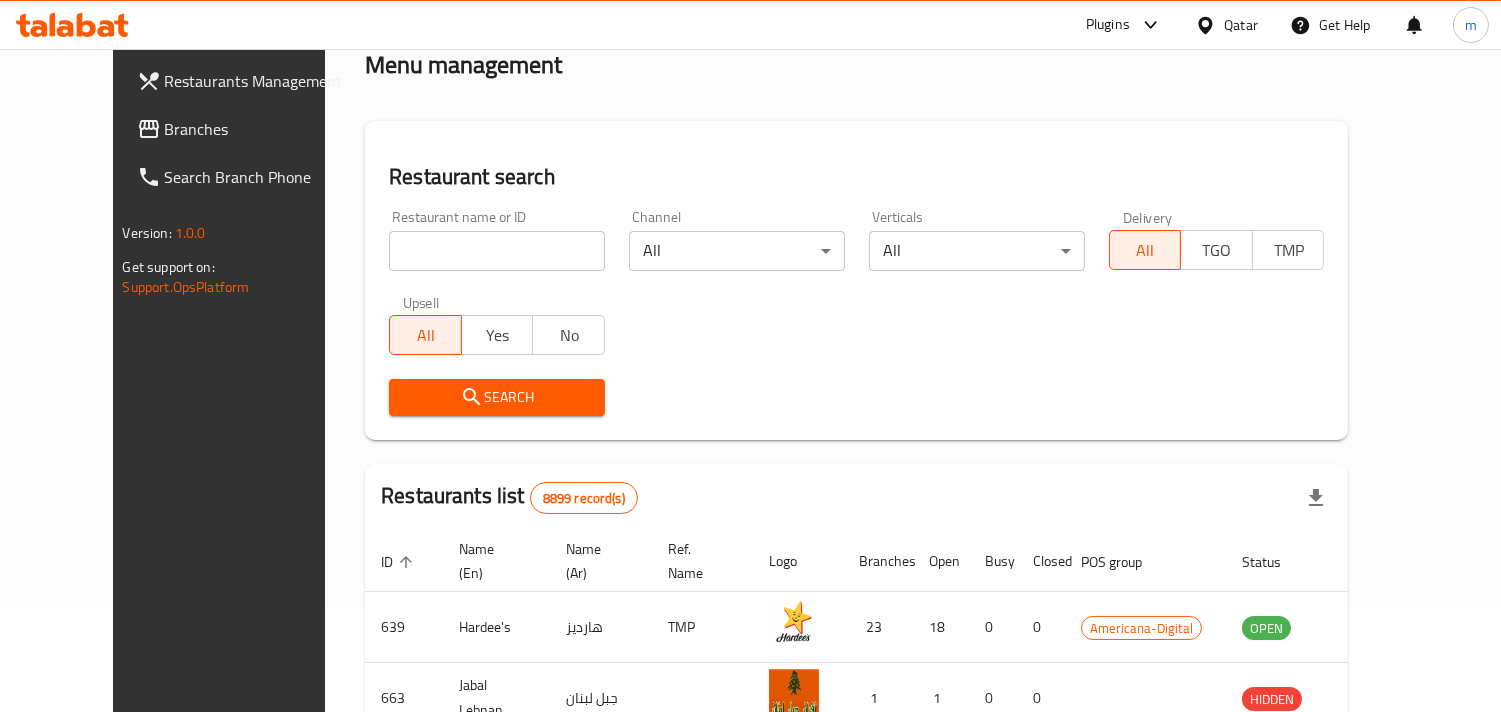 scroll, scrollTop: 141, scrollLeft: 0, axis: vertical 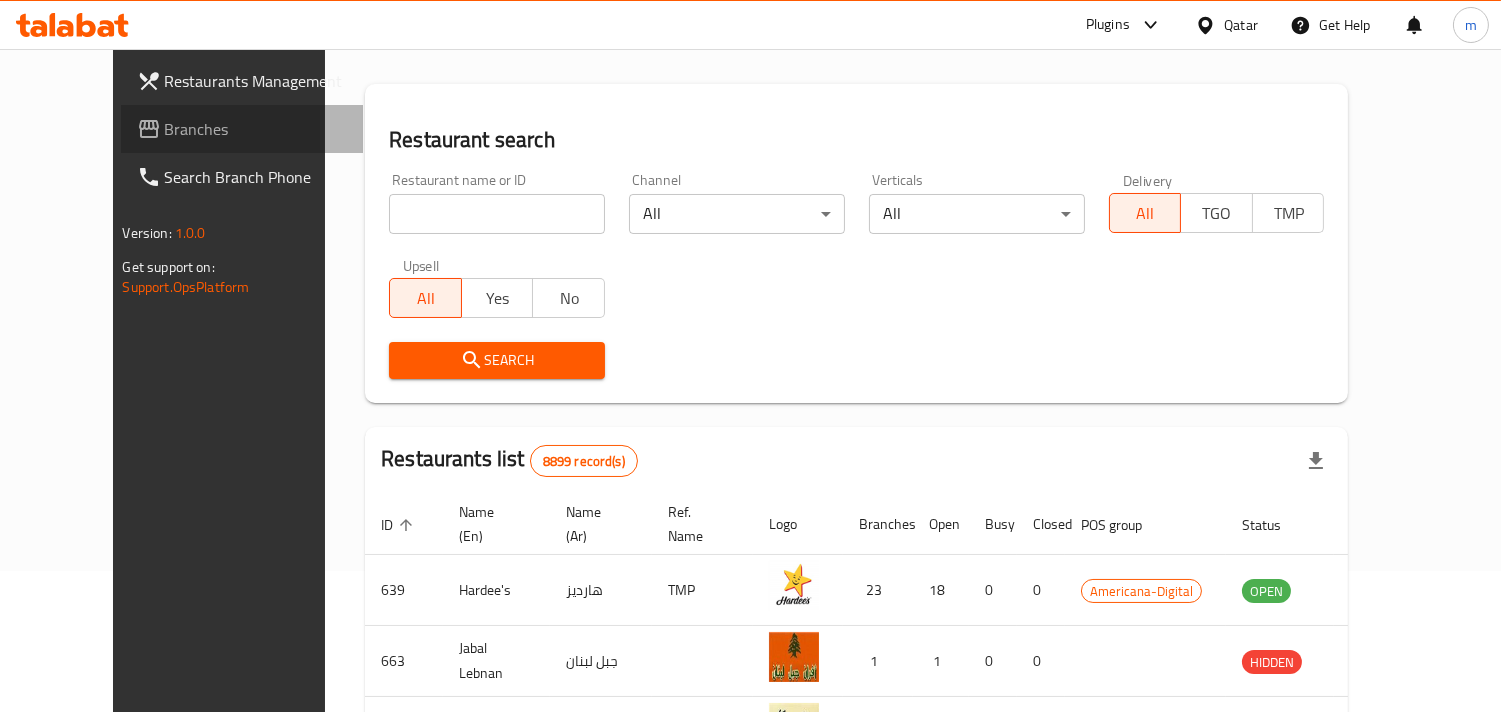 click on "Branches" at bounding box center (256, 129) 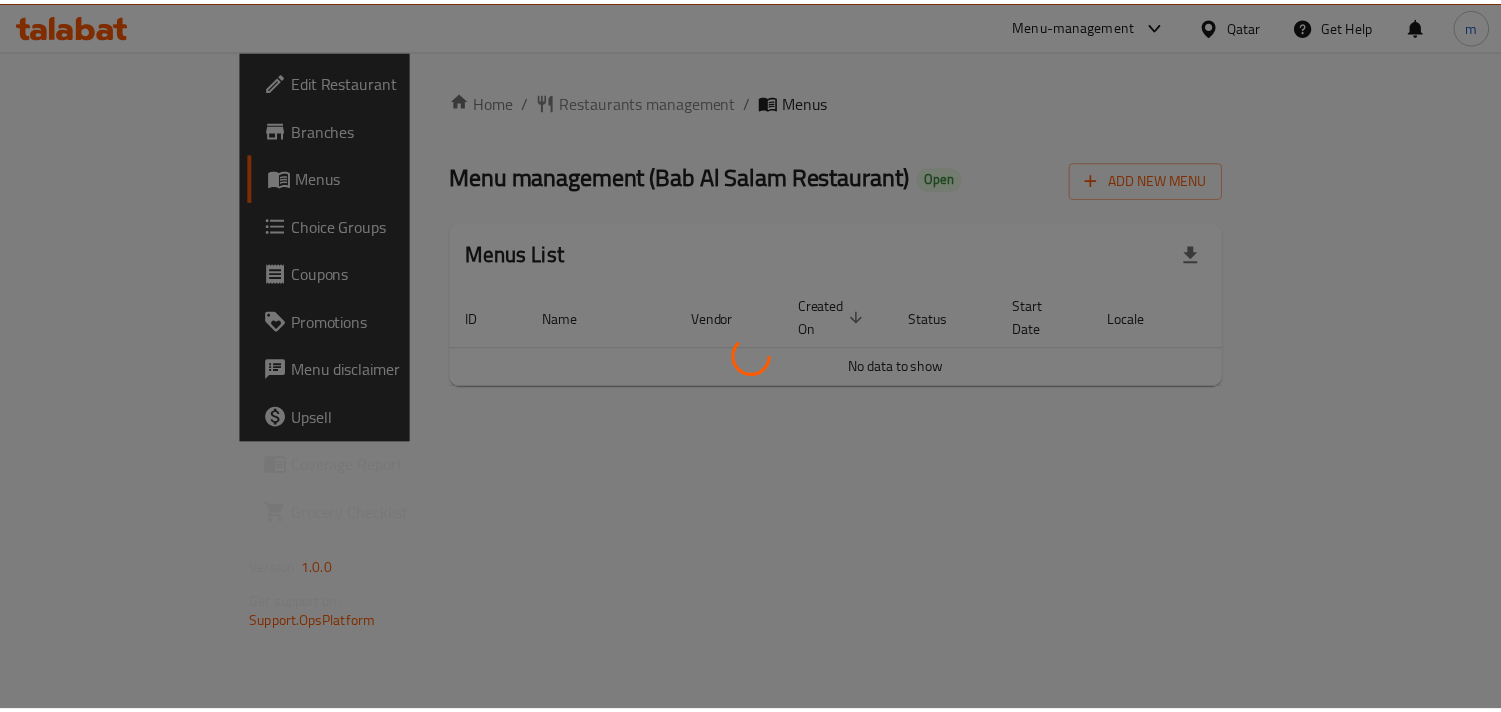 scroll, scrollTop: 0, scrollLeft: 0, axis: both 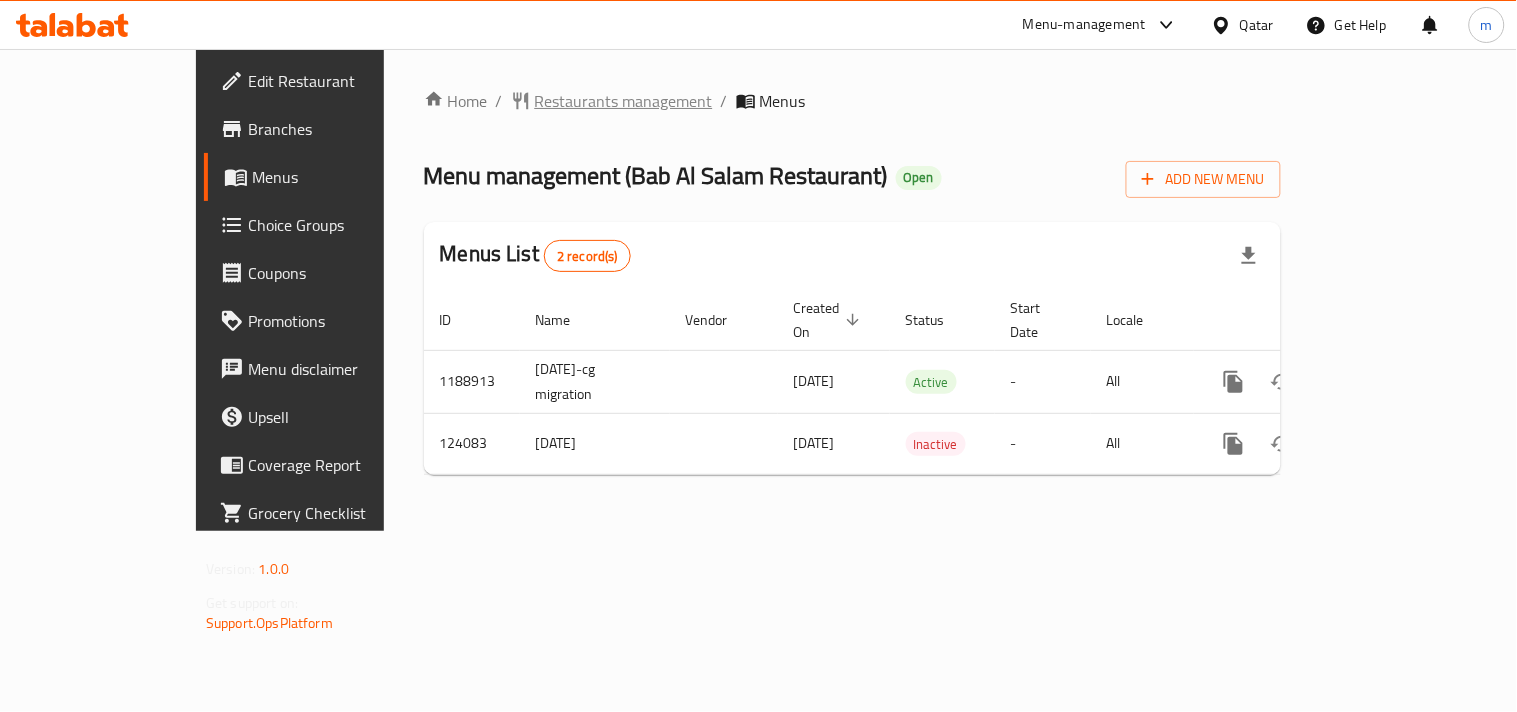 click on "Restaurants management" at bounding box center [624, 101] 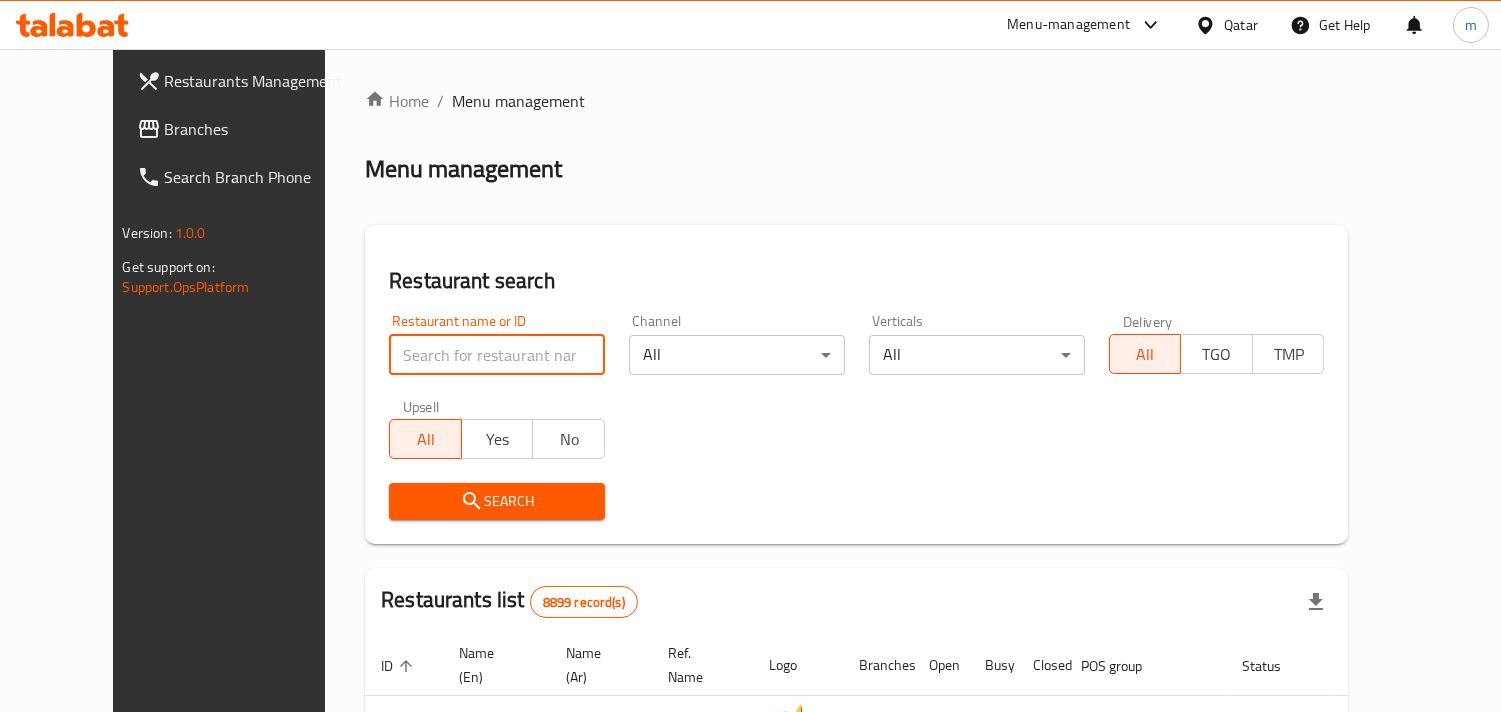 click at bounding box center (497, 355) 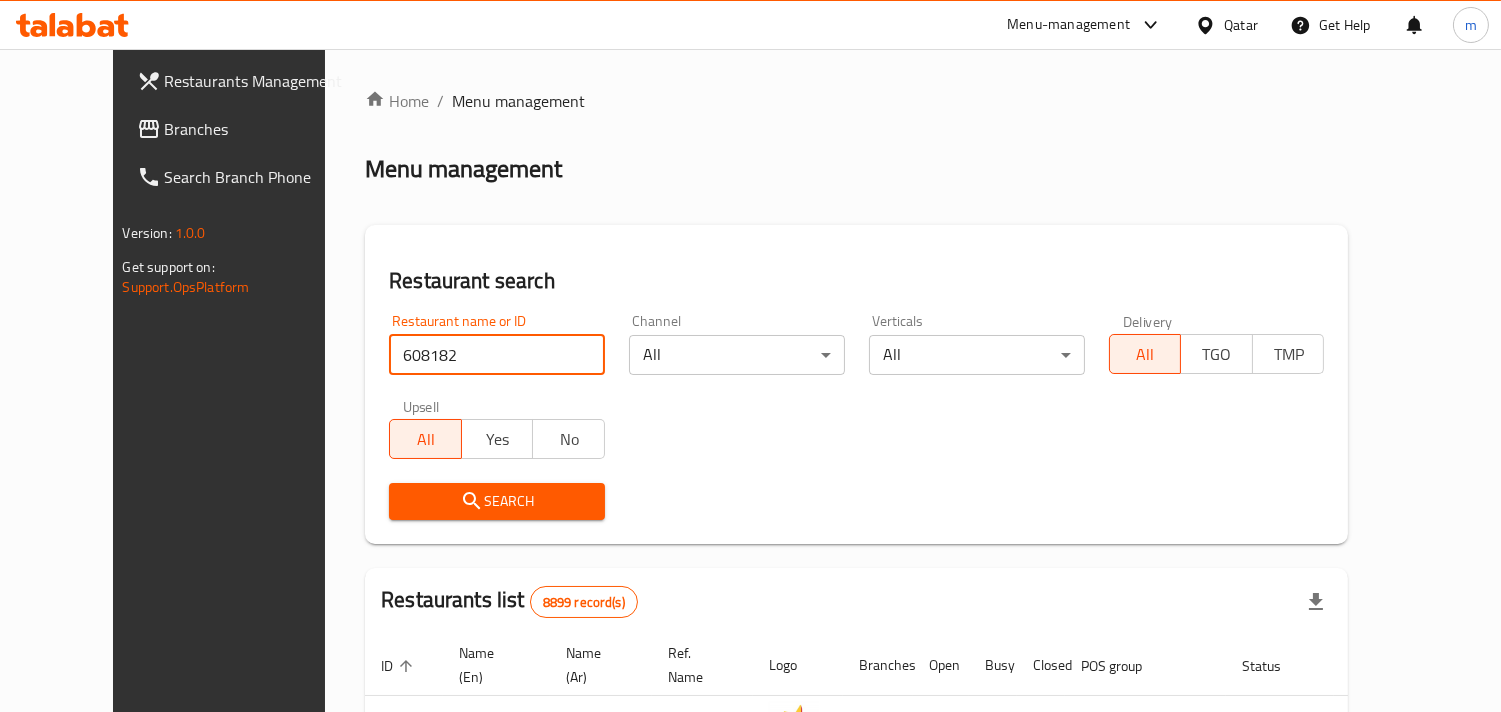 type on "608182" 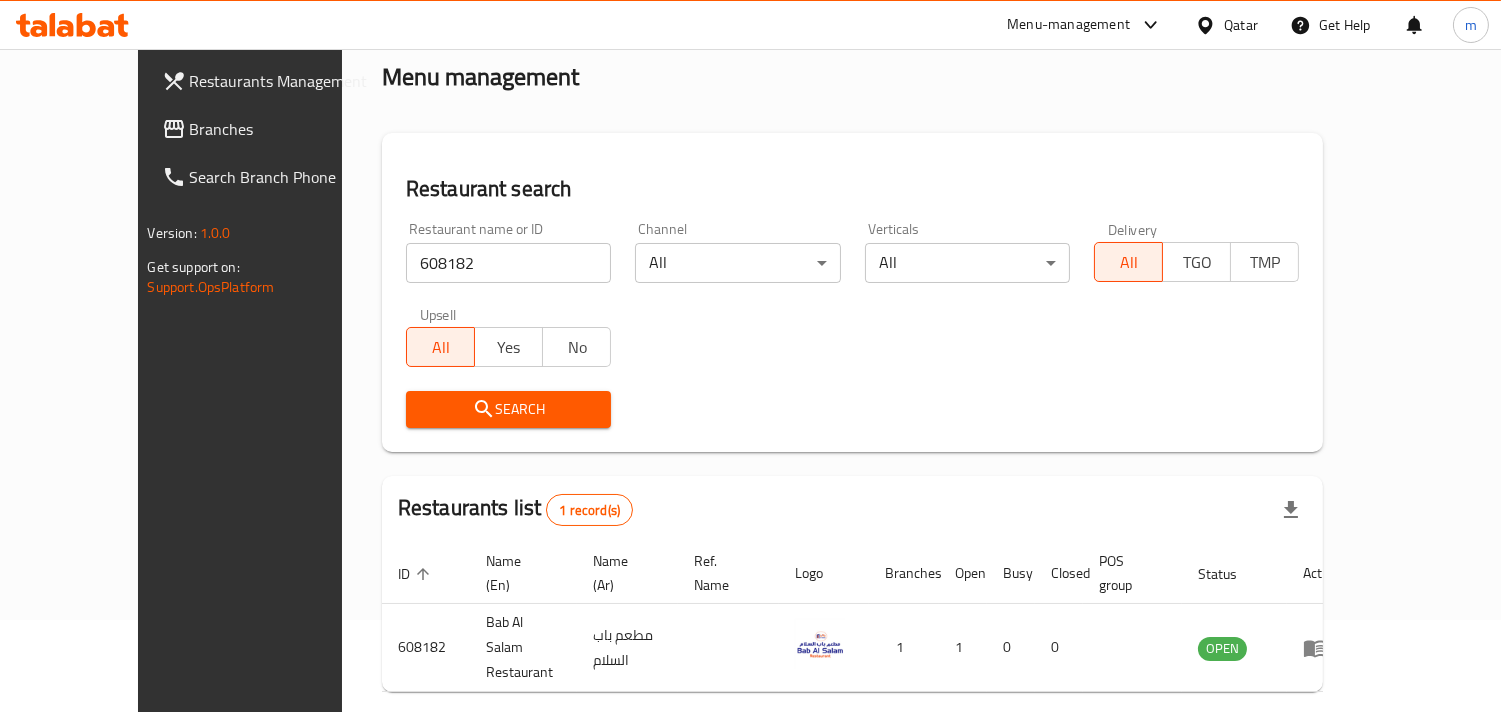 scroll, scrollTop: 141, scrollLeft: 0, axis: vertical 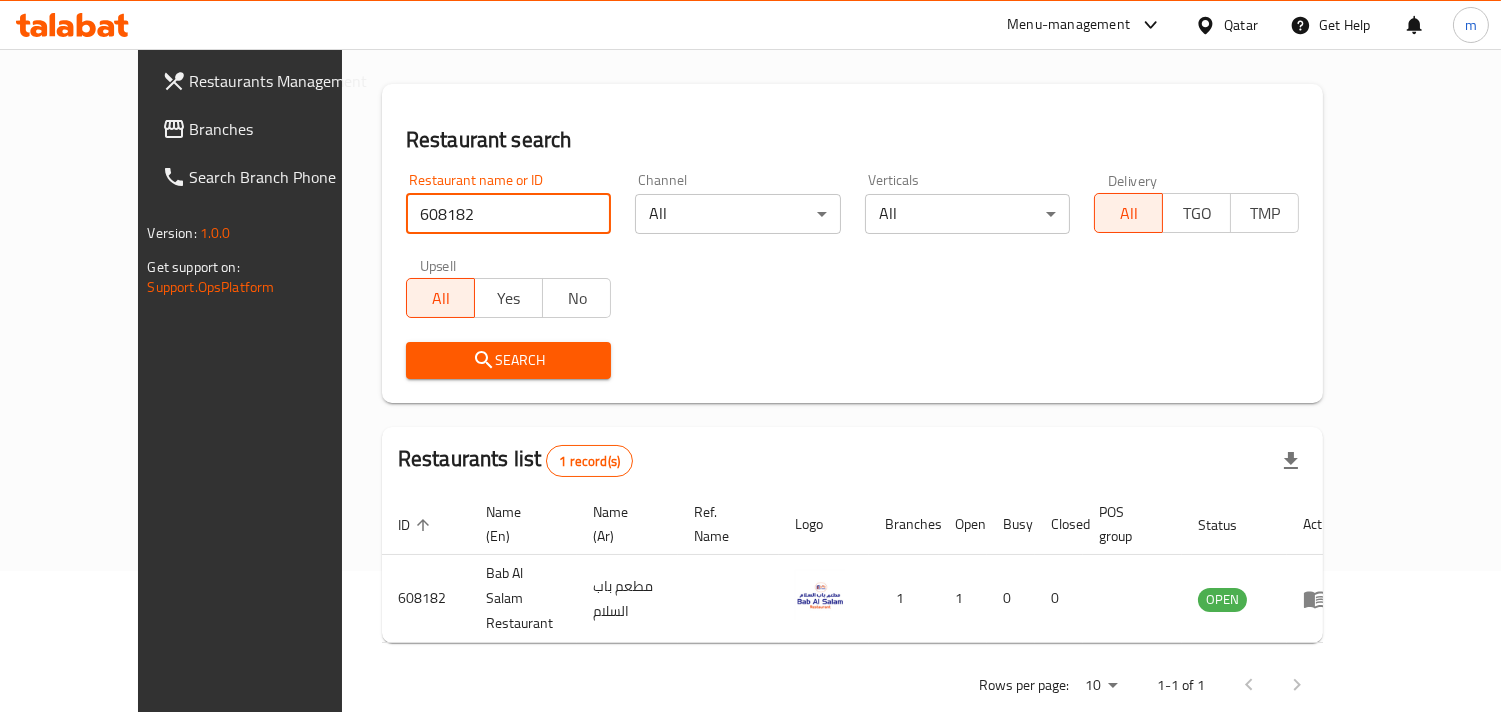 click on "Qatar" at bounding box center [1241, 25] 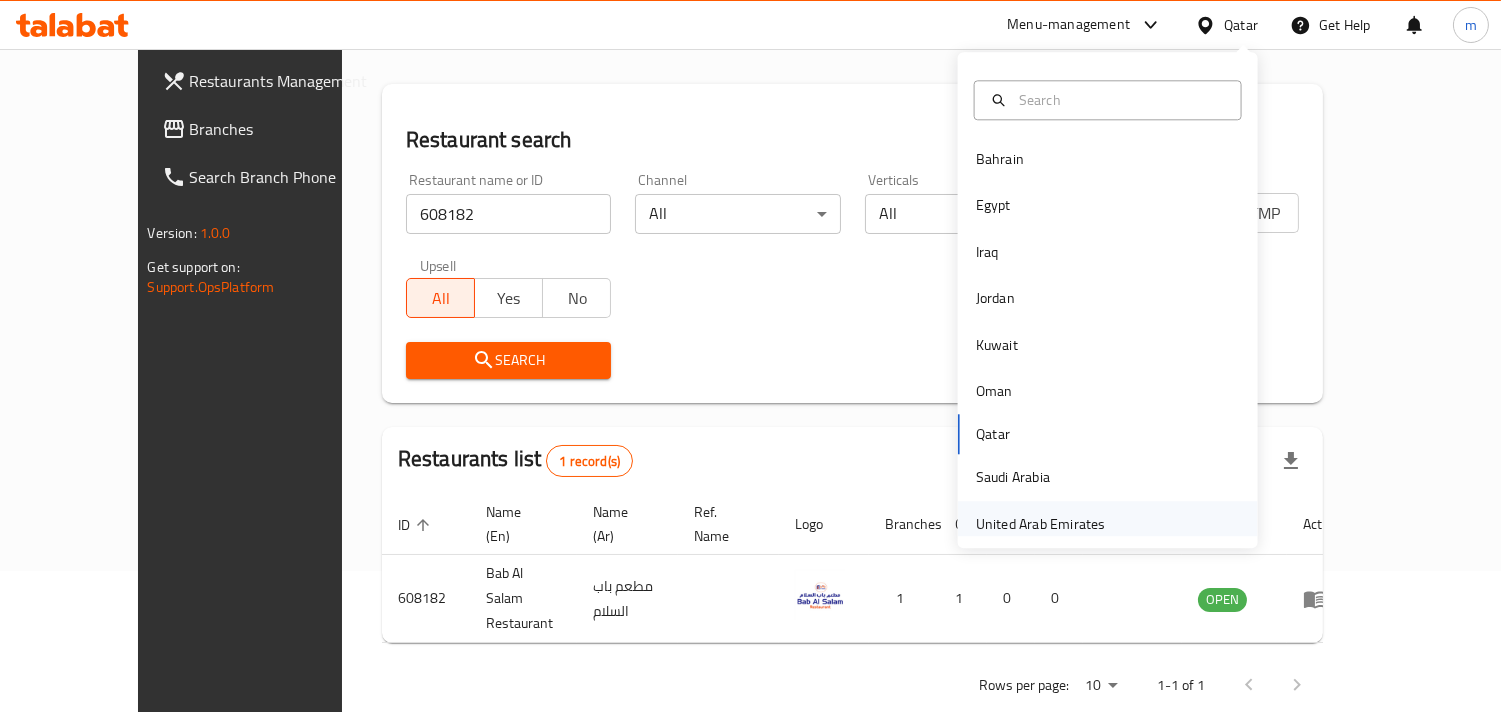 click on "United Arab Emirates" at bounding box center [1041, 524] 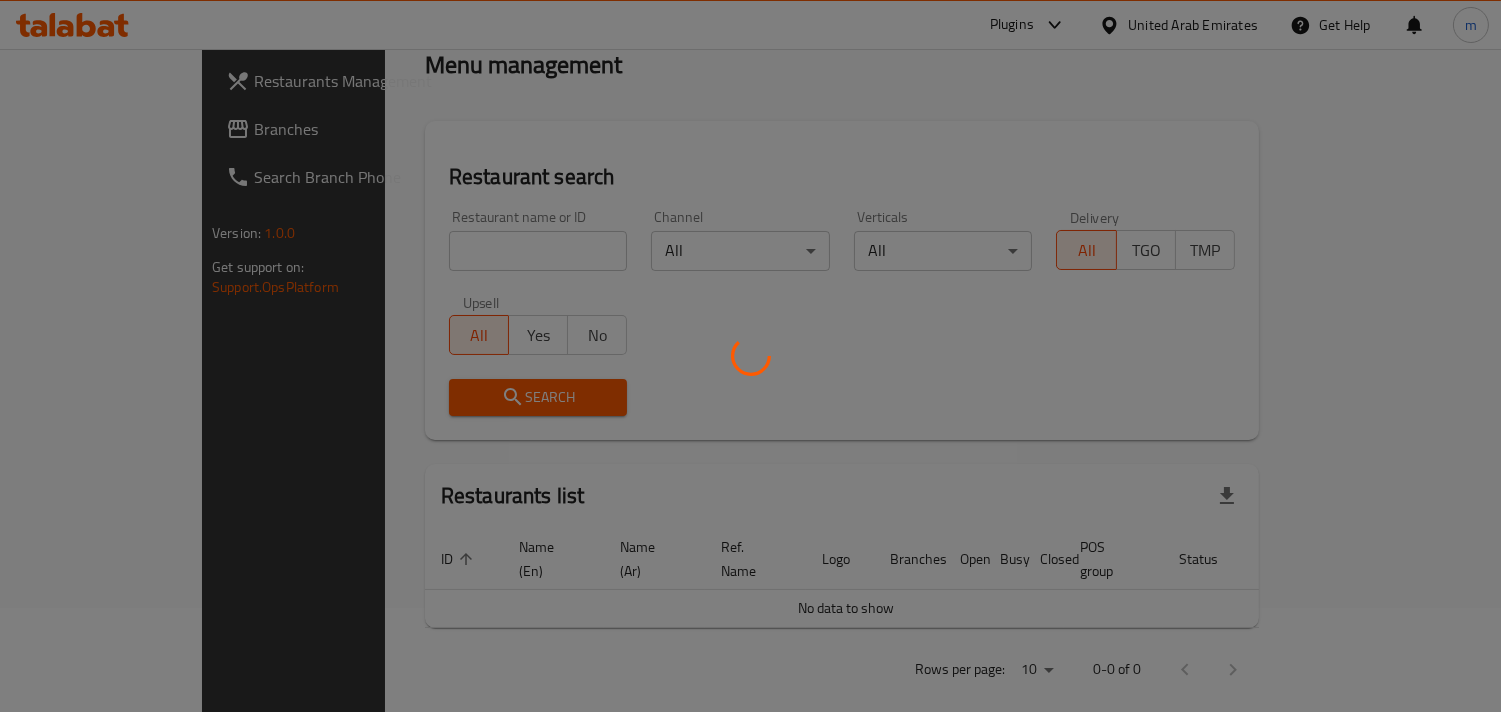 scroll, scrollTop: 141, scrollLeft: 0, axis: vertical 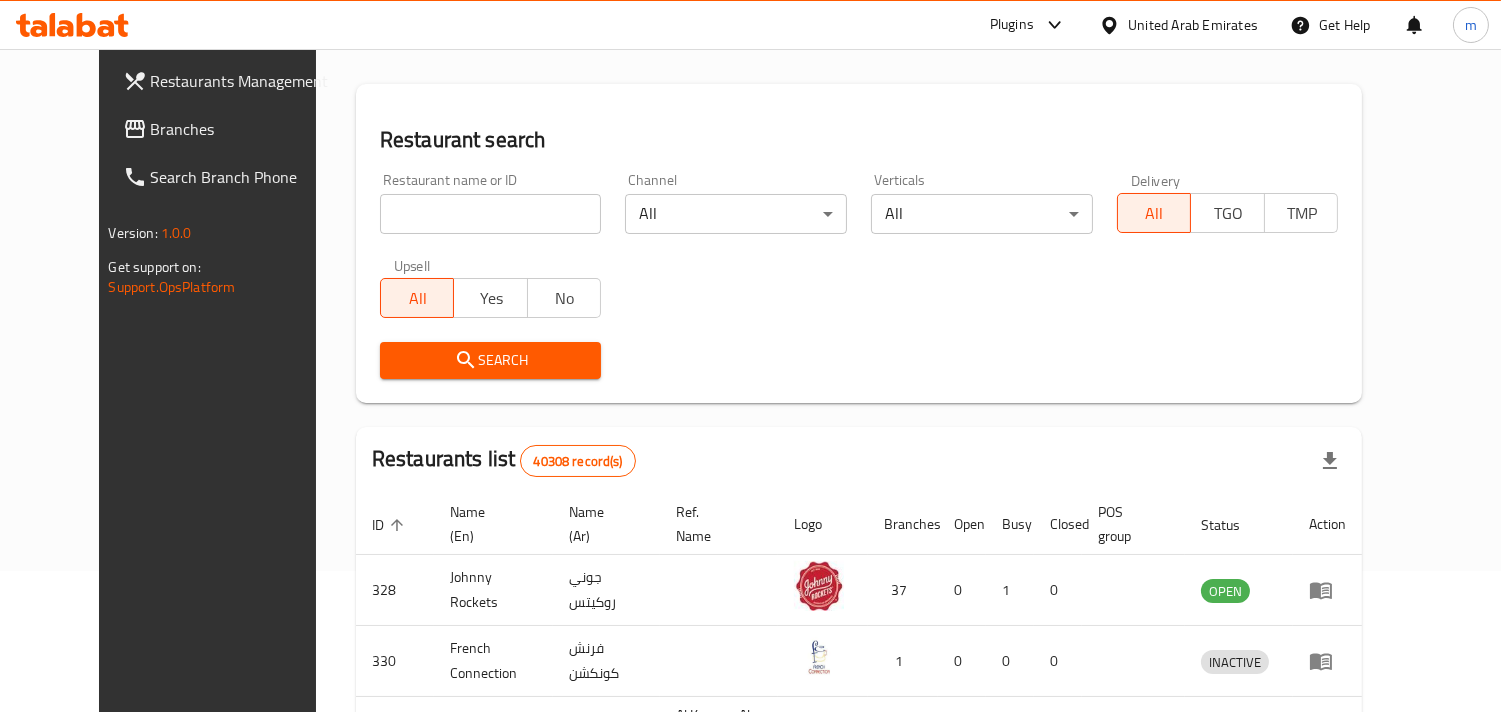 click on "Branches" at bounding box center [242, 129] 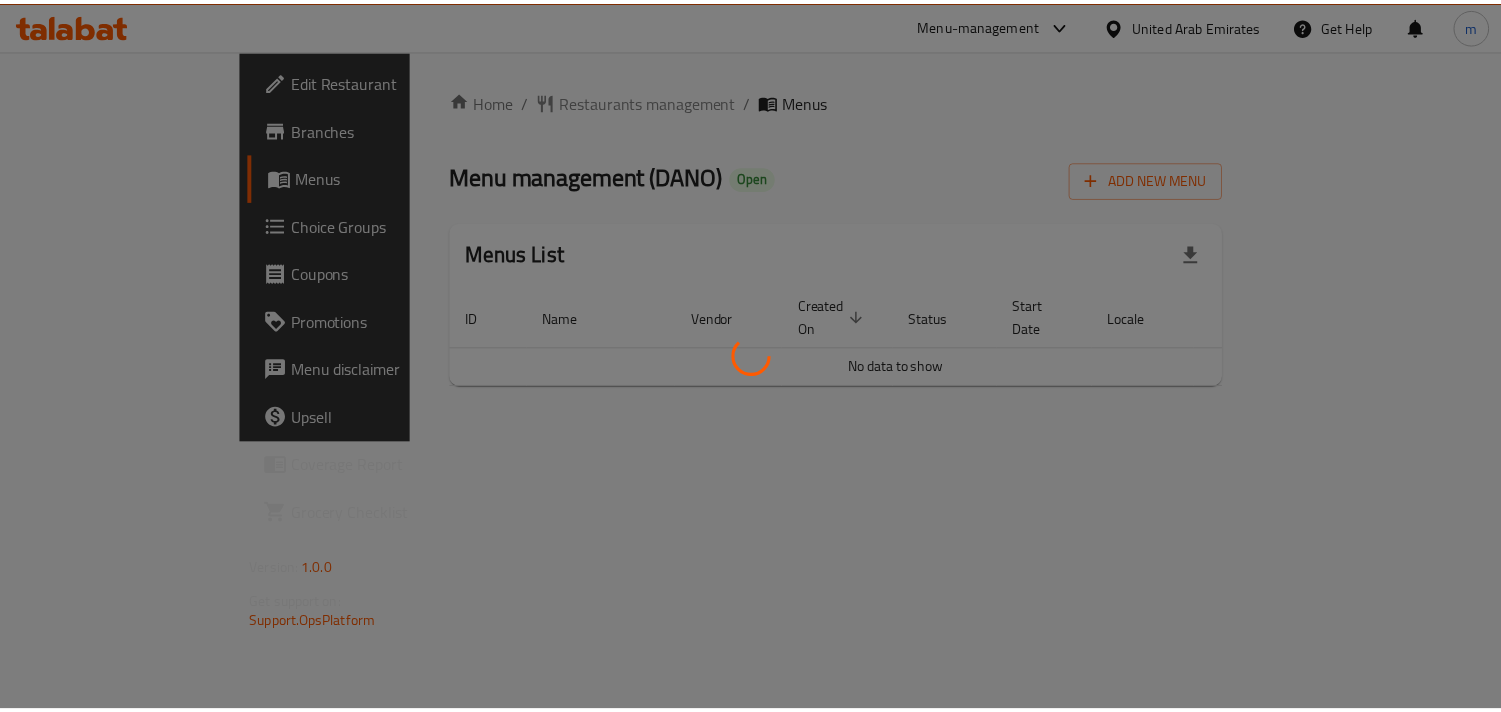 scroll, scrollTop: 0, scrollLeft: 0, axis: both 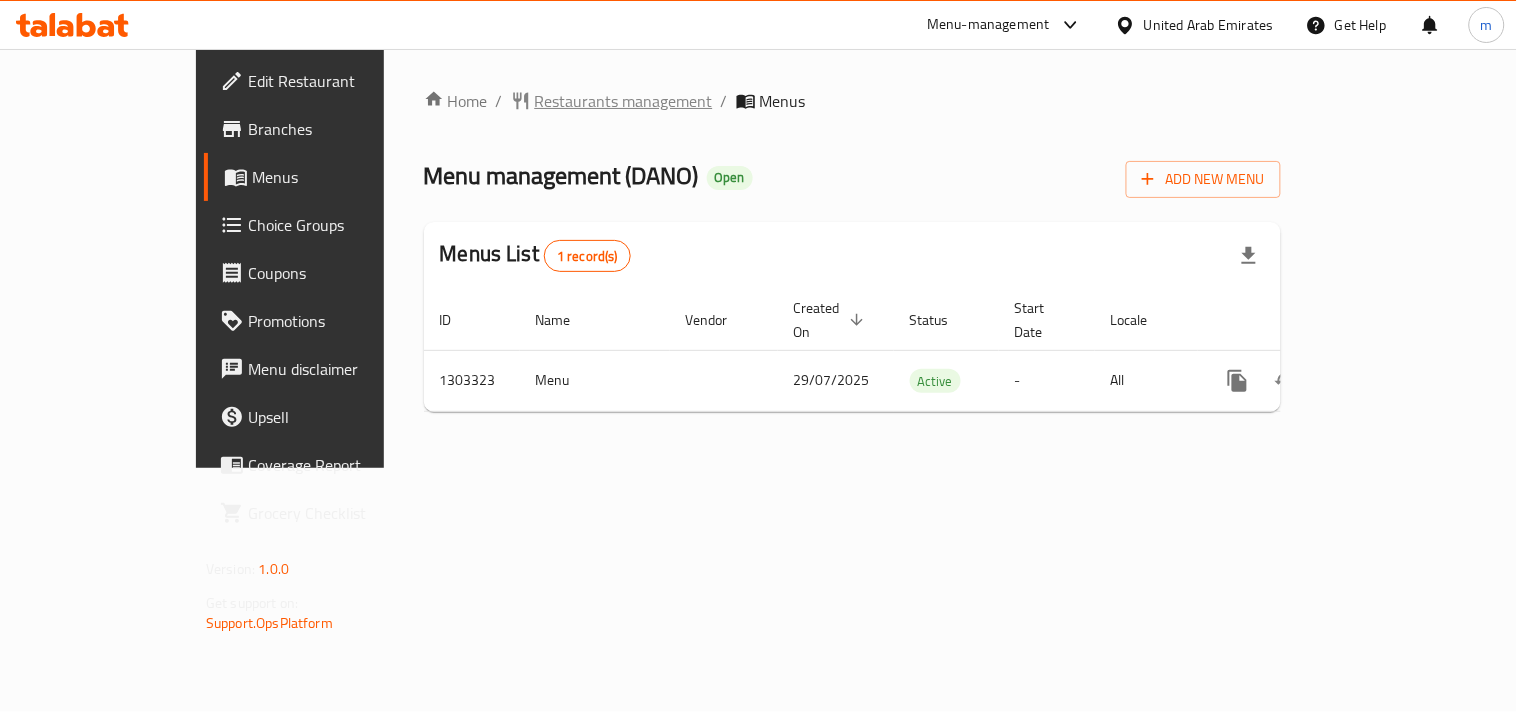 click on "Restaurants management" at bounding box center (624, 101) 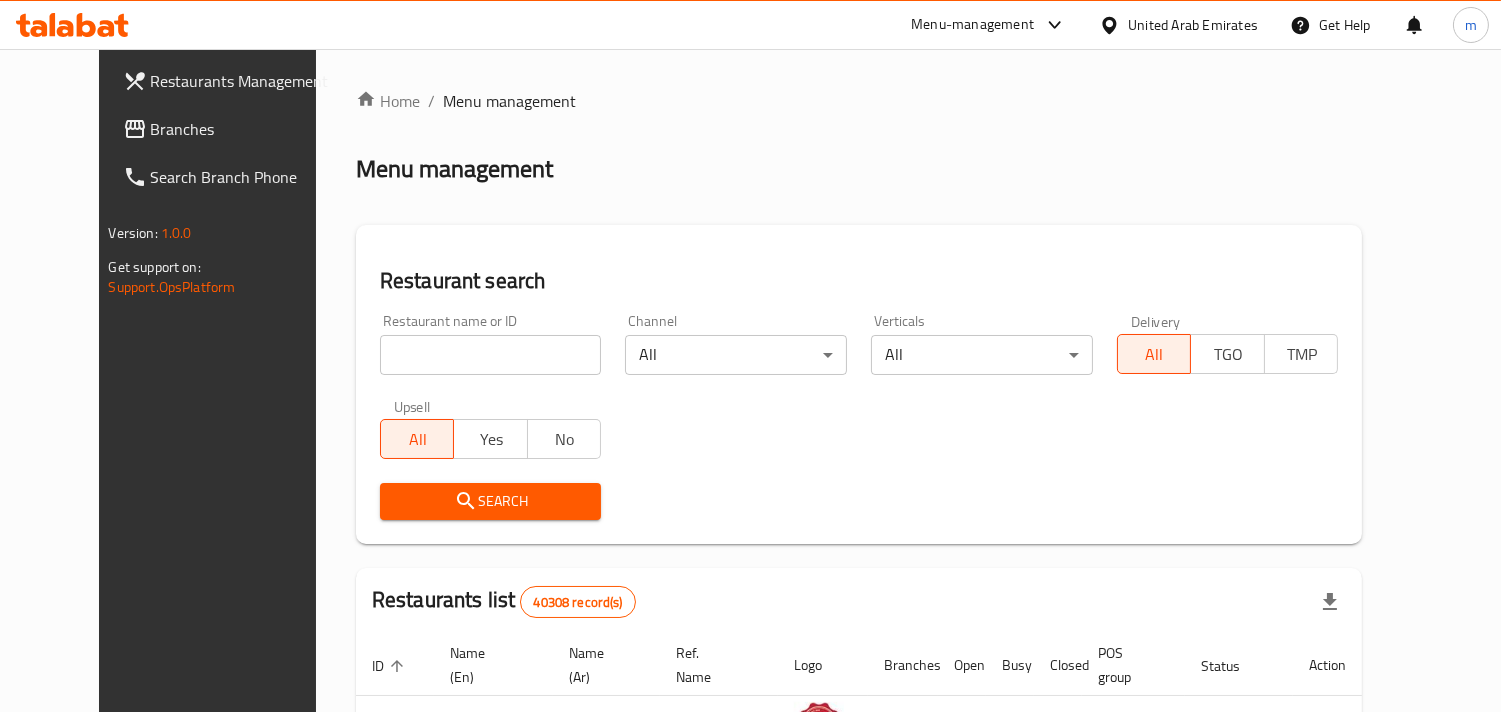 click at bounding box center (491, 355) 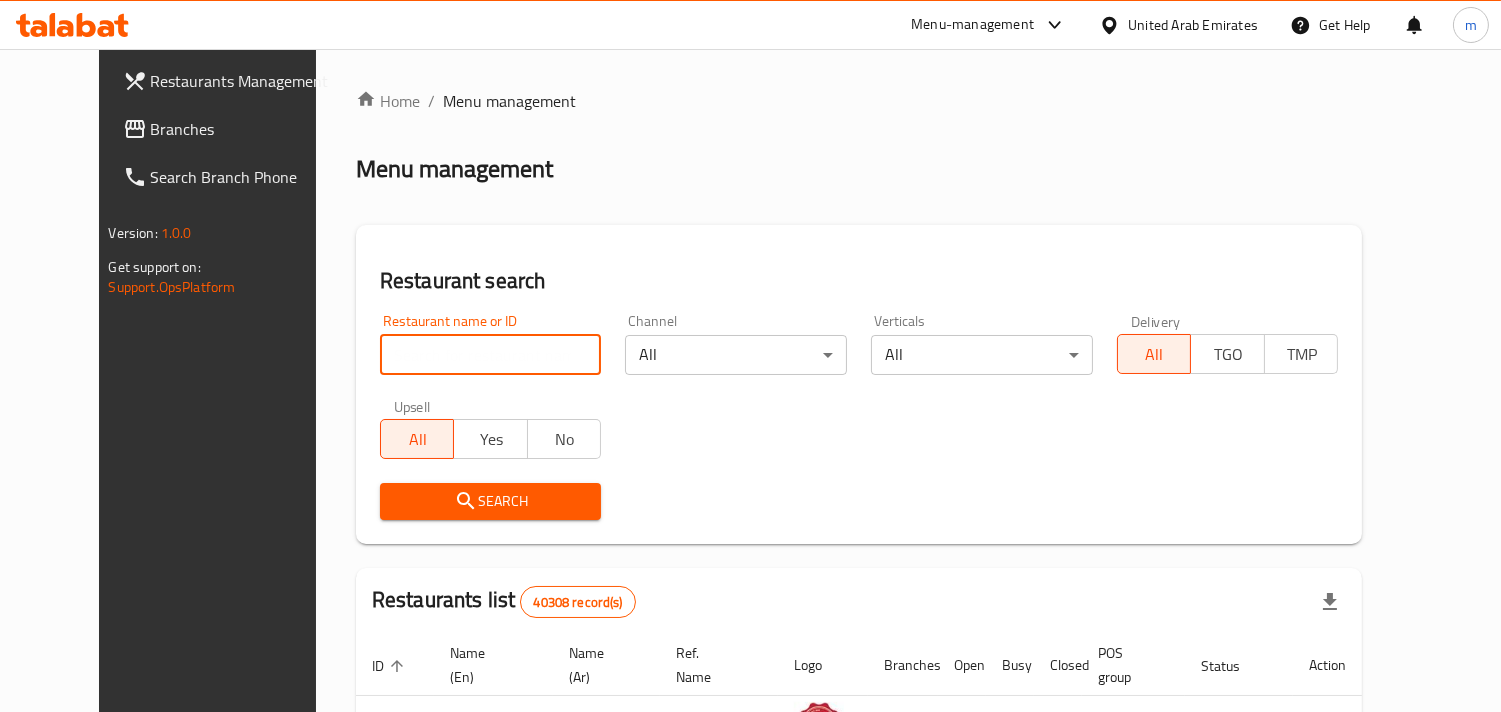 paste on "702766" 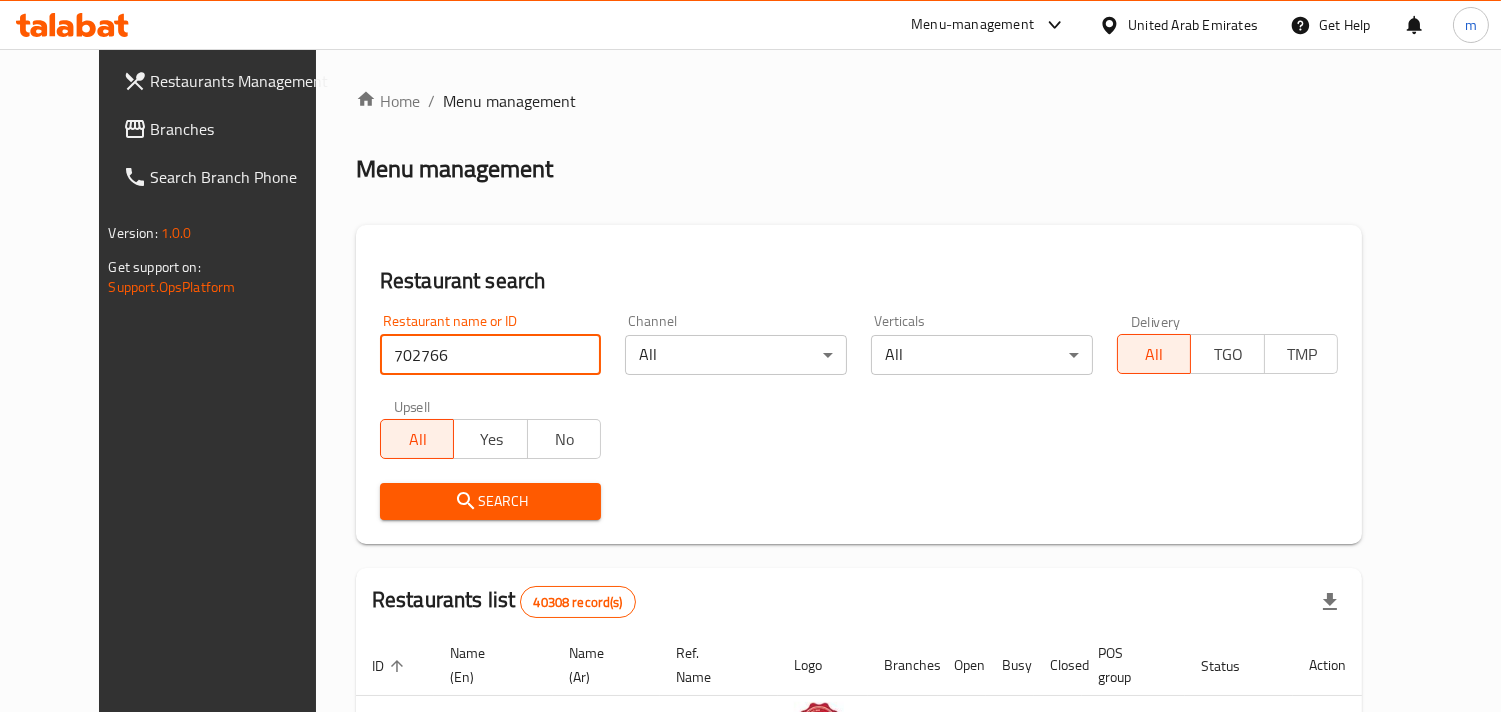 type on "702766" 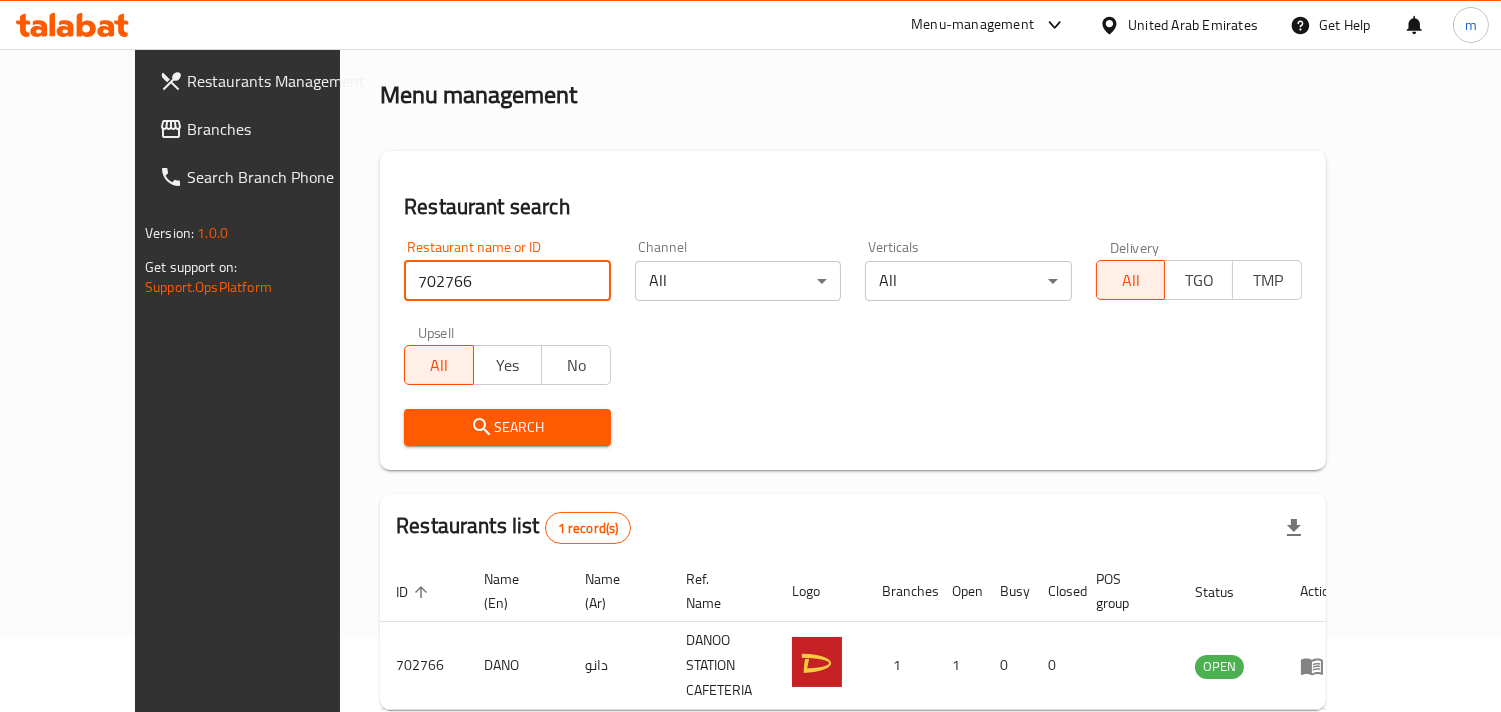 scroll, scrollTop: 141, scrollLeft: 0, axis: vertical 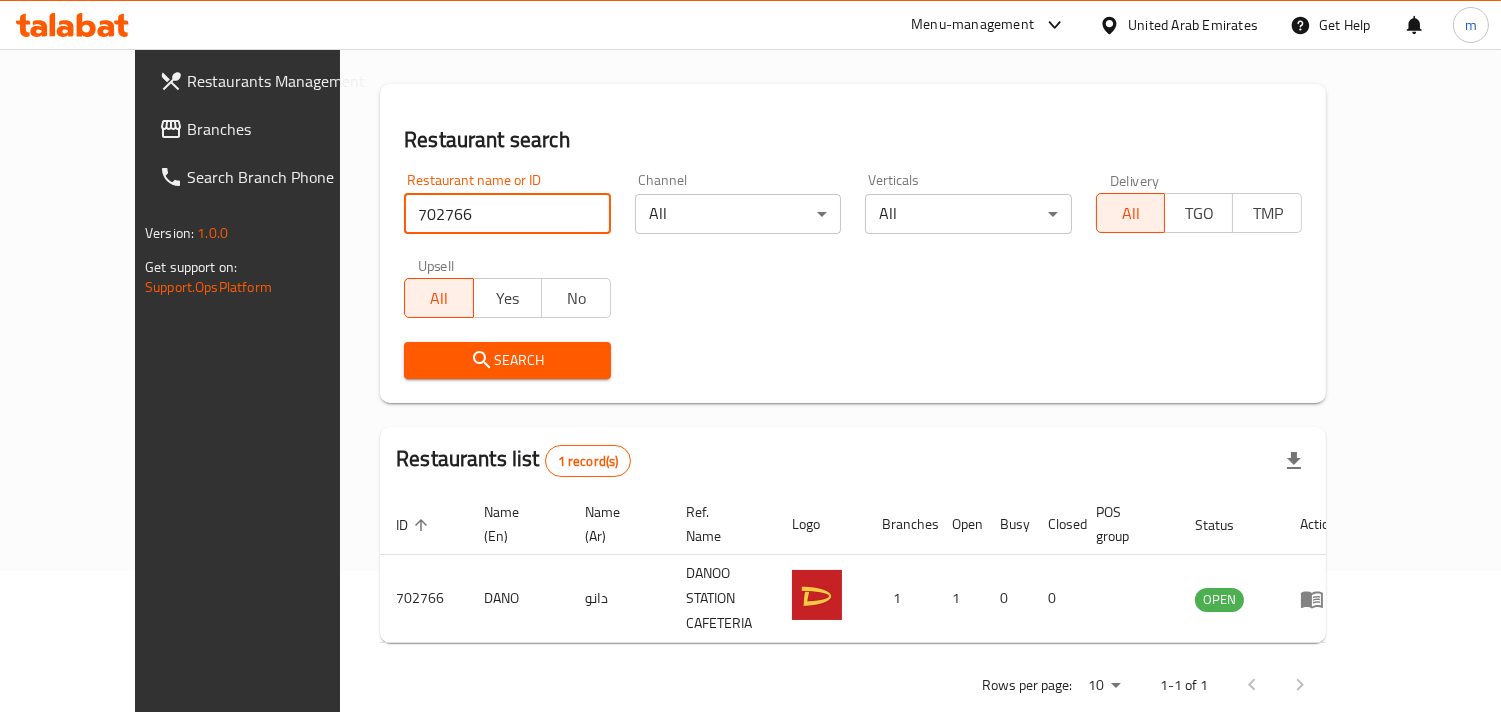 click on "United Arab Emirates" at bounding box center [1193, 25] 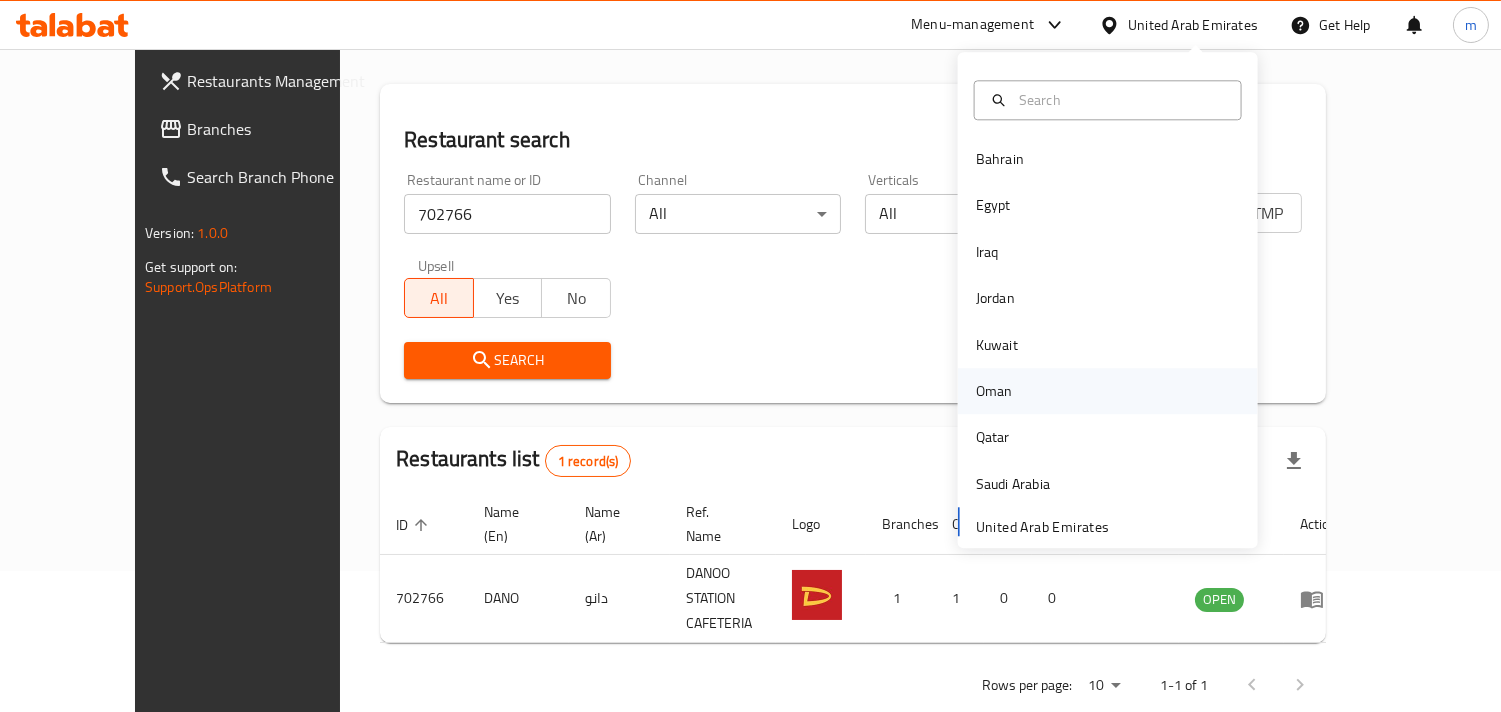 click on "Oman" at bounding box center [994, 391] 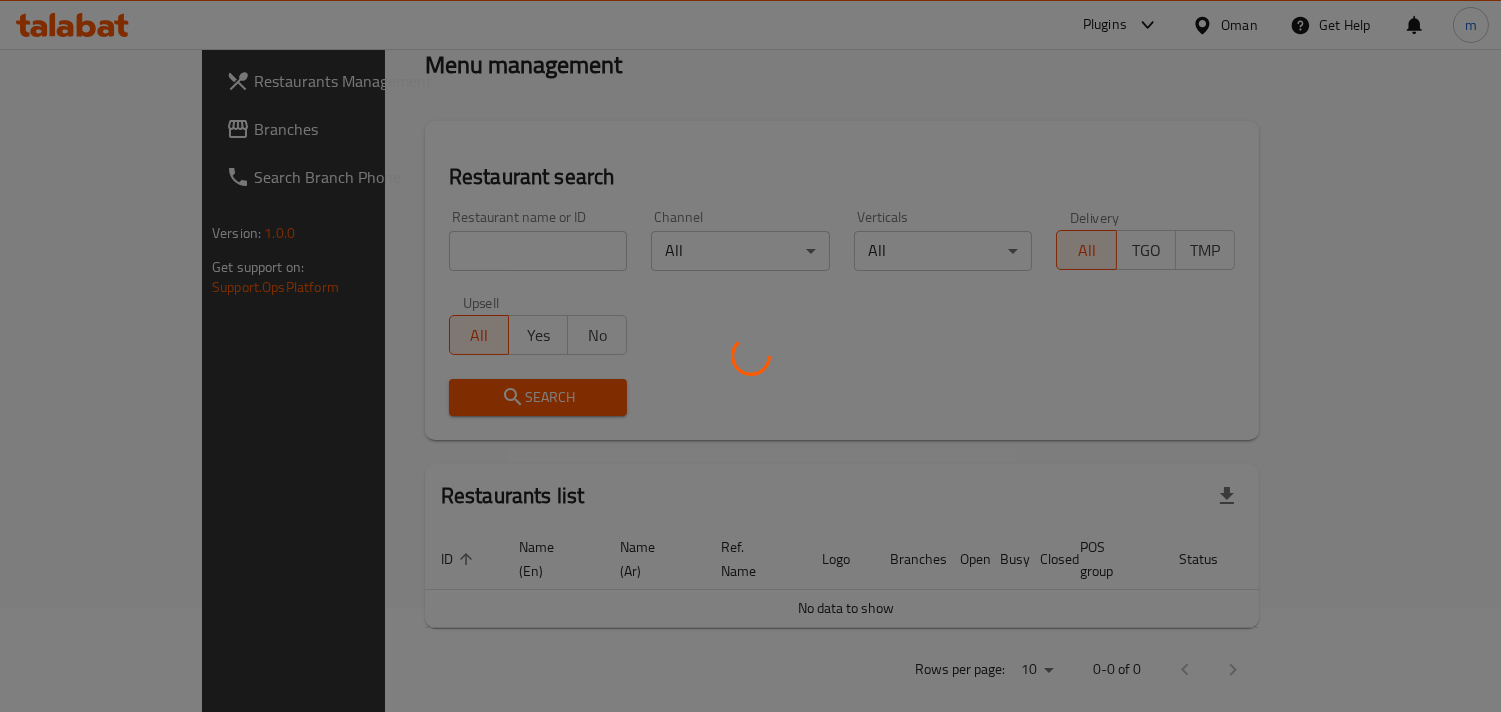 scroll, scrollTop: 141, scrollLeft: 0, axis: vertical 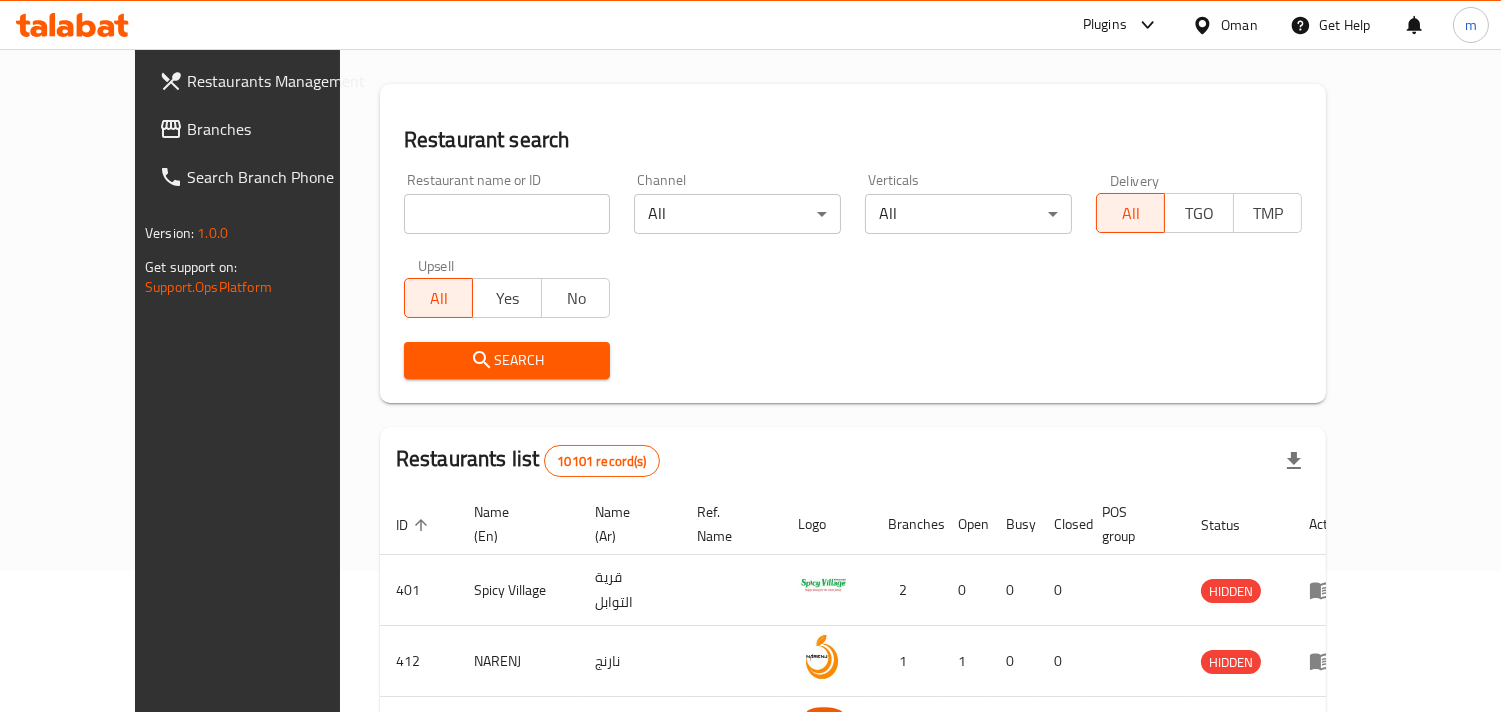 click on "Branches" at bounding box center (278, 129) 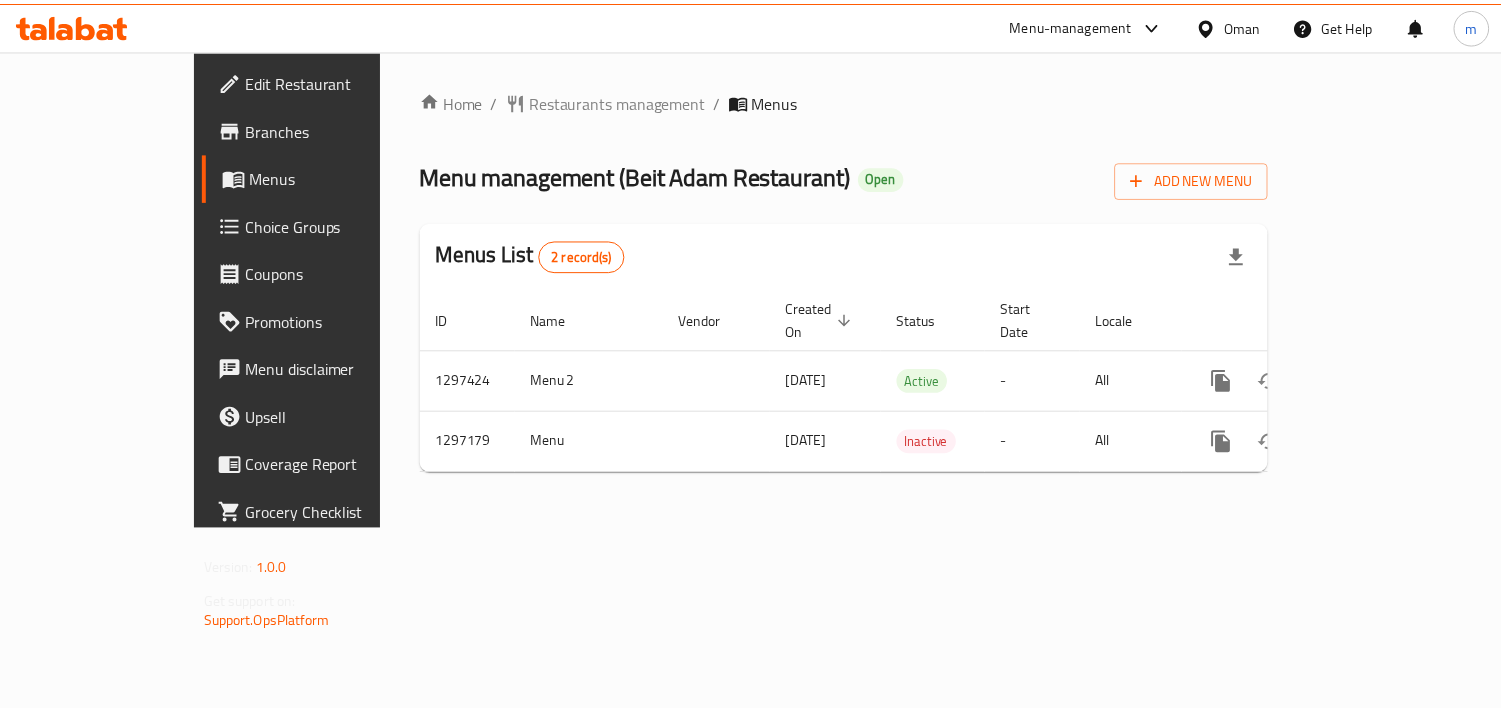 scroll, scrollTop: 0, scrollLeft: 0, axis: both 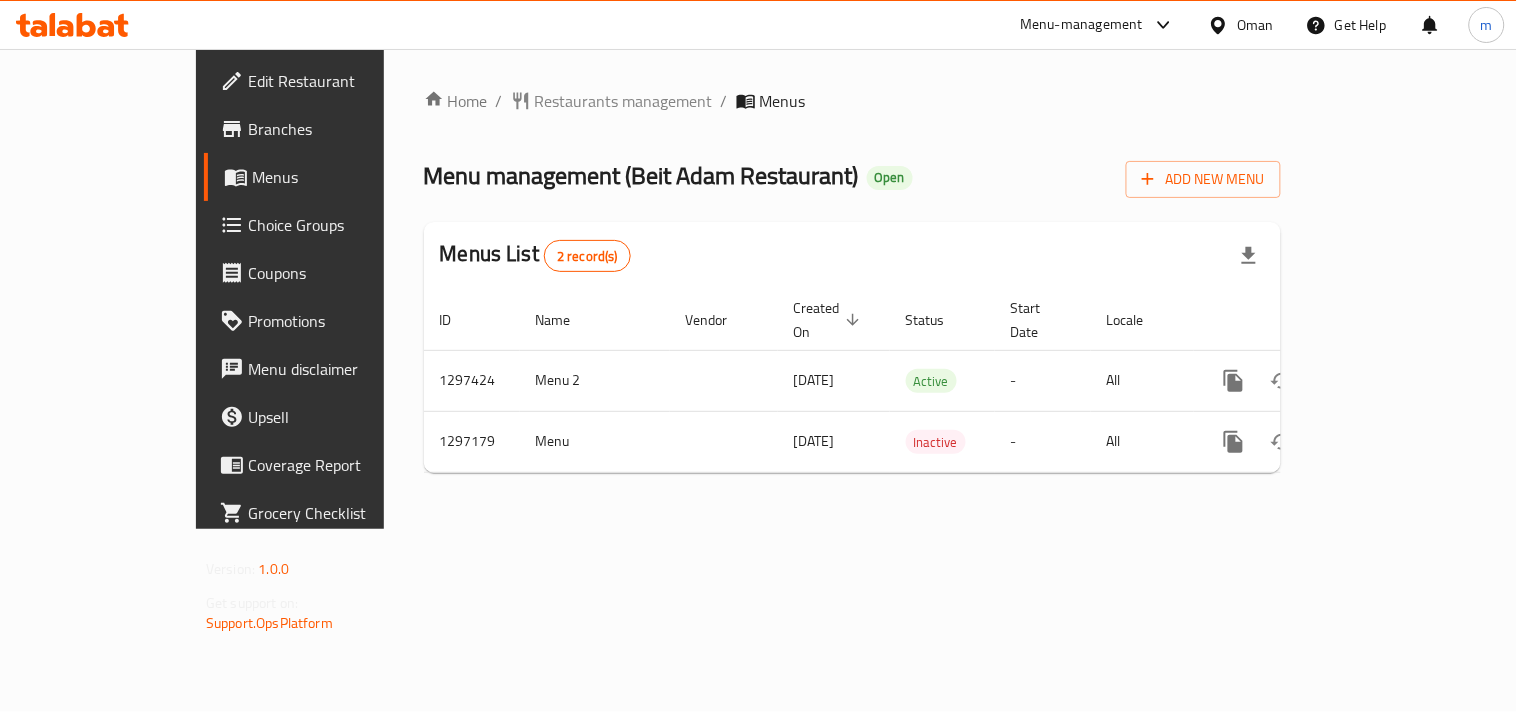 click on "Restaurants management" at bounding box center (624, 101) 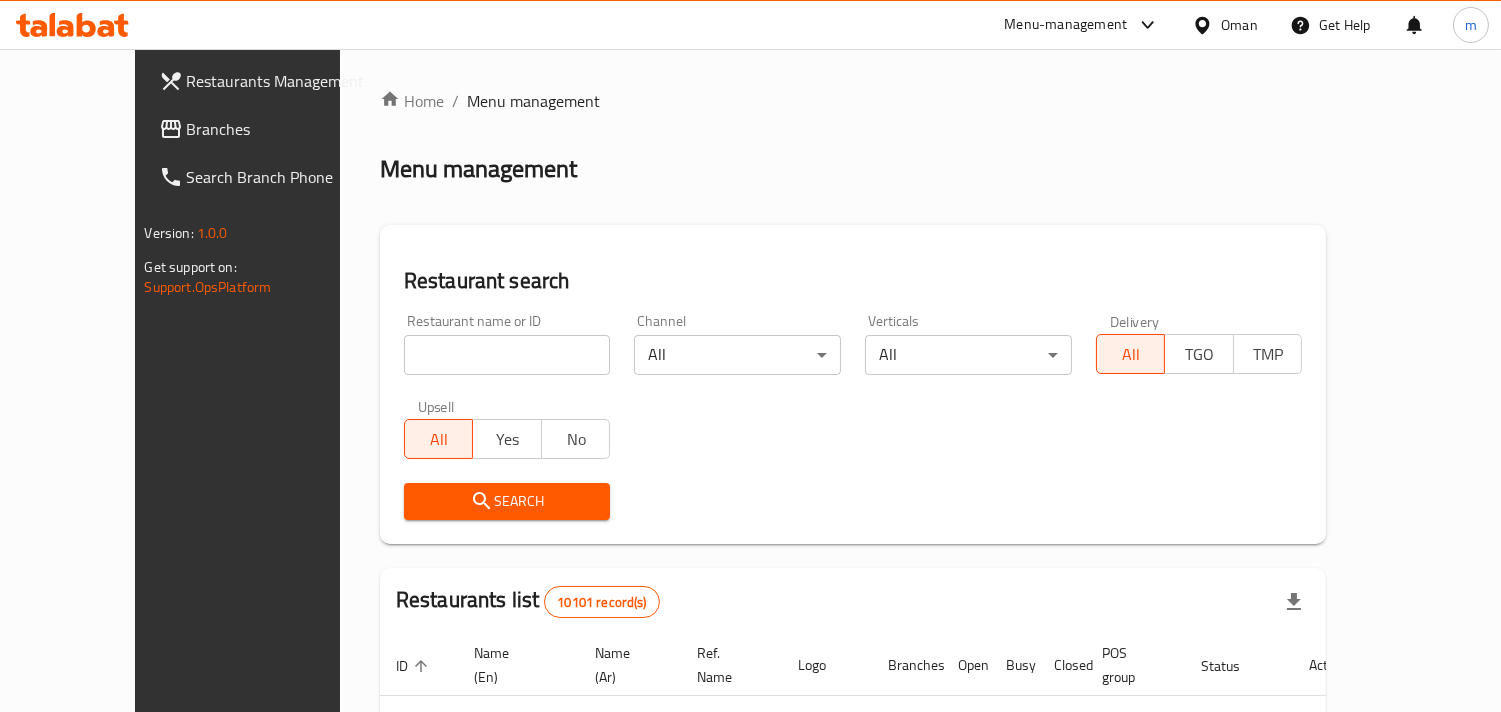click at bounding box center (507, 355) 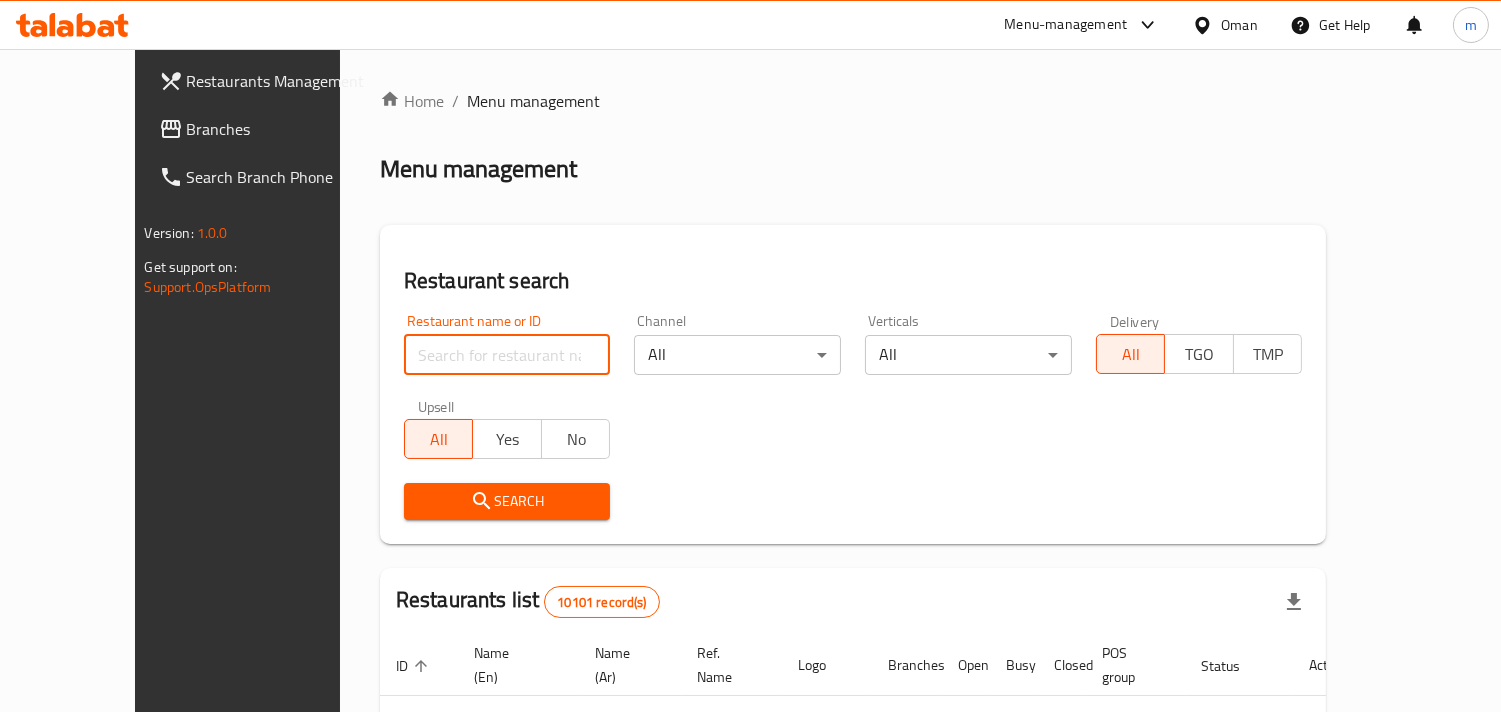 paste on "700402" 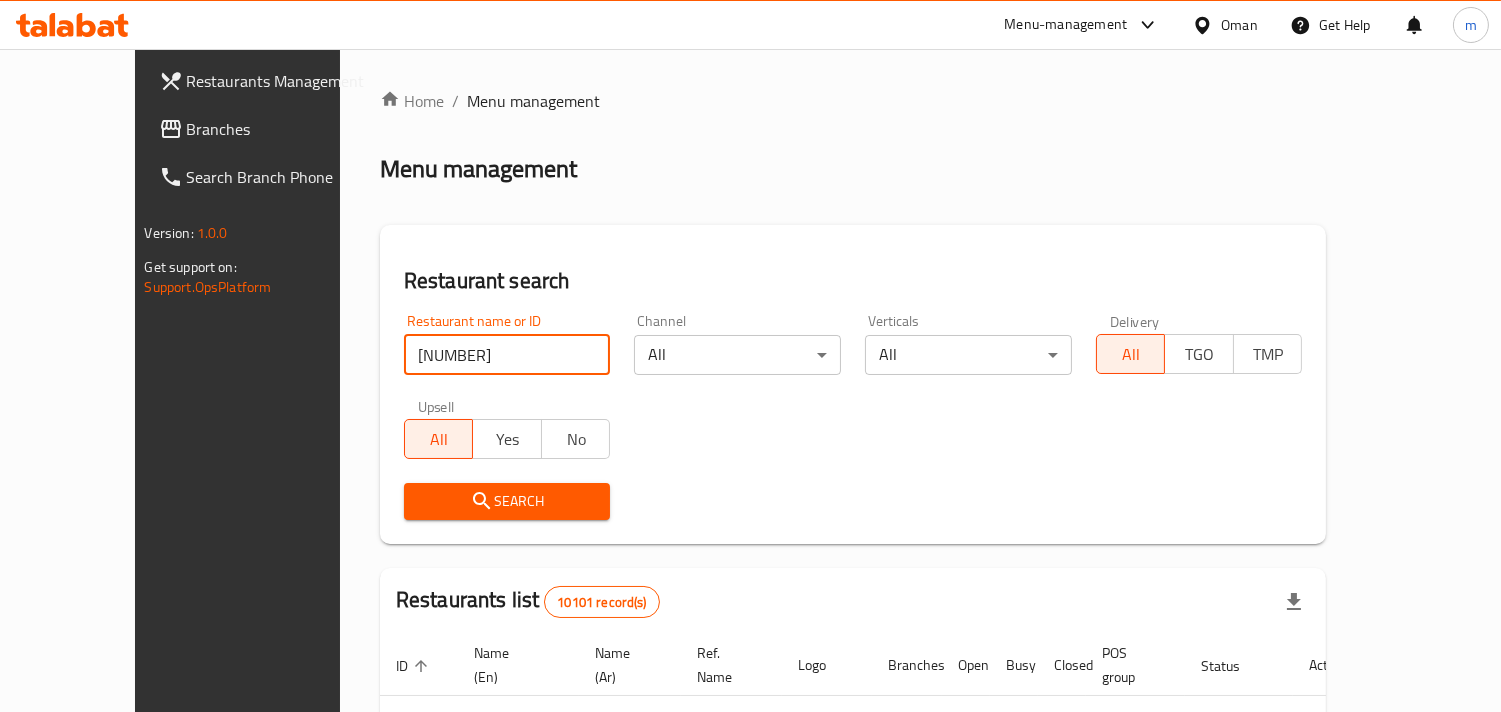type on "700402" 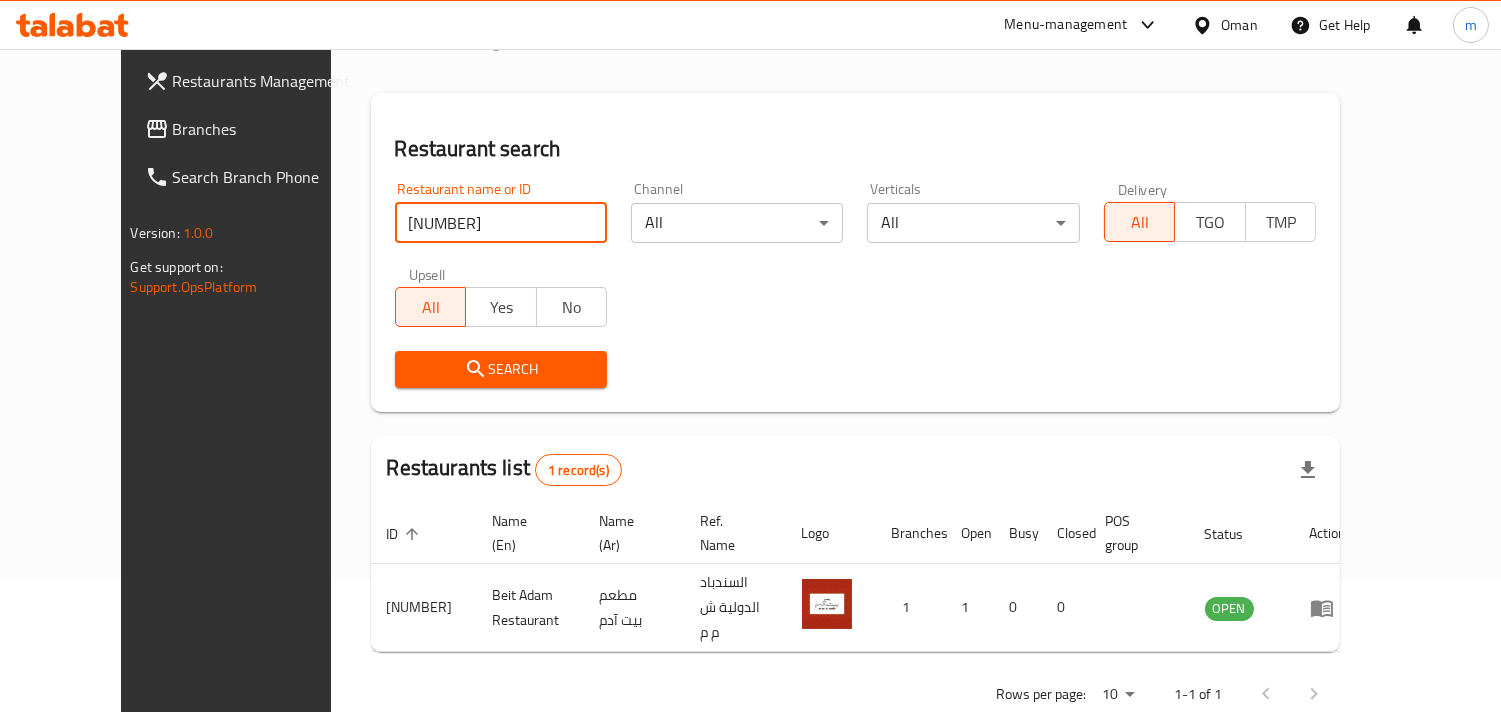 scroll, scrollTop: 141, scrollLeft: 0, axis: vertical 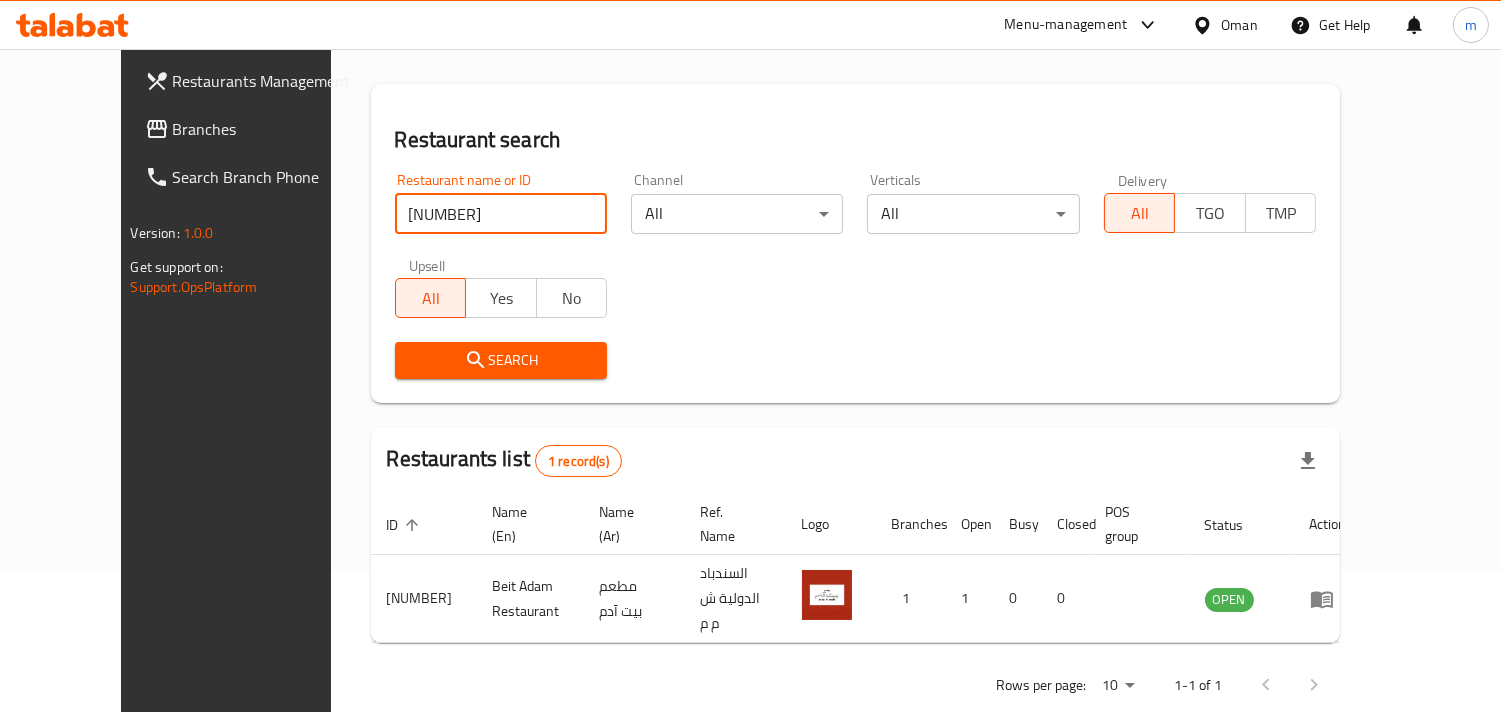 click on "Oman" at bounding box center [1239, 25] 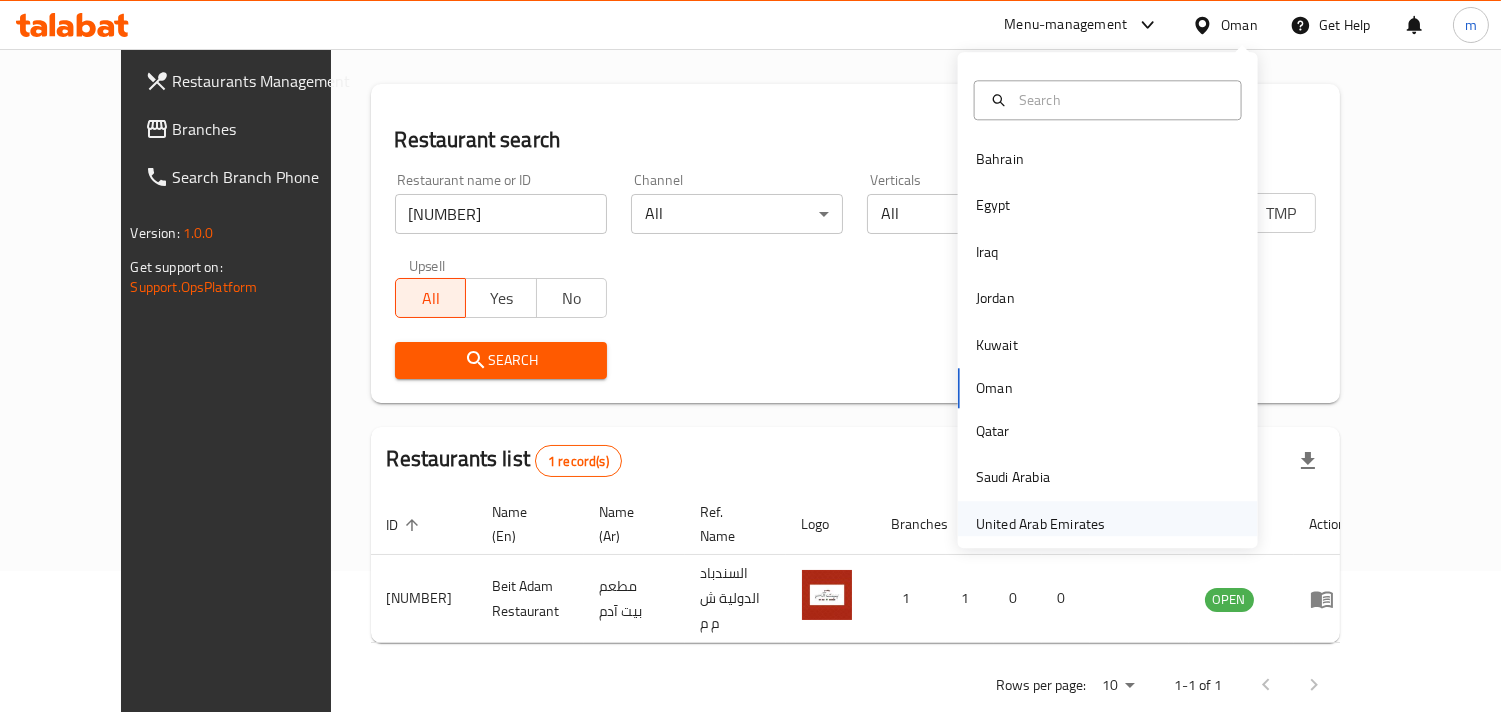 click on "United Arab Emirates" at bounding box center (1041, 524) 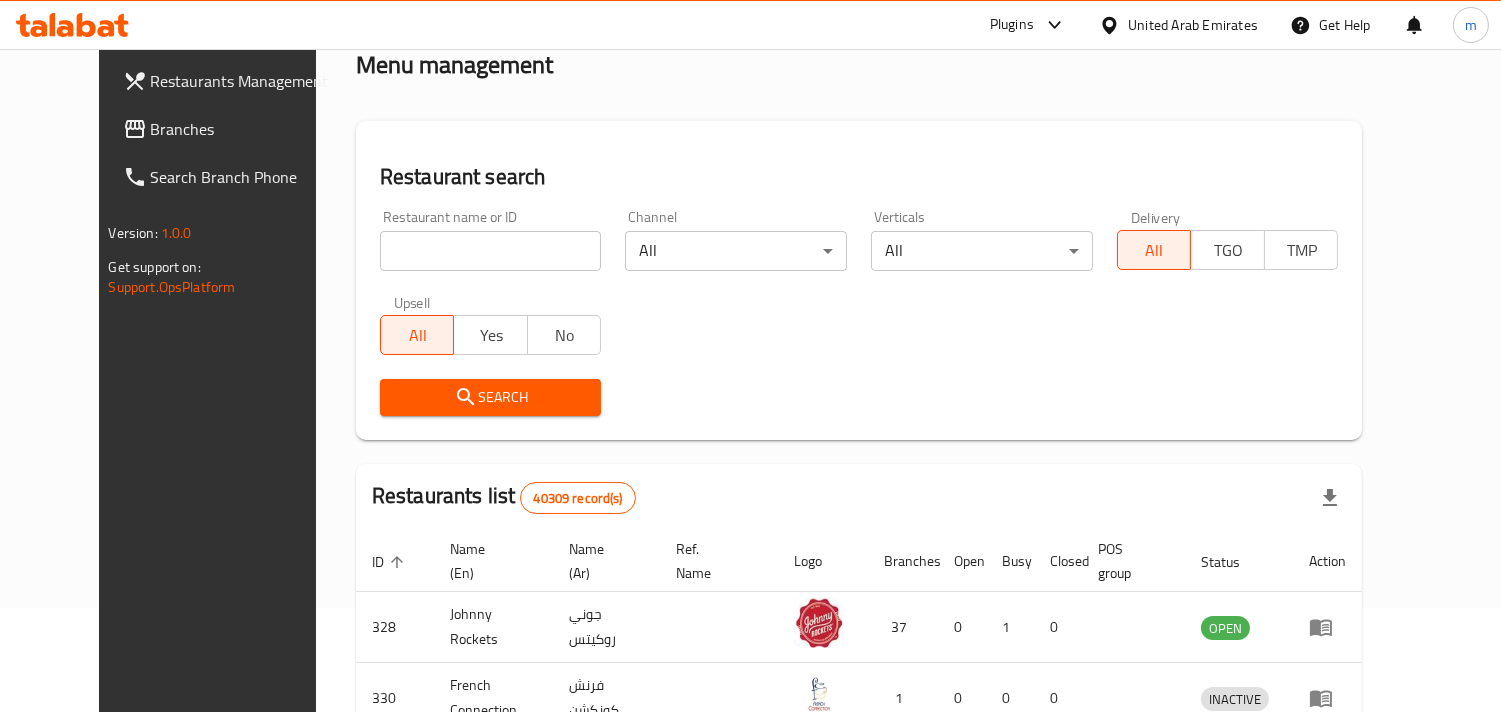 scroll, scrollTop: 141, scrollLeft: 0, axis: vertical 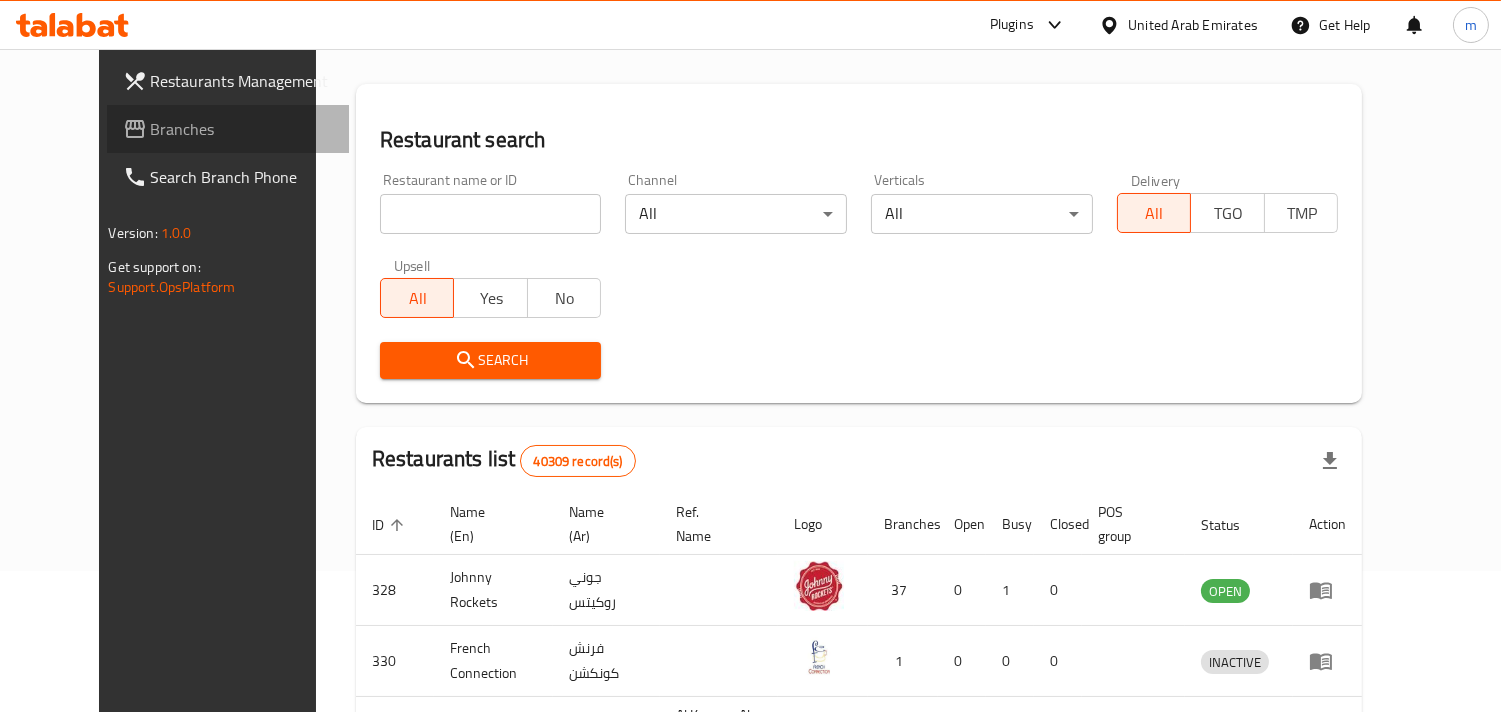 click on "Branches" at bounding box center (242, 129) 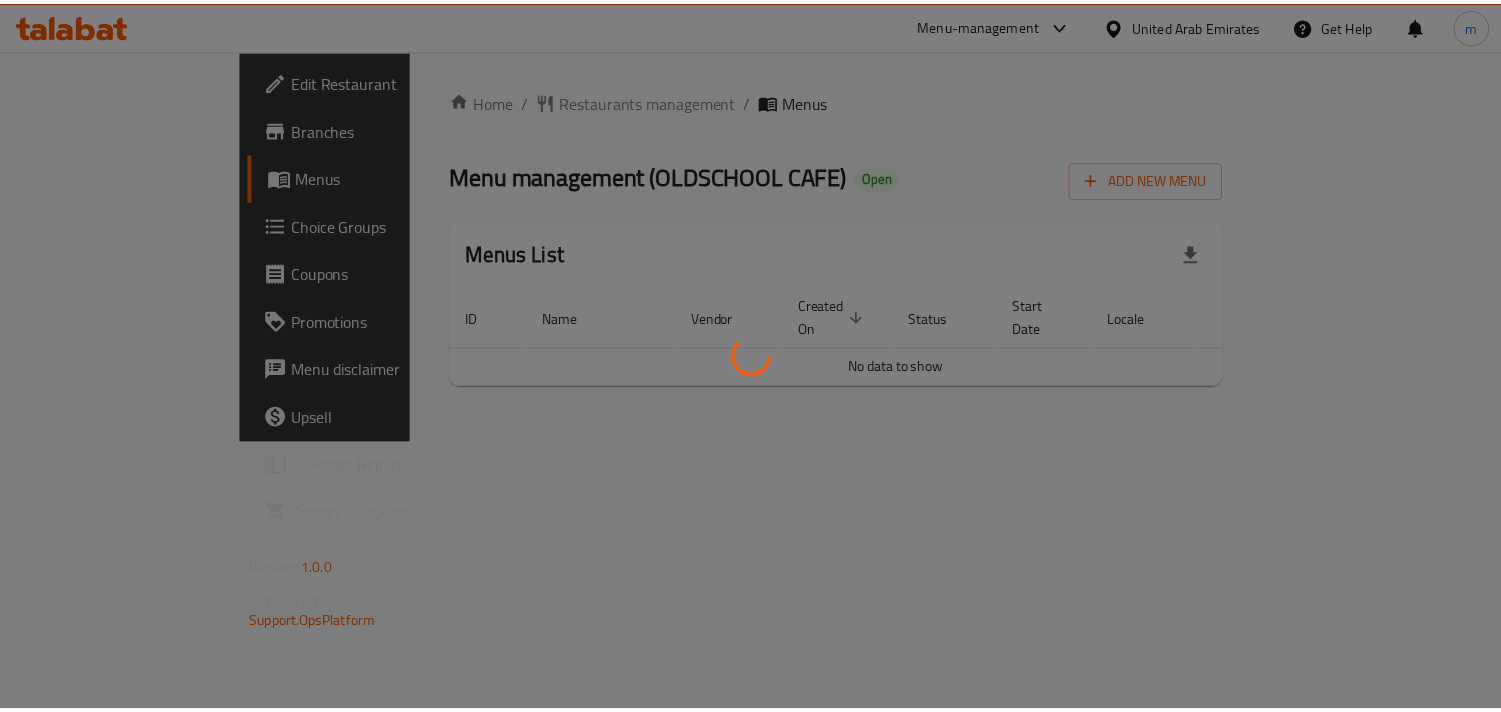 scroll, scrollTop: 0, scrollLeft: 0, axis: both 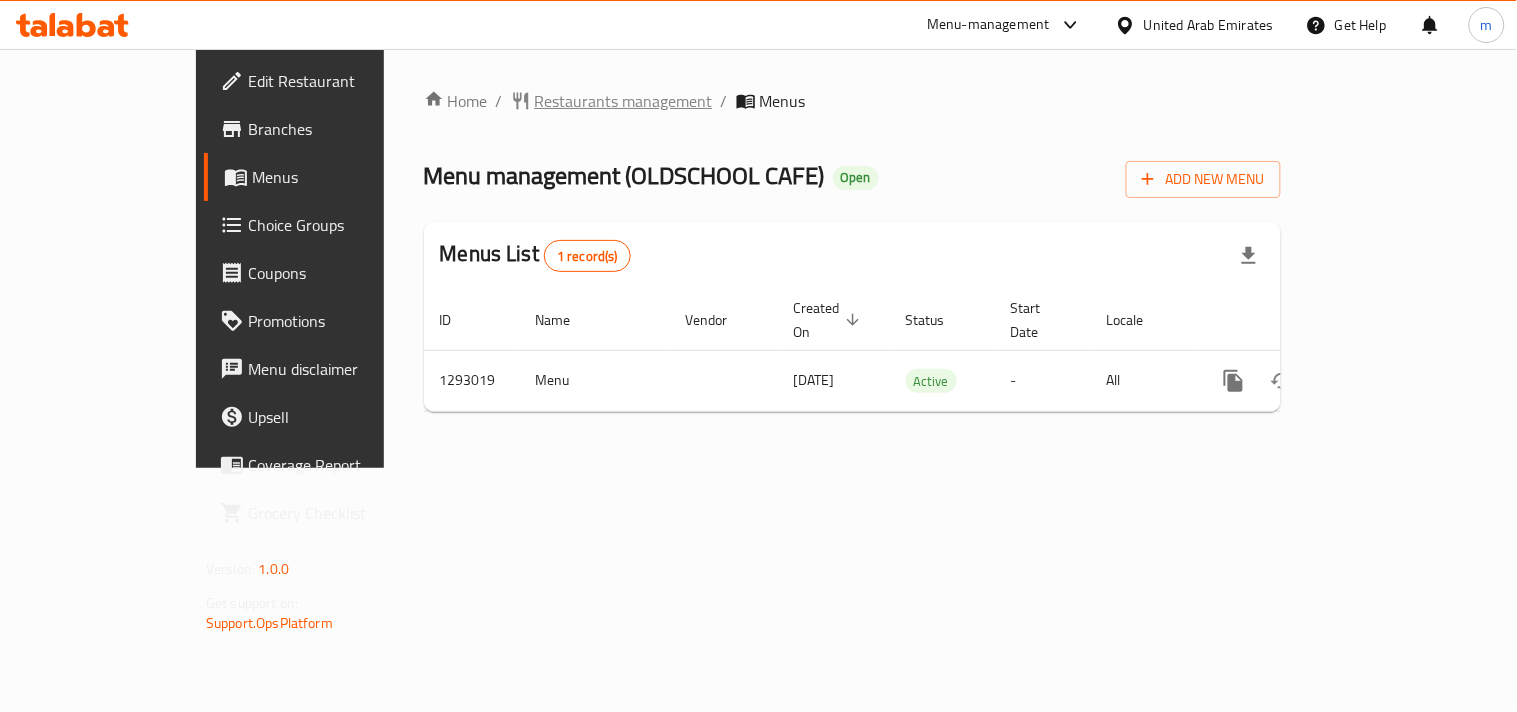 click on "Restaurants management" at bounding box center (624, 101) 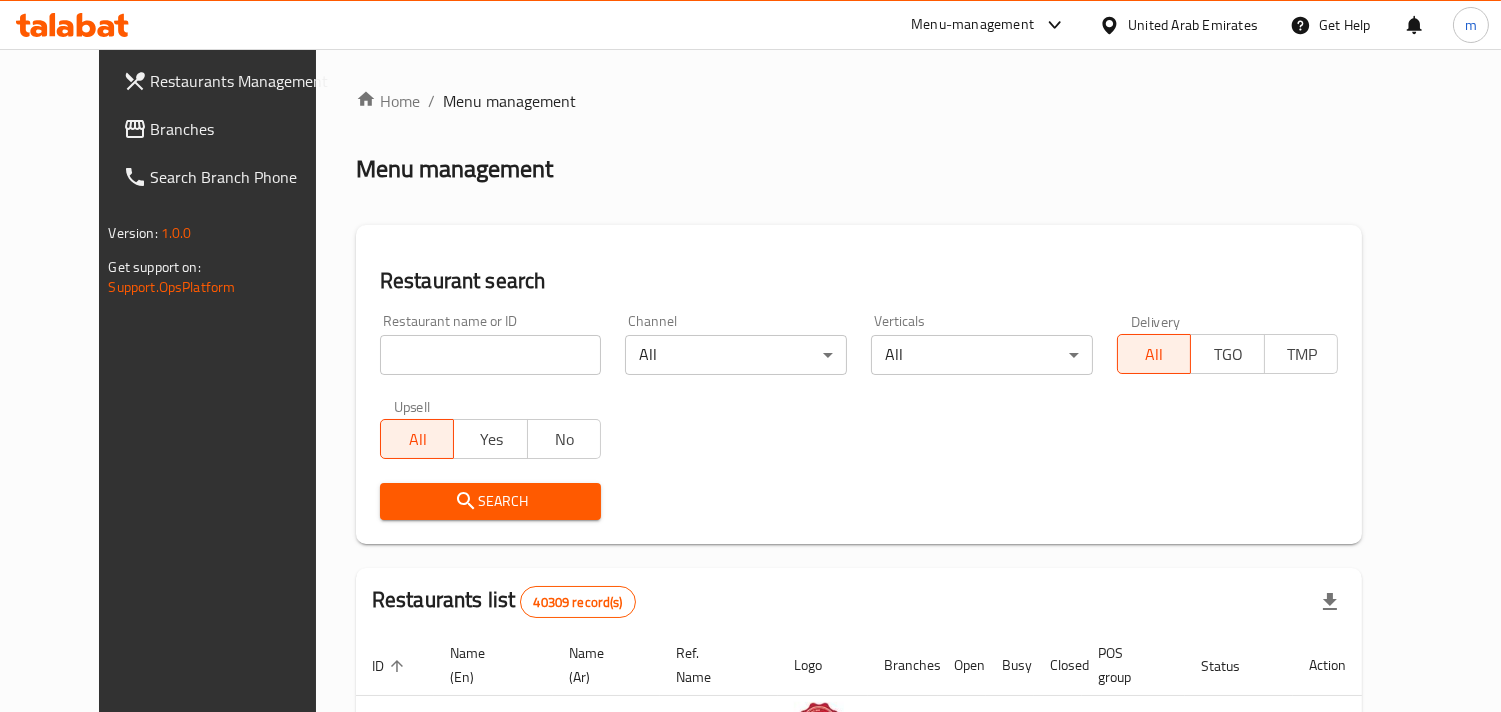 click at bounding box center (491, 355) 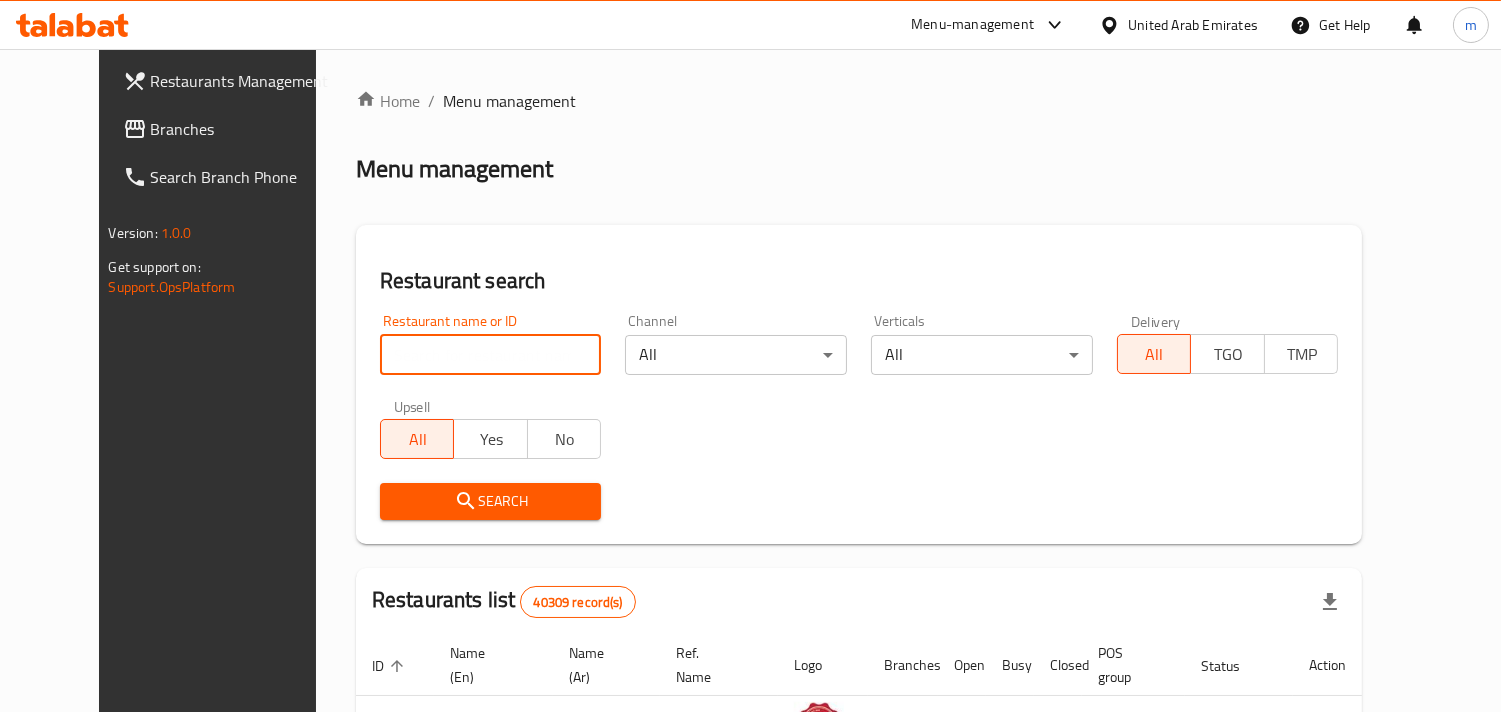 paste on "699283" 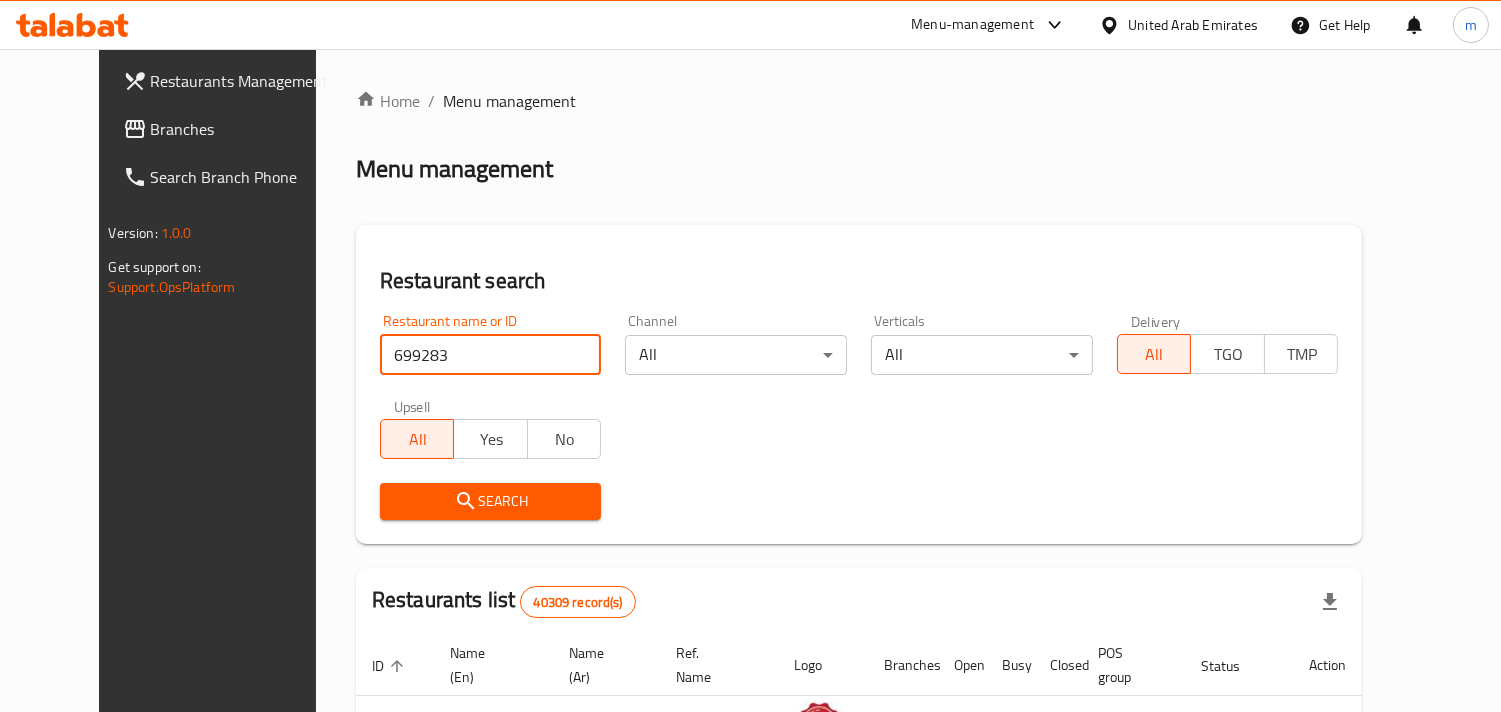 type on "699283" 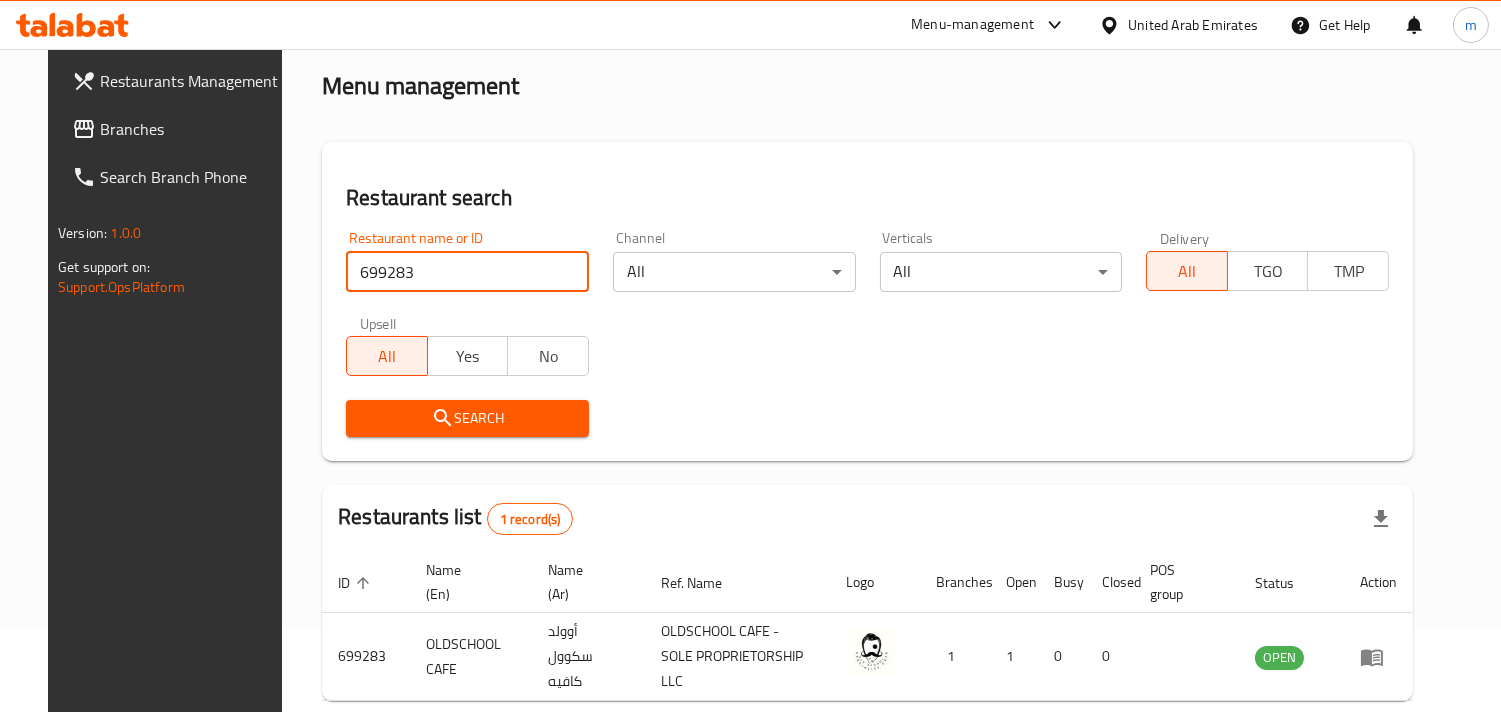 scroll, scrollTop: 163, scrollLeft: 0, axis: vertical 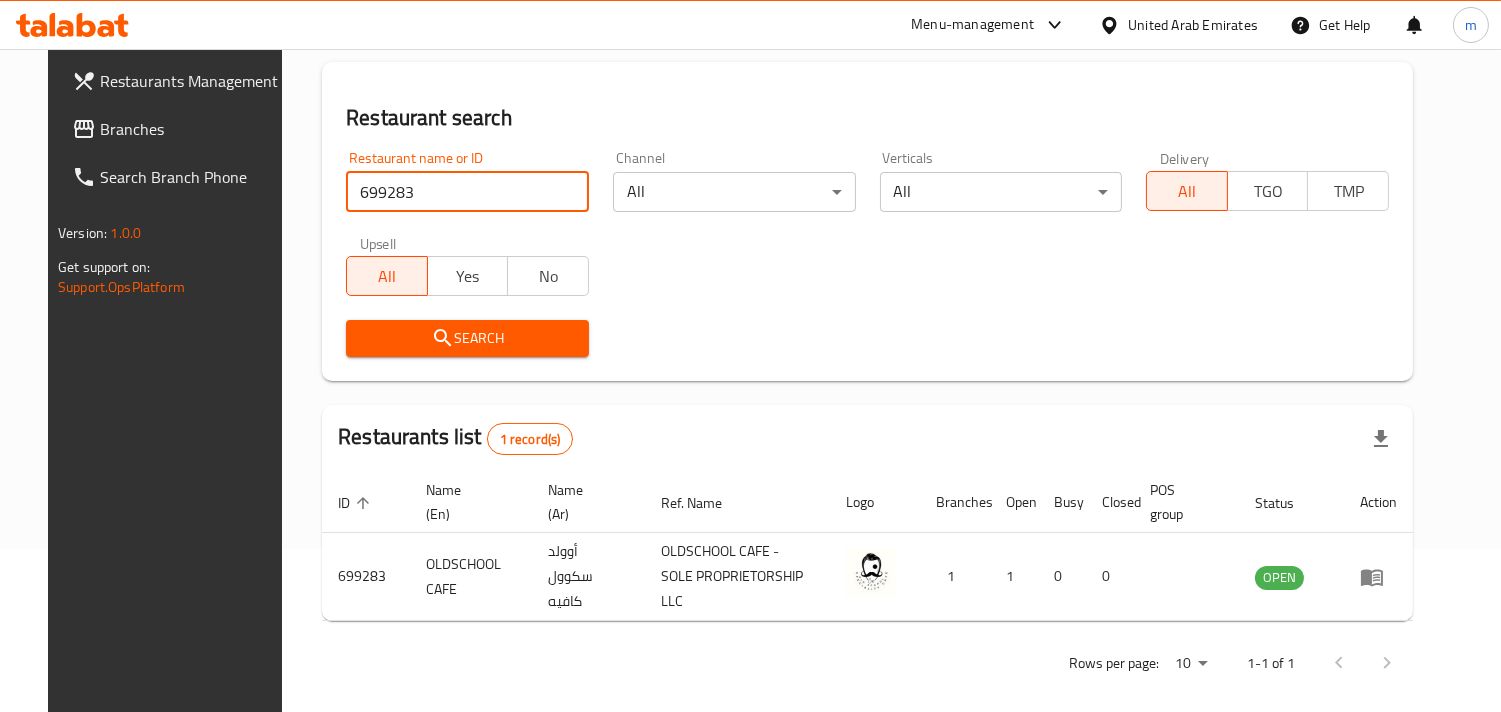 click on "United Arab Emirates" at bounding box center (1193, 25) 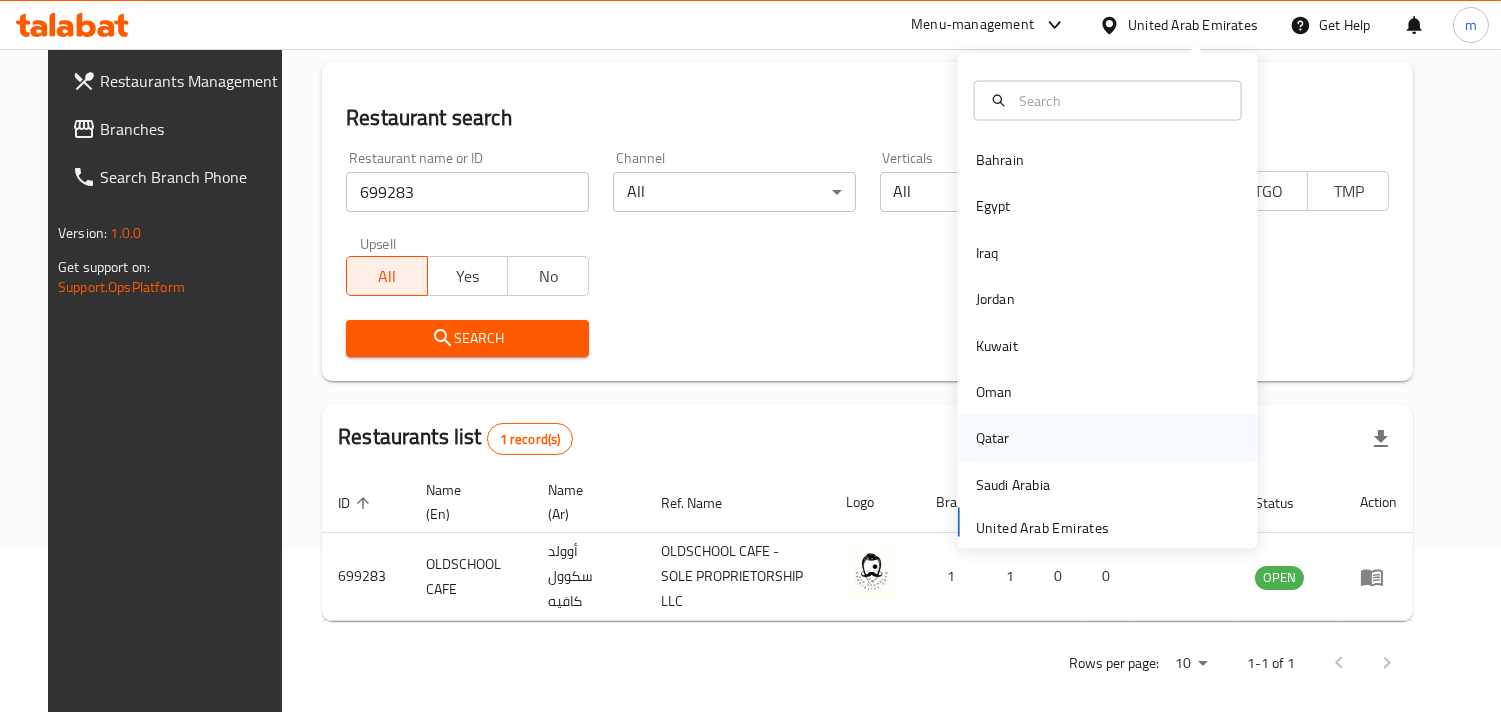 click on "Qatar" at bounding box center (993, 438) 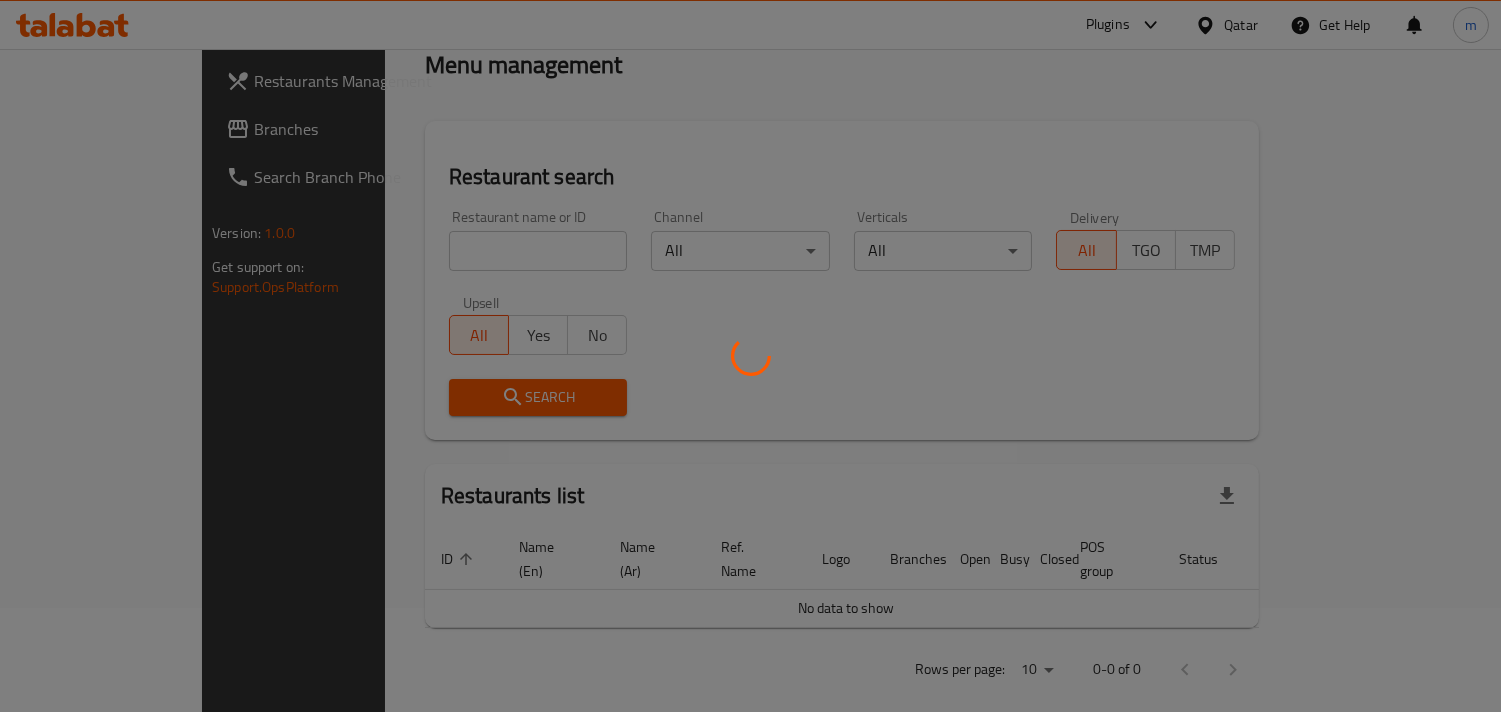 scroll, scrollTop: 163, scrollLeft: 0, axis: vertical 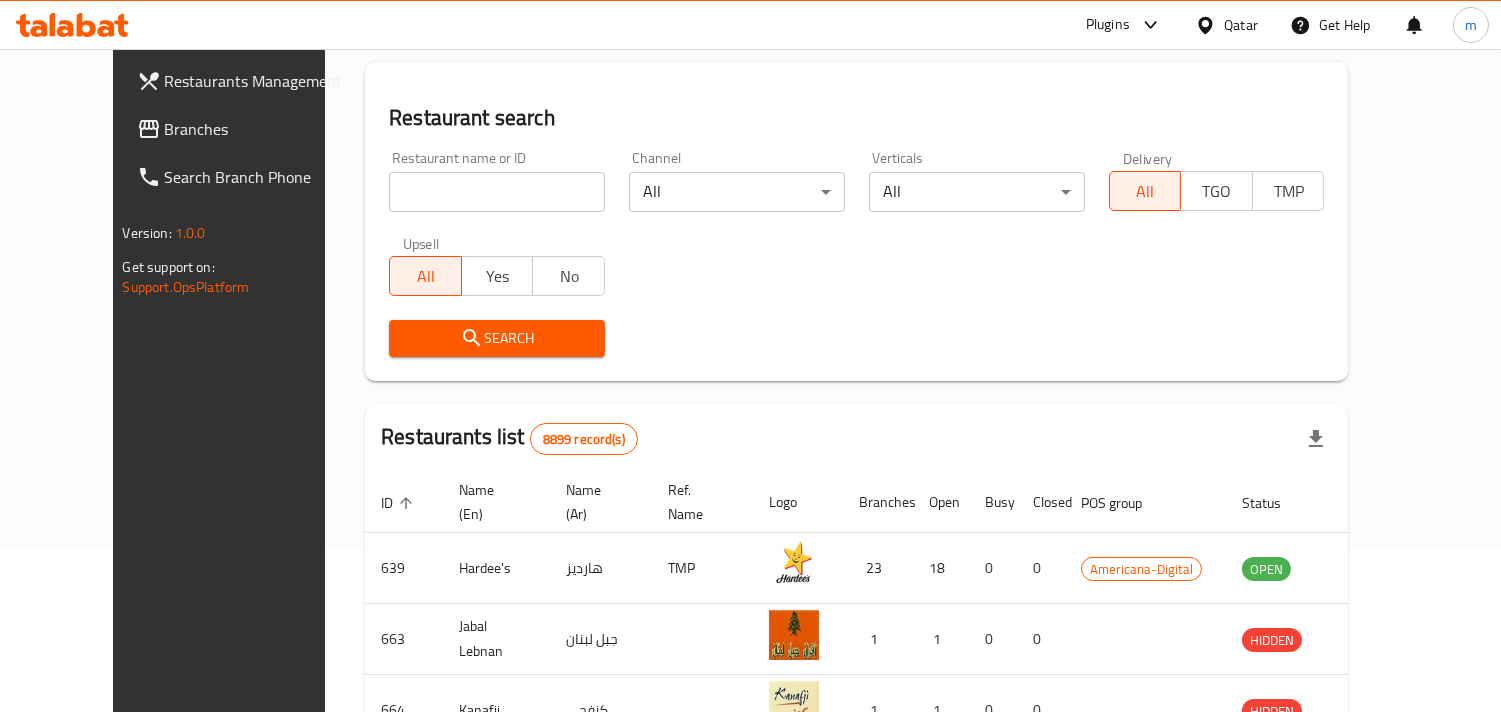 click on "Branches" at bounding box center (256, 129) 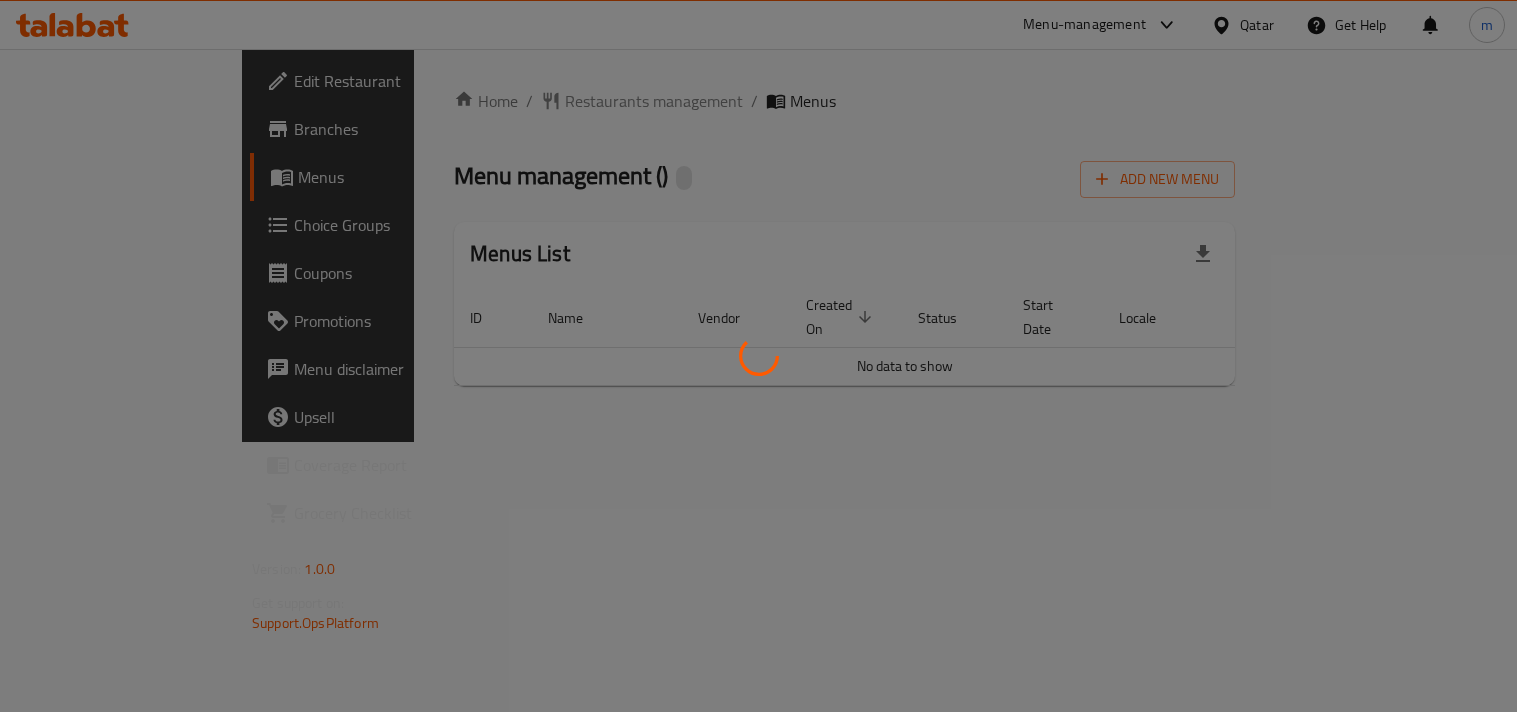 click at bounding box center [758, 356] 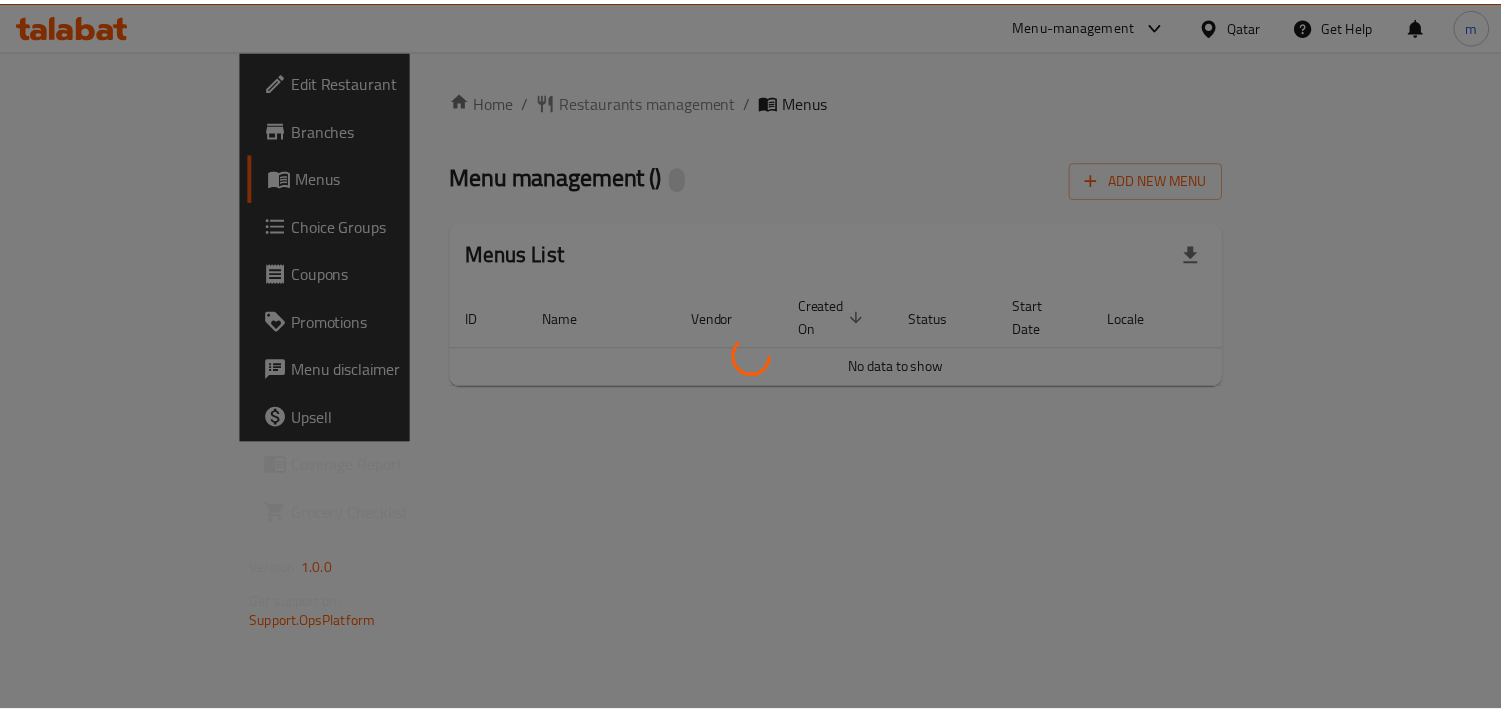 scroll, scrollTop: 0, scrollLeft: 0, axis: both 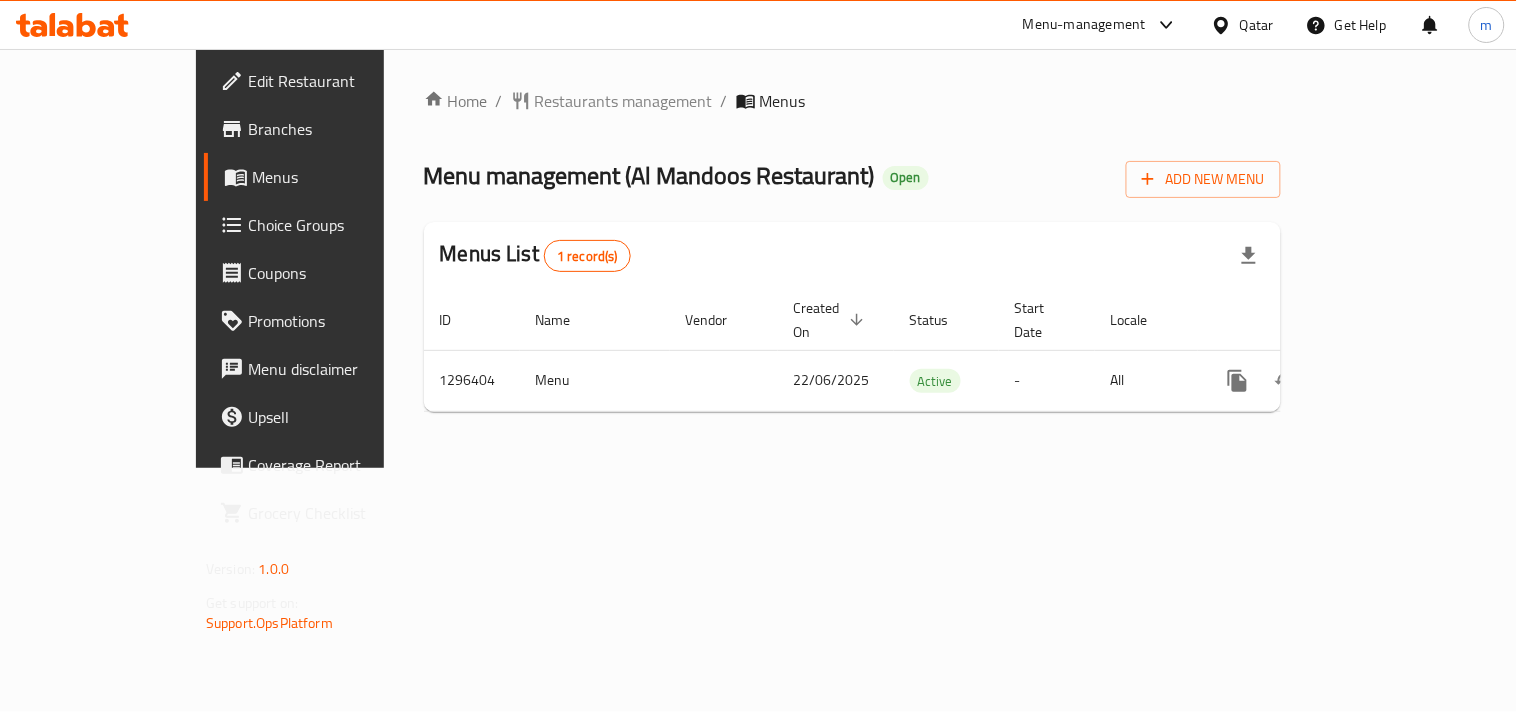 click on "Restaurants management" at bounding box center (624, 101) 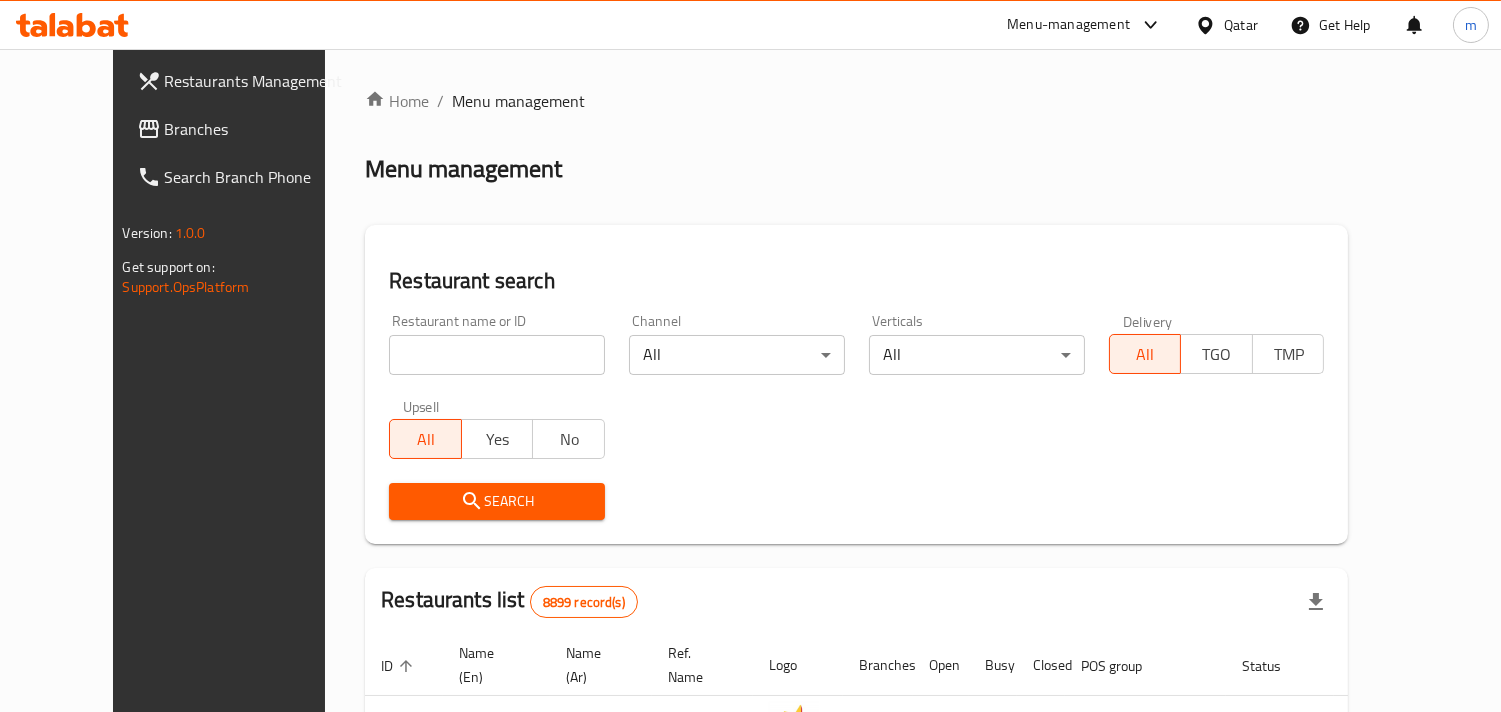 click at bounding box center [497, 355] 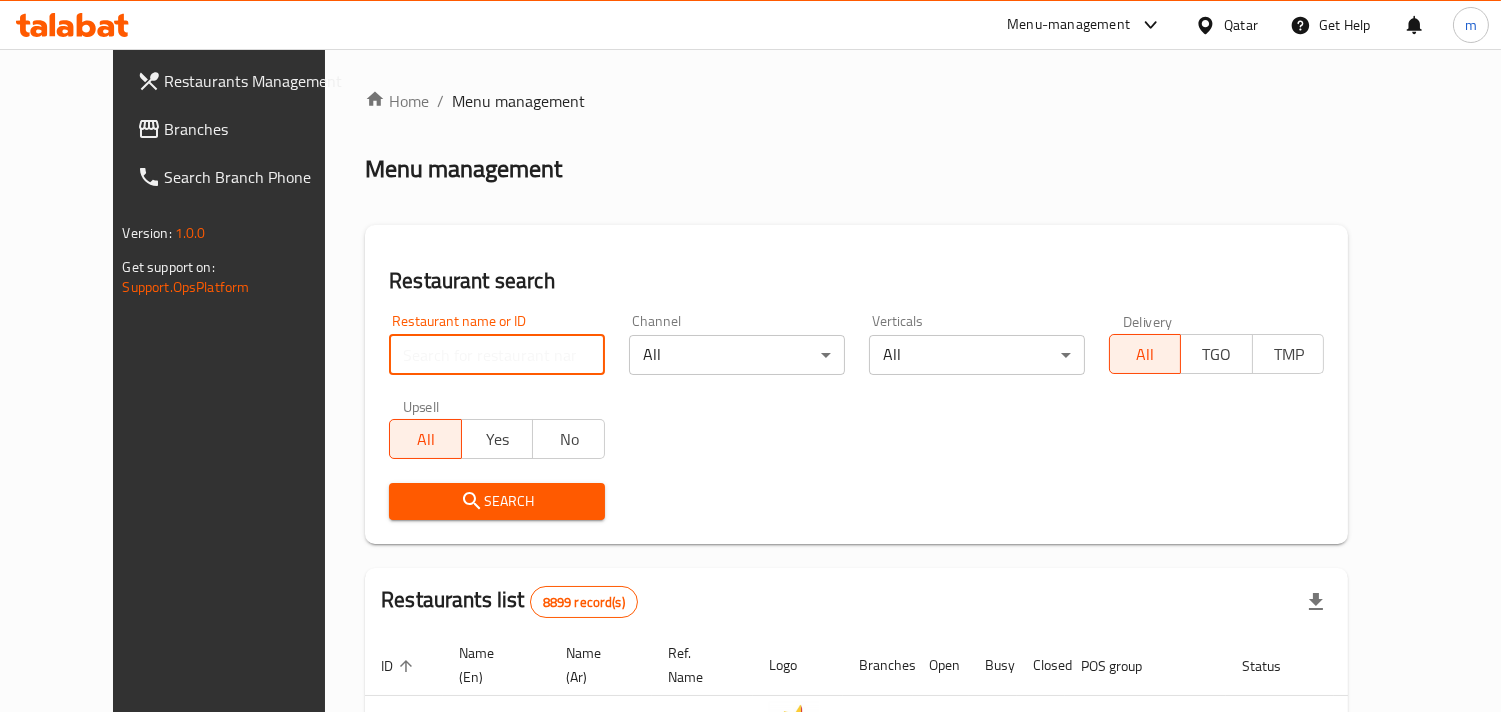 paste on "700016" 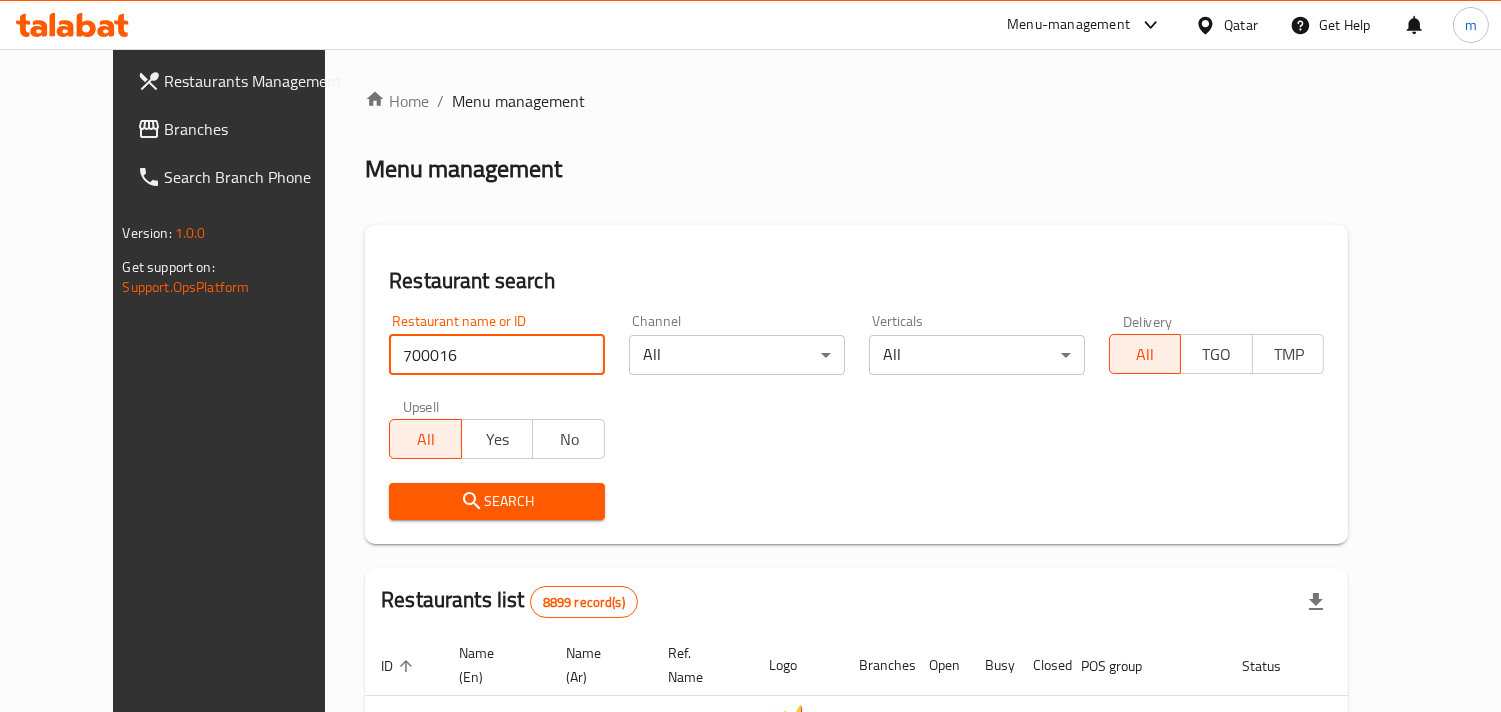 type on "700016" 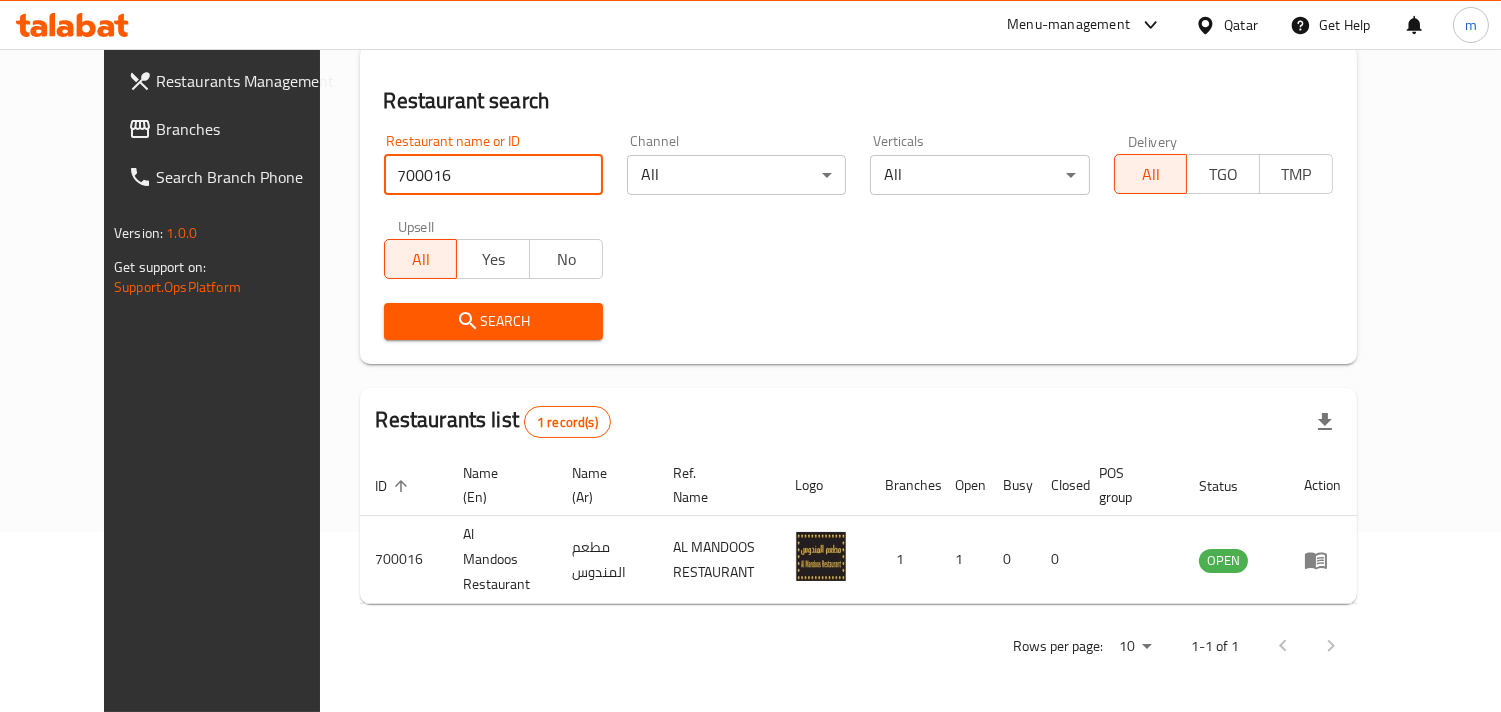 scroll, scrollTop: 163, scrollLeft: 0, axis: vertical 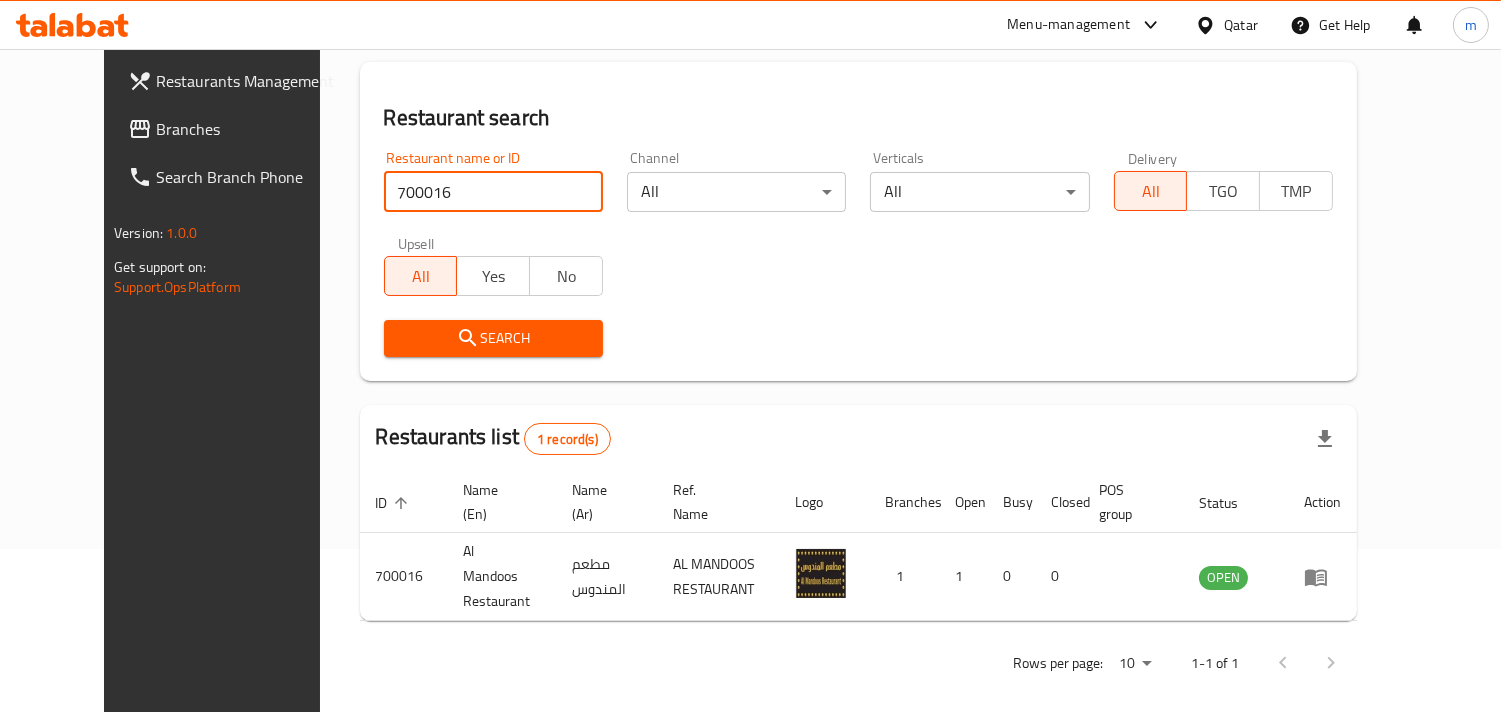 click on "Qatar" at bounding box center (1241, 25) 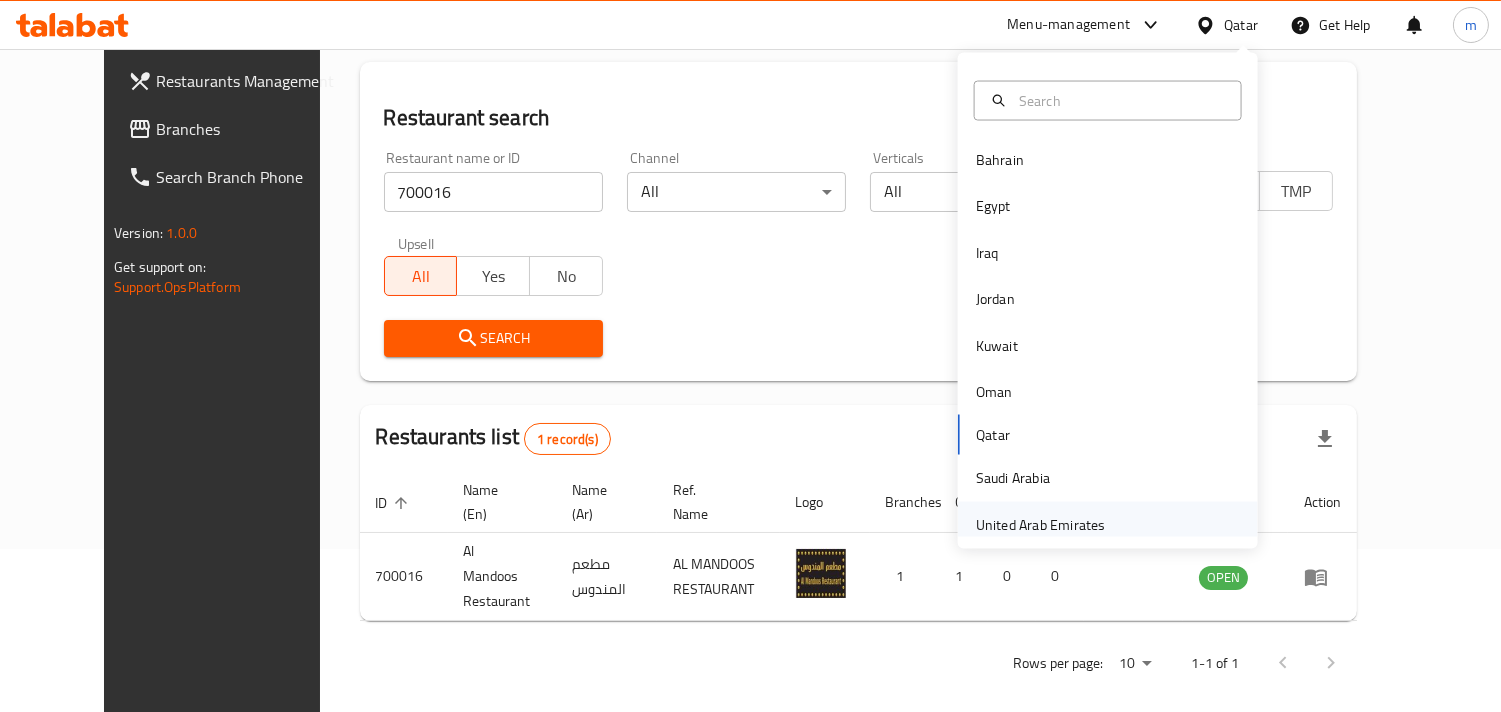 click on "United Arab Emirates" at bounding box center (1041, 524) 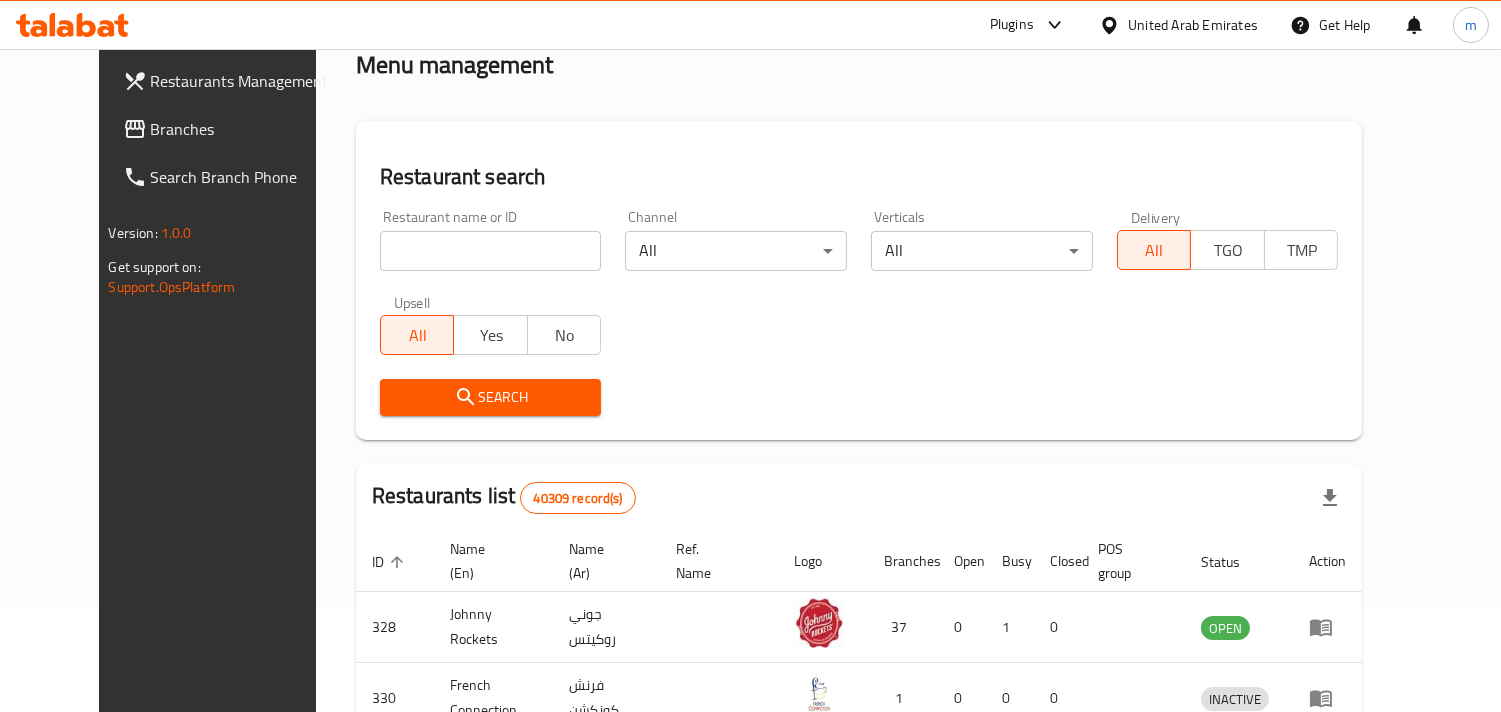 scroll, scrollTop: 163, scrollLeft: 0, axis: vertical 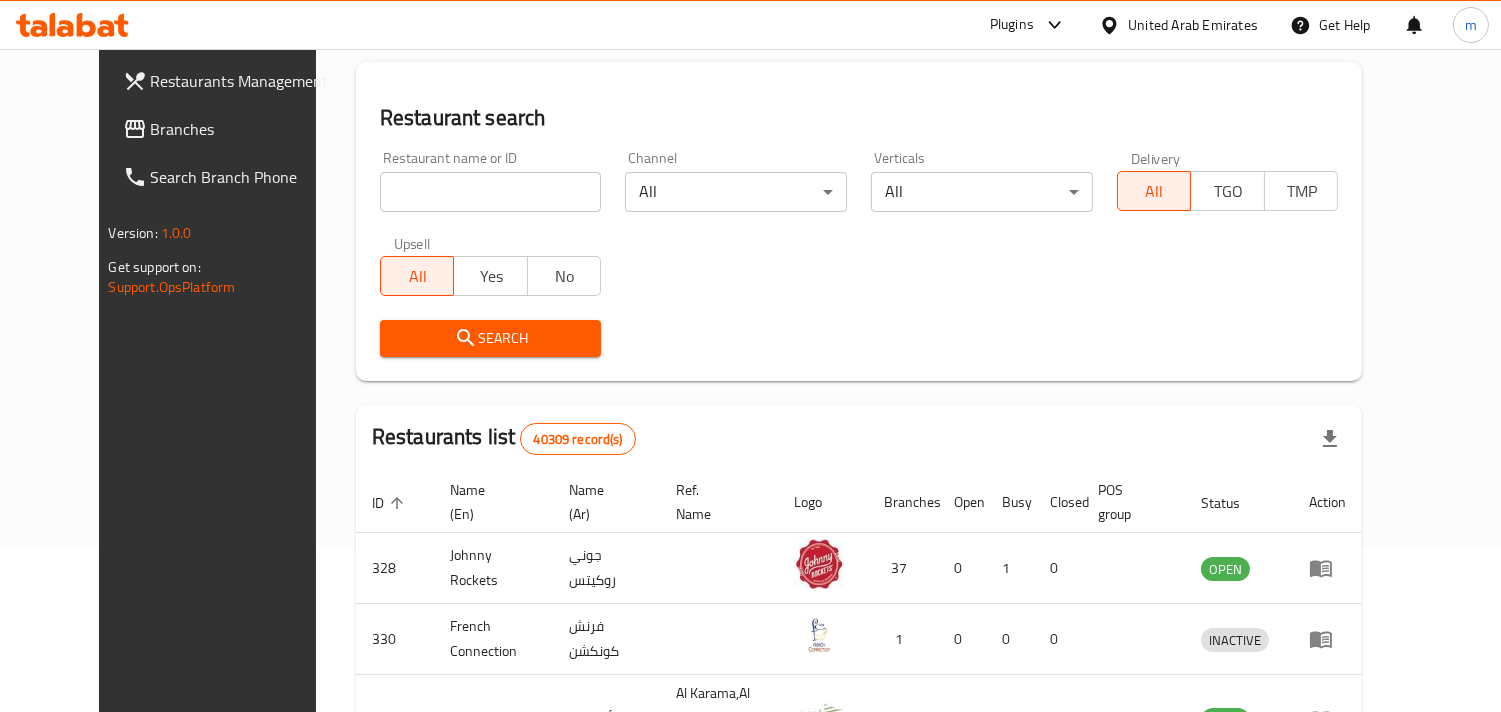 click on "Branches" at bounding box center (242, 129) 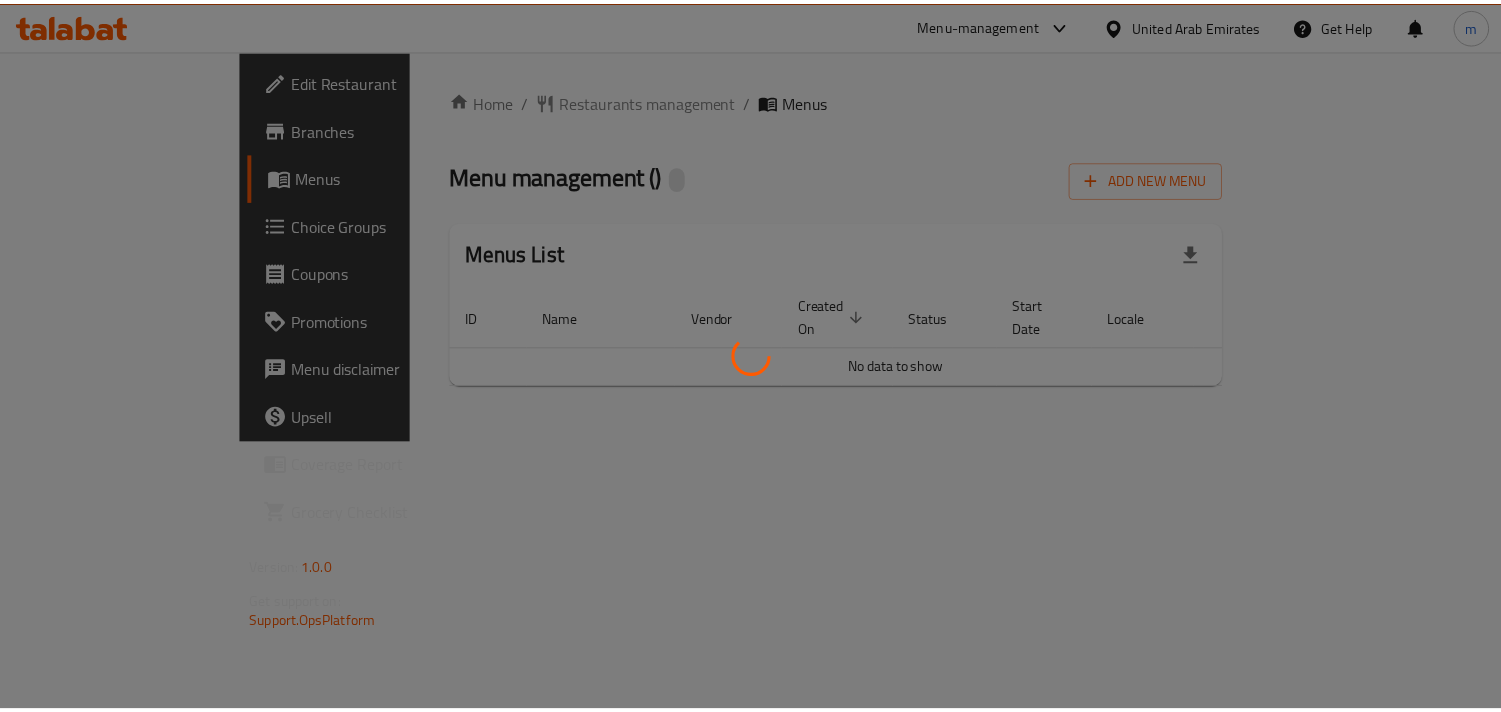 scroll, scrollTop: 0, scrollLeft: 0, axis: both 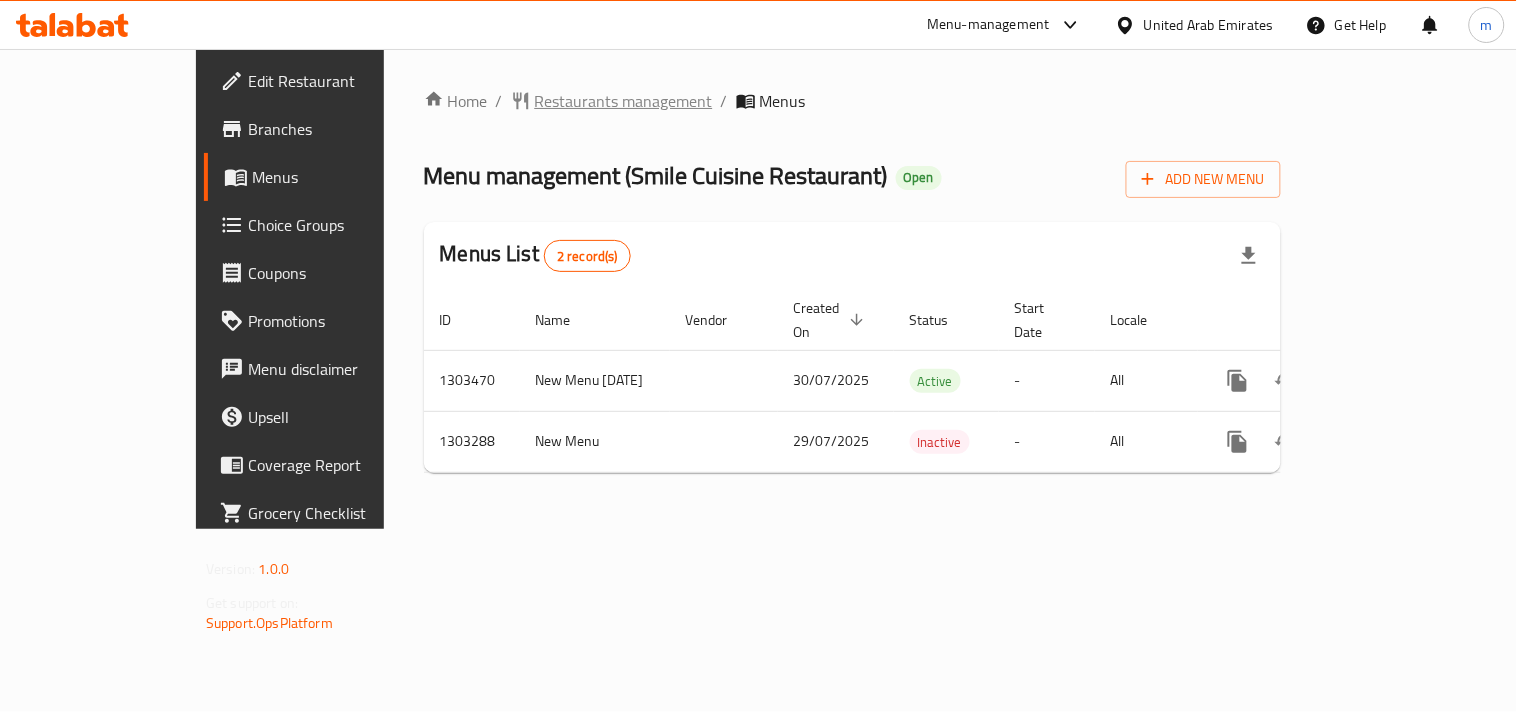 click on "Restaurants management" at bounding box center [624, 101] 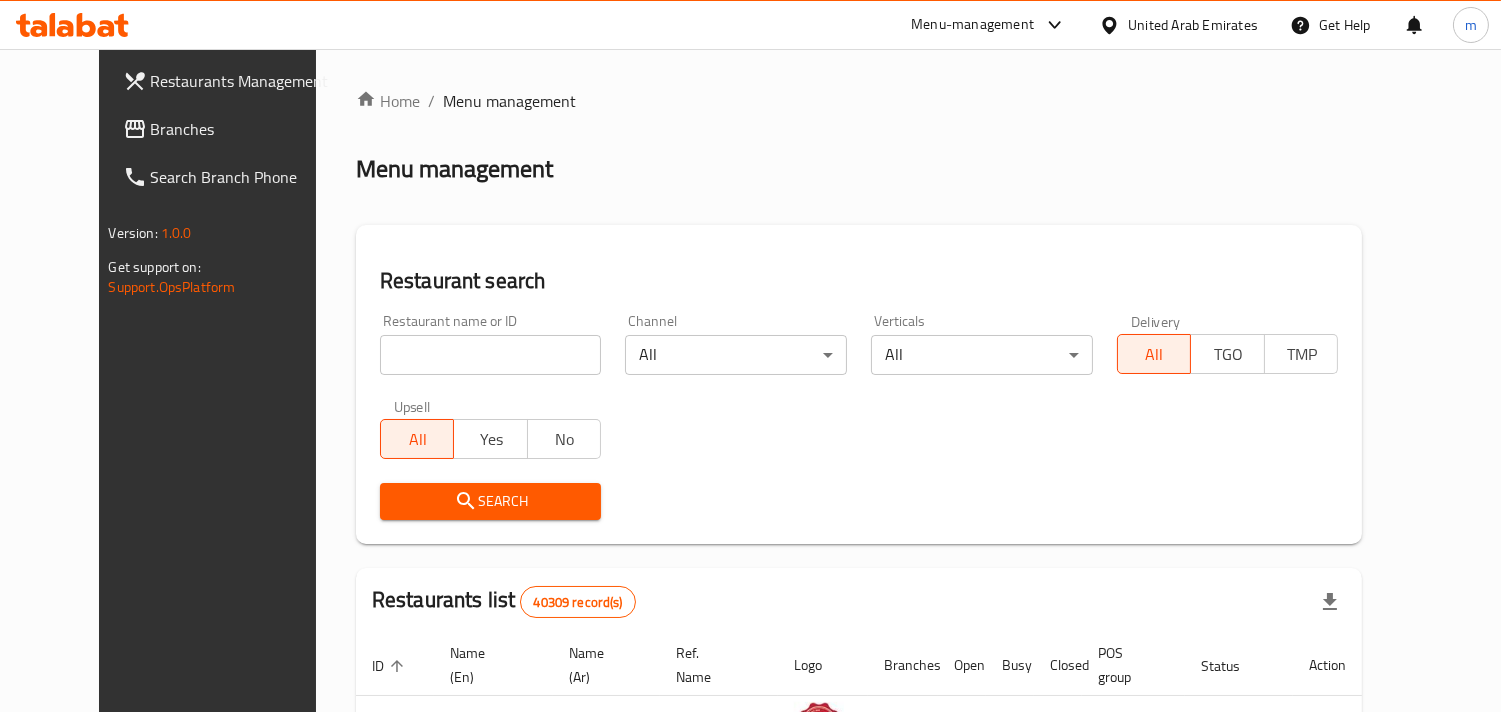 click at bounding box center [491, 355] 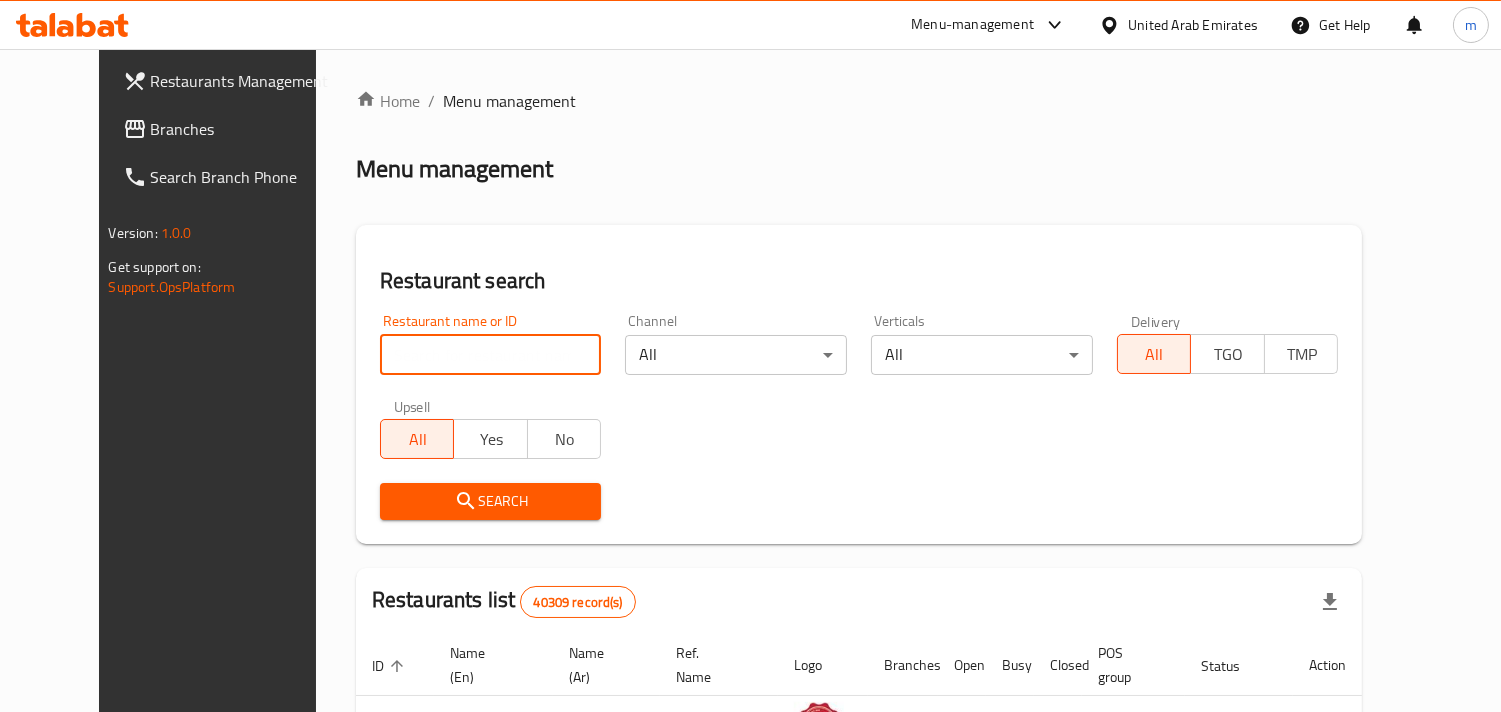 paste on "702726" 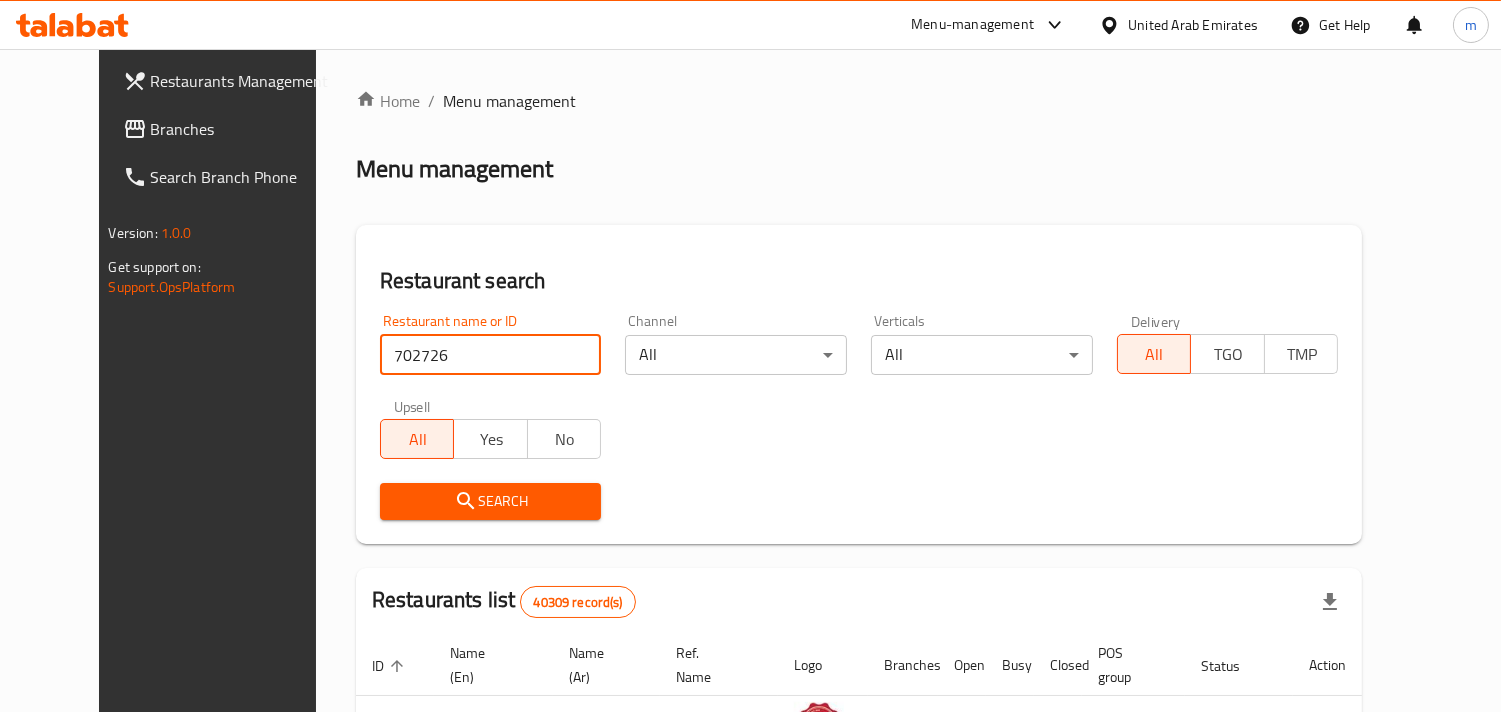type on "702726" 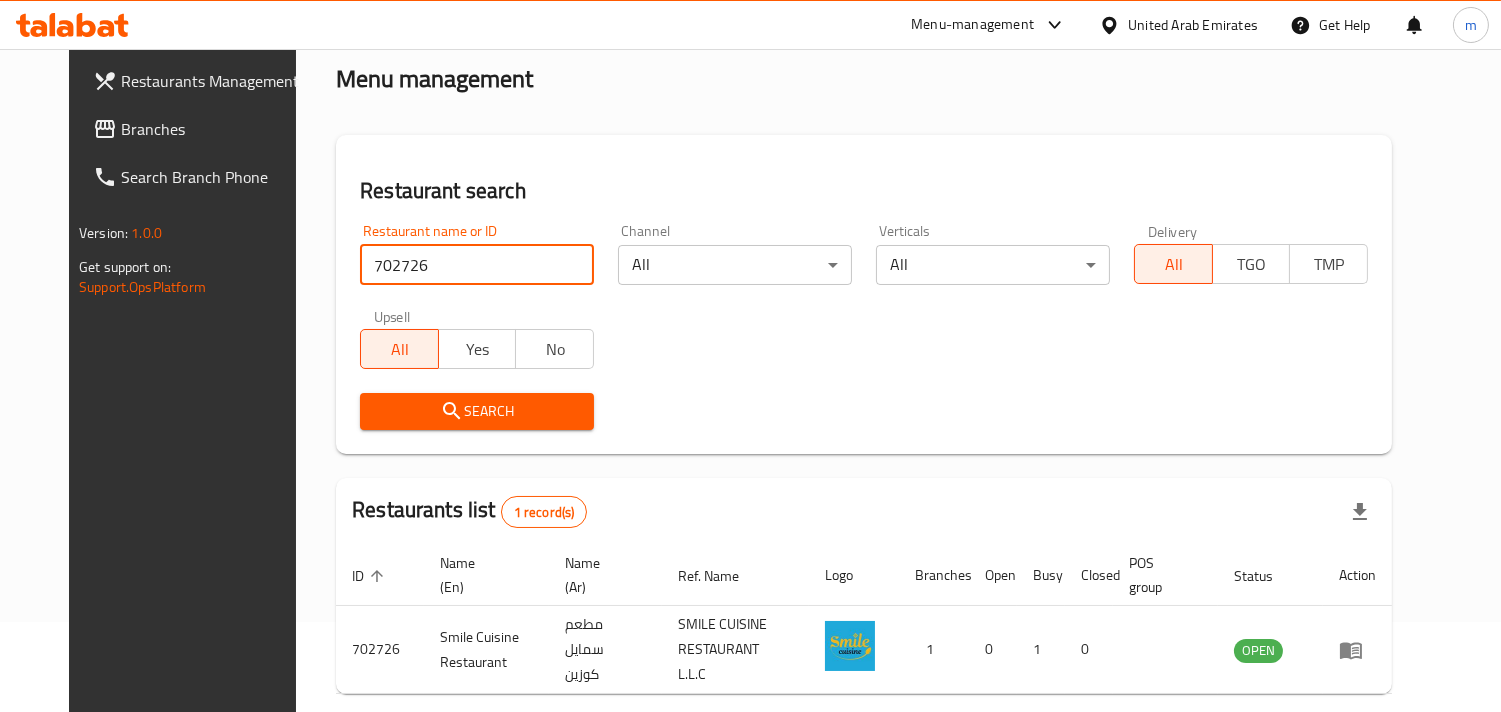 scroll, scrollTop: 163, scrollLeft: 0, axis: vertical 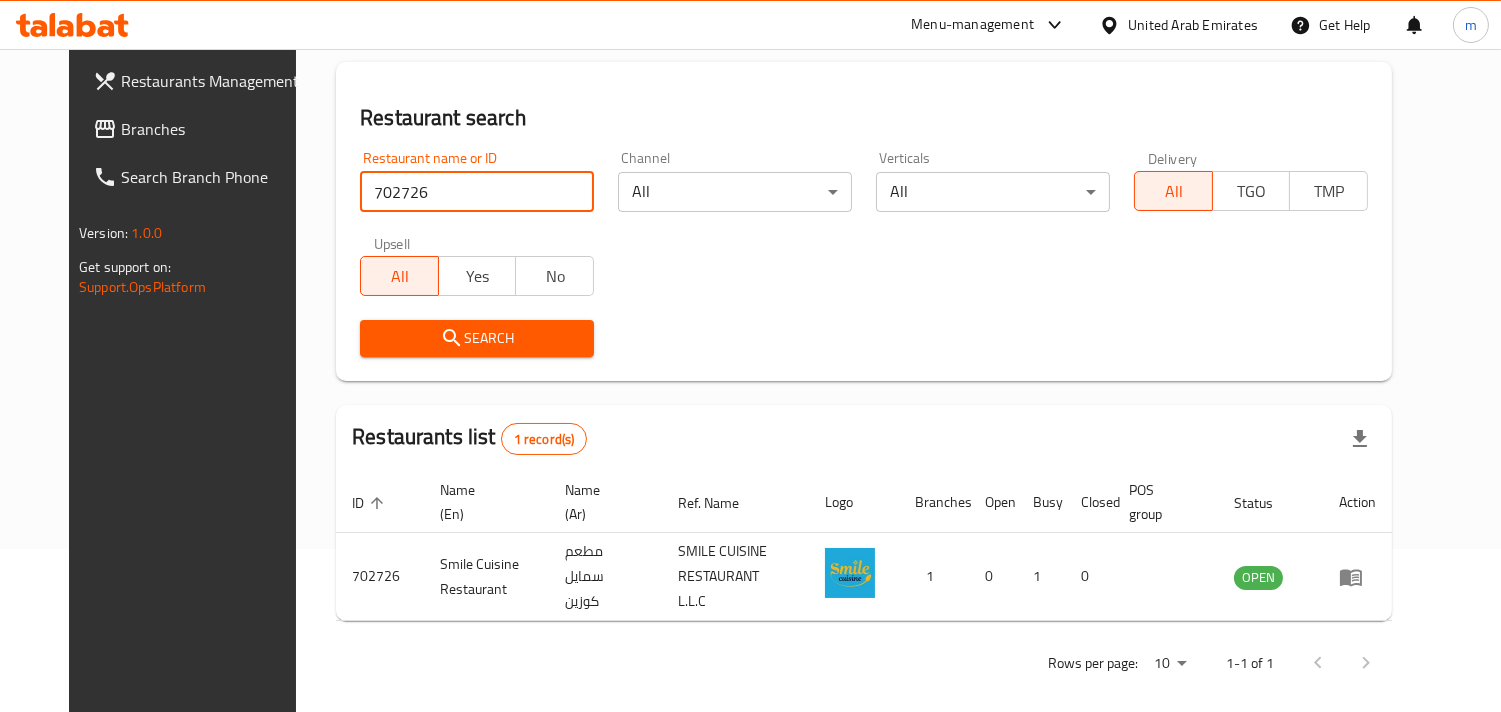 click on "Branches" at bounding box center (212, 129) 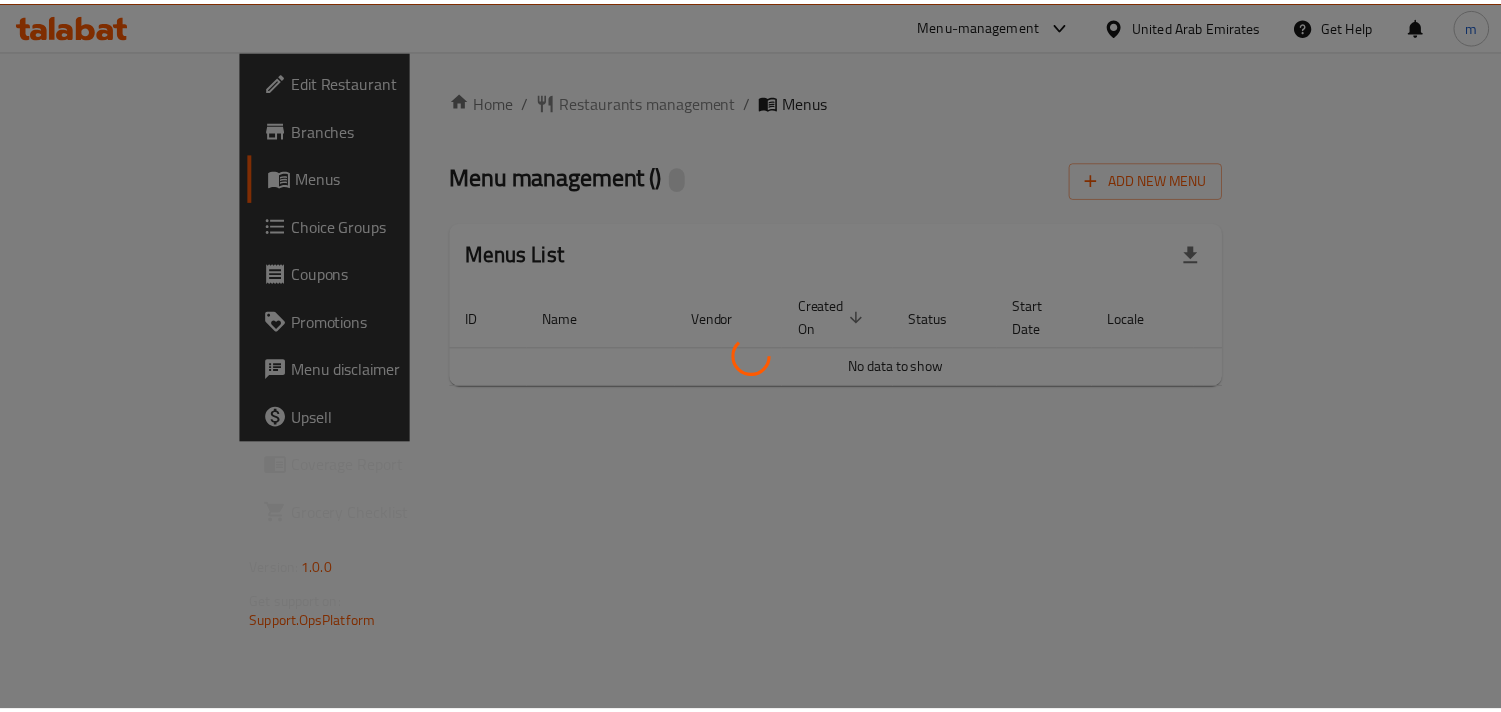 scroll, scrollTop: 0, scrollLeft: 0, axis: both 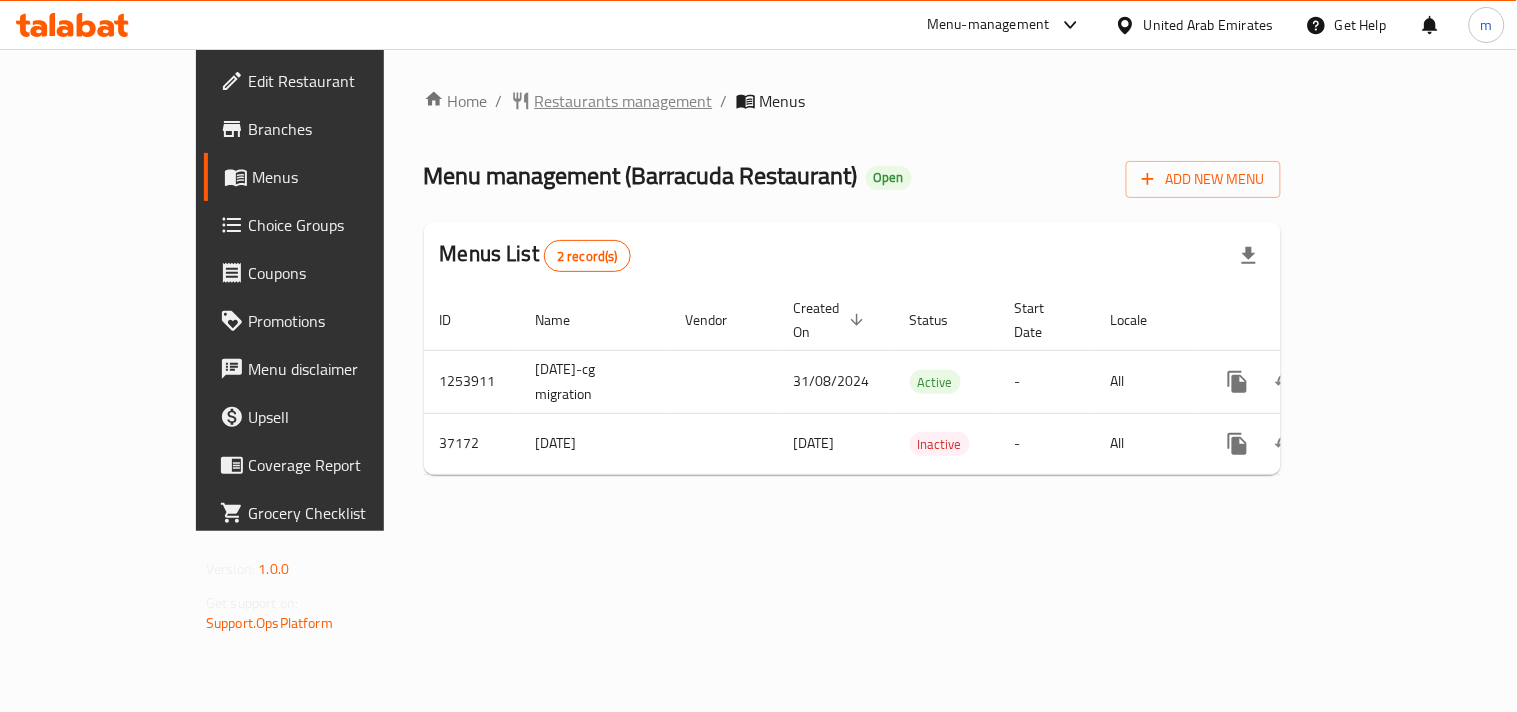 click on "Restaurants management" at bounding box center [624, 101] 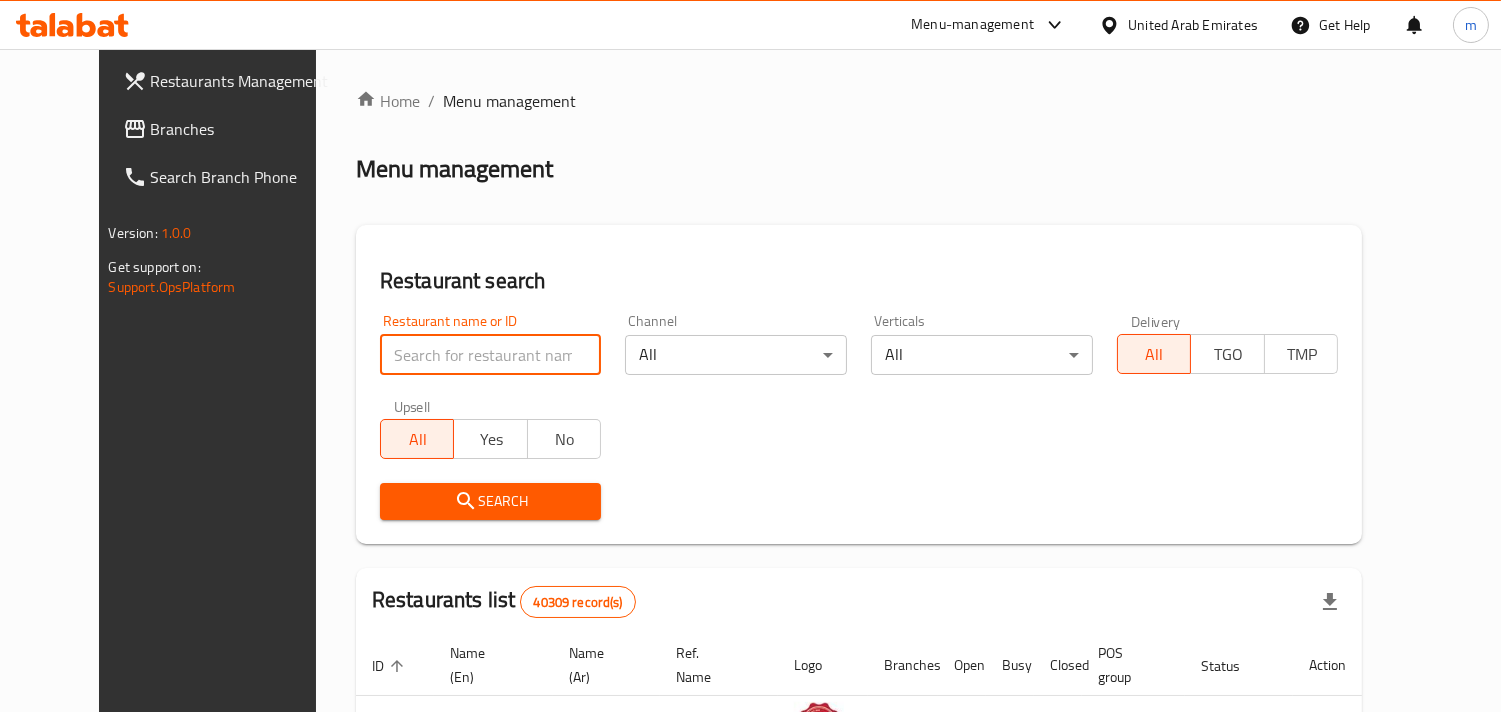 click at bounding box center (491, 355) 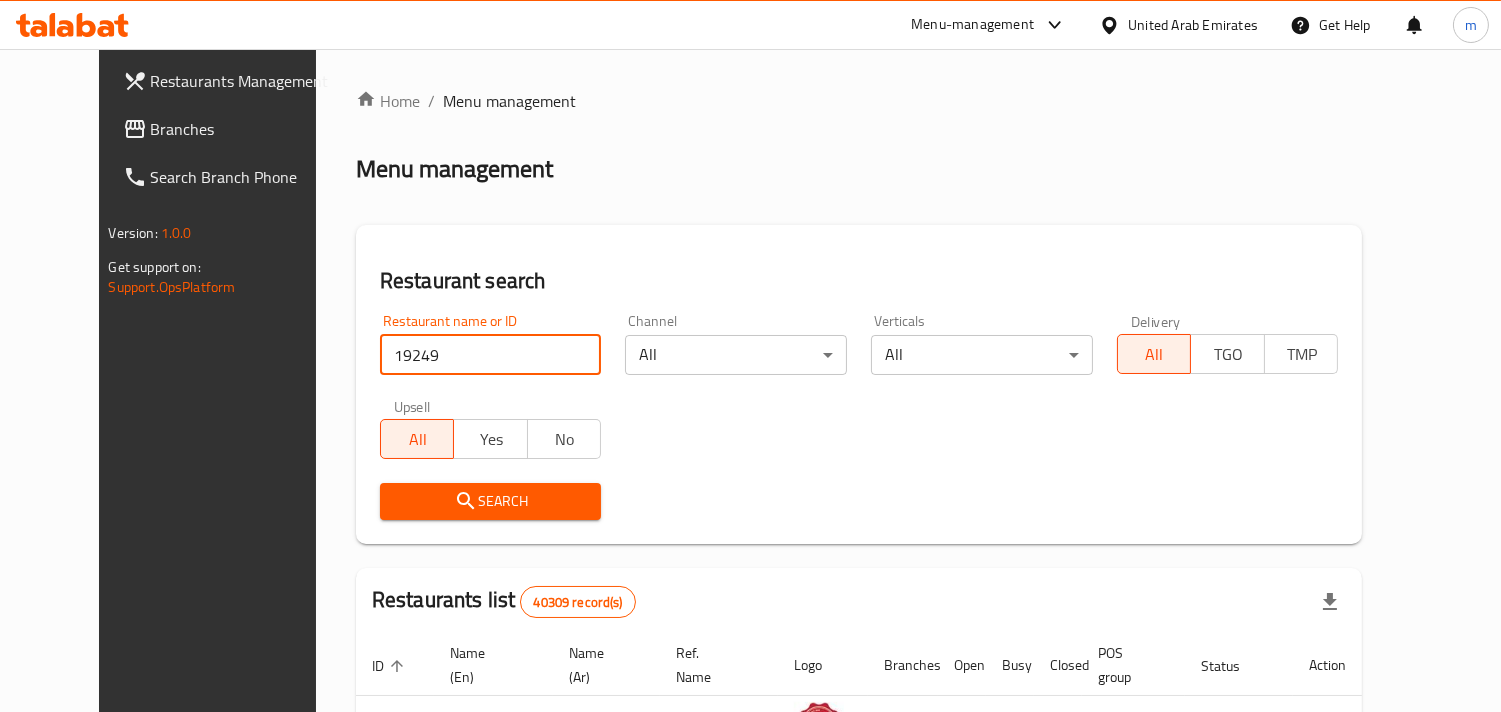 type on "19249" 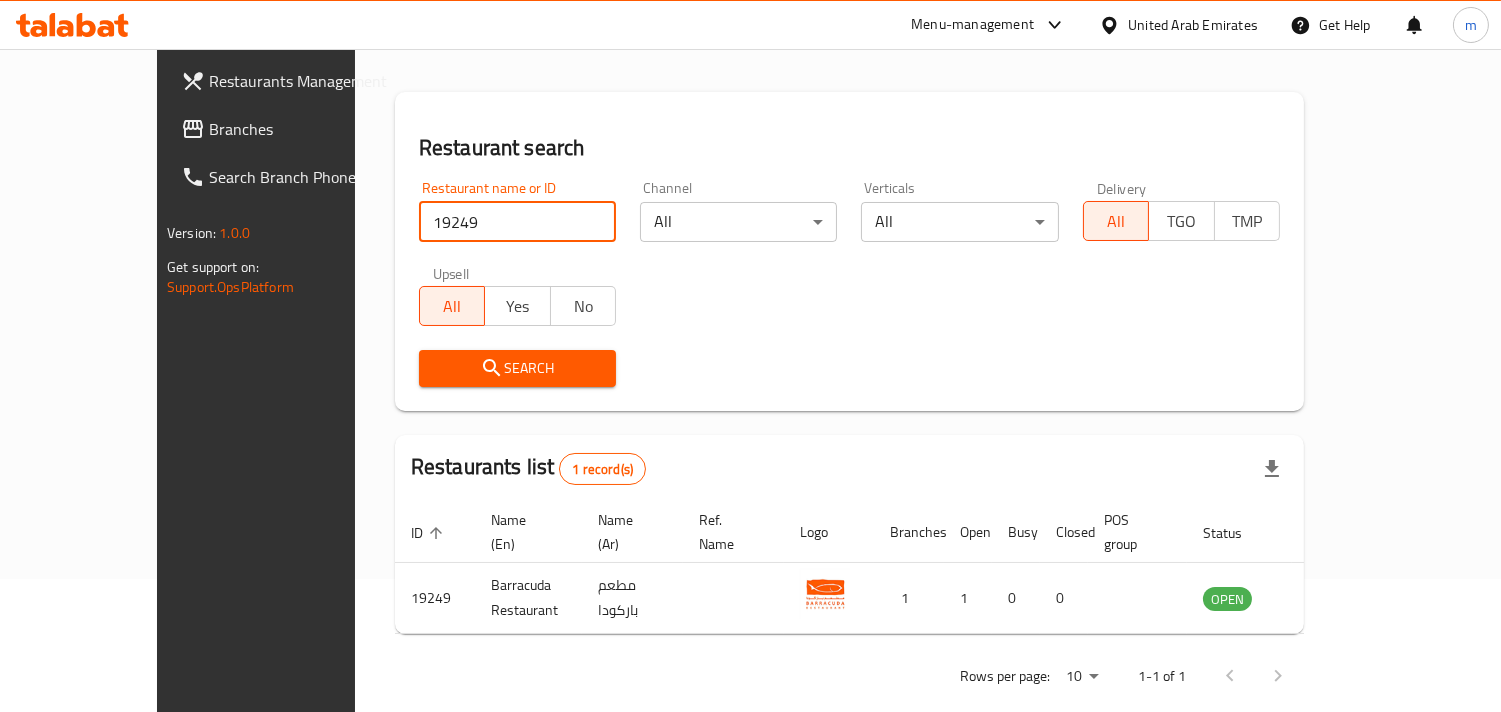 scroll, scrollTop: 141, scrollLeft: 0, axis: vertical 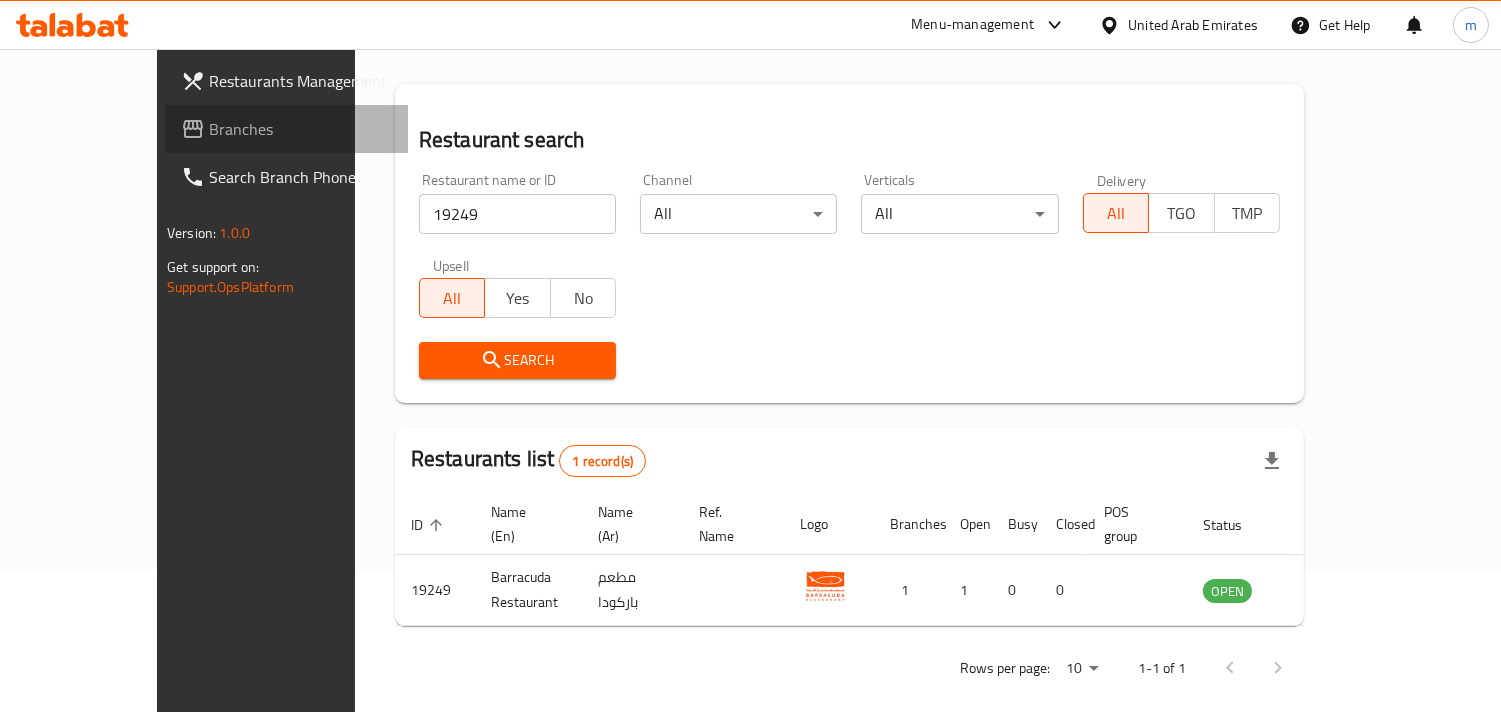click on "Branches" at bounding box center (300, 129) 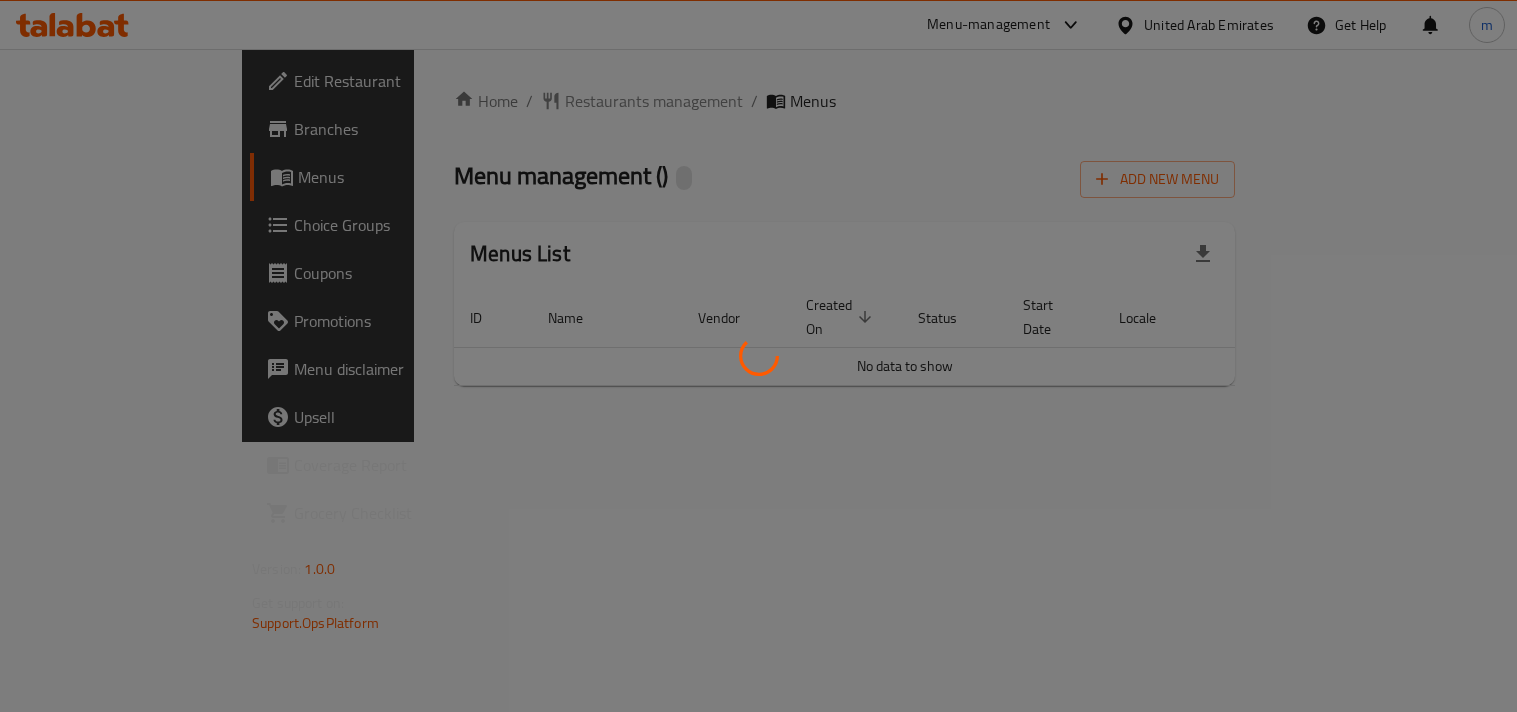 click at bounding box center (758, 356) 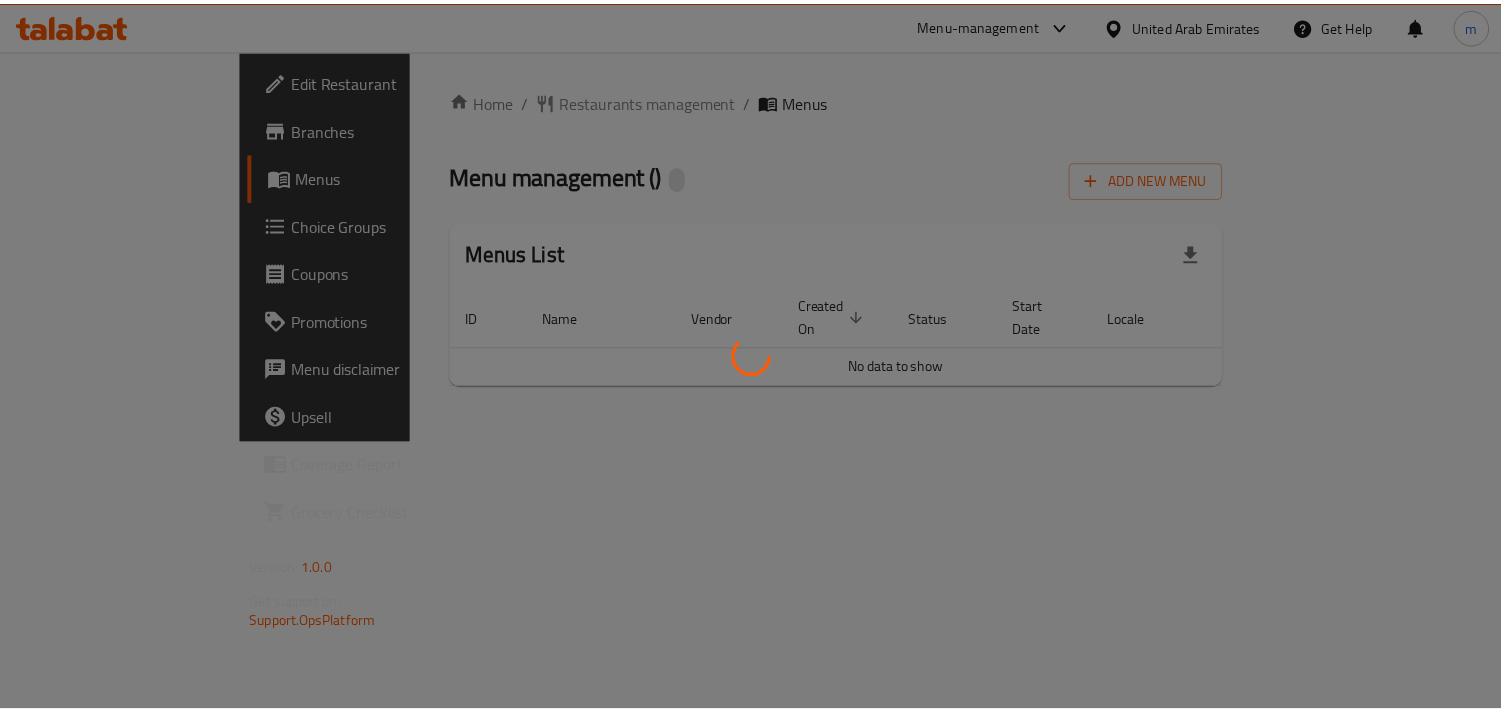 scroll, scrollTop: 0, scrollLeft: 0, axis: both 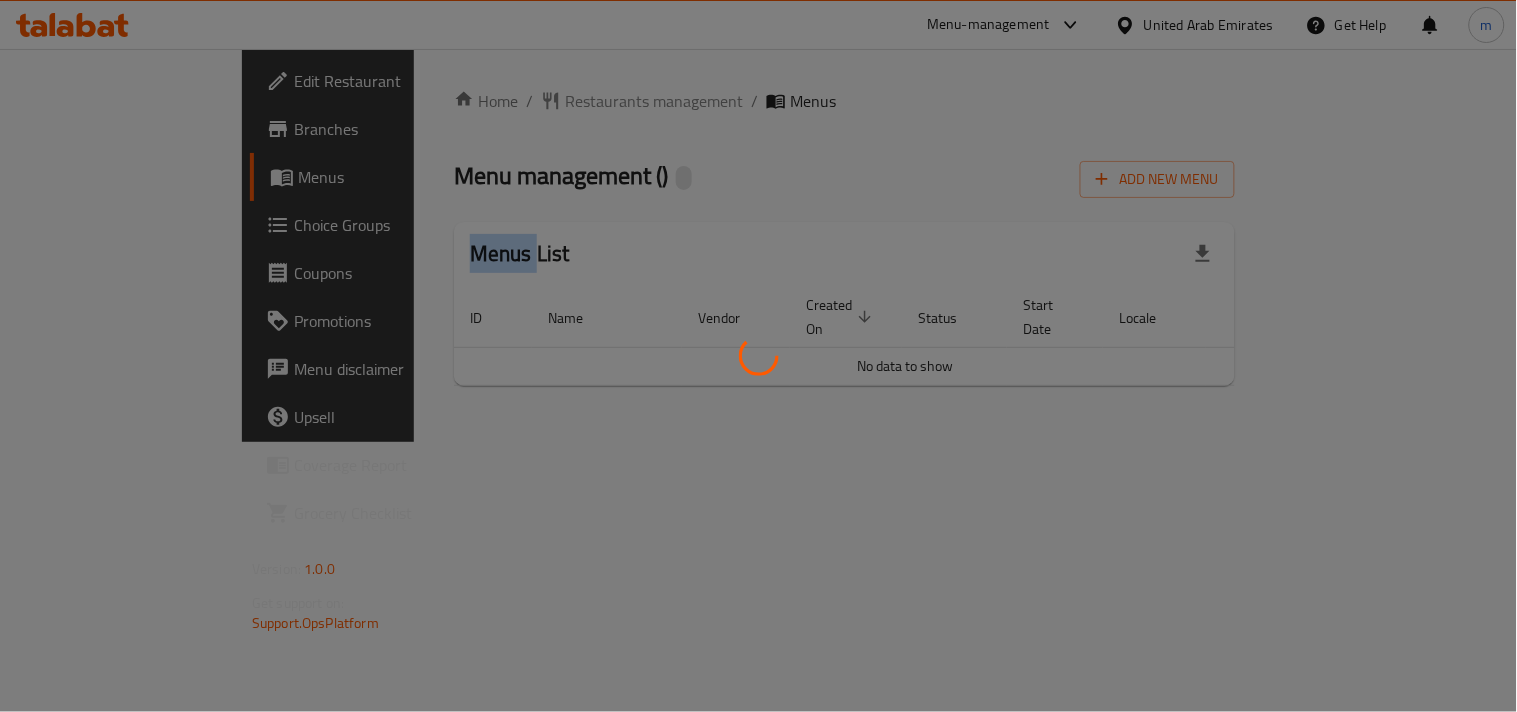 click at bounding box center (758, 356) 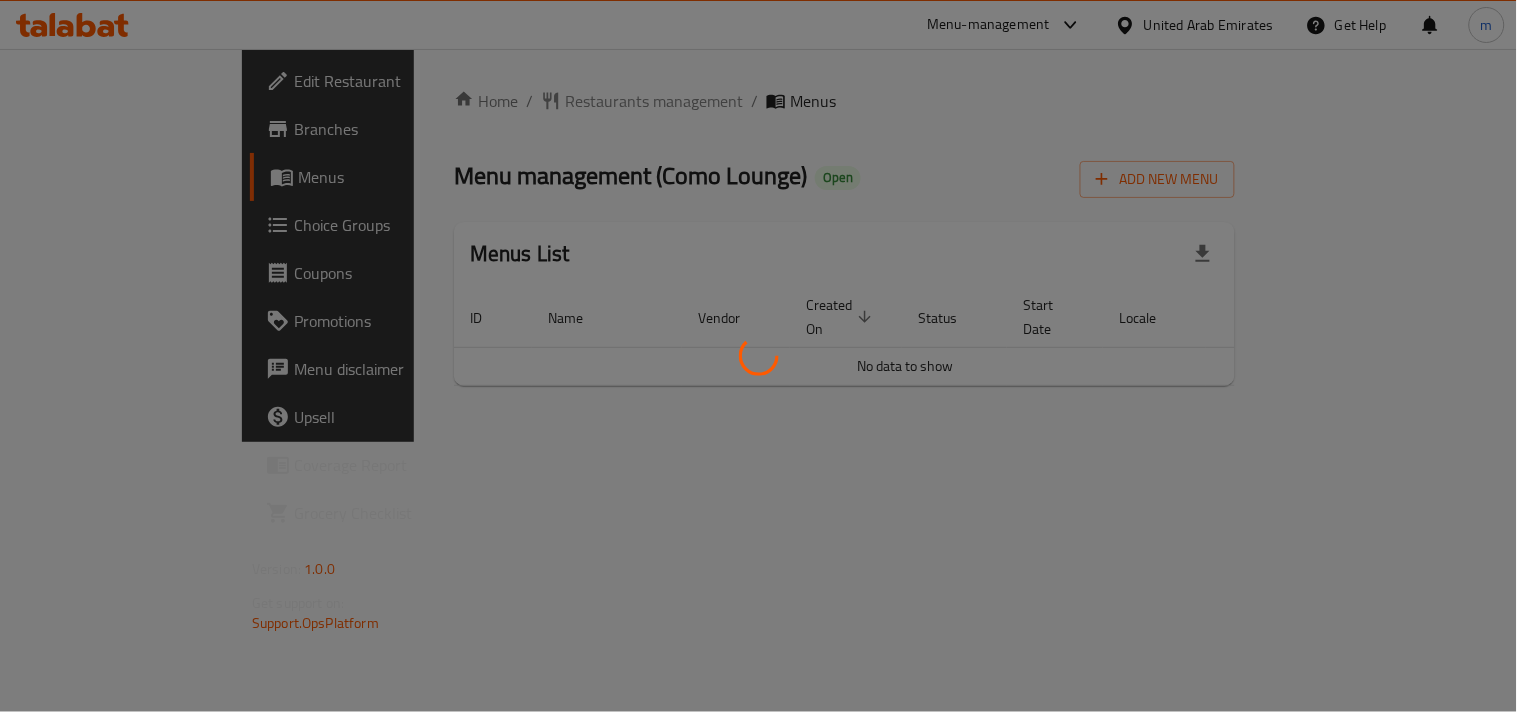 click at bounding box center (758, 356) 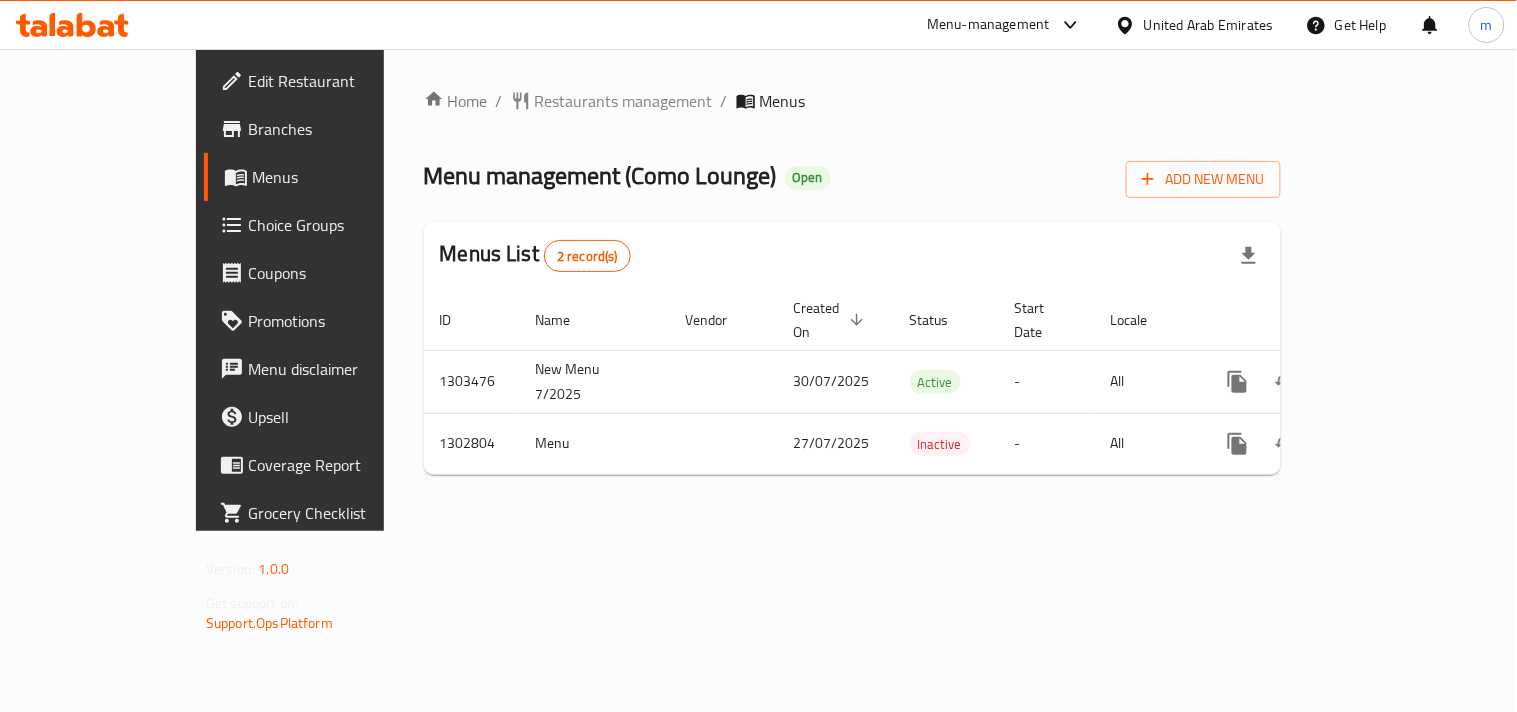 click on "Restaurants management" at bounding box center [624, 101] 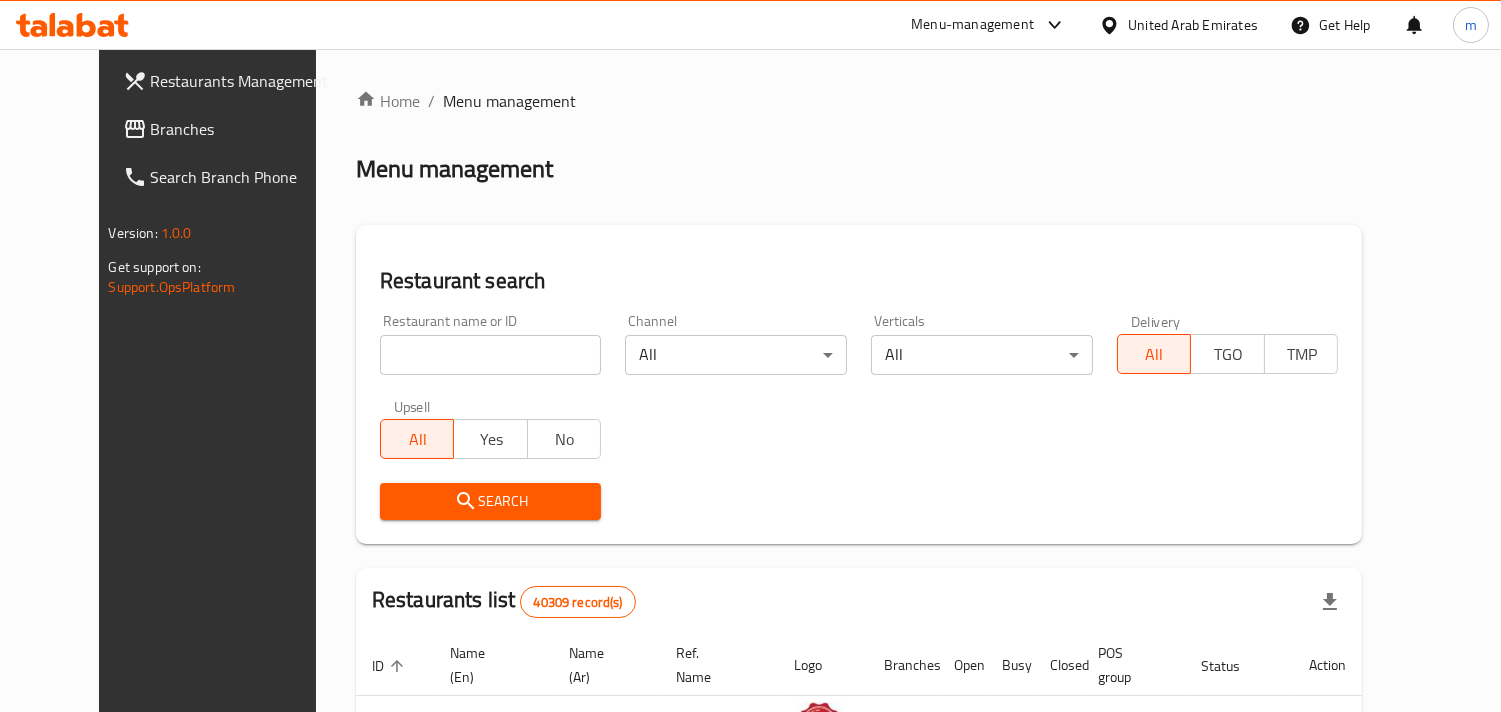 click at bounding box center (491, 355) 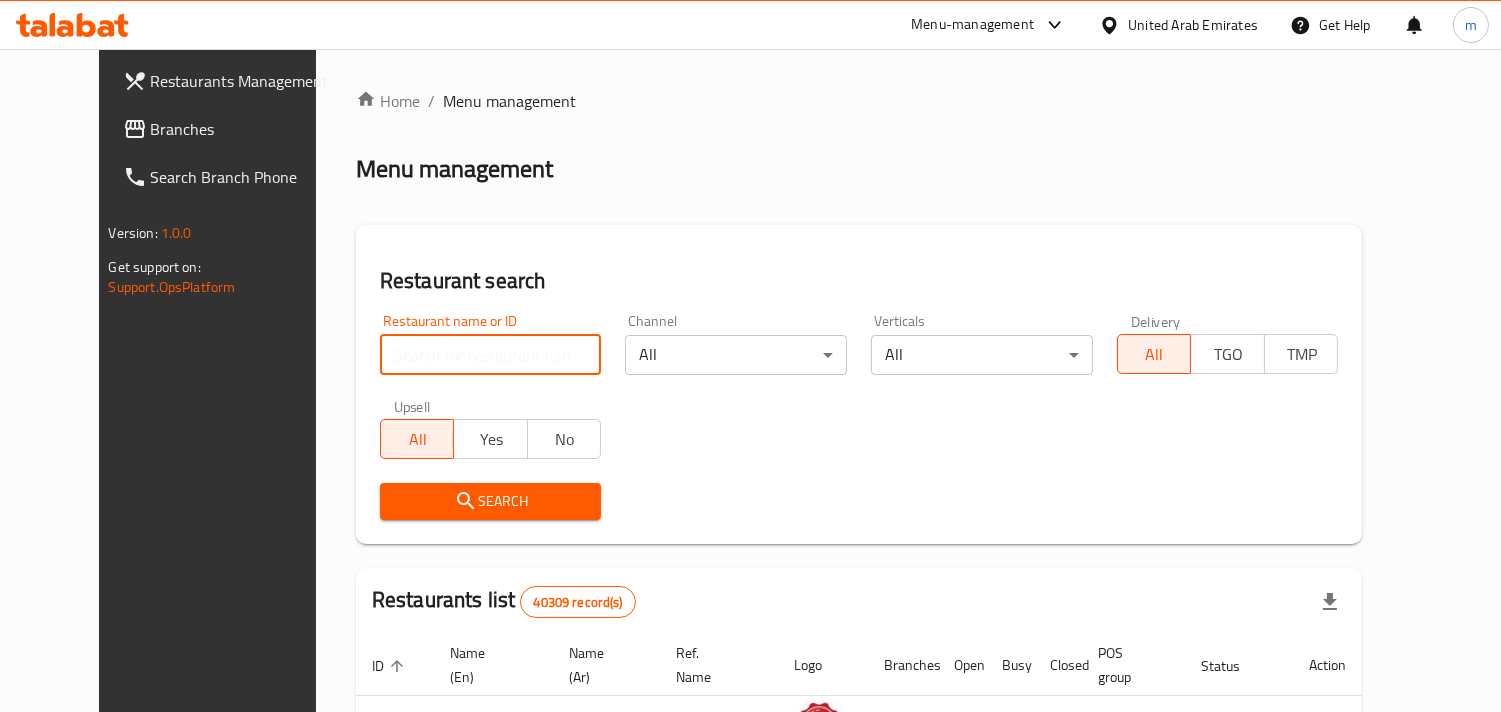paste on "702242" 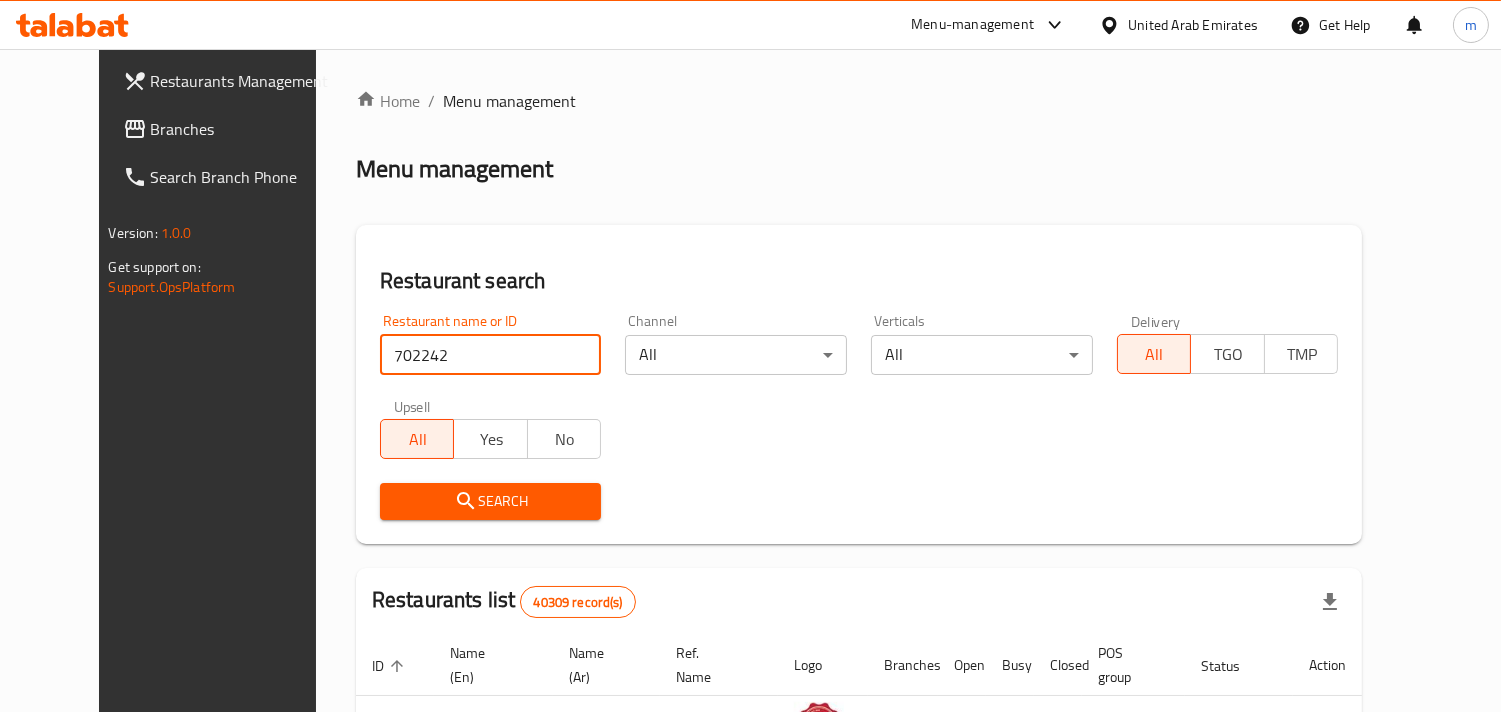 type on "702242" 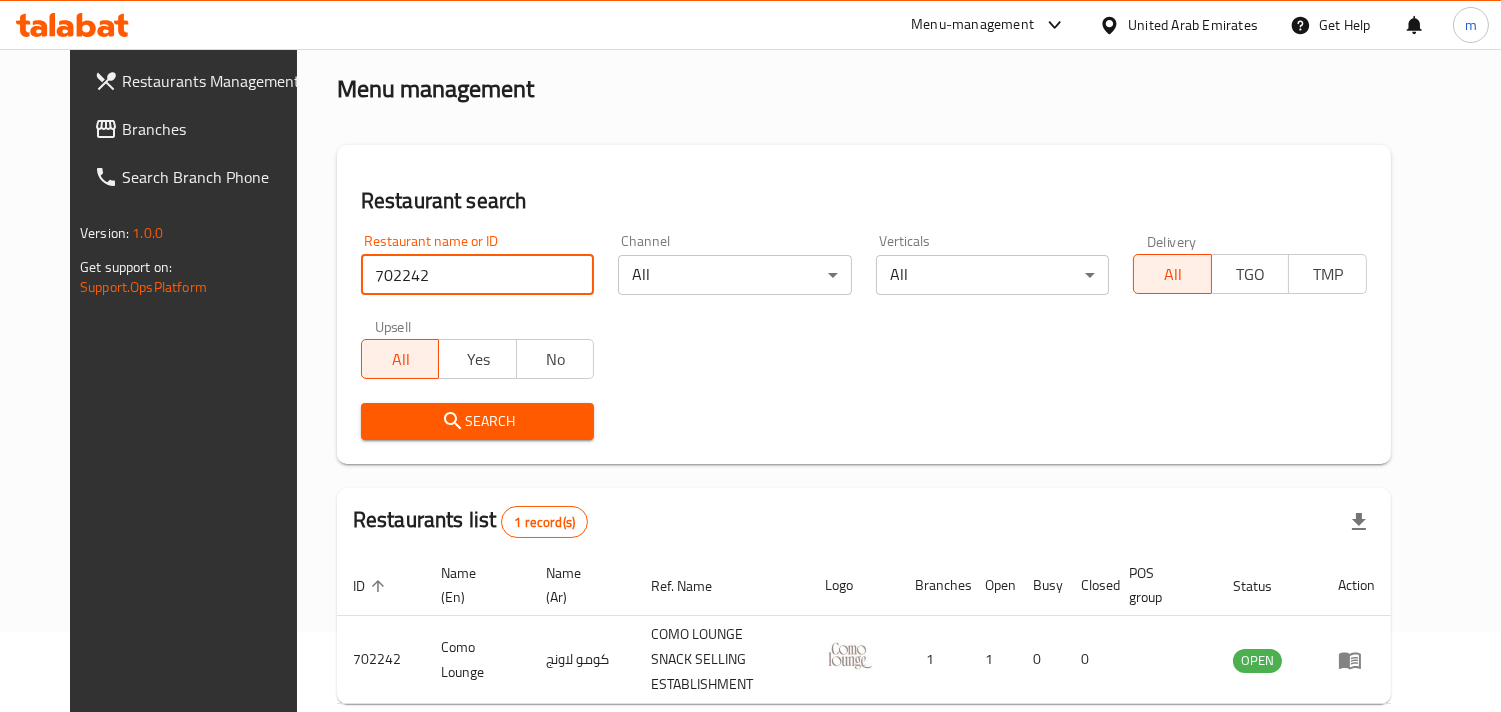 scroll, scrollTop: 163, scrollLeft: 0, axis: vertical 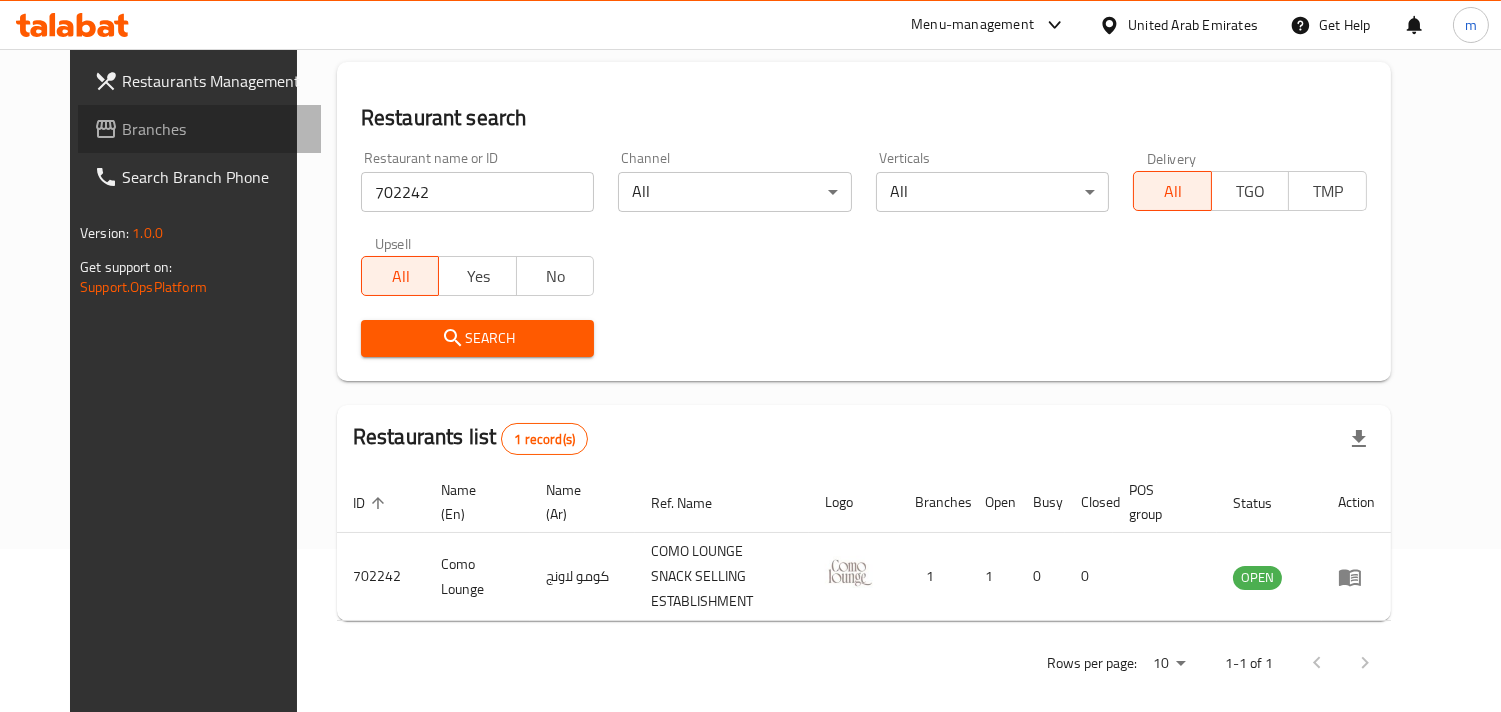 click on "Branches" at bounding box center (213, 129) 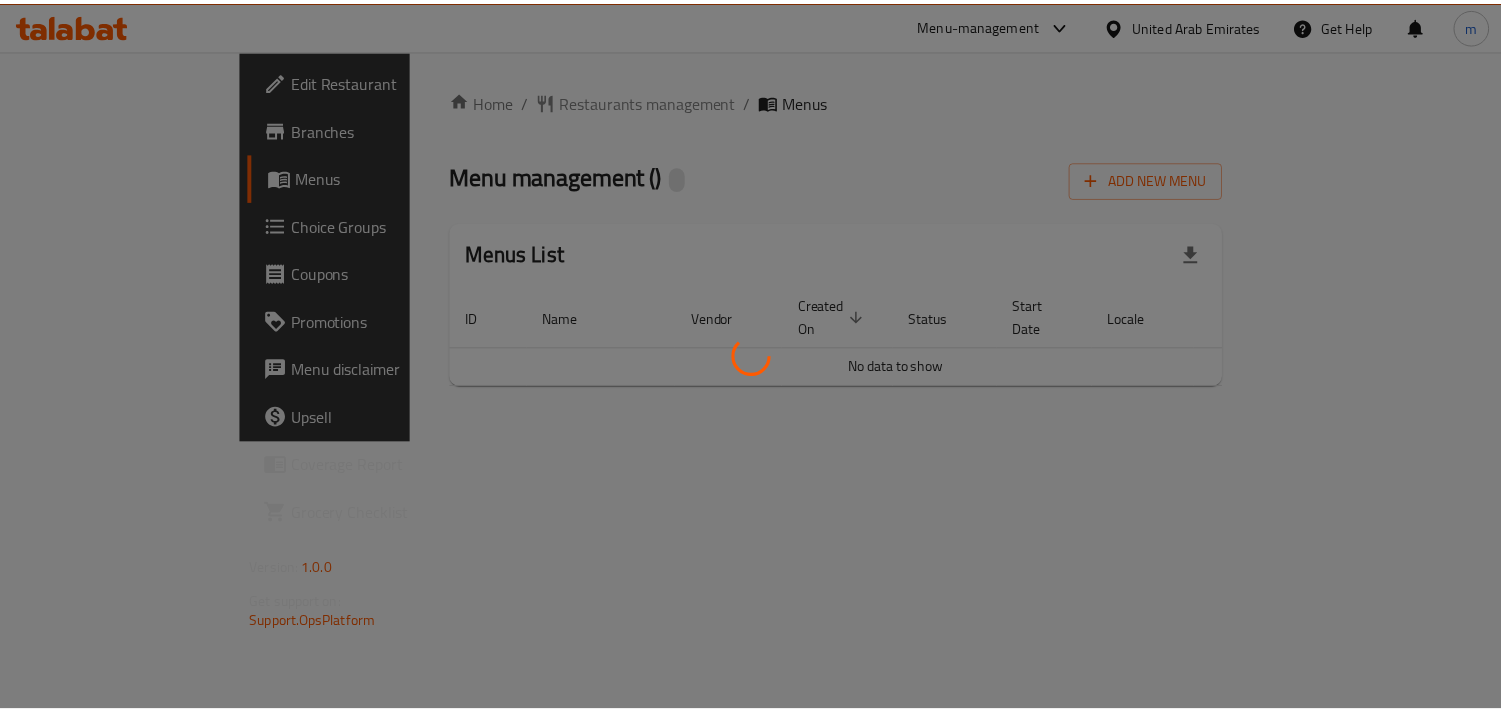 scroll, scrollTop: 0, scrollLeft: 0, axis: both 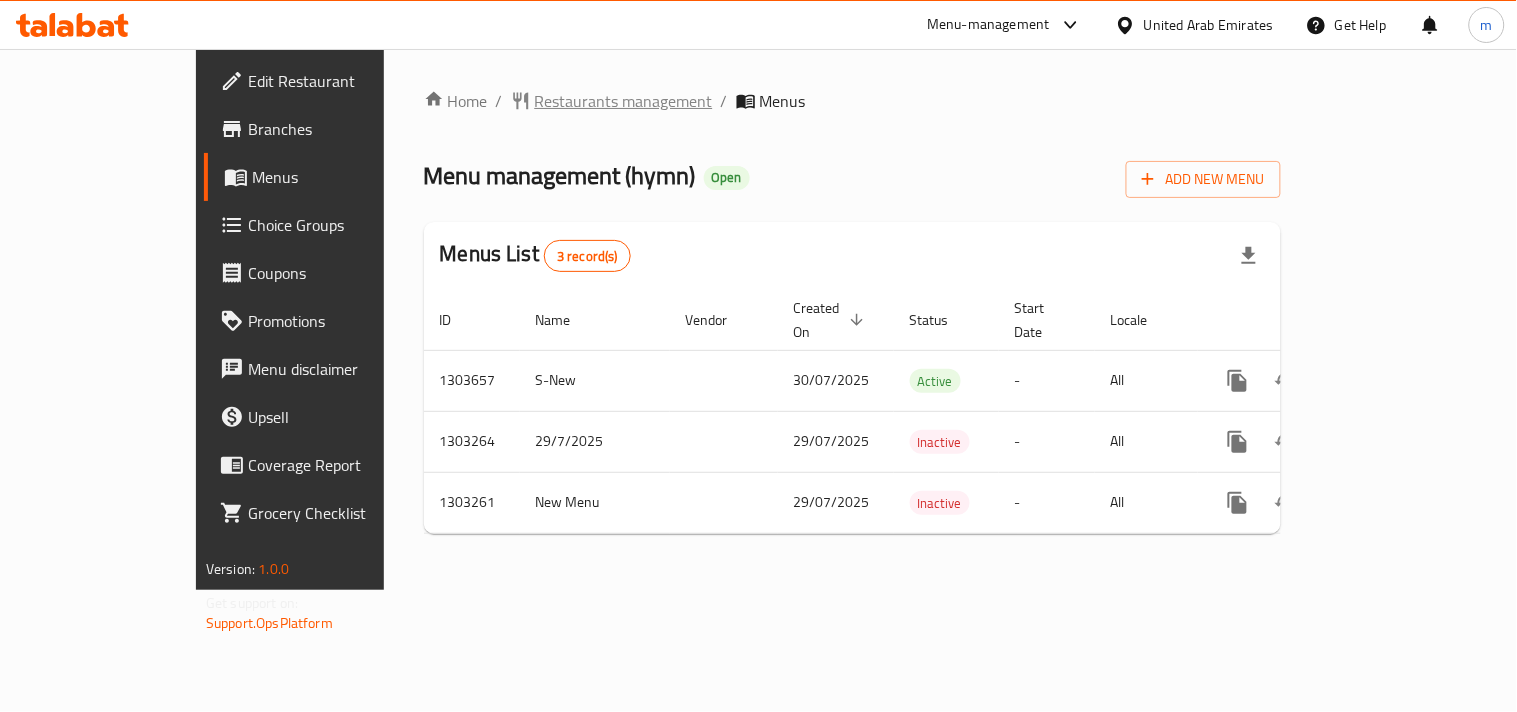 click on "Restaurants management" at bounding box center [624, 101] 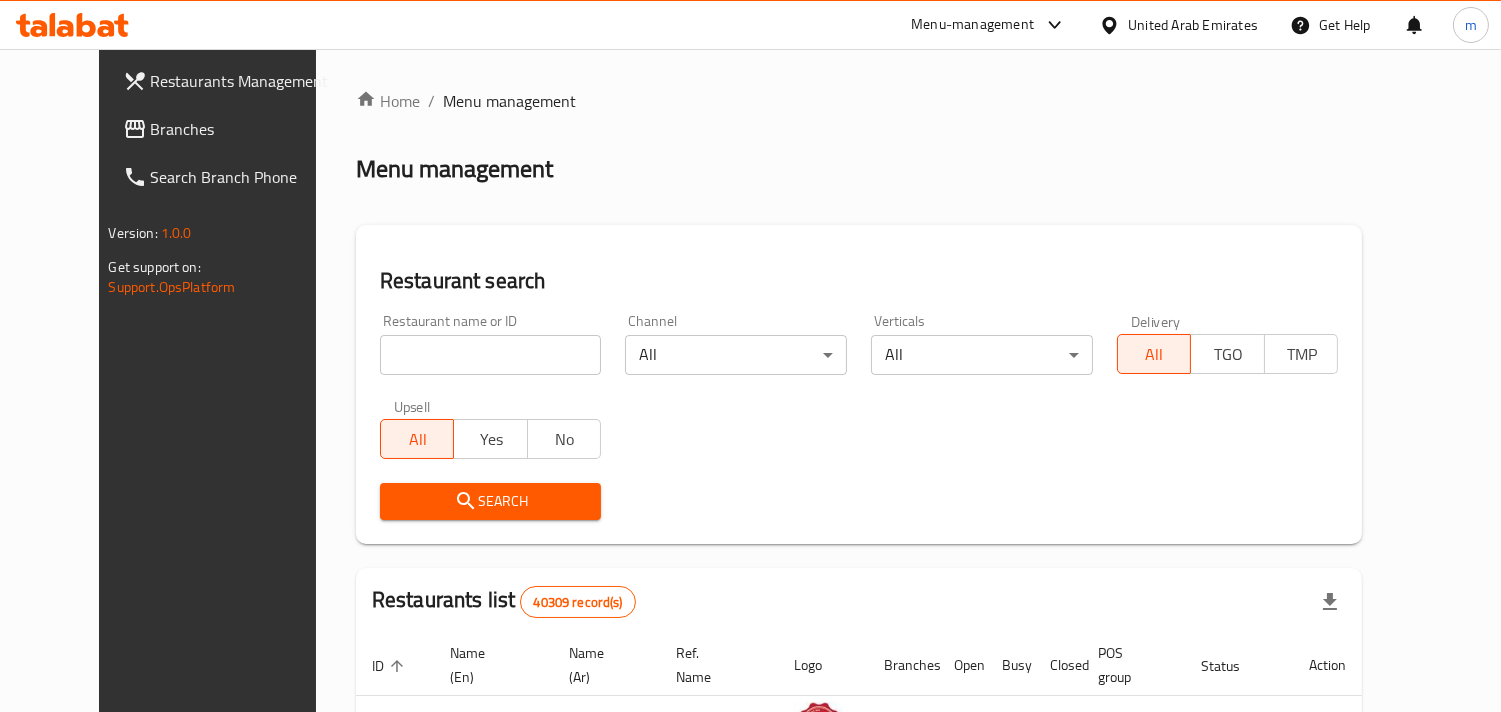 click at bounding box center (491, 355) 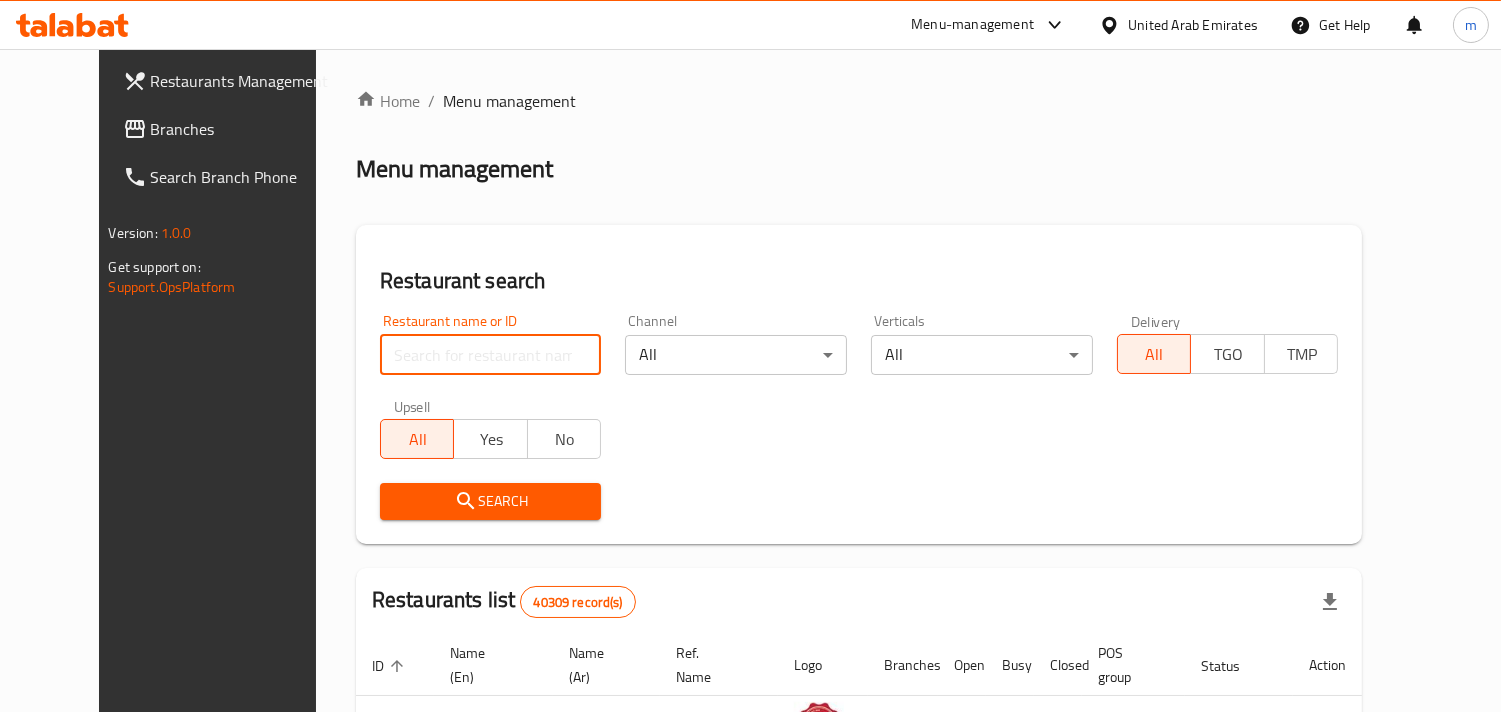 paste on "702708" 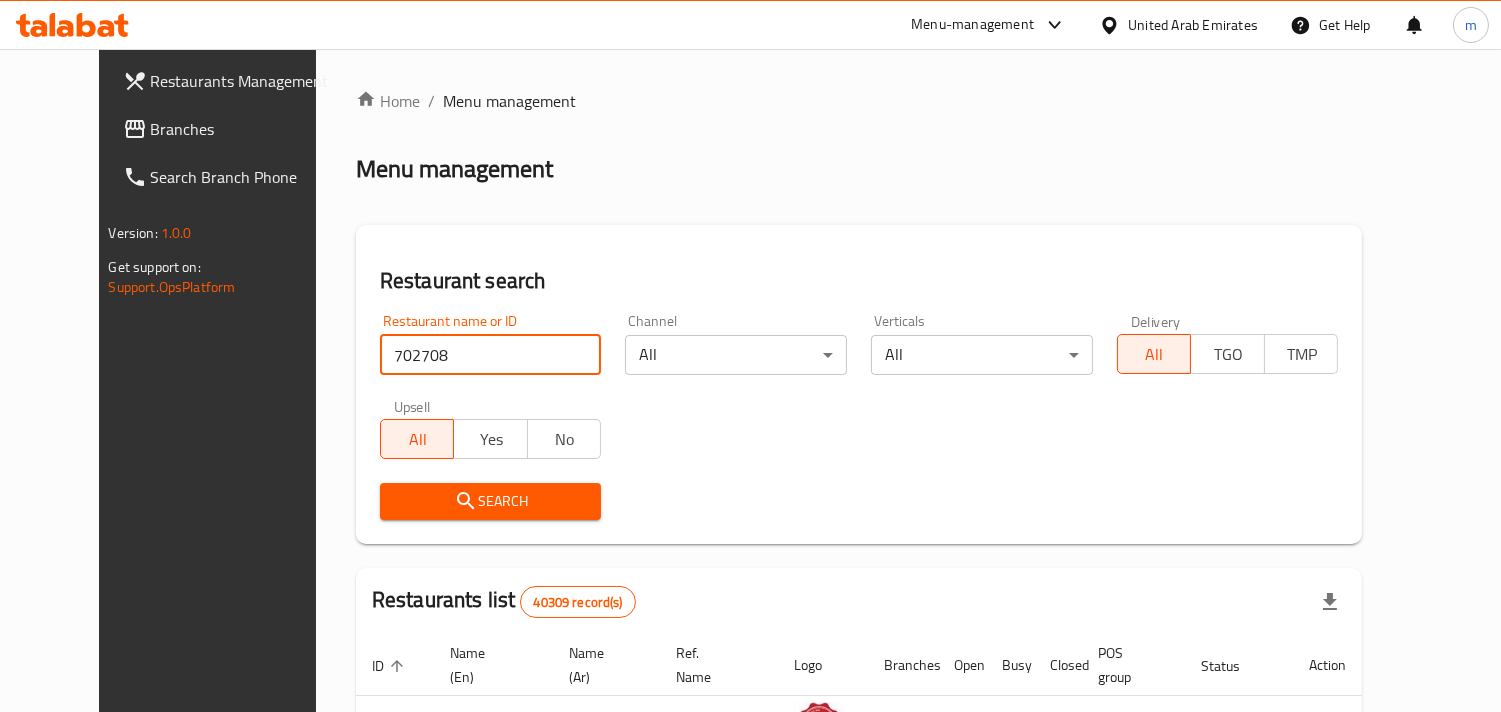 type on "702708" 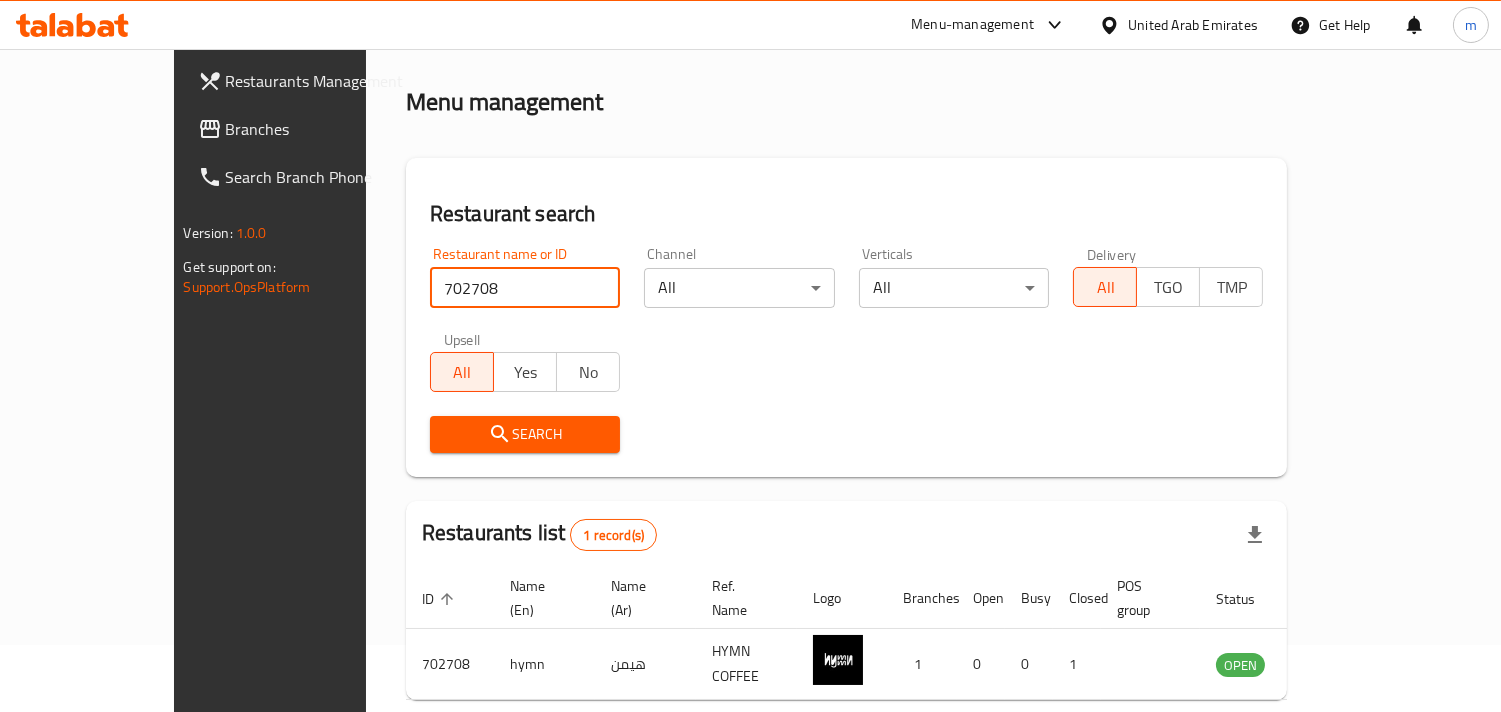 scroll, scrollTop: 141, scrollLeft: 0, axis: vertical 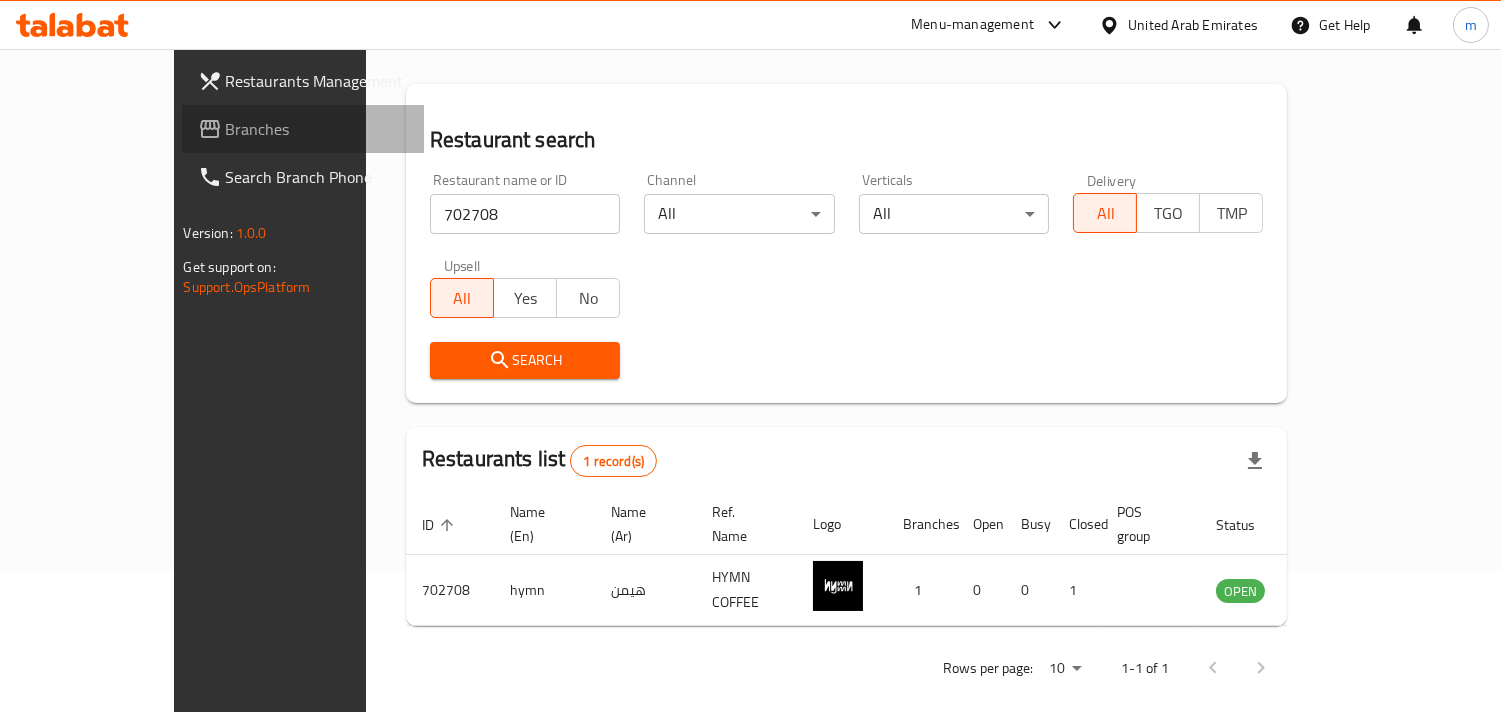 click on "Branches" at bounding box center [317, 129] 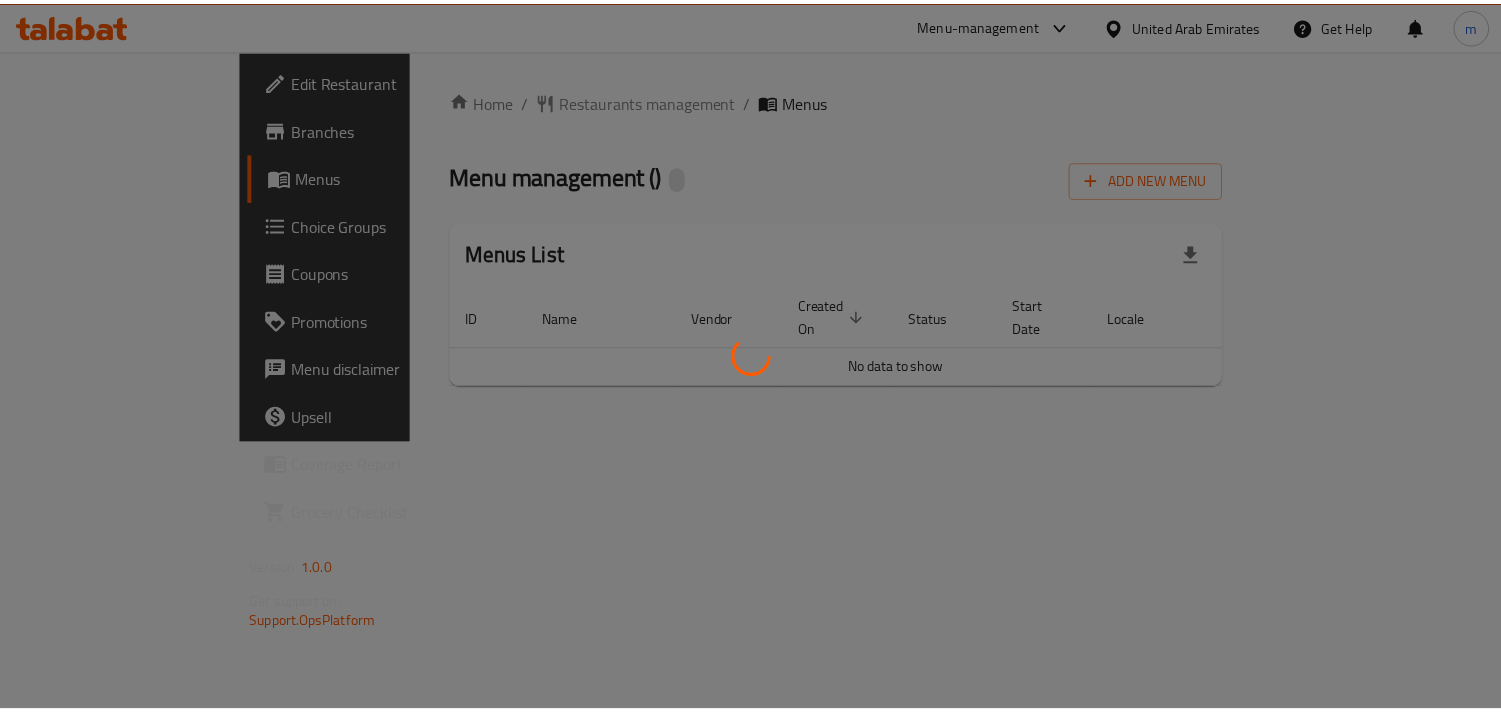 scroll, scrollTop: 0, scrollLeft: 0, axis: both 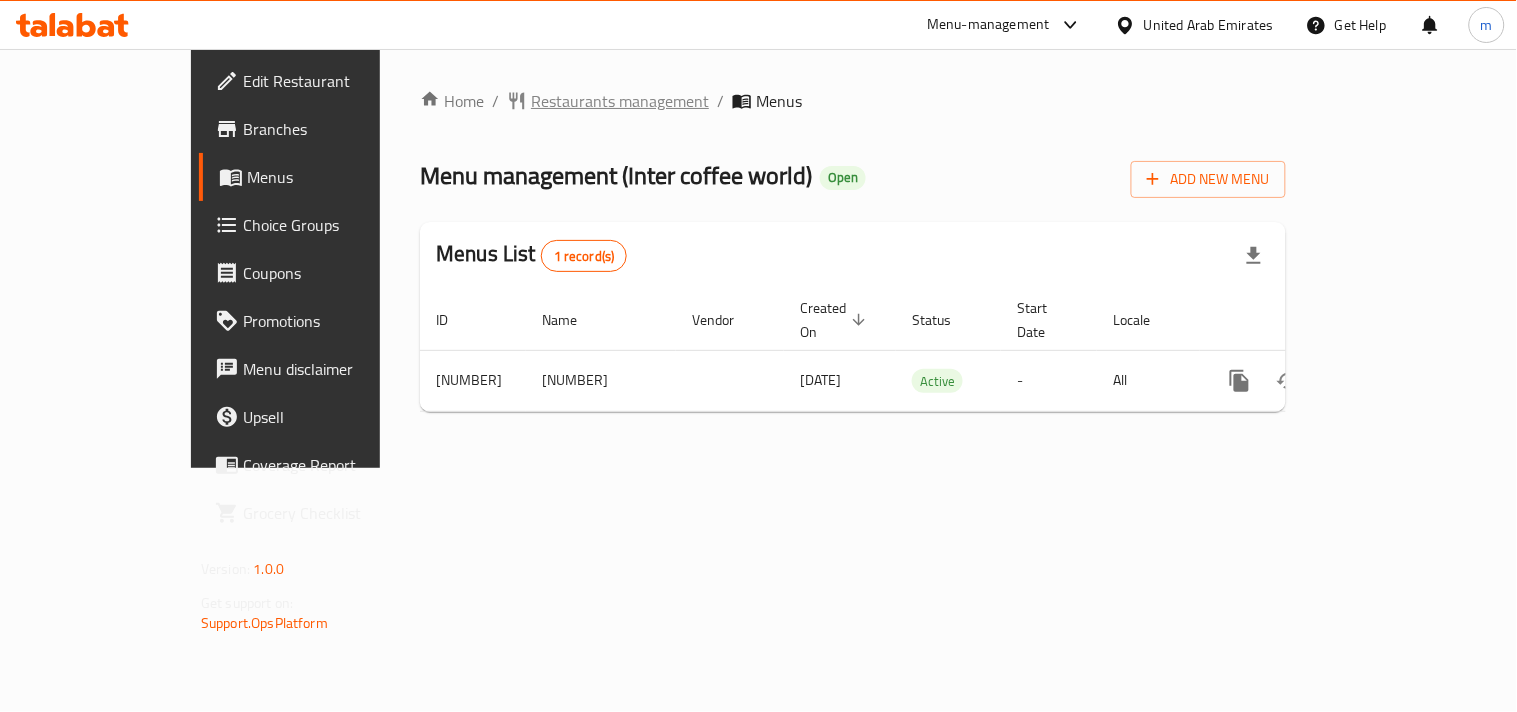 click on "Restaurants management" at bounding box center [620, 101] 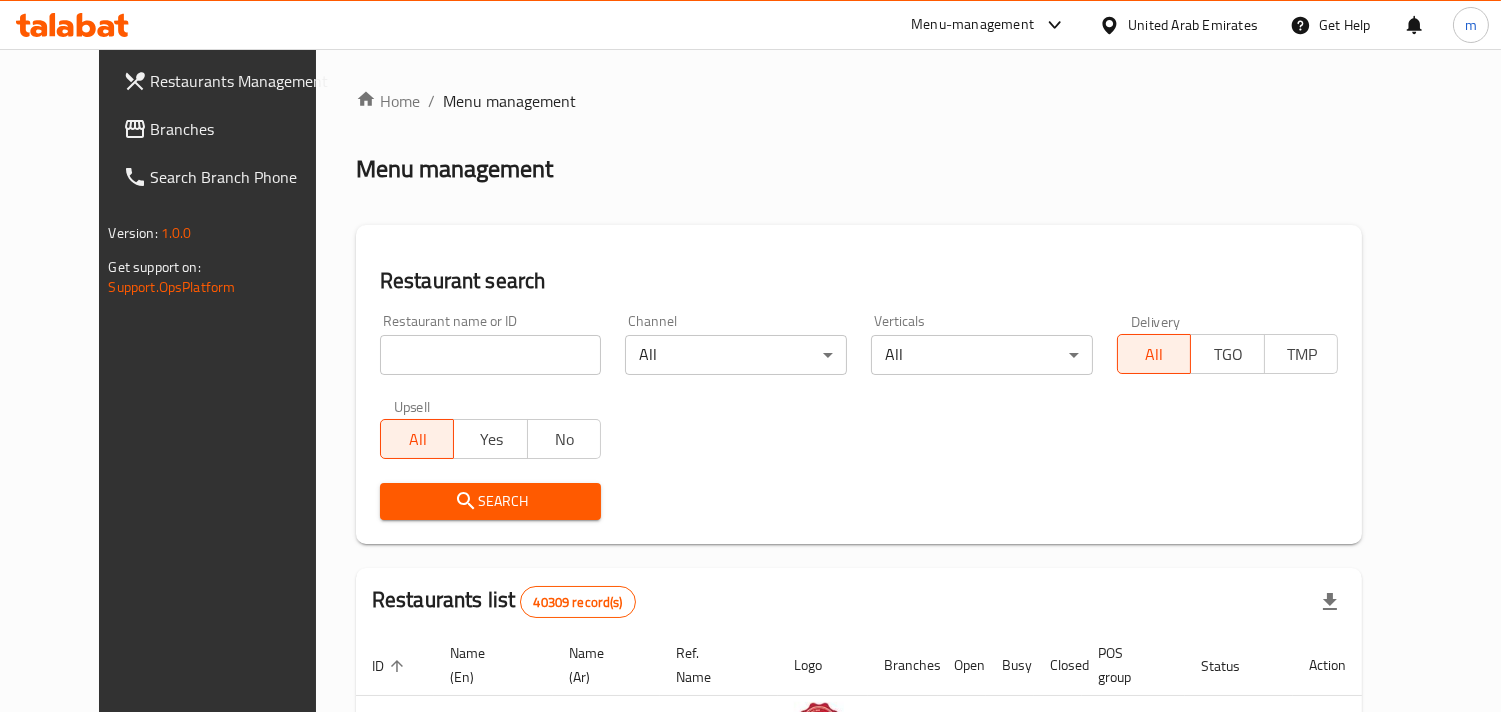 click at bounding box center (491, 355) 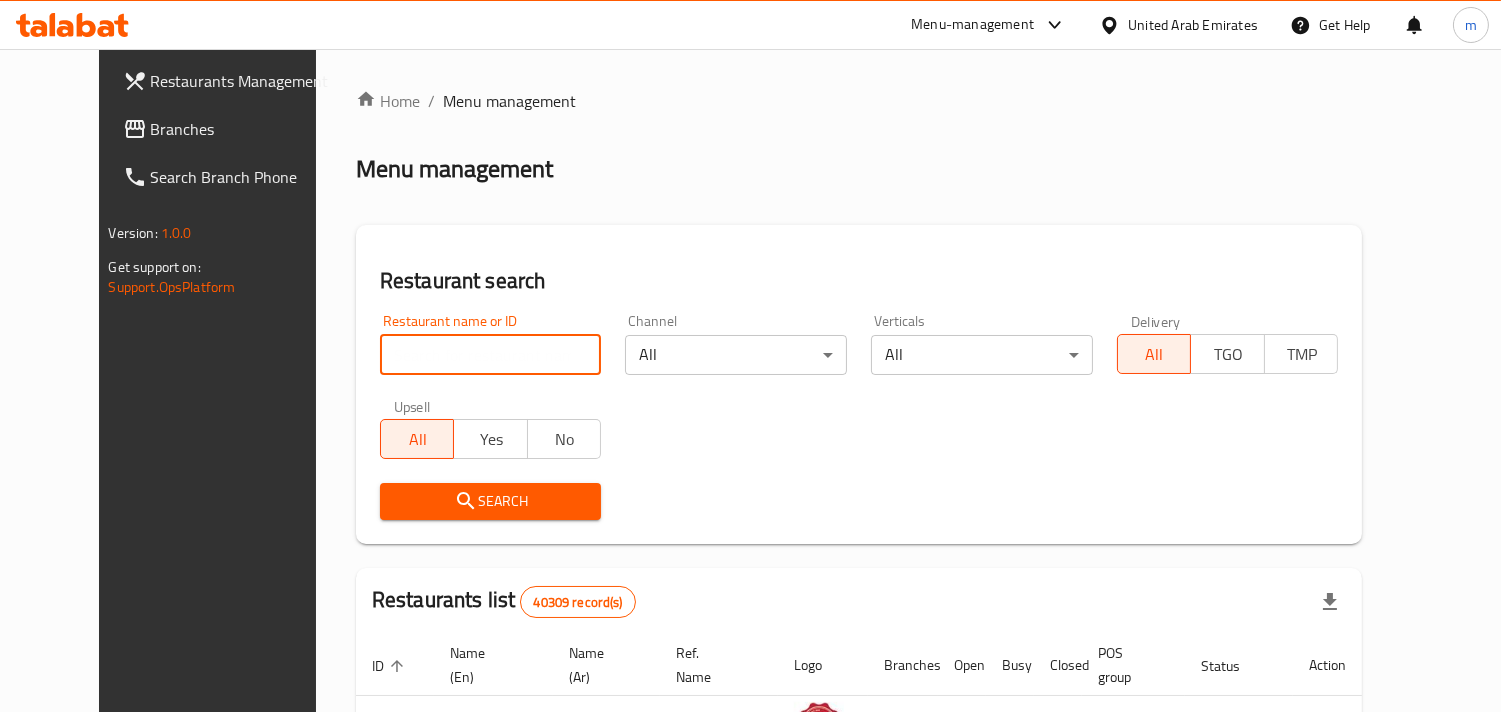 paste on "[PHONE]" 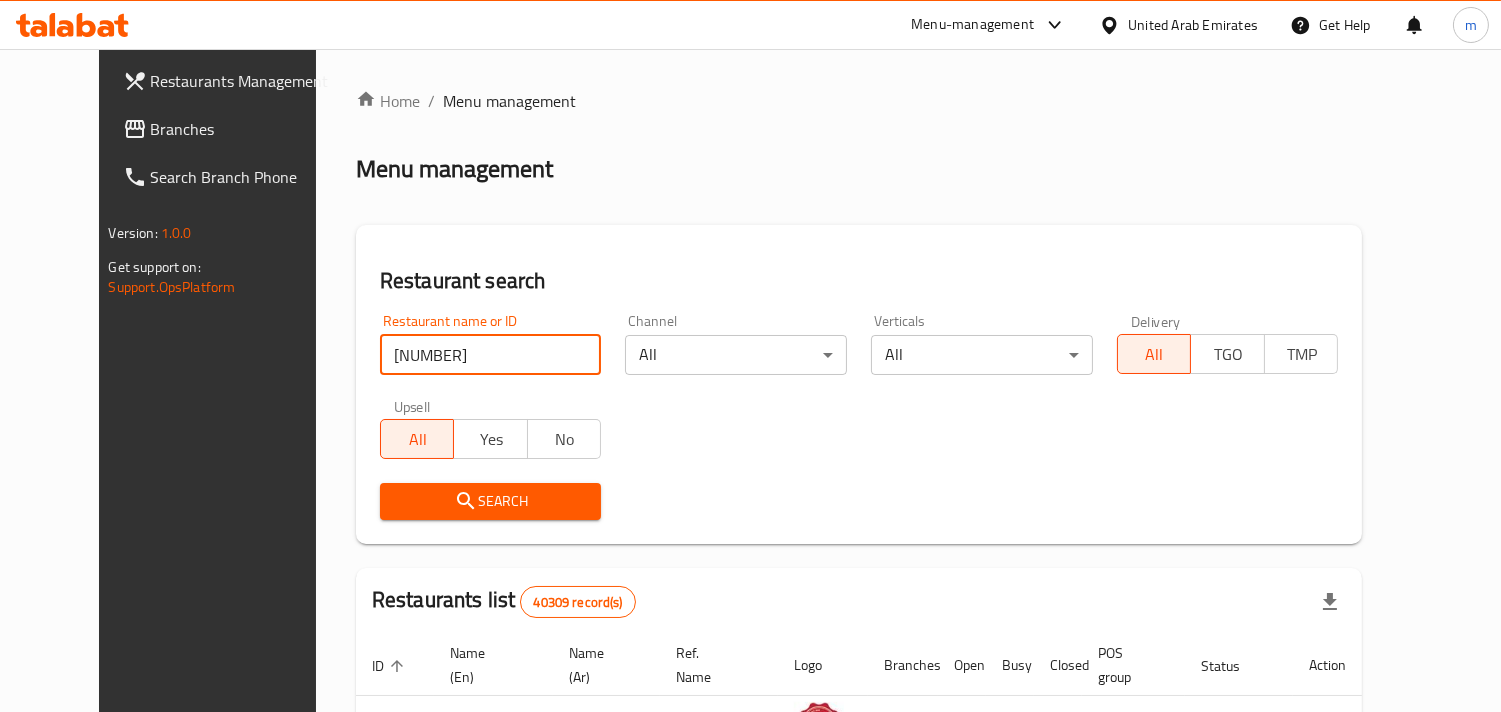 scroll, scrollTop: 333, scrollLeft: 0, axis: vertical 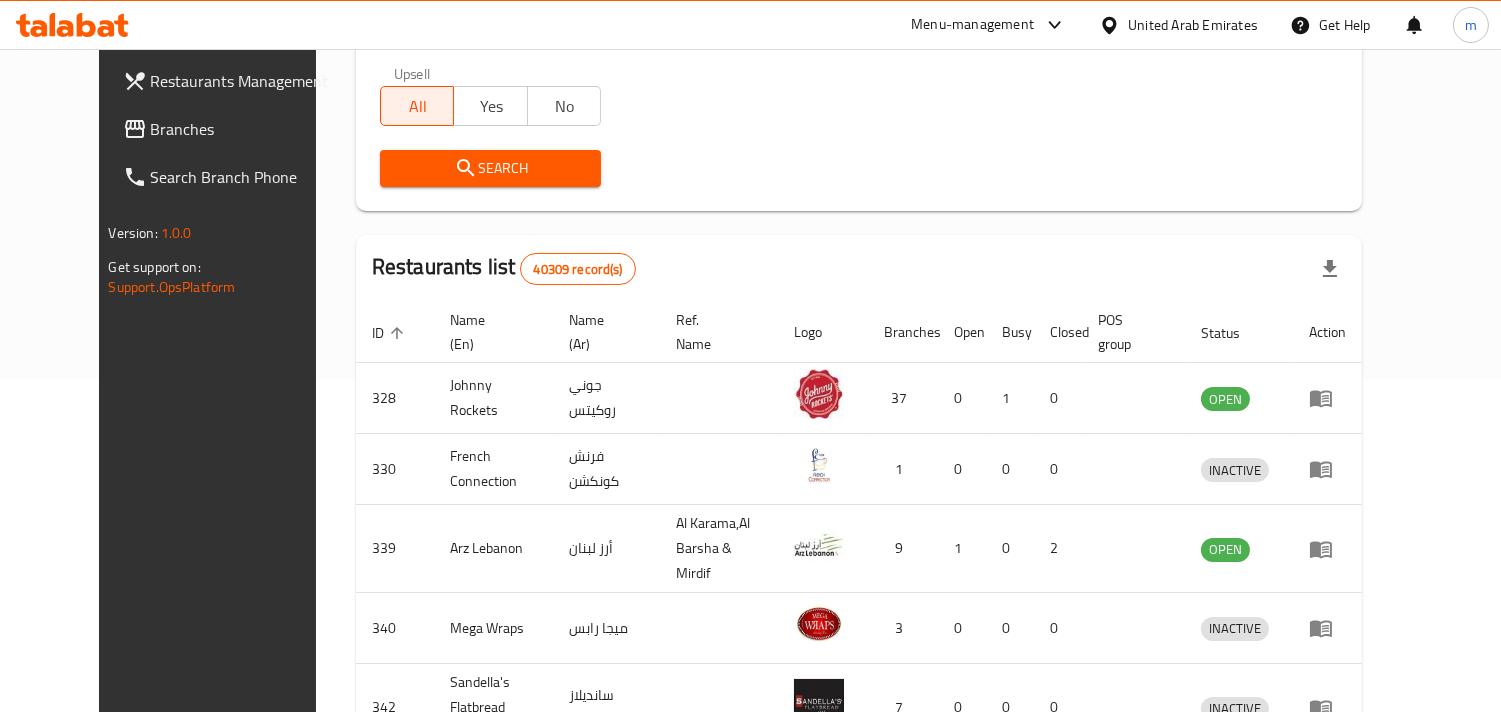 type on "691232" 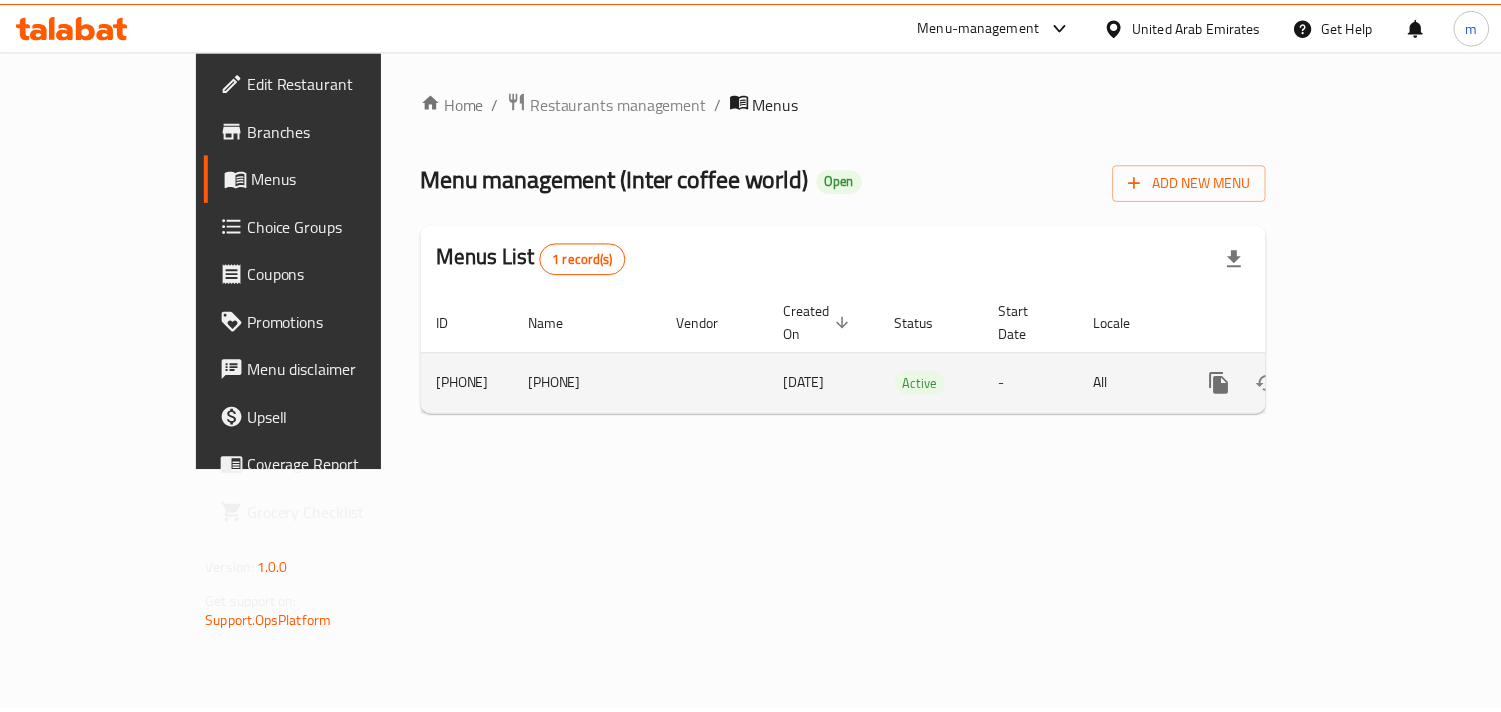 scroll, scrollTop: 0, scrollLeft: 0, axis: both 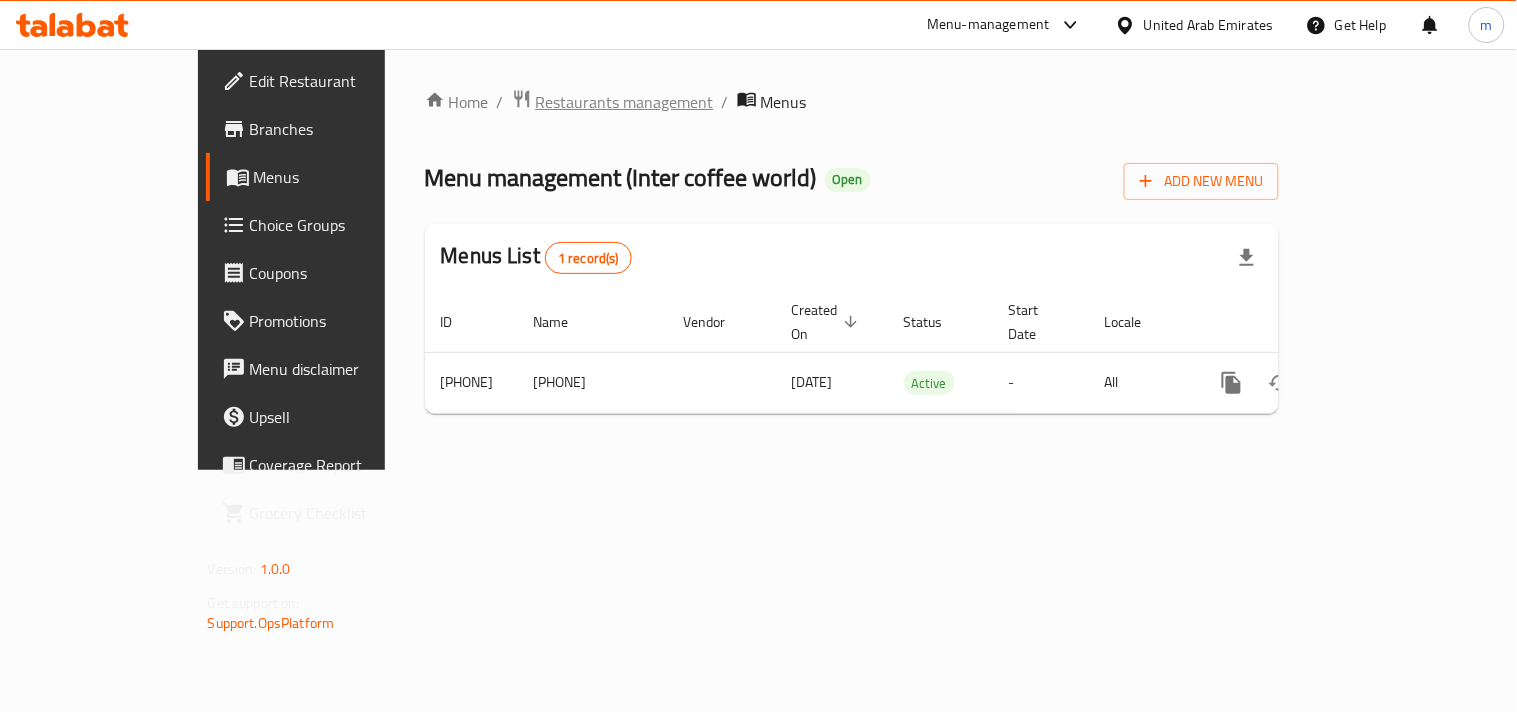 click on "Restaurants management" at bounding box center (625, 102) 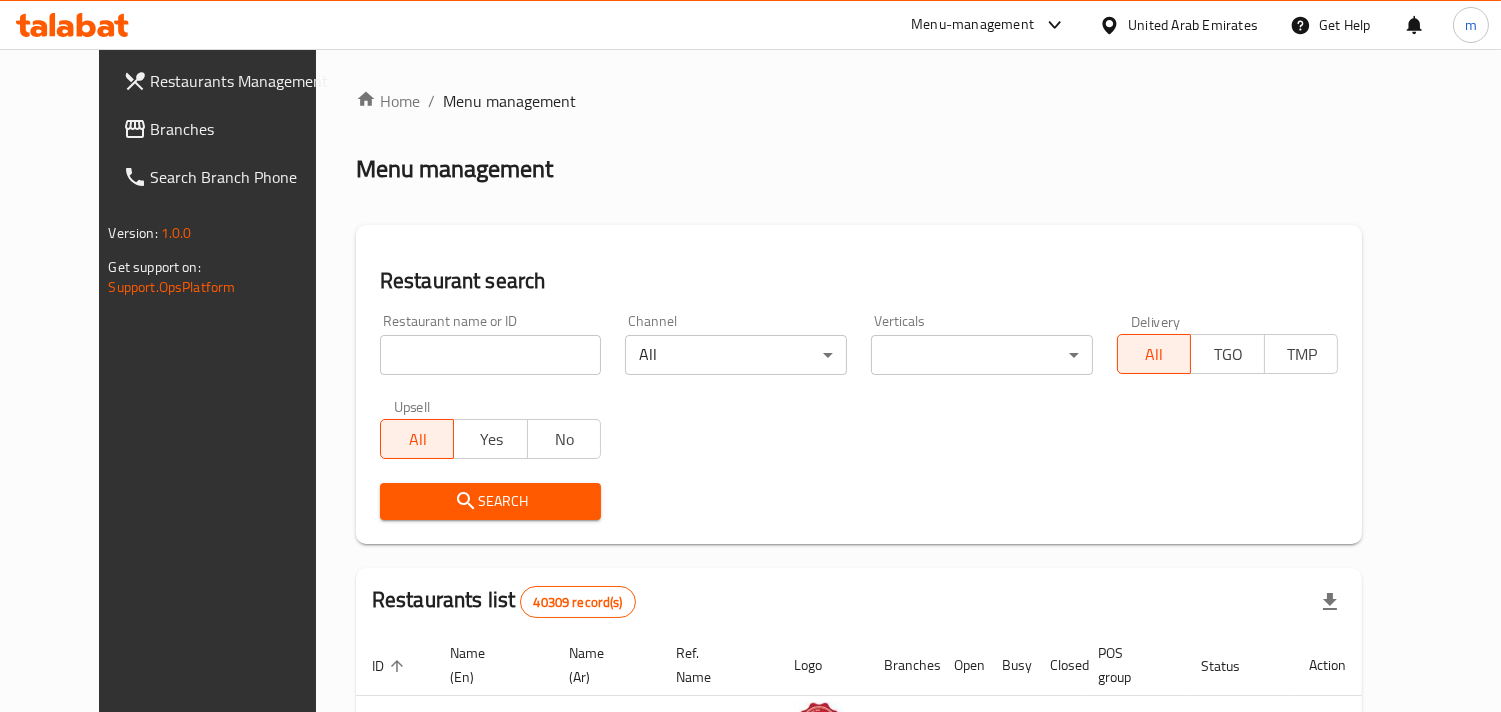 click at bounding box center [491, 355] 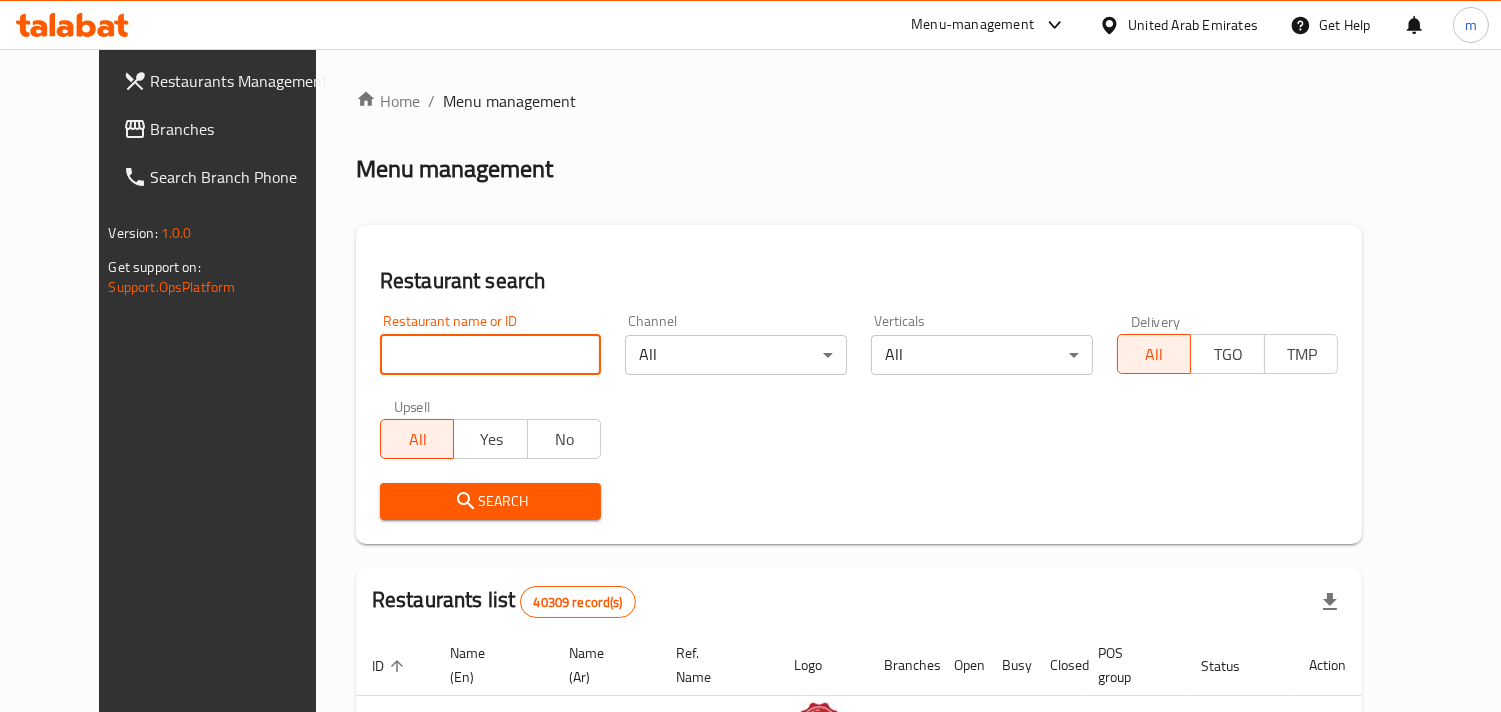 paste on "[PHONE]" 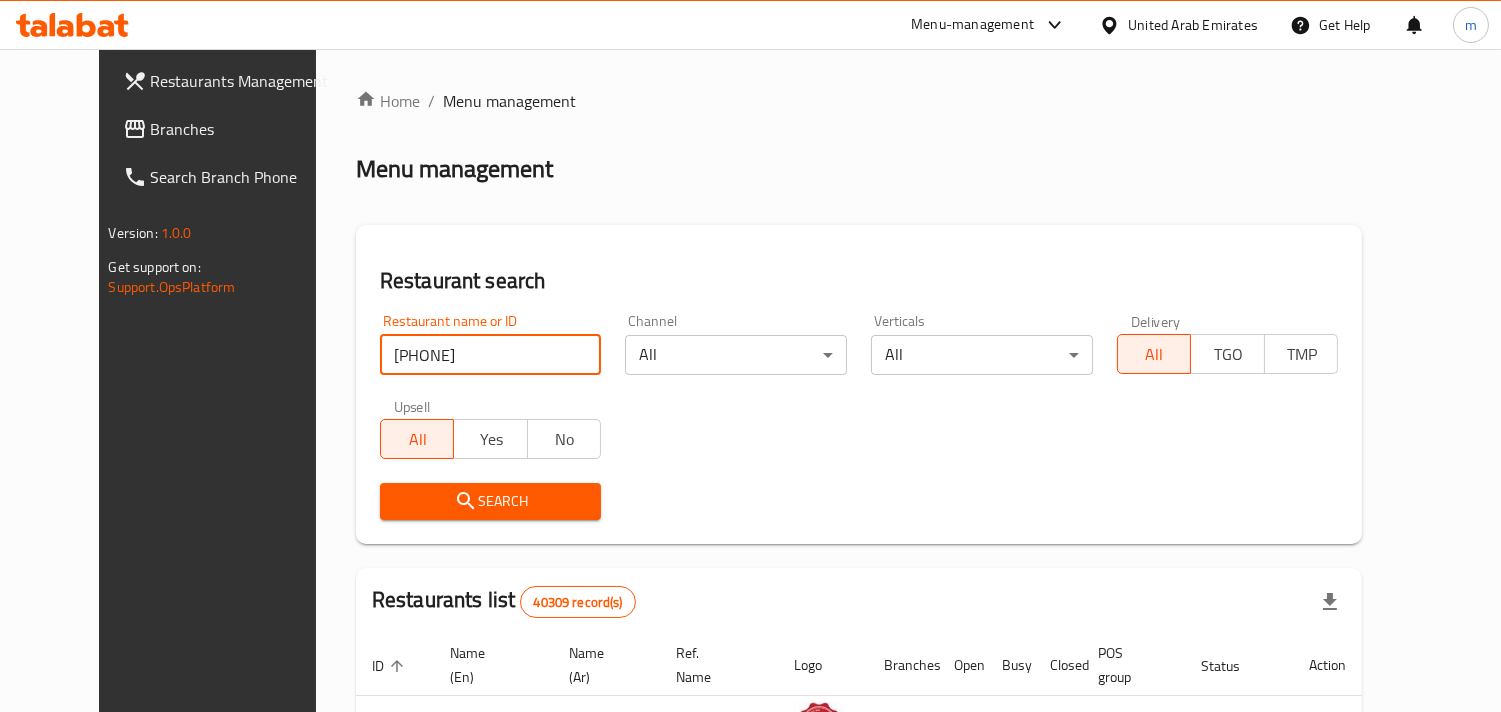 type on "[PHONE]" 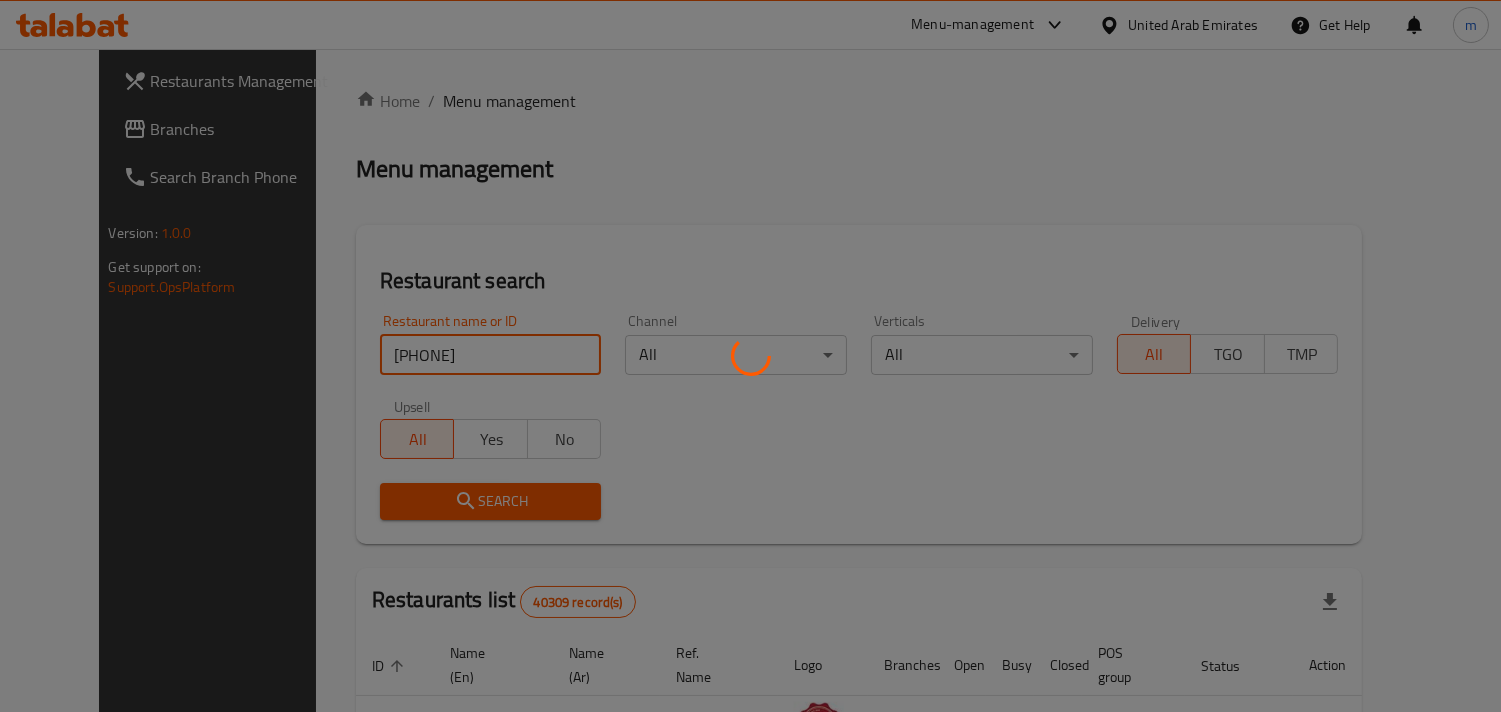 click on "Search" at bounding box center [491, 501] 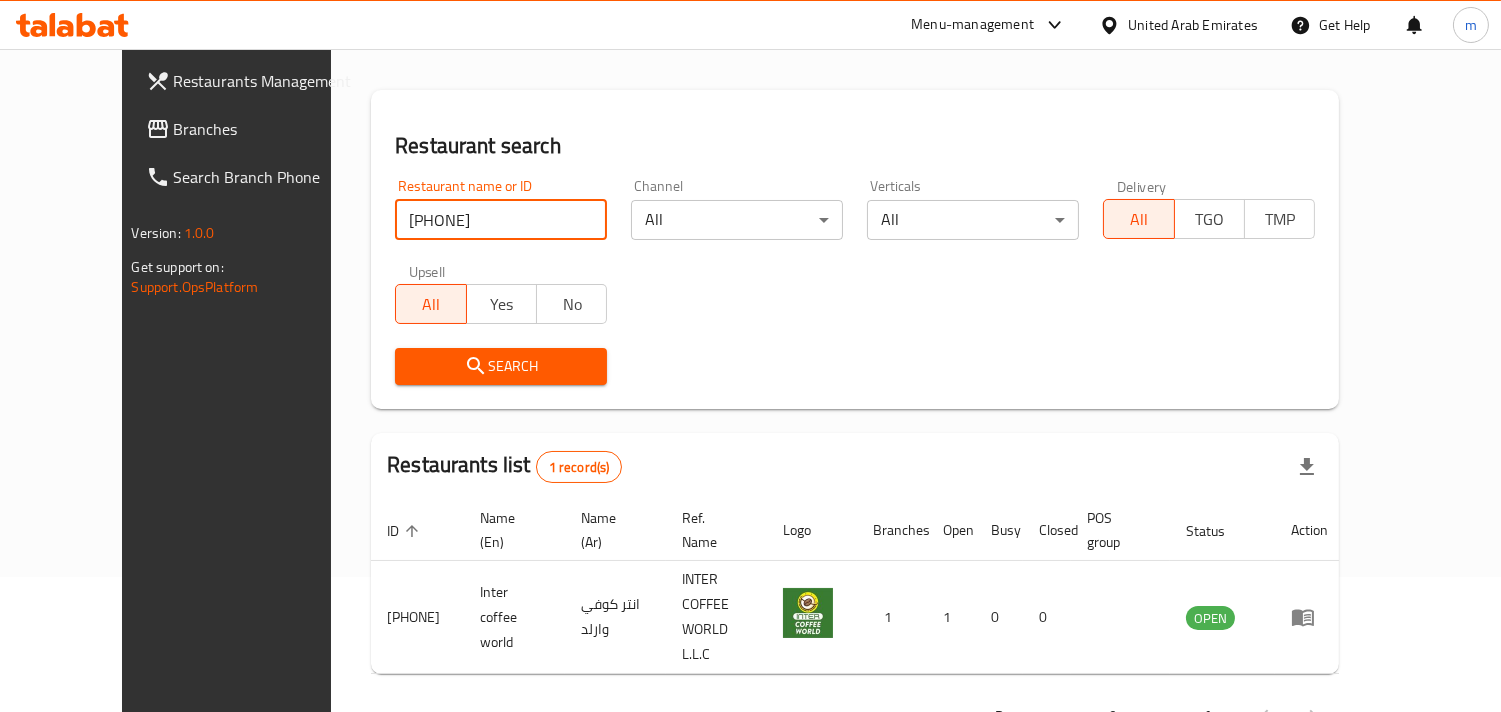 scroll, scrollTop: 141, scrollLeft: 0, axis: vertical 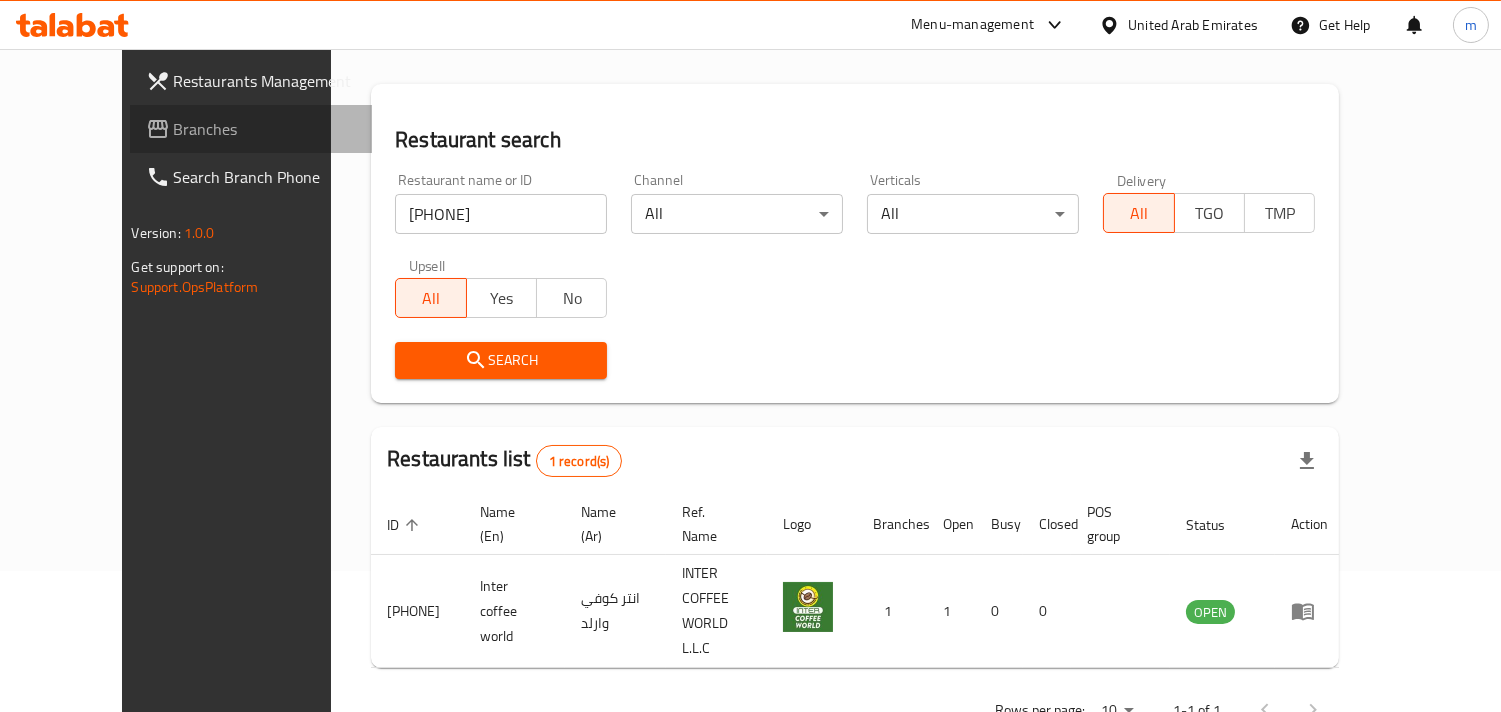click on "Branches" at bounding box center [265, 129] 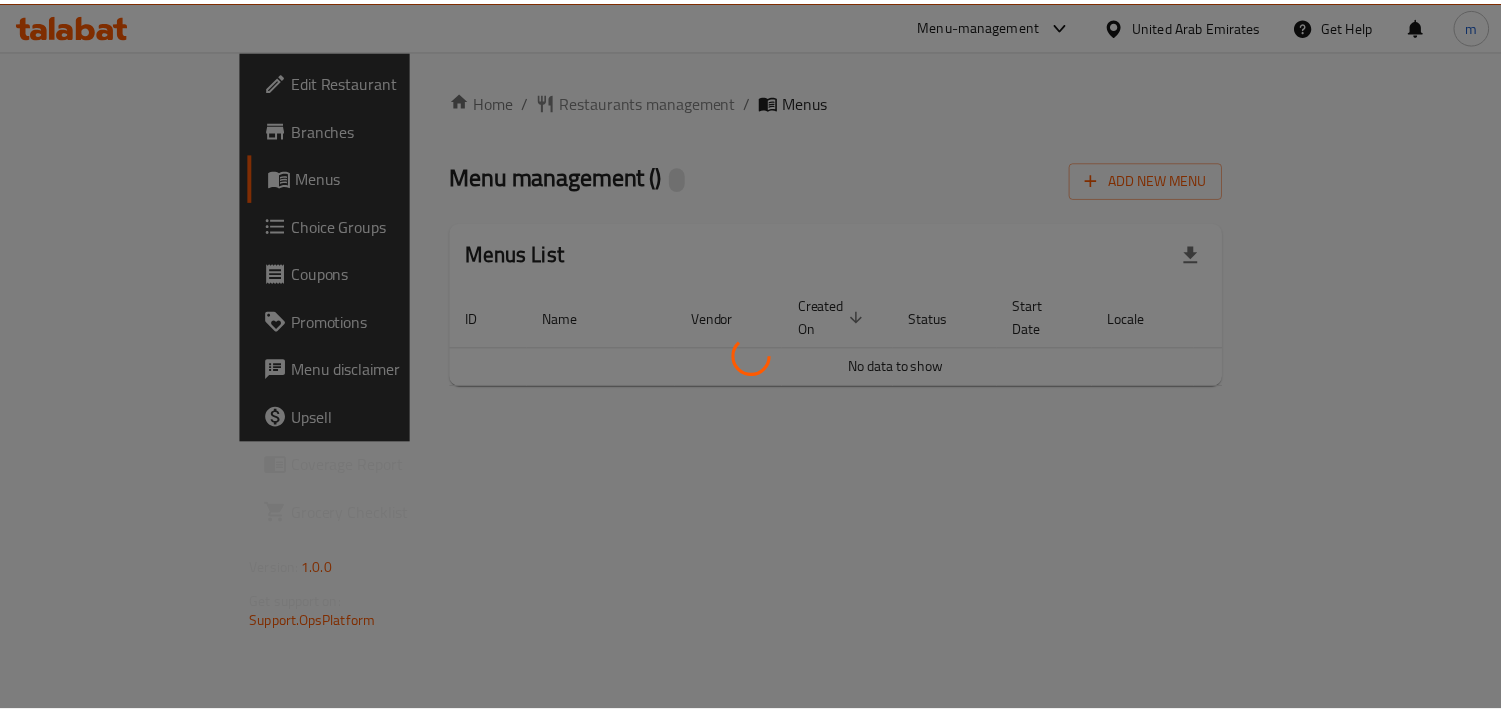 scroll, scrollTop: 0, scrollLeft: 0, axis: both 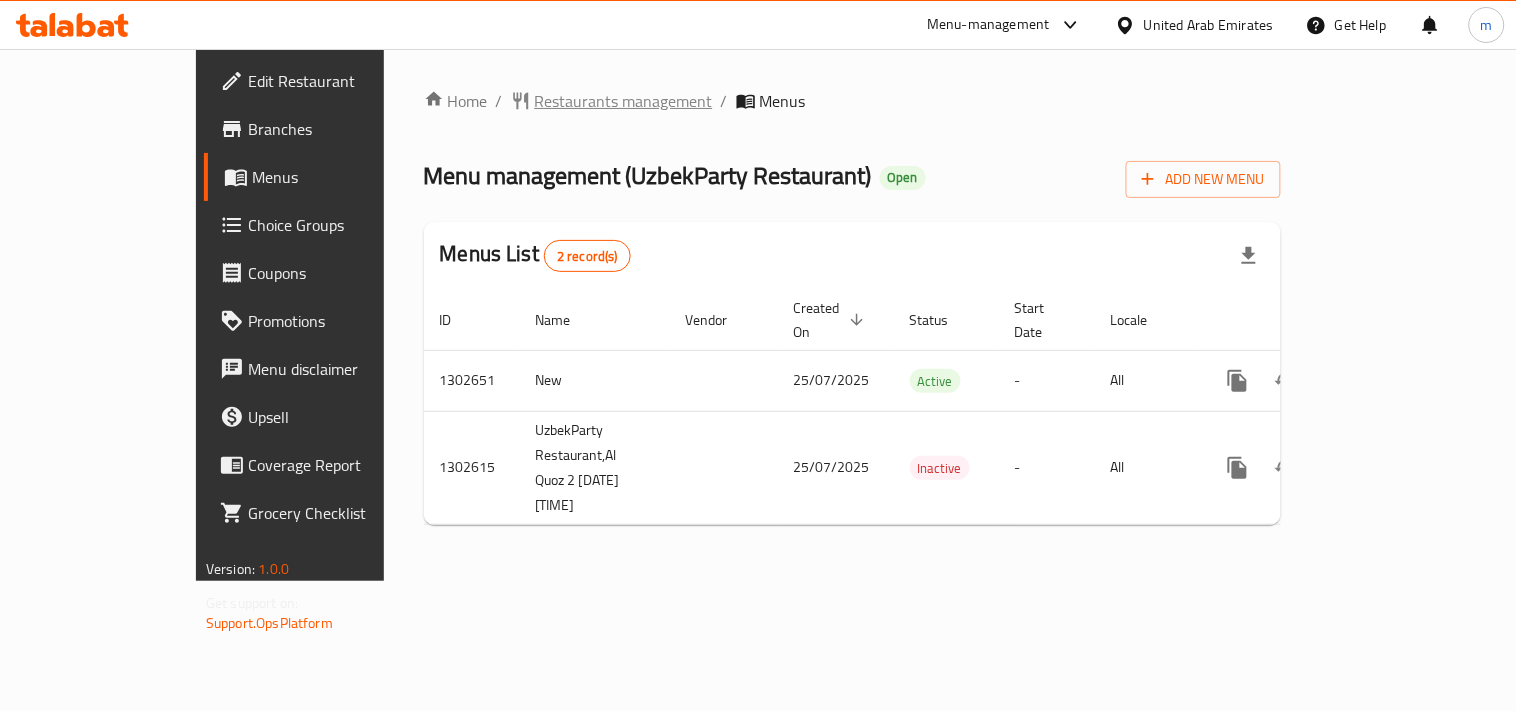 click on "Restaurants management" at bounding box center (624, 101) 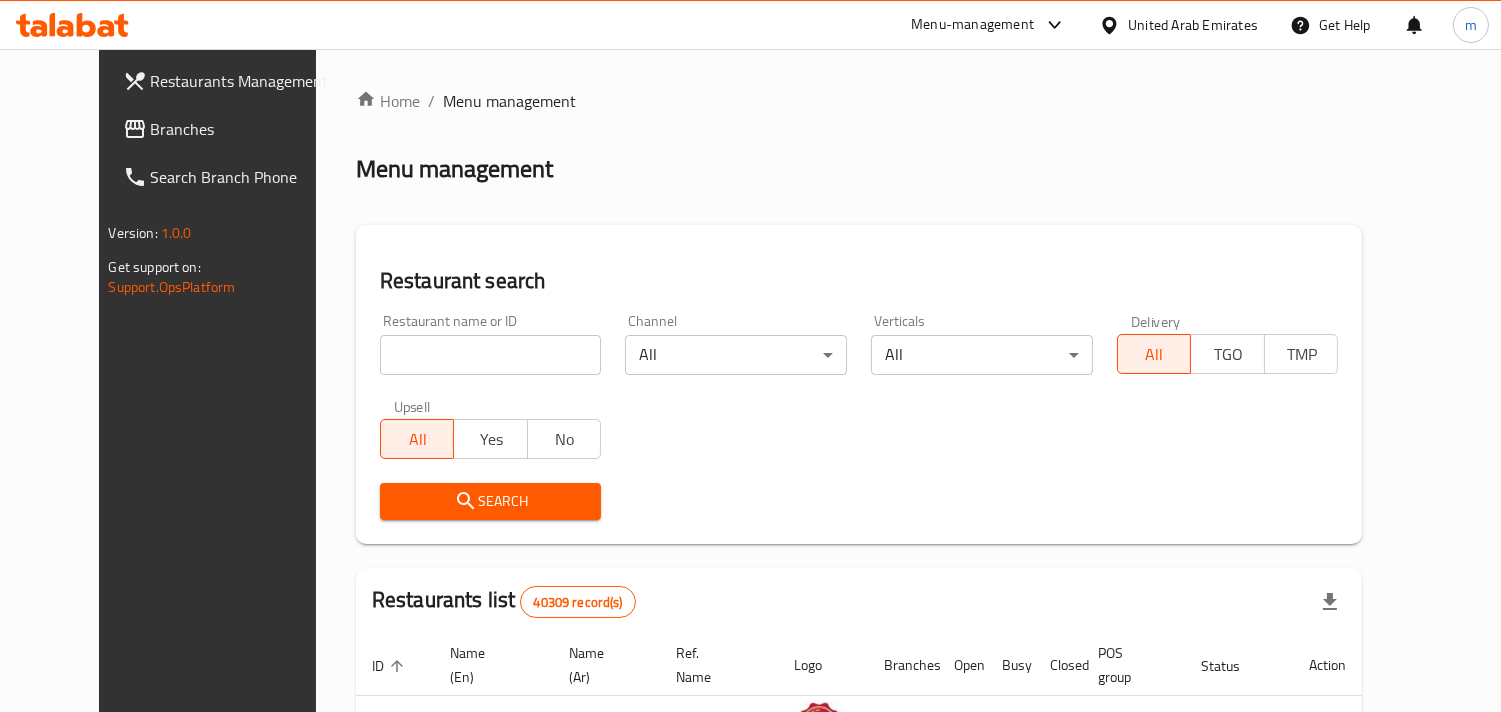 click at bounding box center (491, 355) 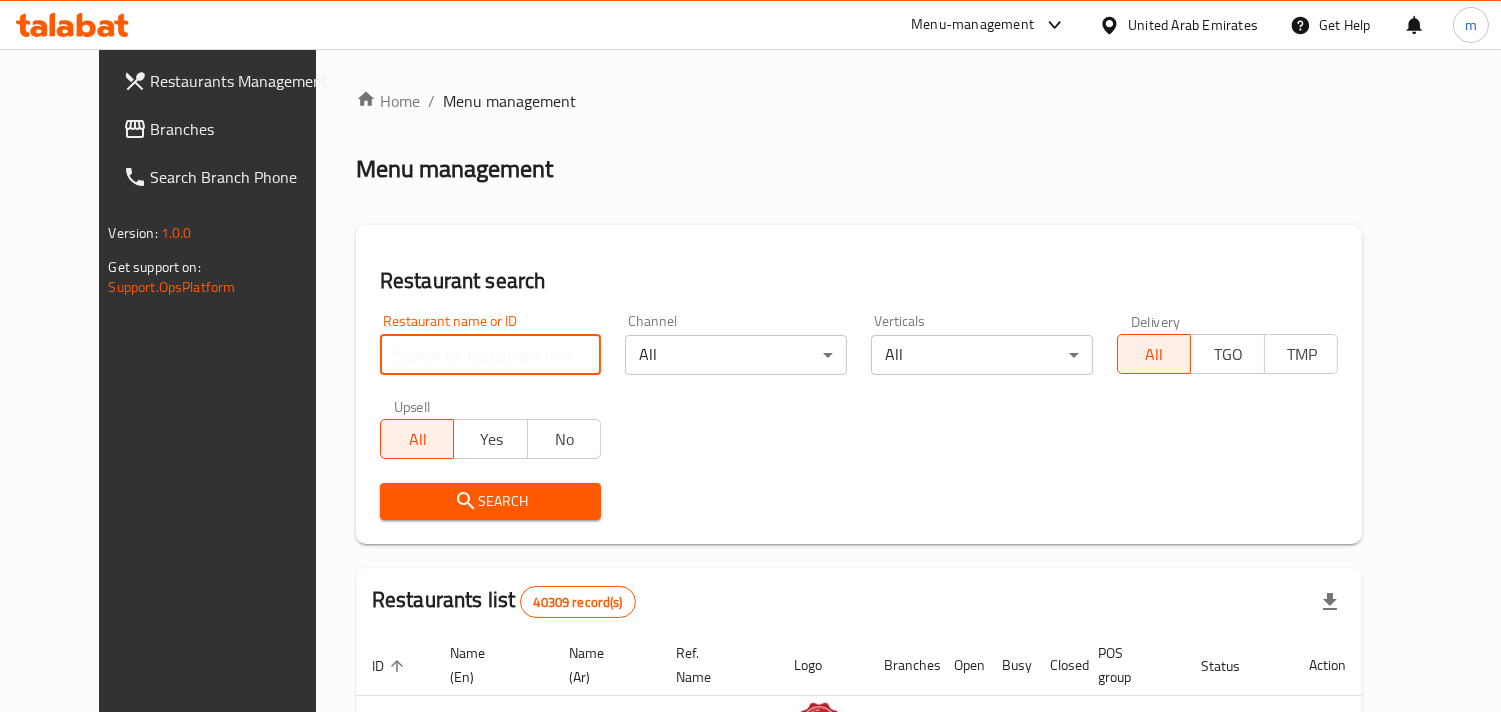 paste on "702494" 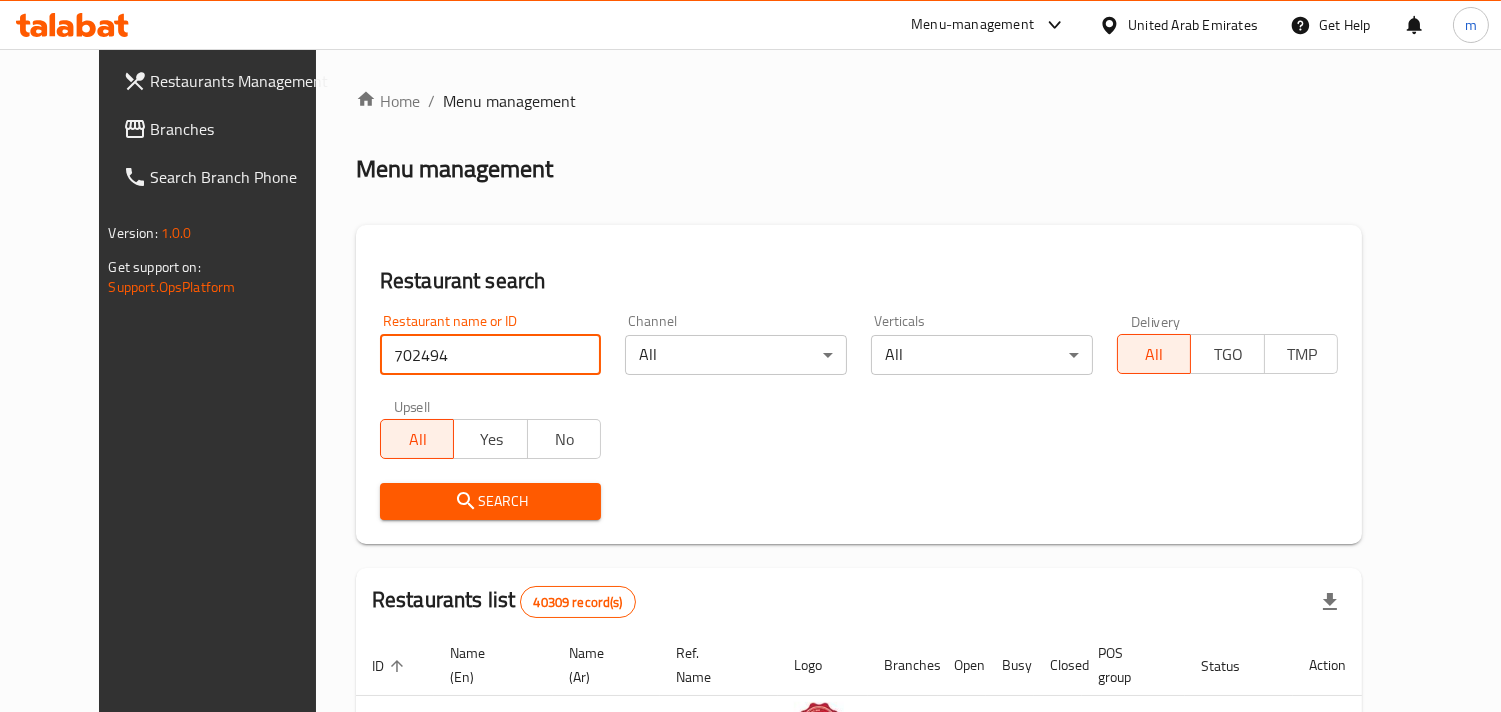 type on "702494" 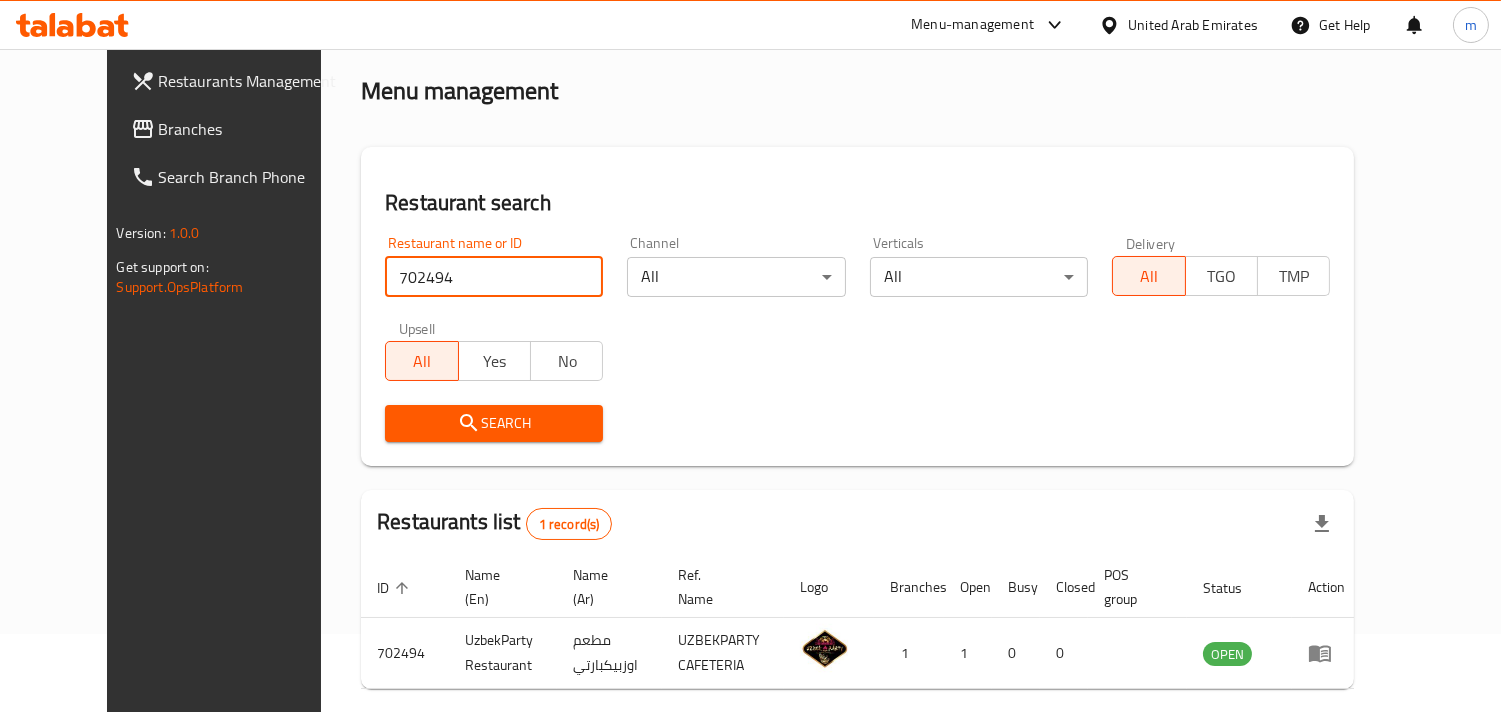 scroll, scrollTop: 163, scrollLeft: 0, axis: vertical 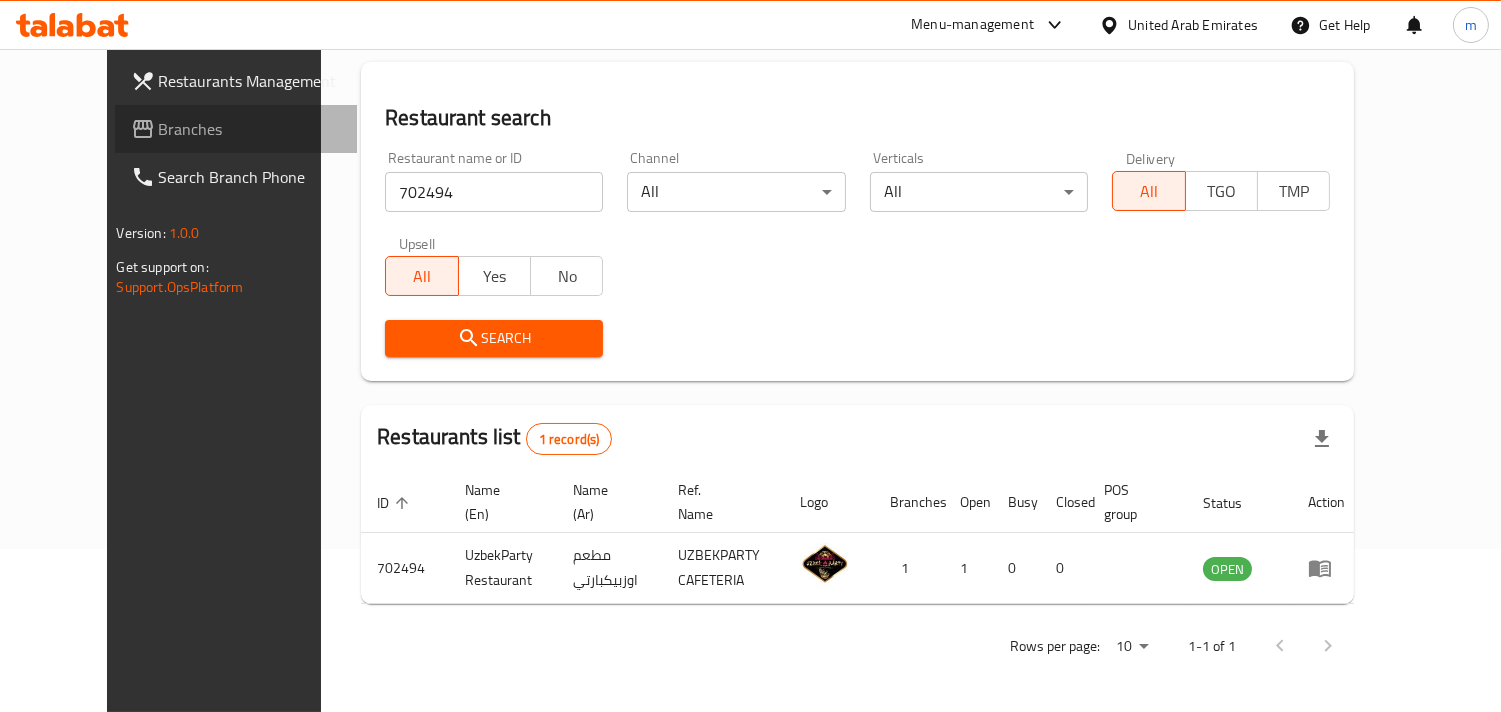 click on "Branches" at bounding box center (250, 129) 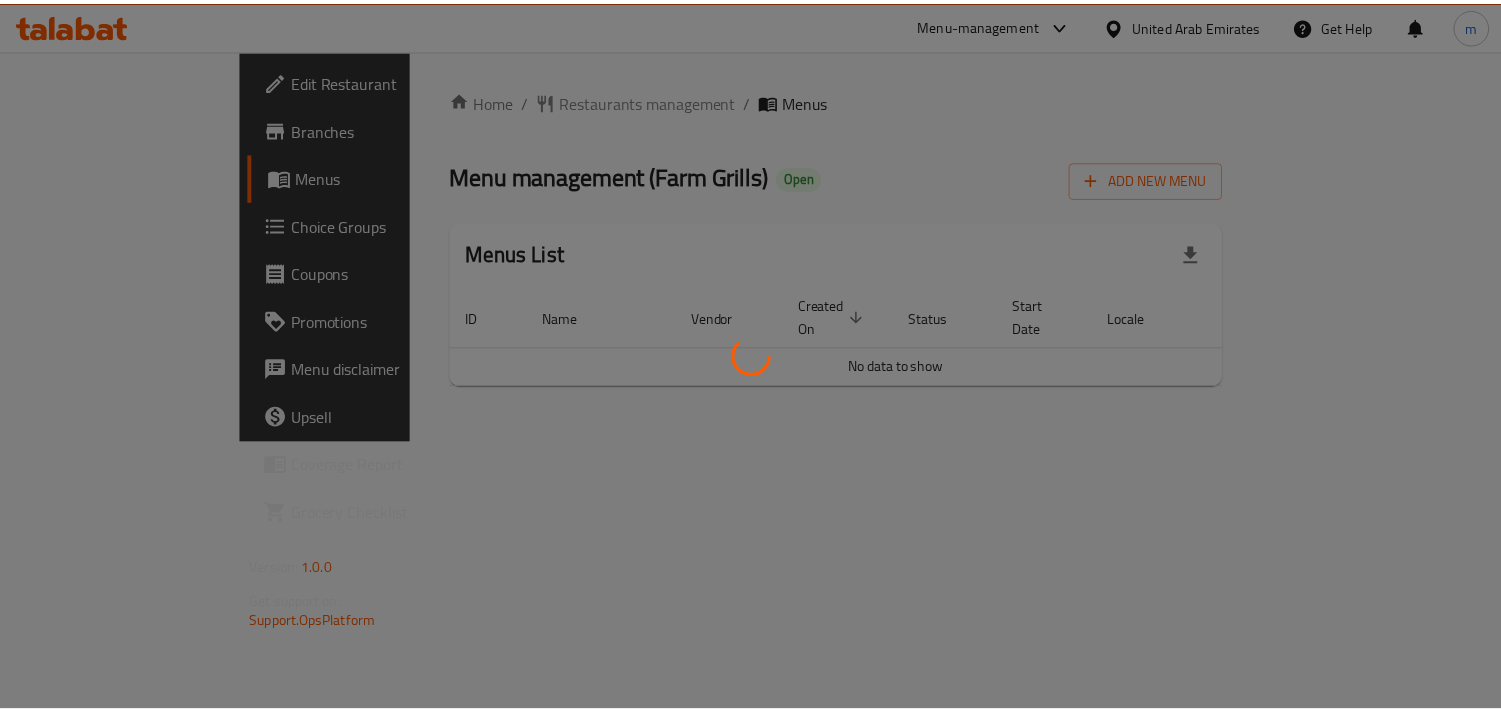 scroll, scrollTop: 0, scrollLeft: 0, axis: both 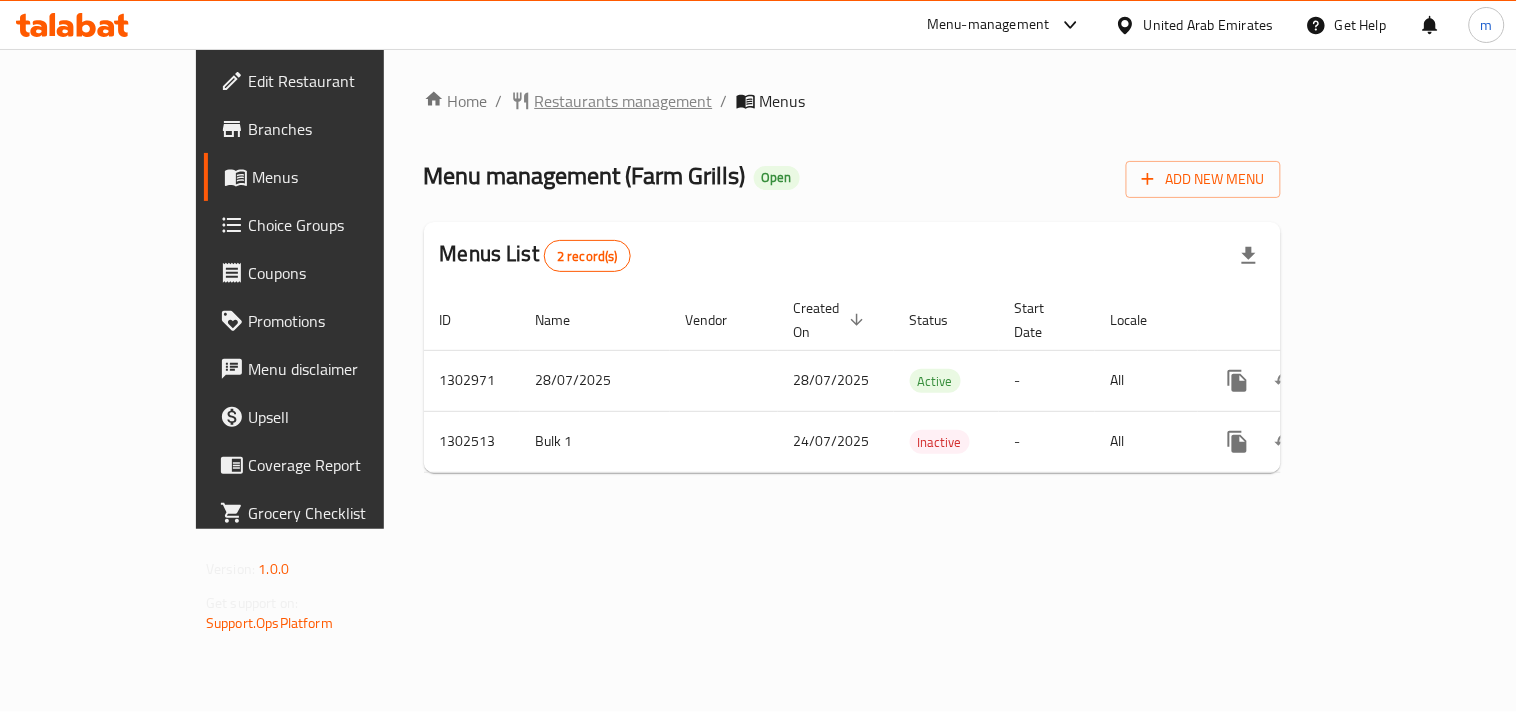 click on "Restaurants management" at bounding box center (624, 101) 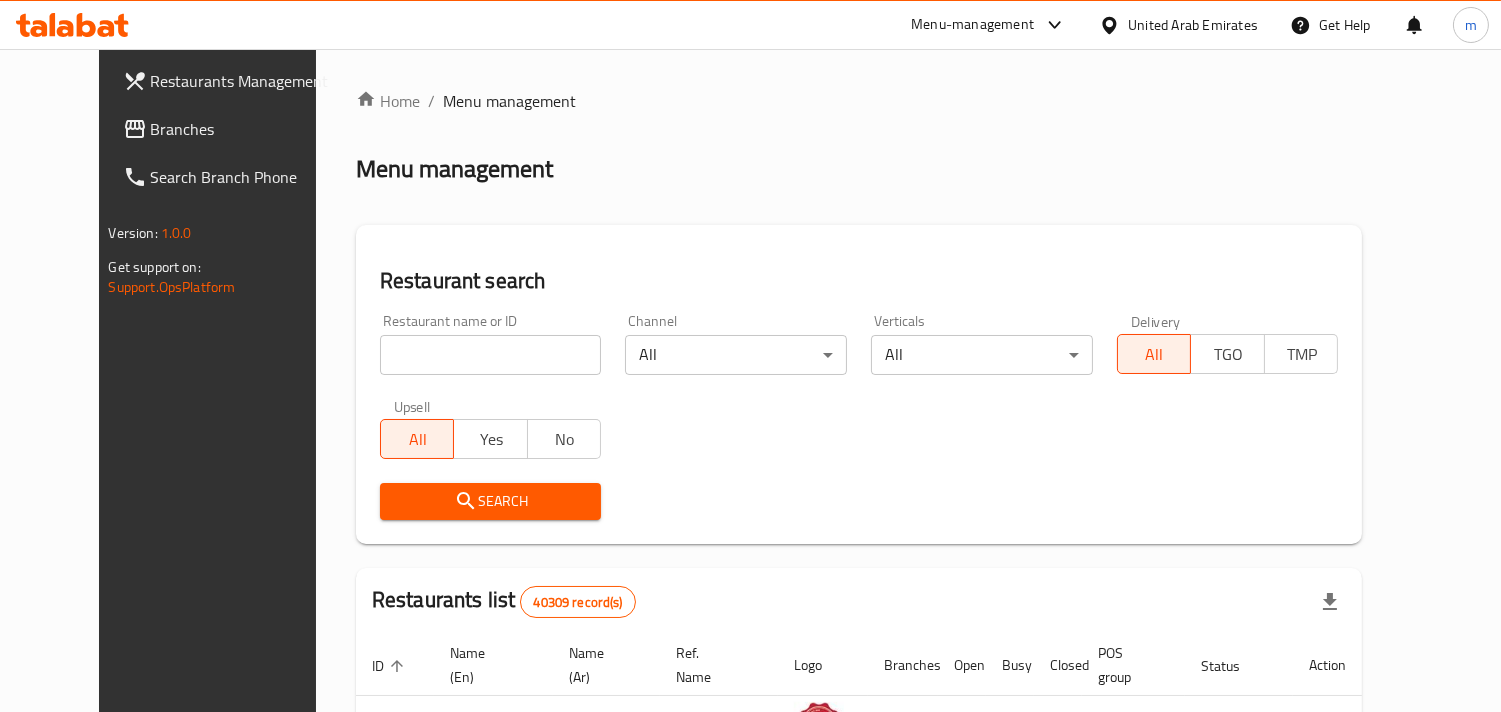 click at bounding box center (491, 355) 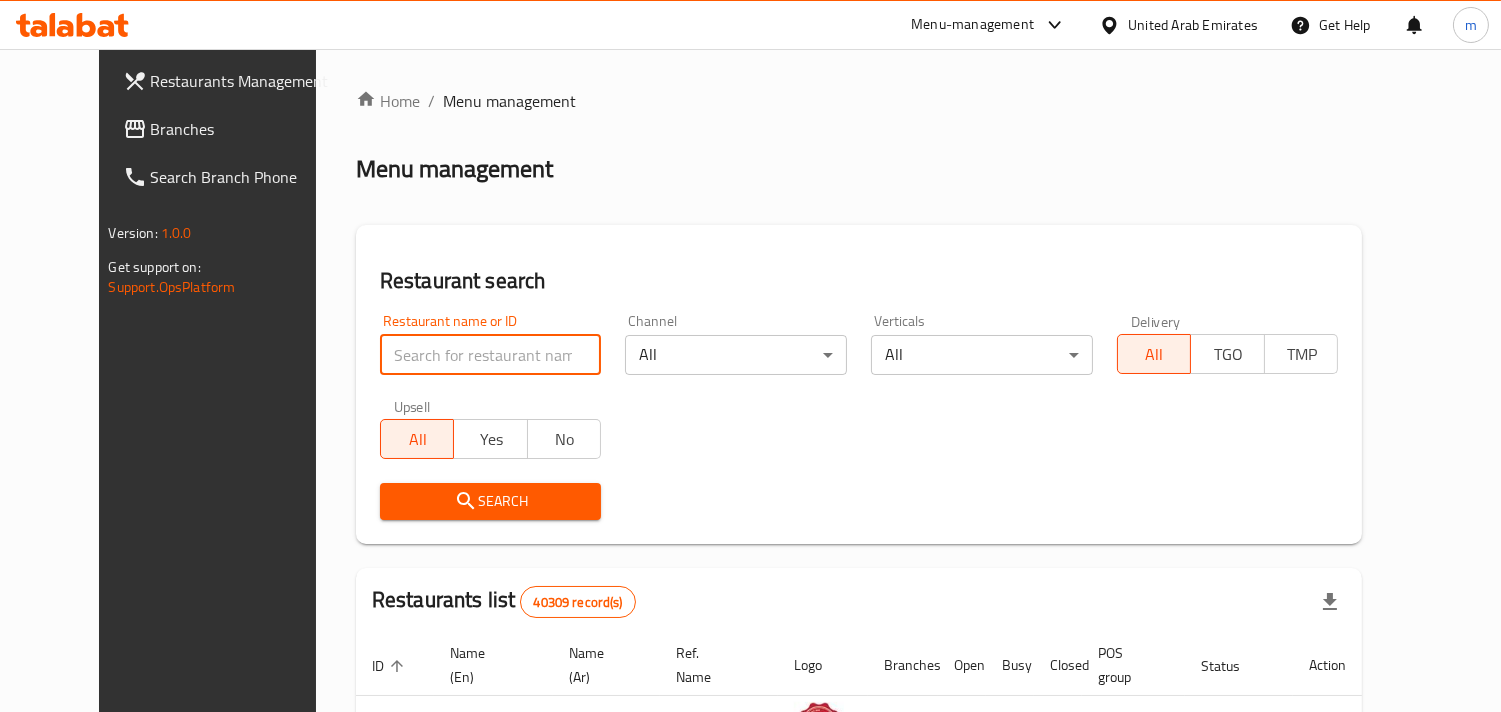paste on "702436" 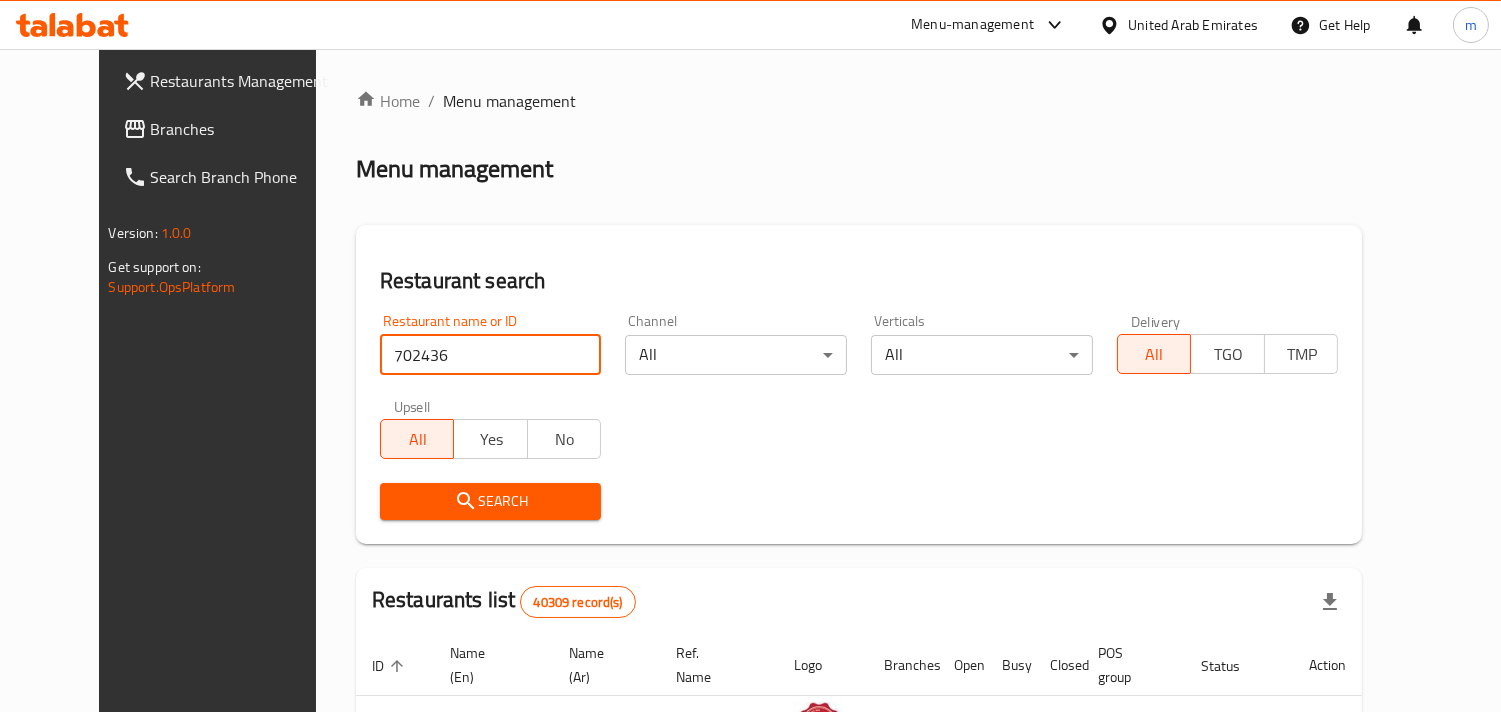 type on "702436" 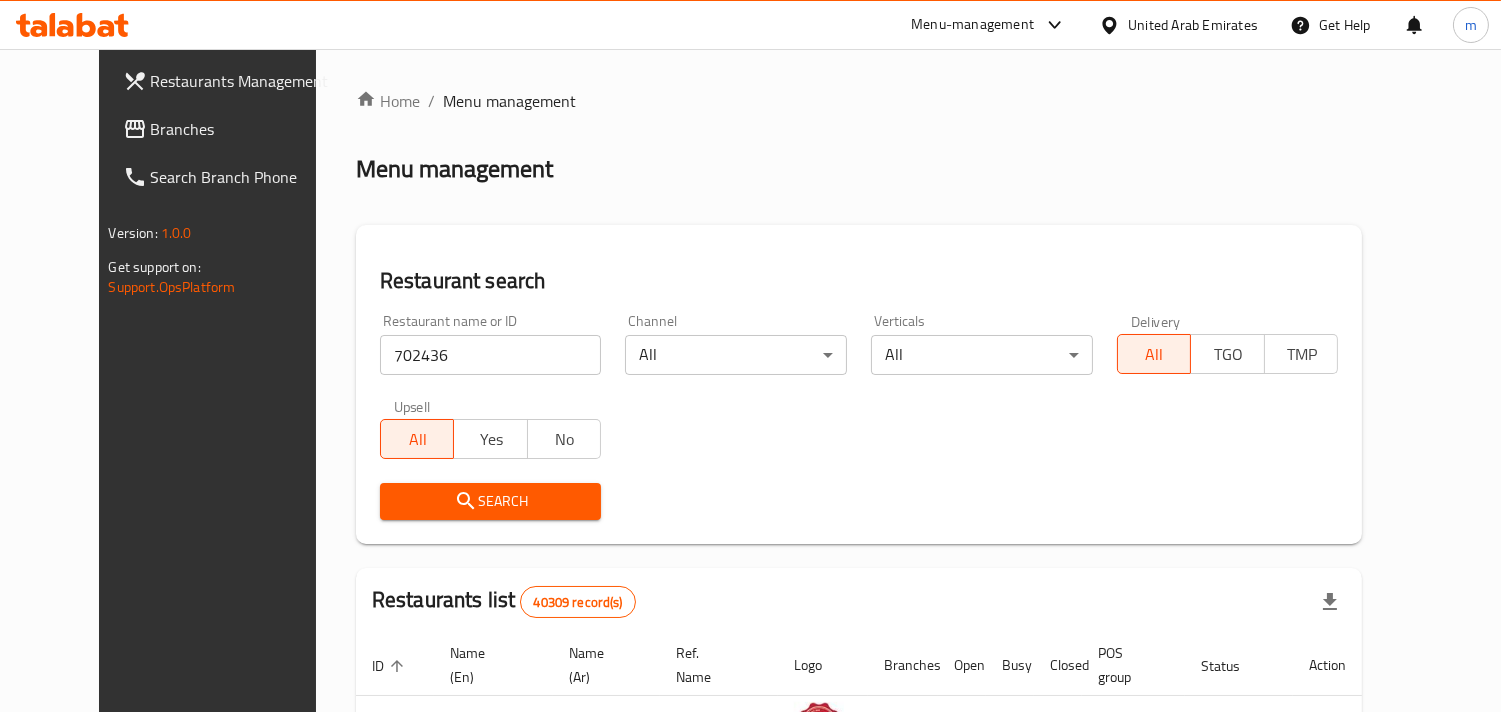 click 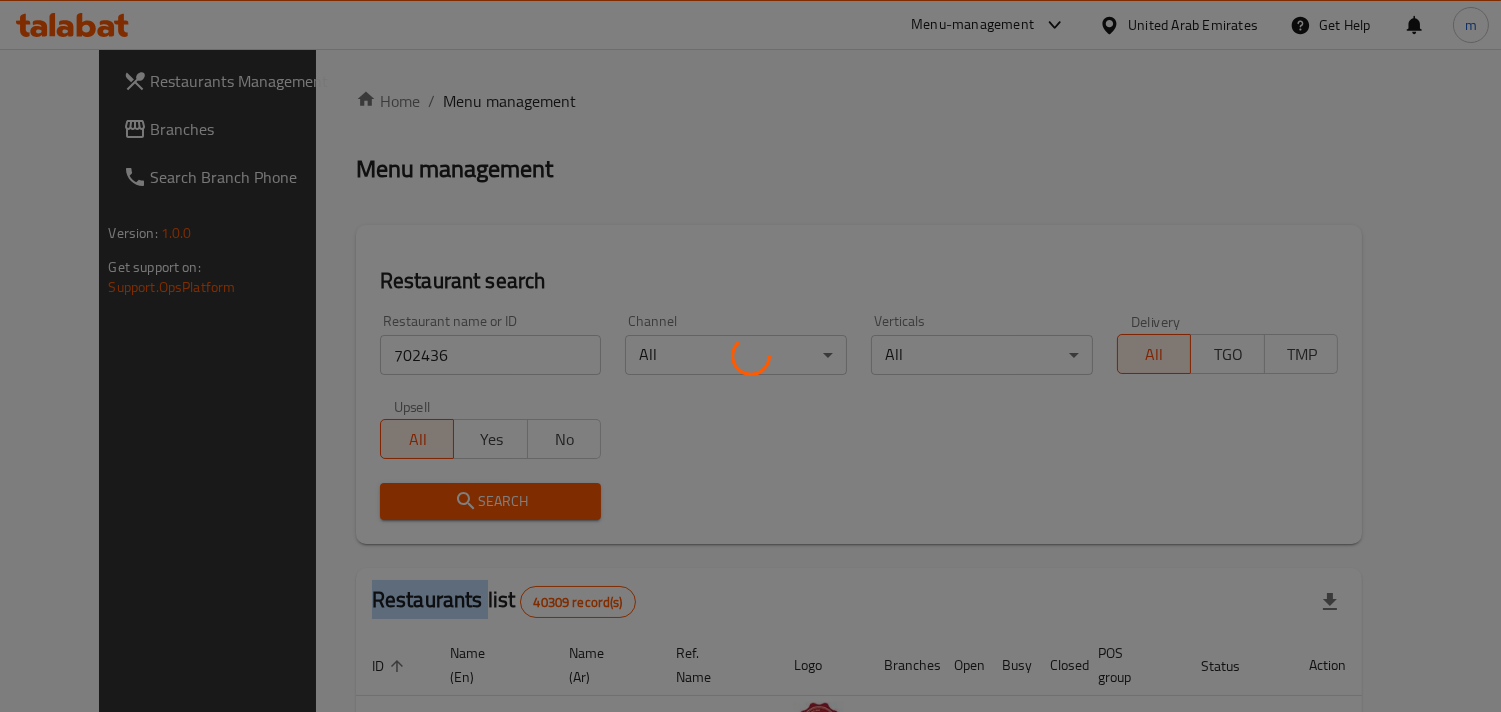 click at bounding box center (750, 356) 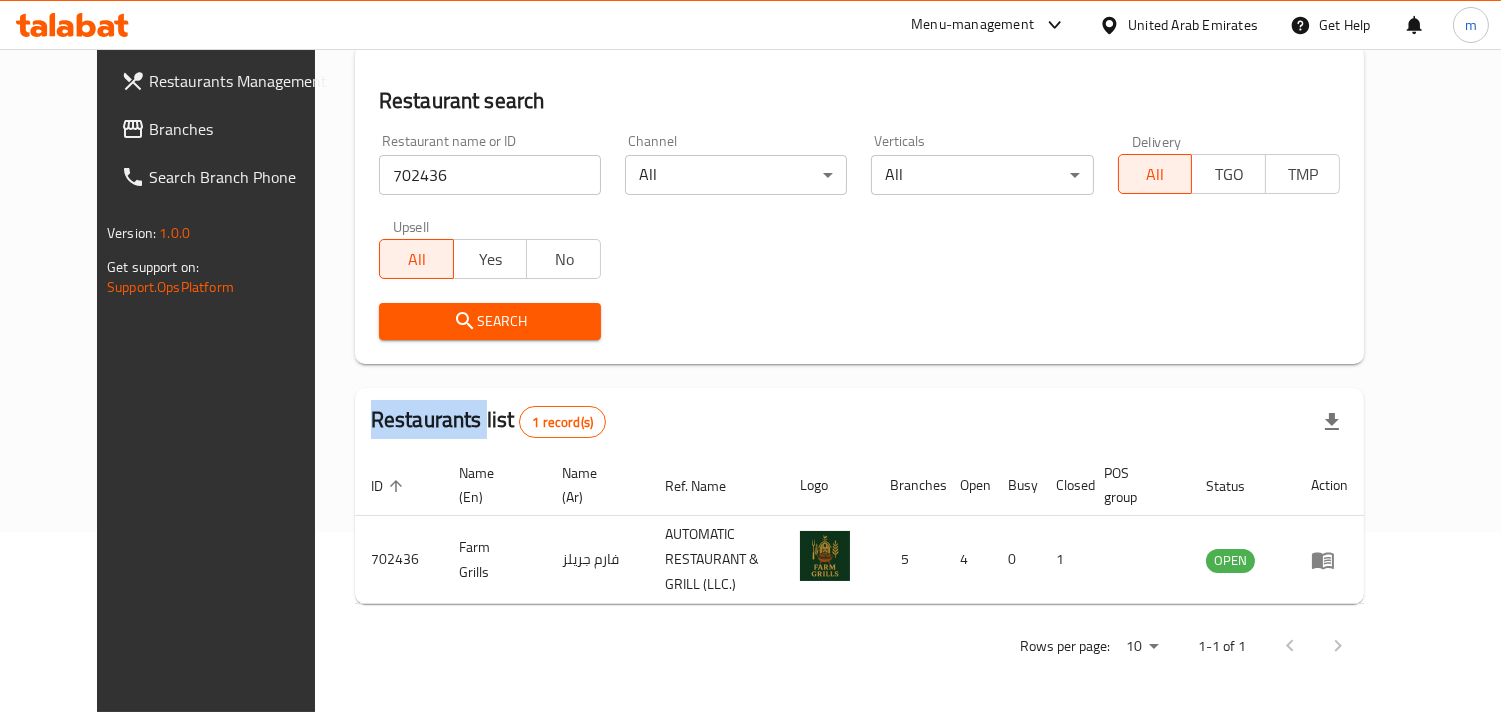 scroll, scrollTop: 163, scrollLeft: 0, axis: vertical 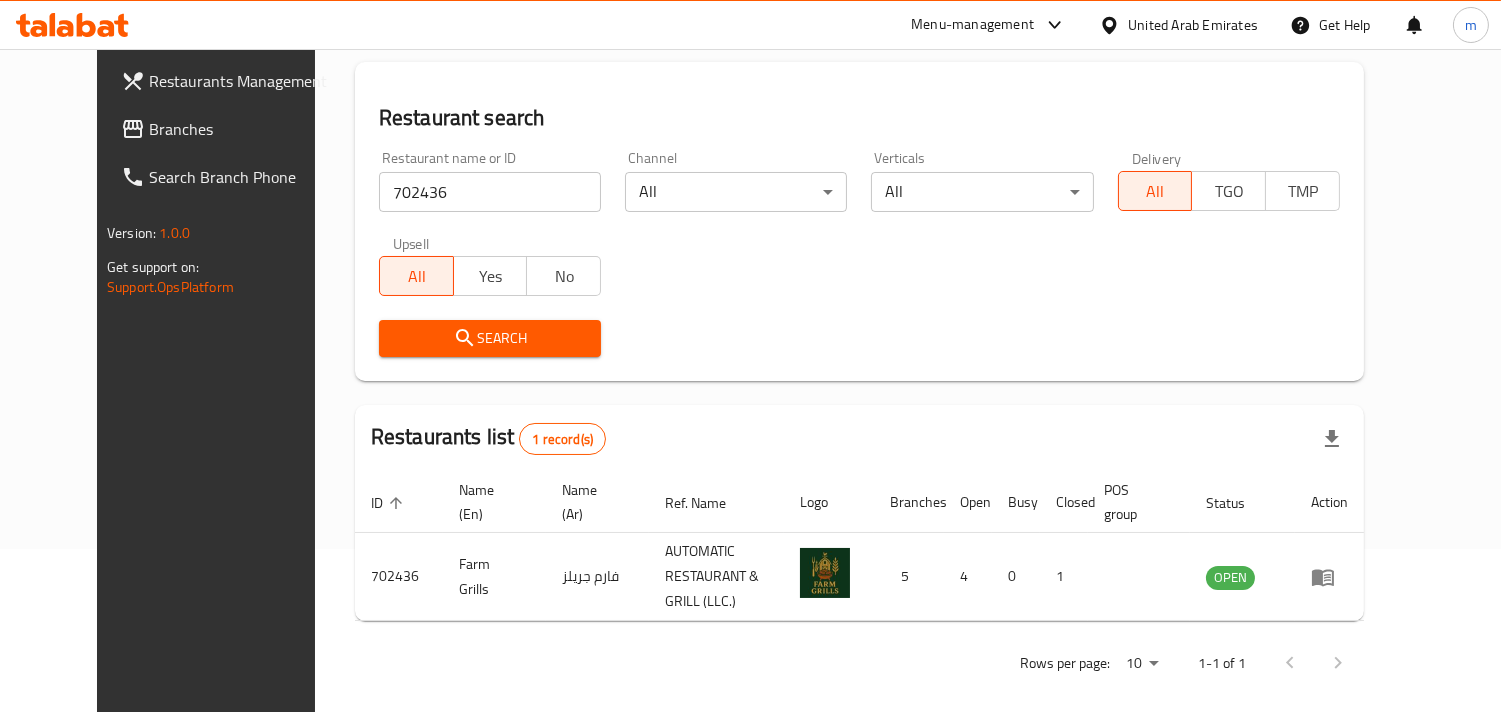 click on "United Arab Emirates" at bounding box center [1193, 25] 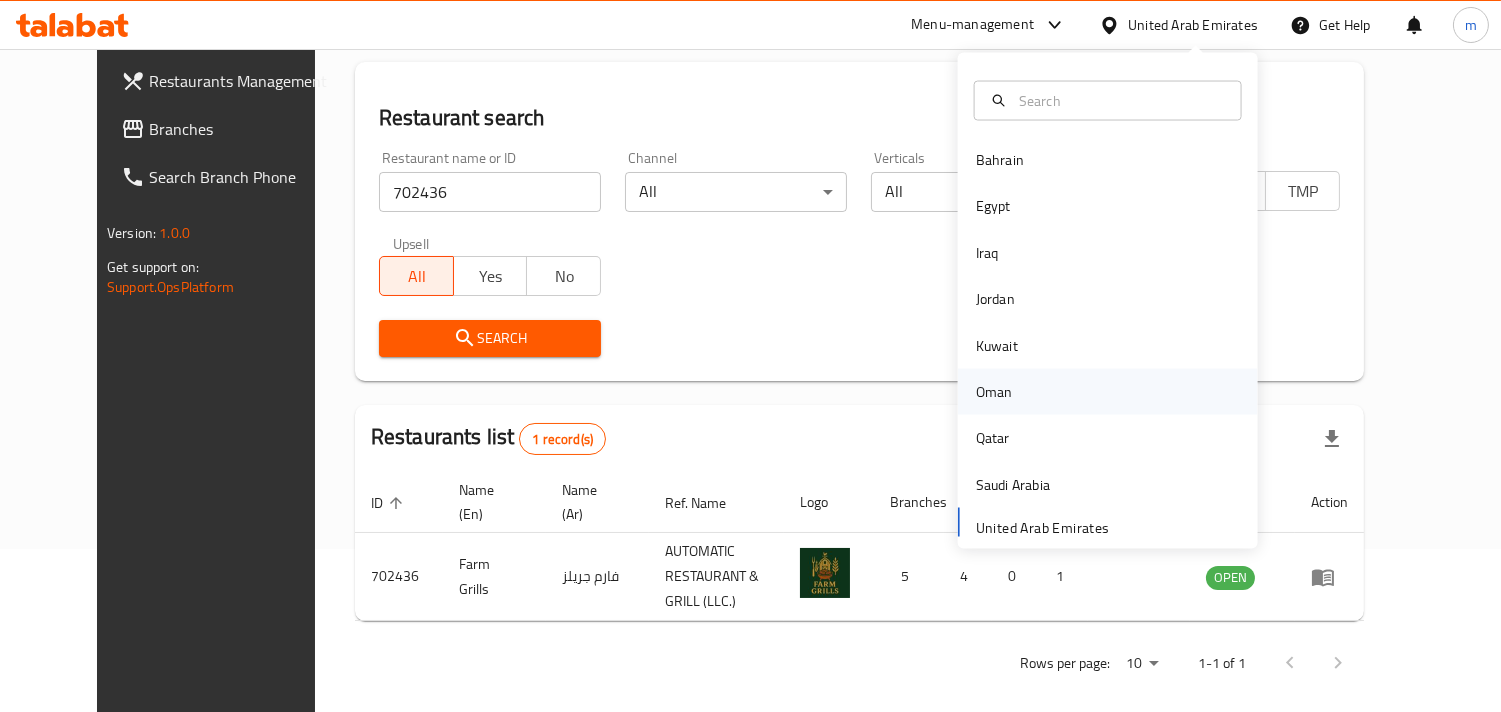 click on "Oman" at bounding box center [1108, 392] 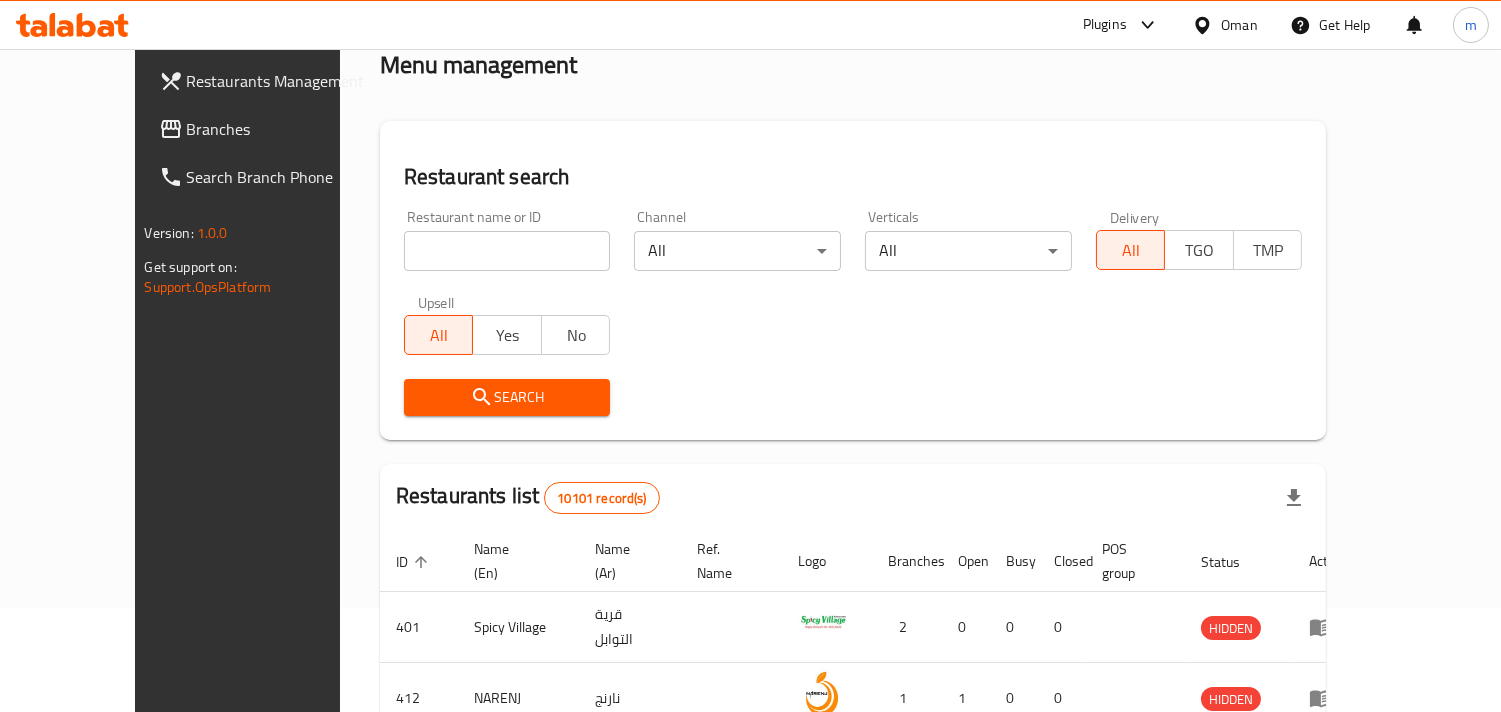scroll, scrollTop: 163, scrollLeft: 0, axis: vertical 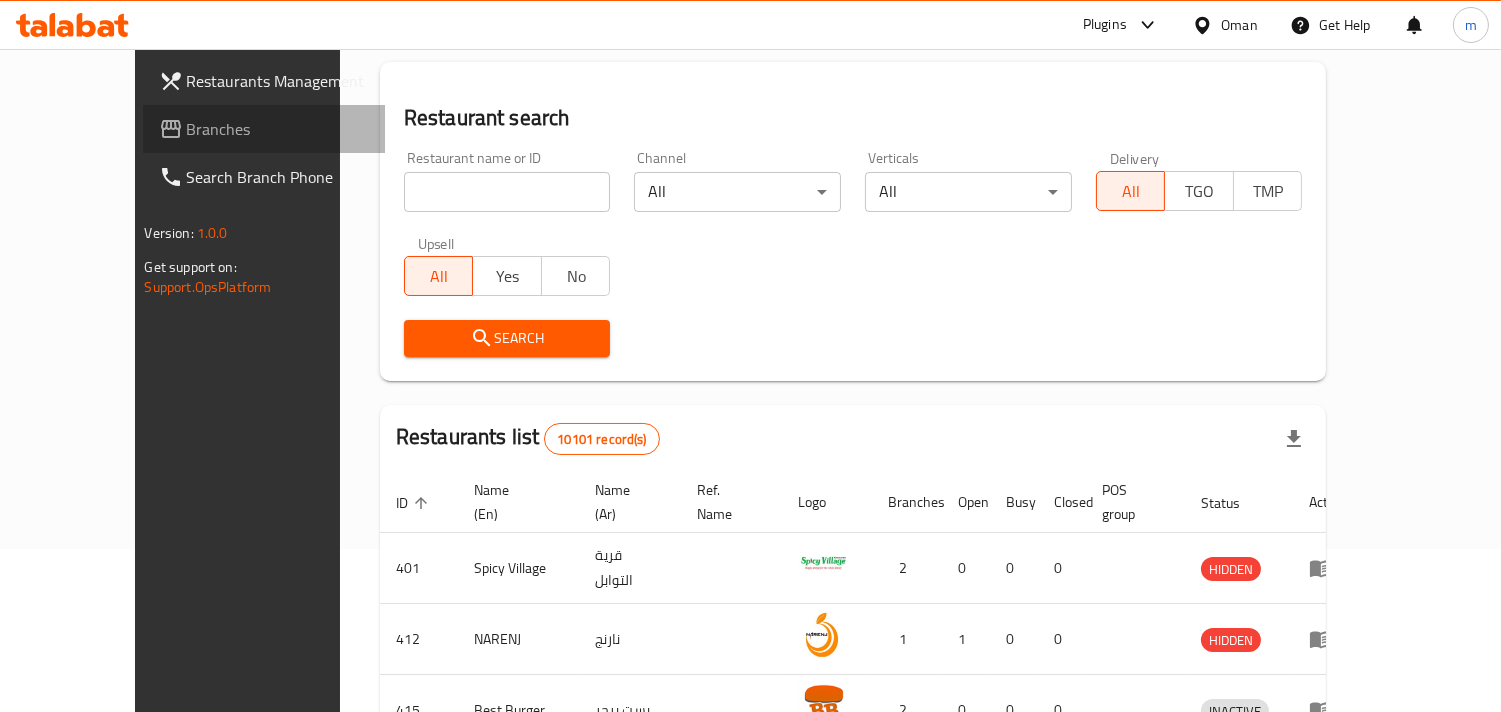 click on "Branches" at bounding box center [278, 129] 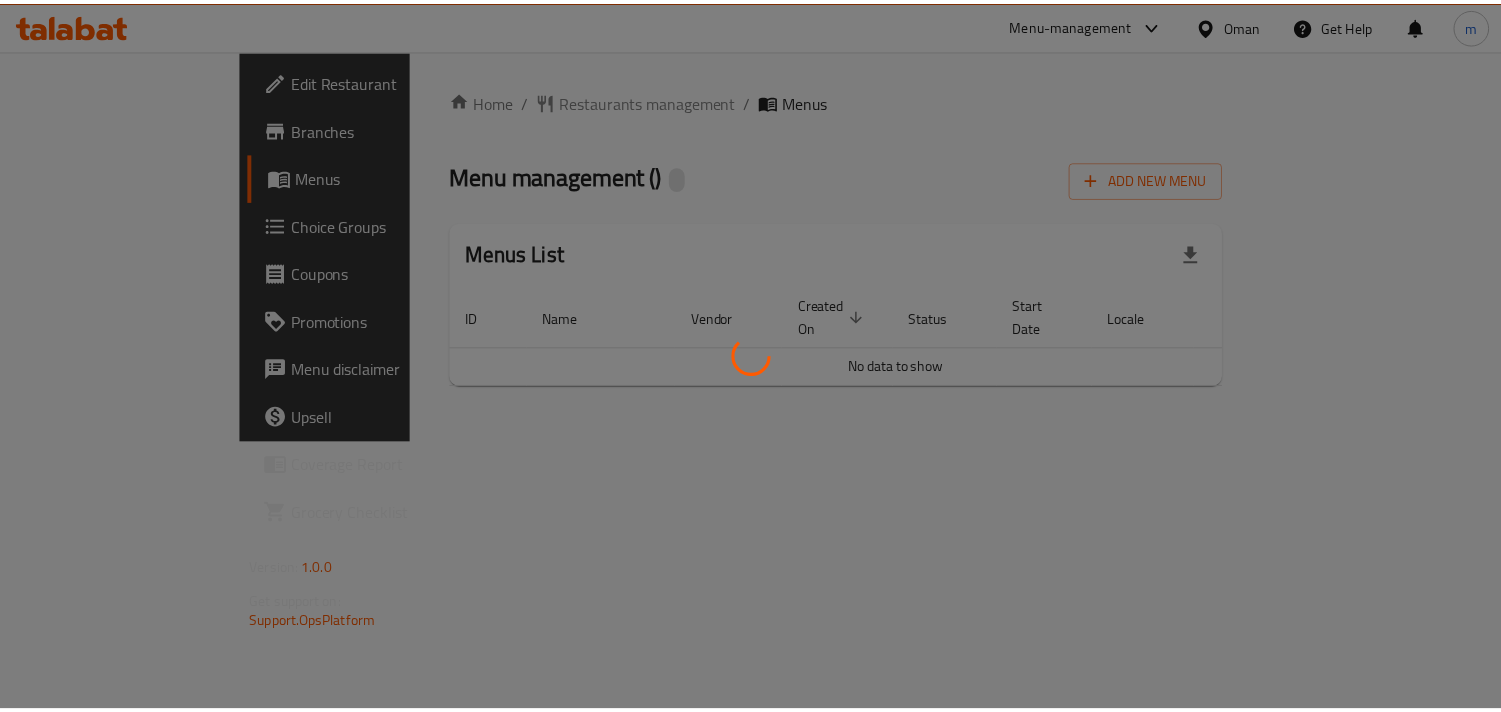 scroll, scrollTop: 0, scrollLeft: 0, axis: both 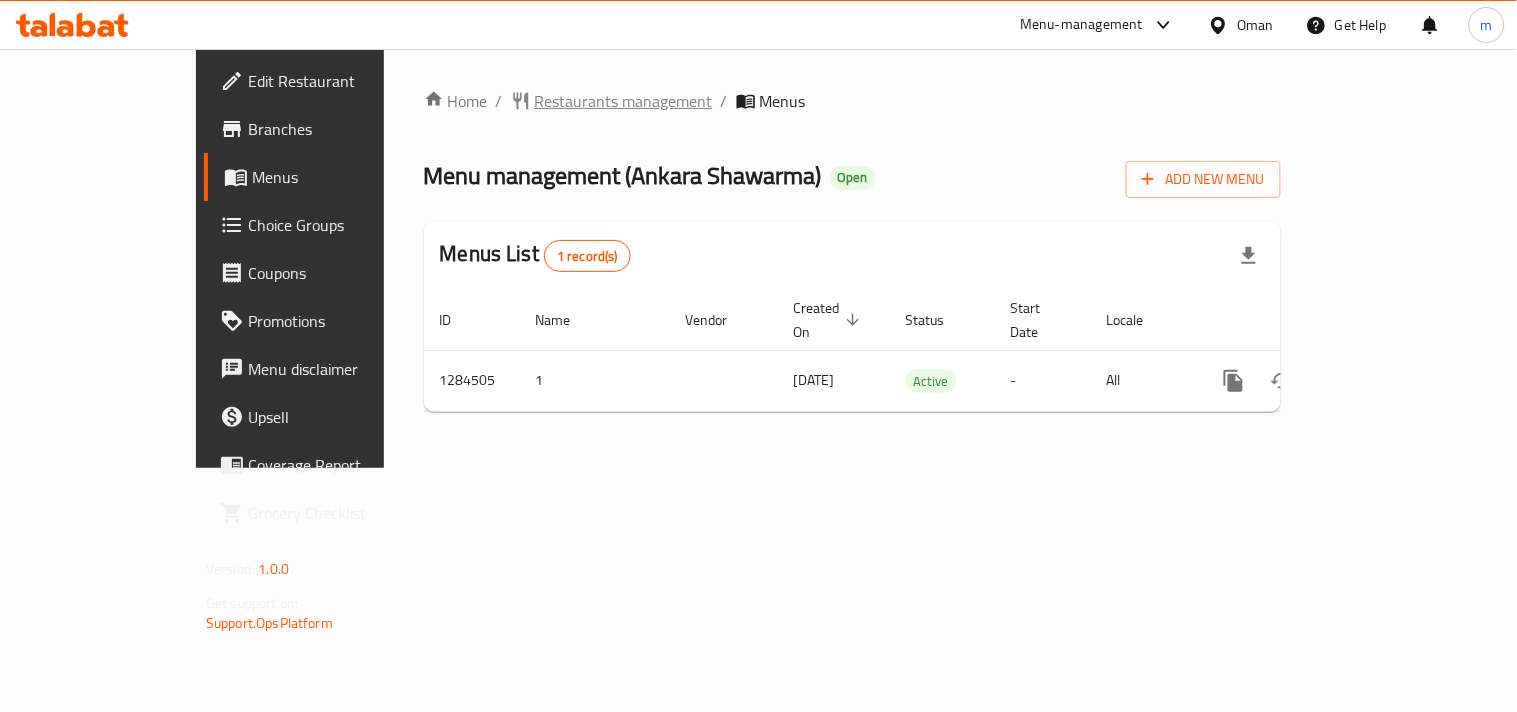 click on "Restaurants management" at bounding box center (624, 101) 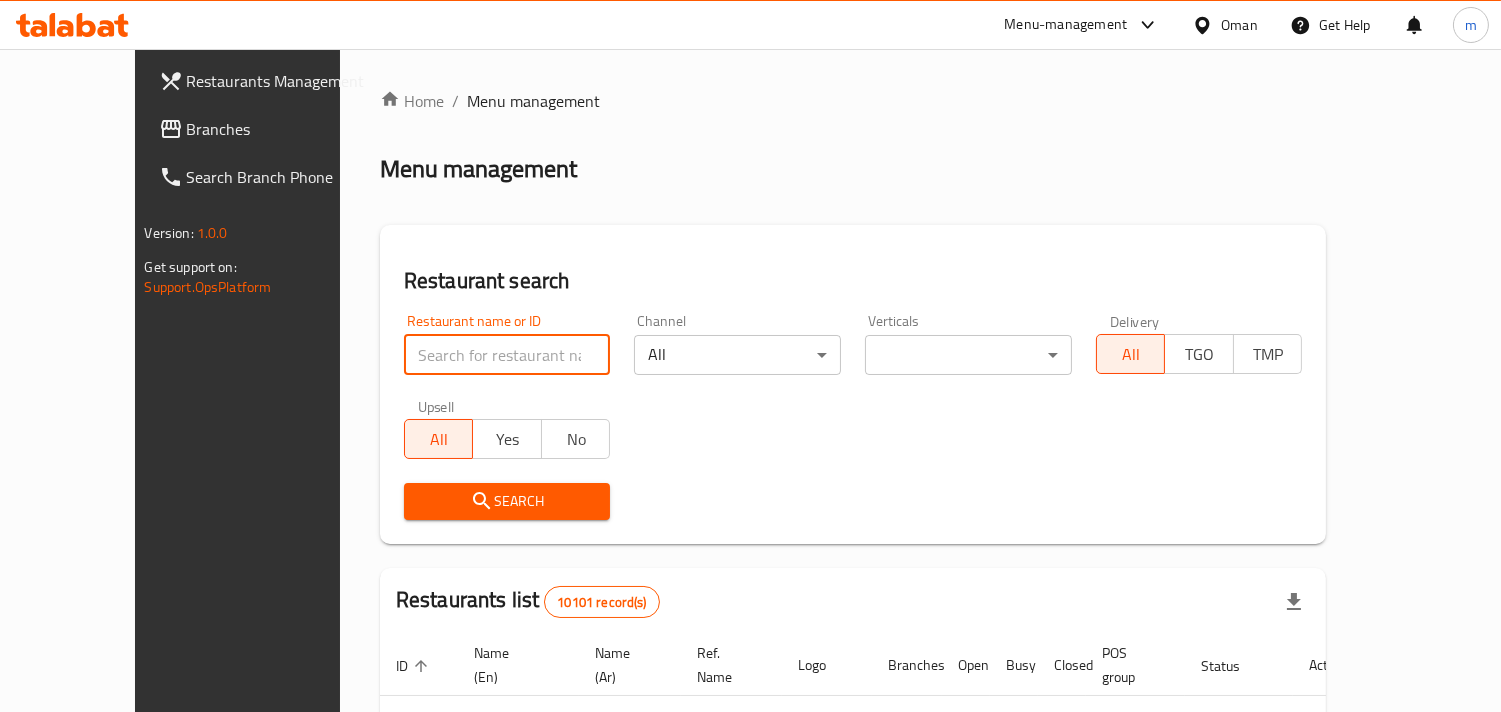 click at bounding box center (507, 355) 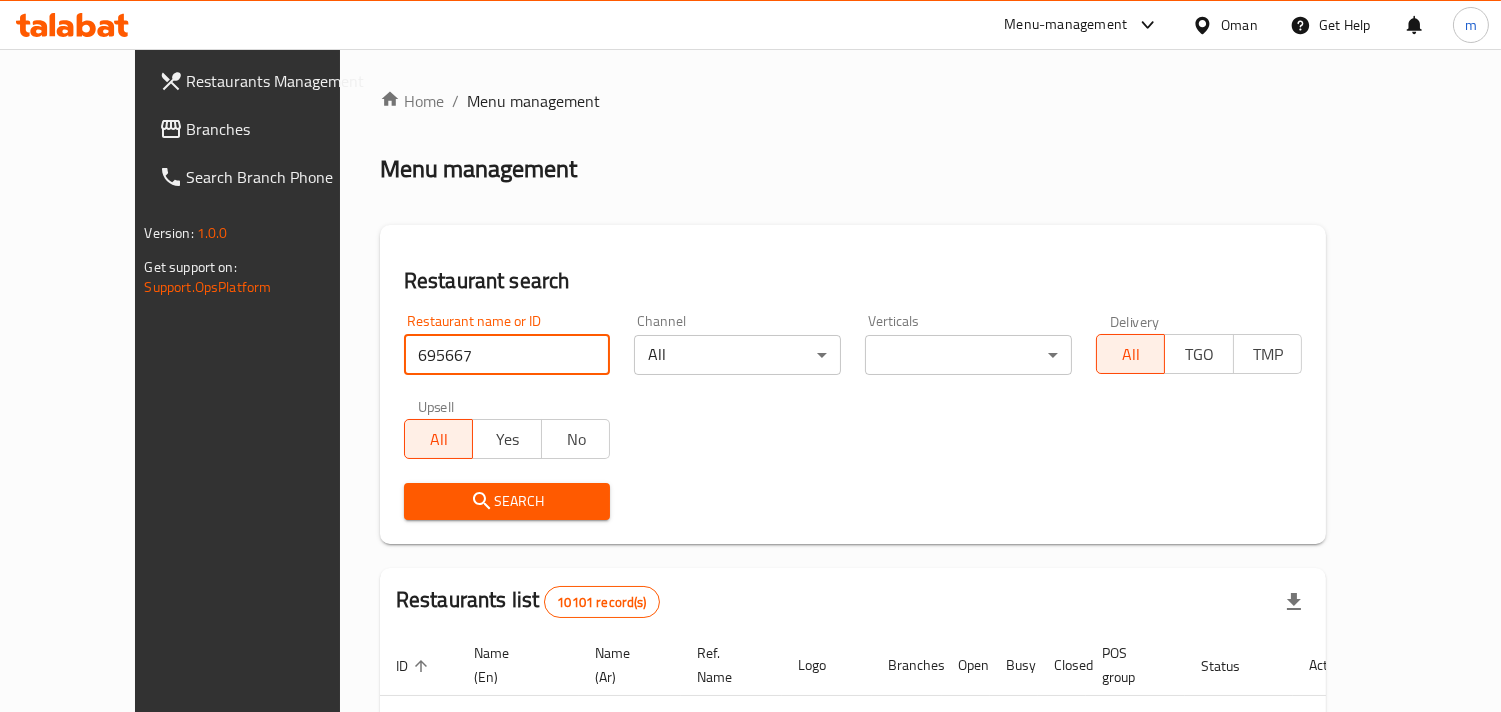 type on "695667" 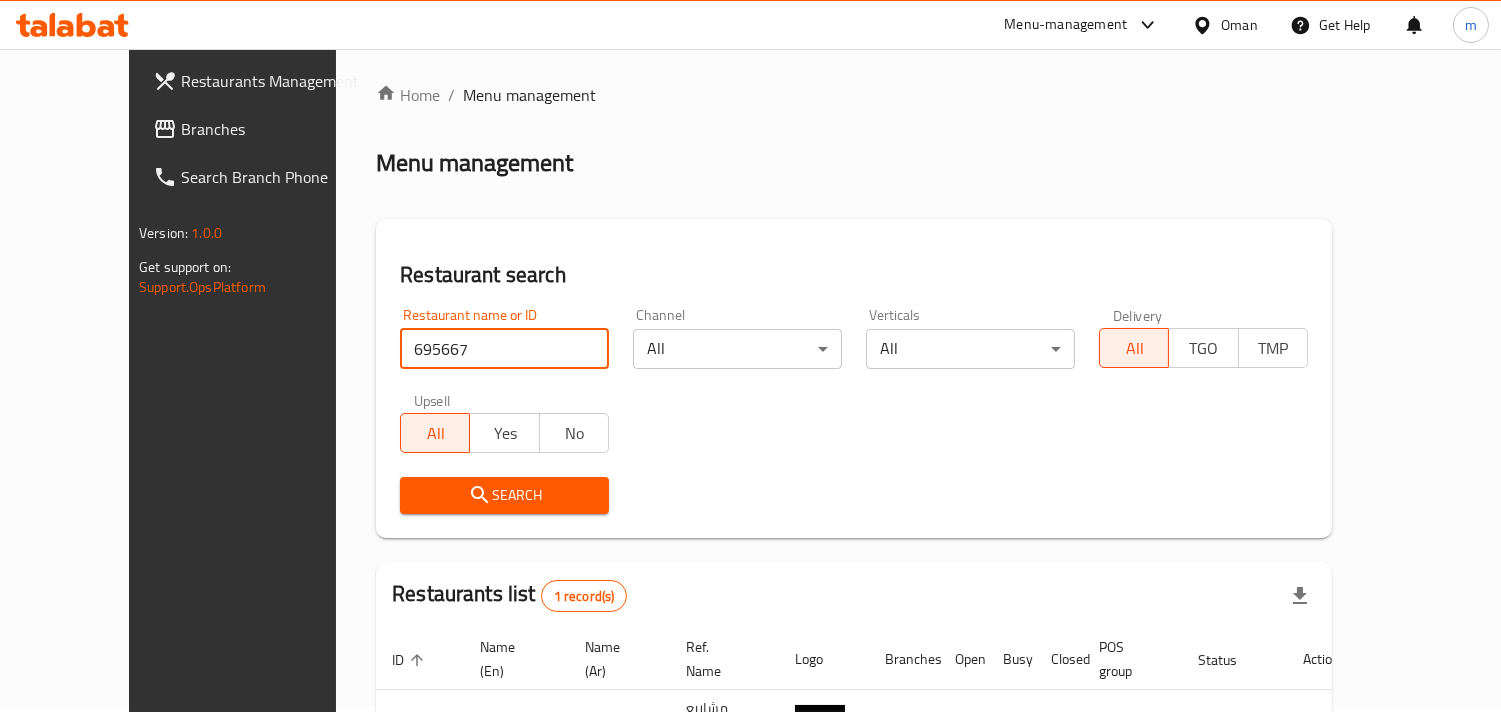 scroll, scrollTop: 111, scrollLeft: 0, axis: vertical 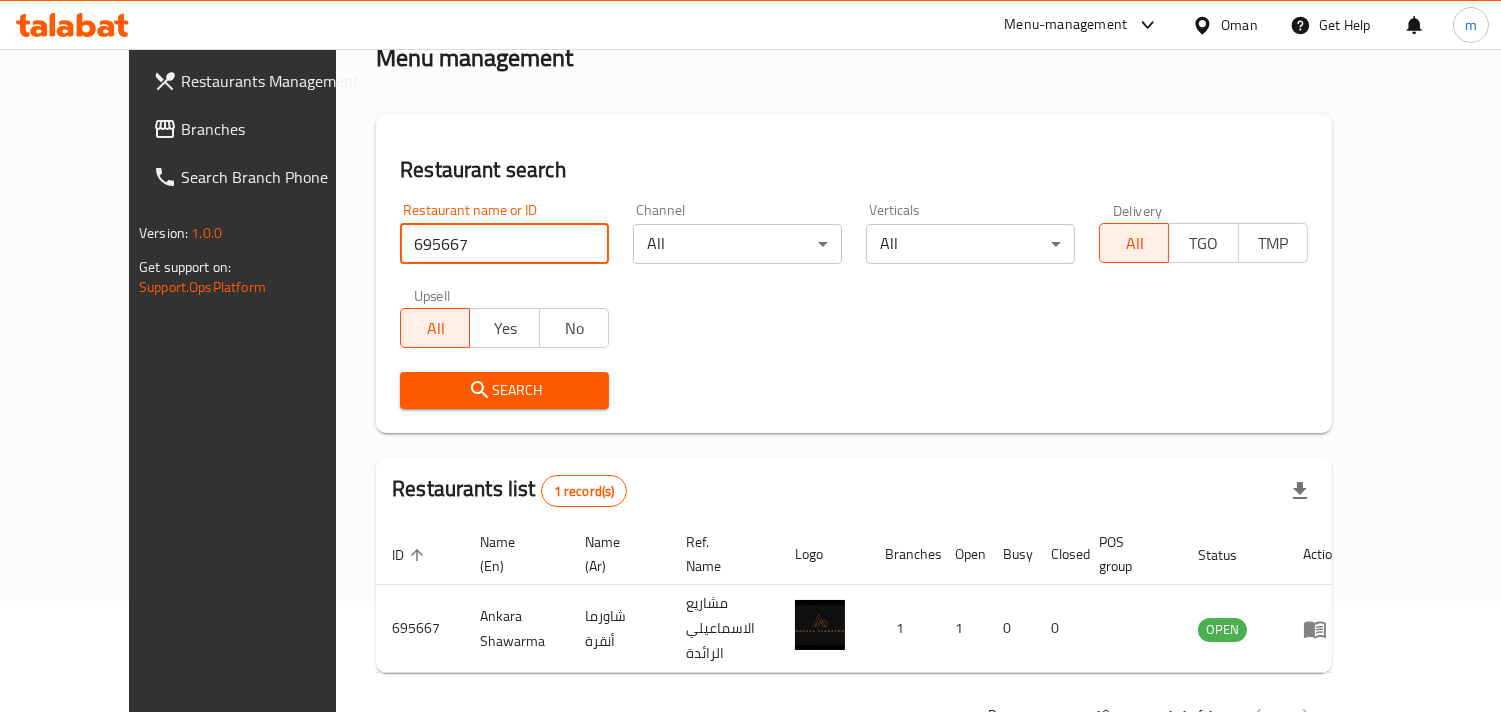 click on "Oman" at bounding box center [1239, 25] 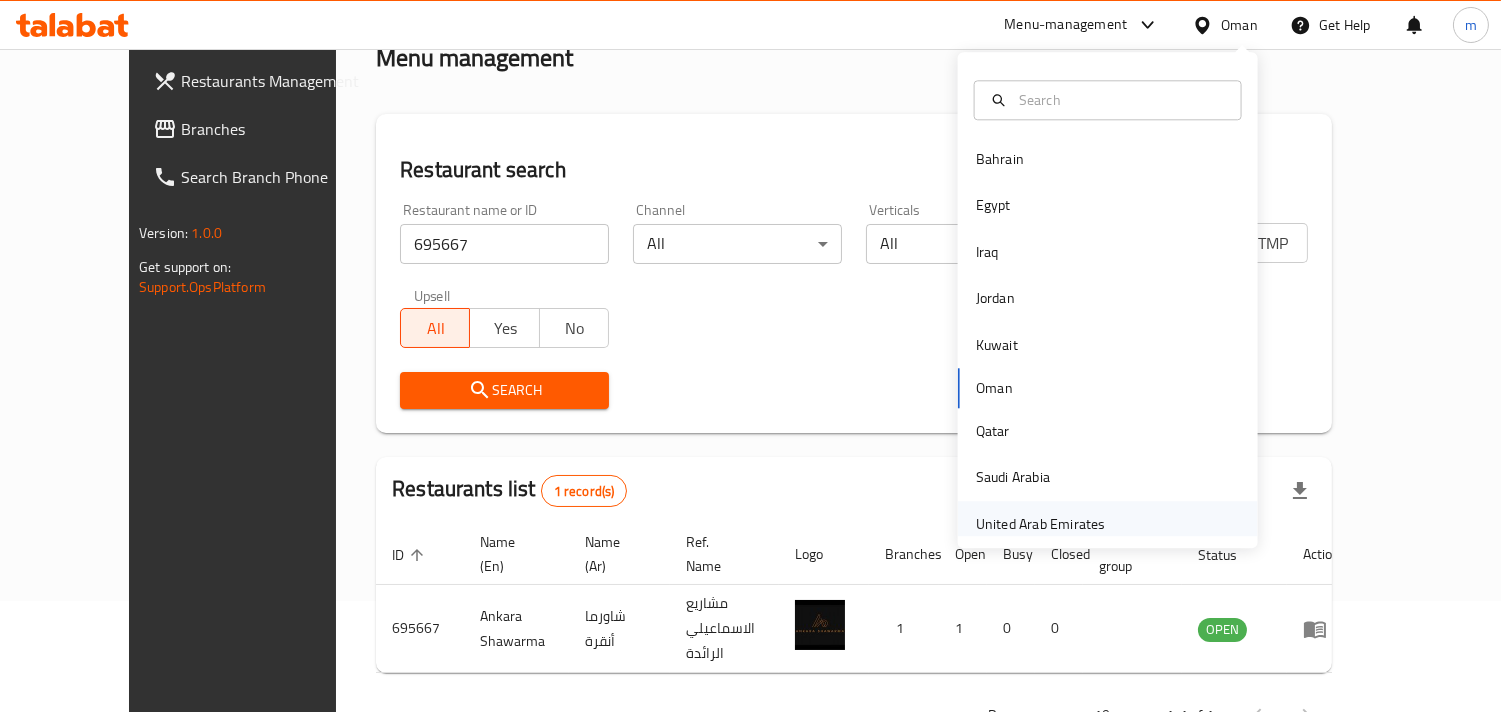 click on "United Arab Emirates" at bounding box center (1041, 524) 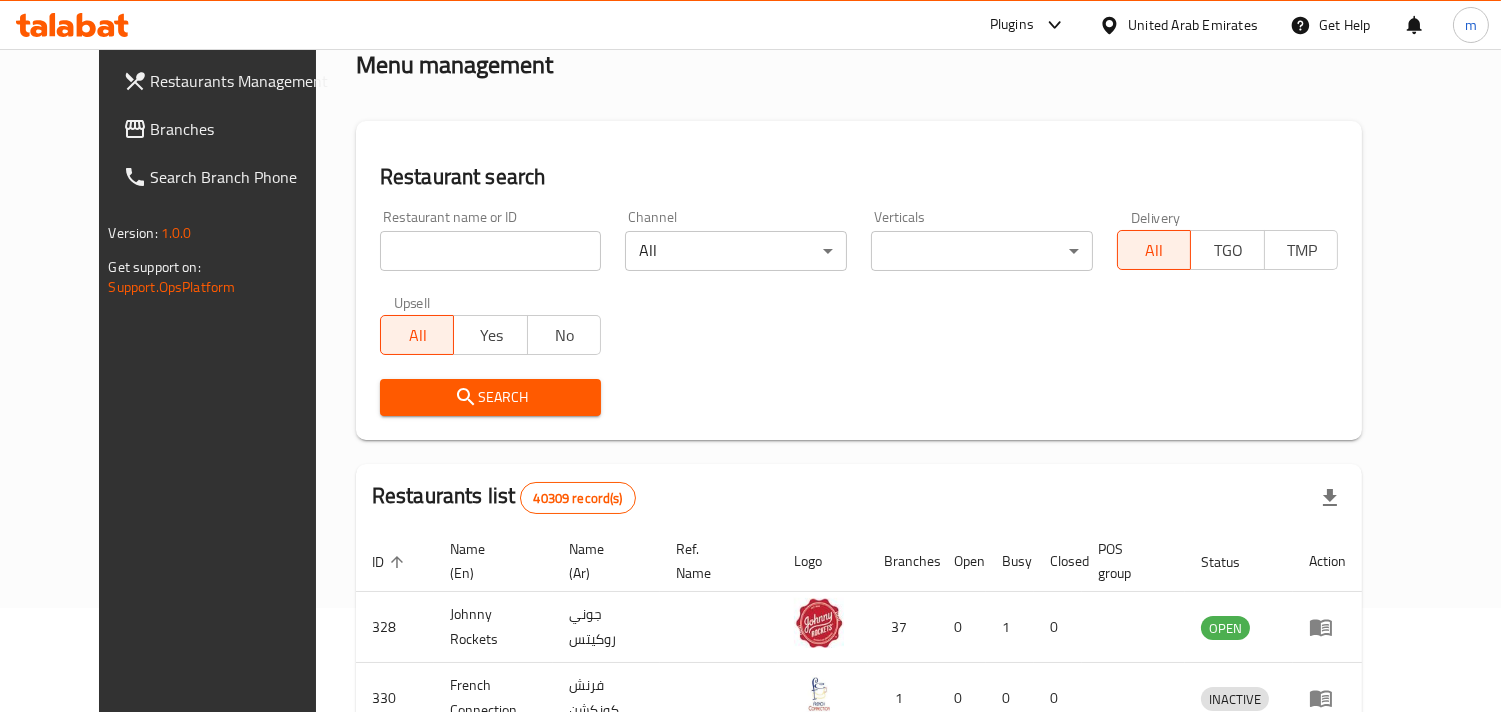 scroll, scrollTop: 111, scrollLeft: 0, axis: vertical 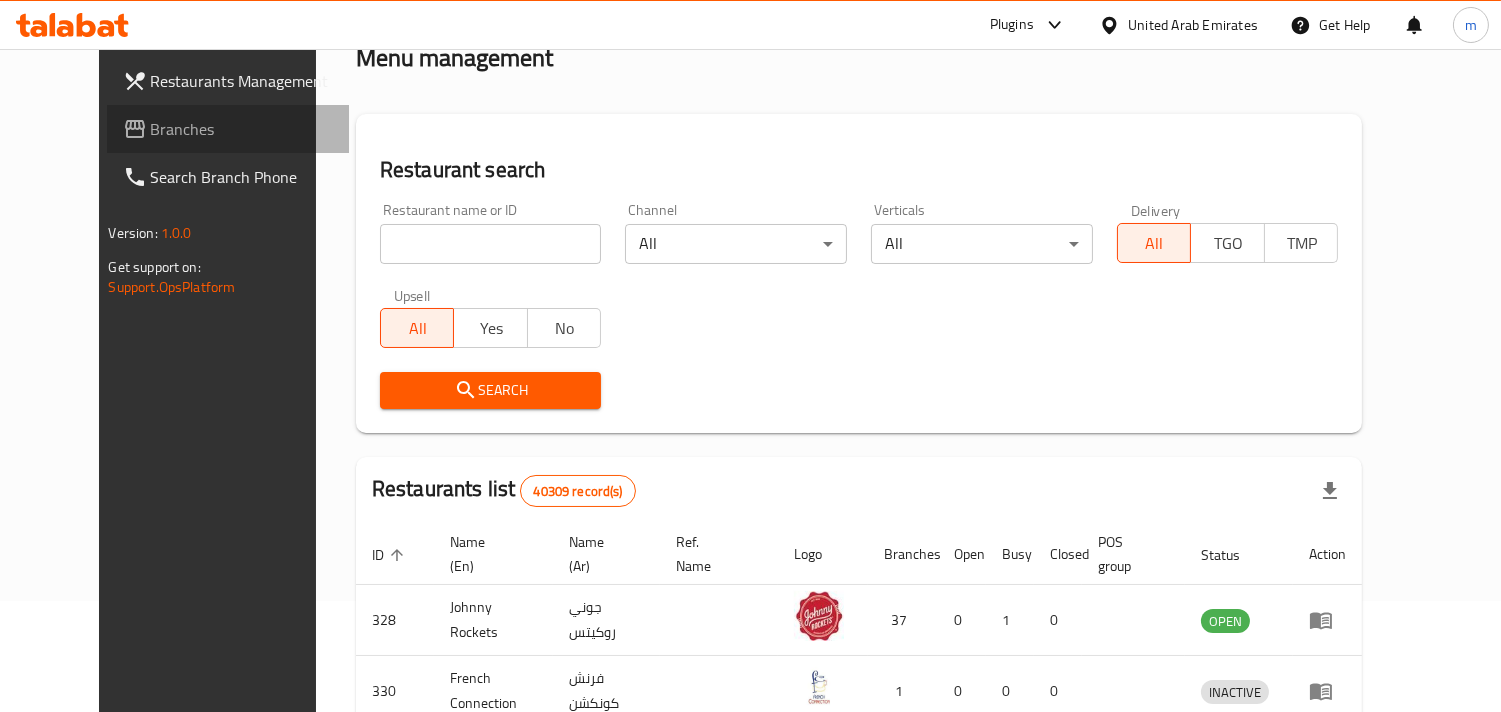 click on "Branches" at bounding box center (242, 129) 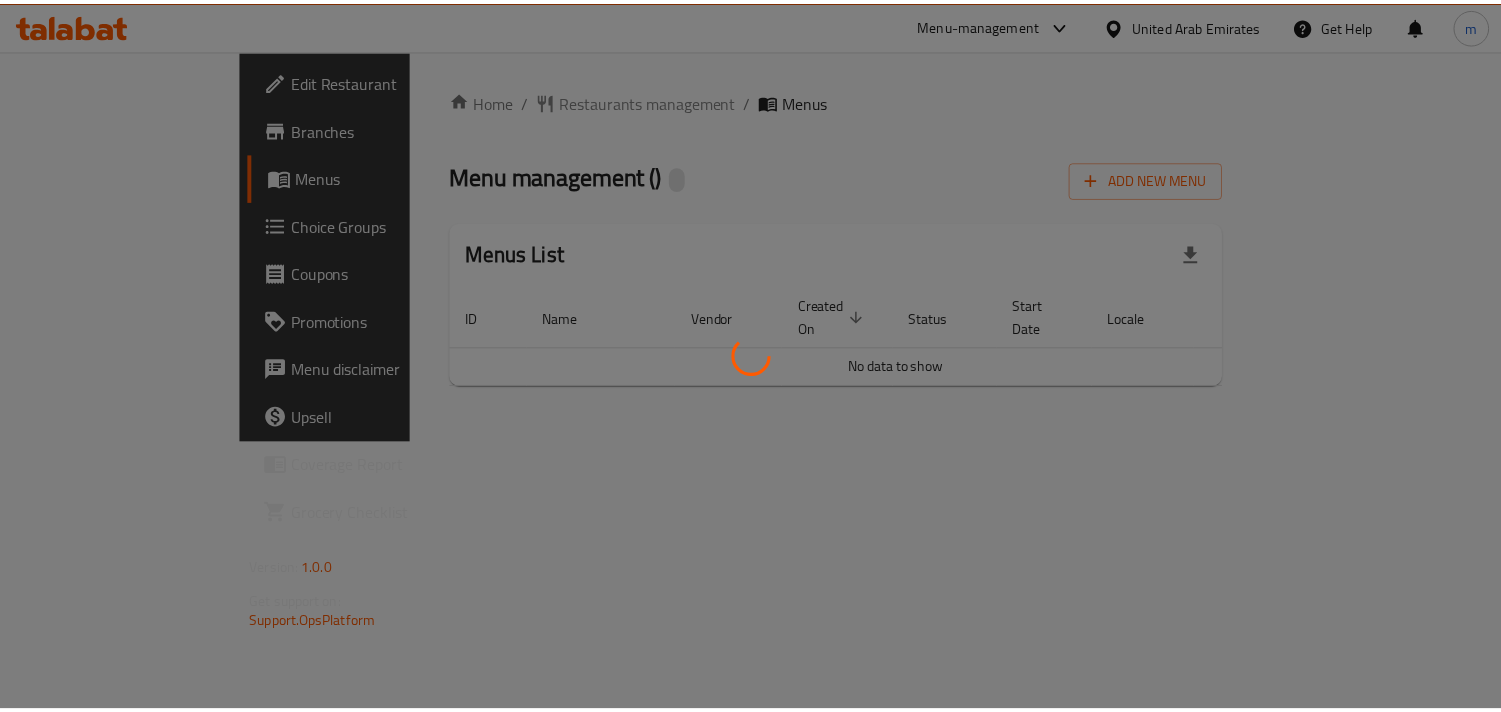 scroll, scrollTop: 0, scrollLeft: 0, axis: both 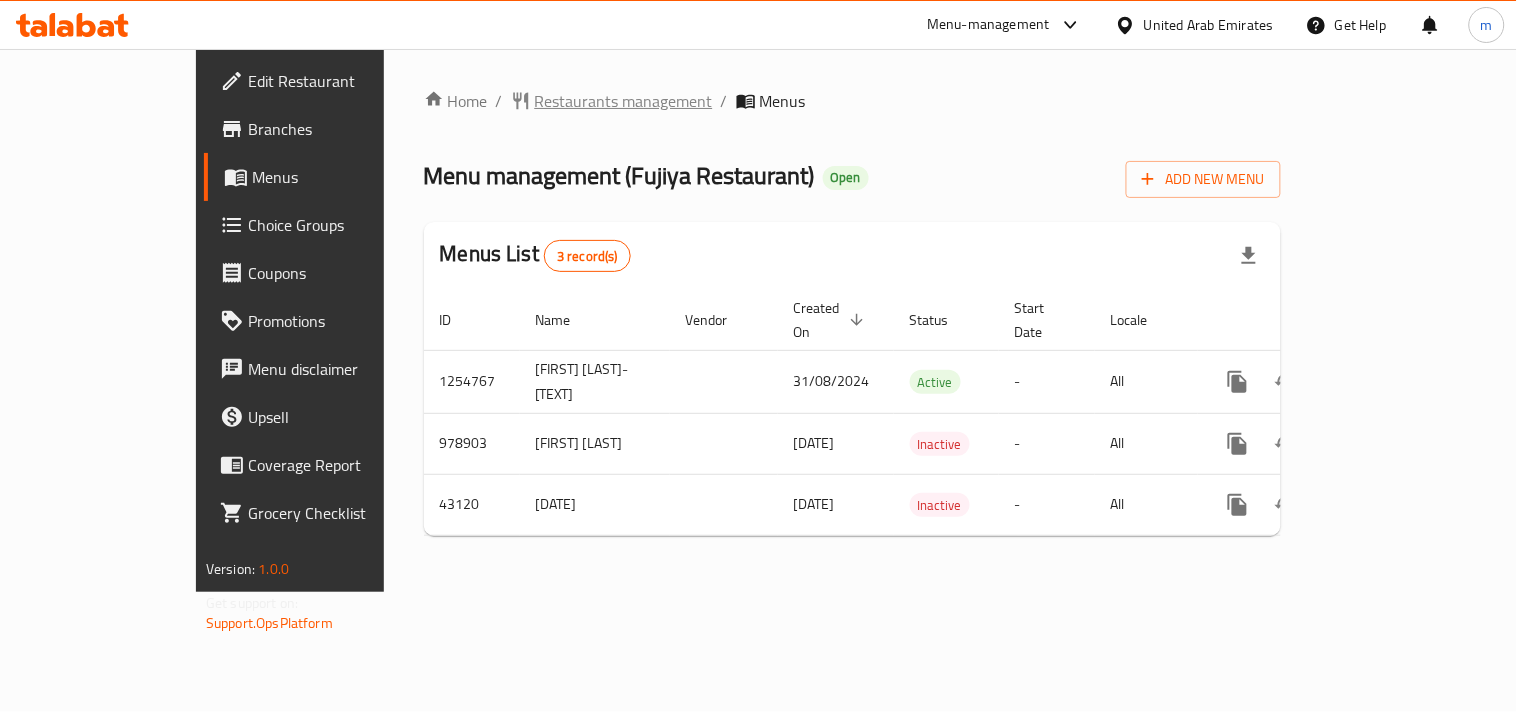 click on "Restaurants management" at bounding box center [624, 101] 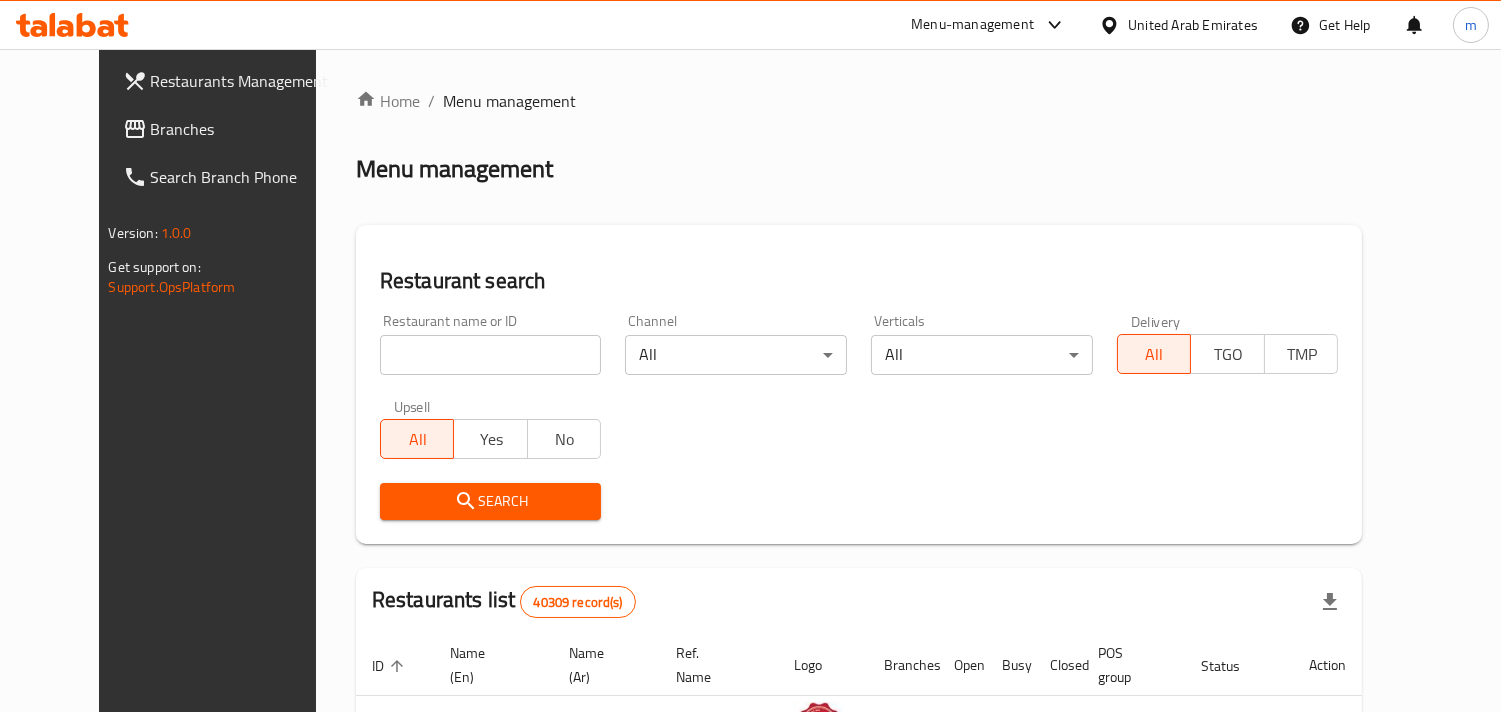 click at bounding box center (491, 355) 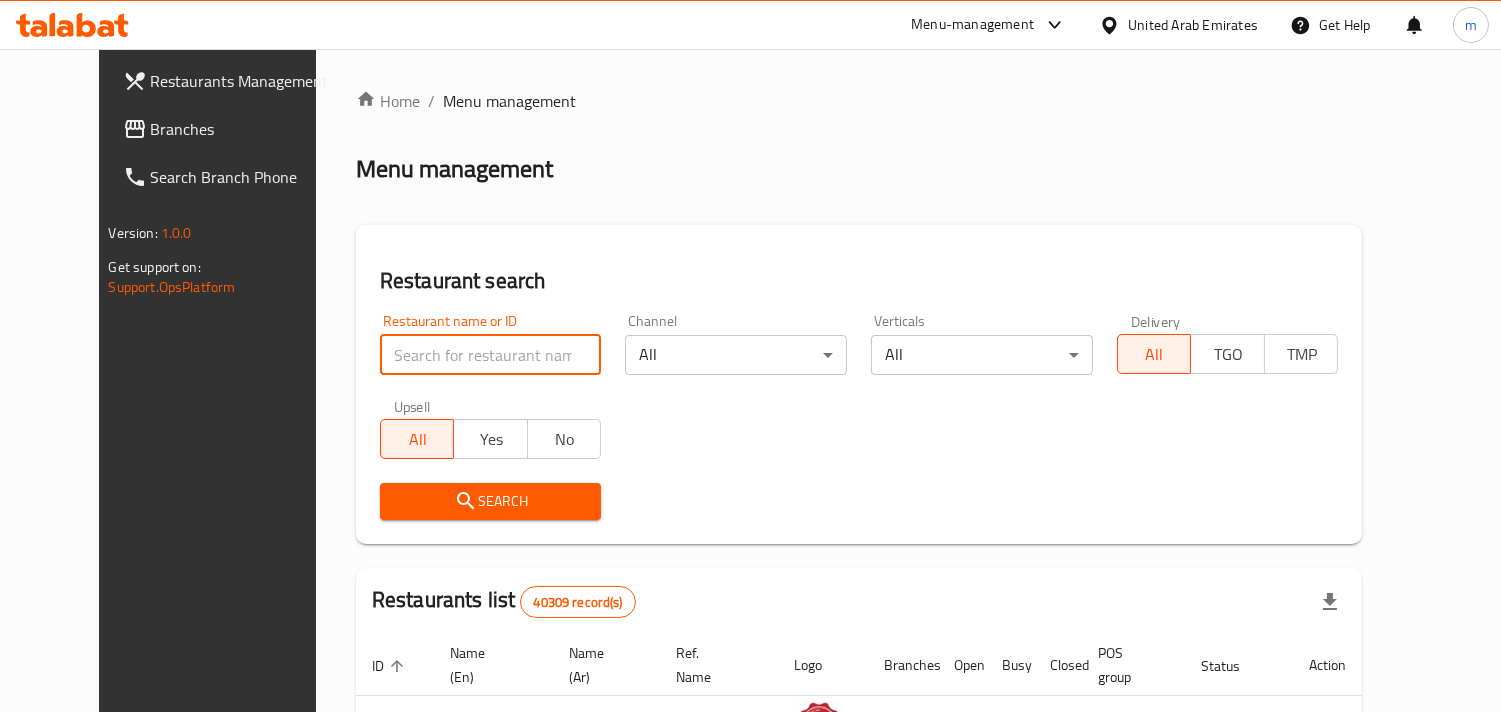 paste on "22349" 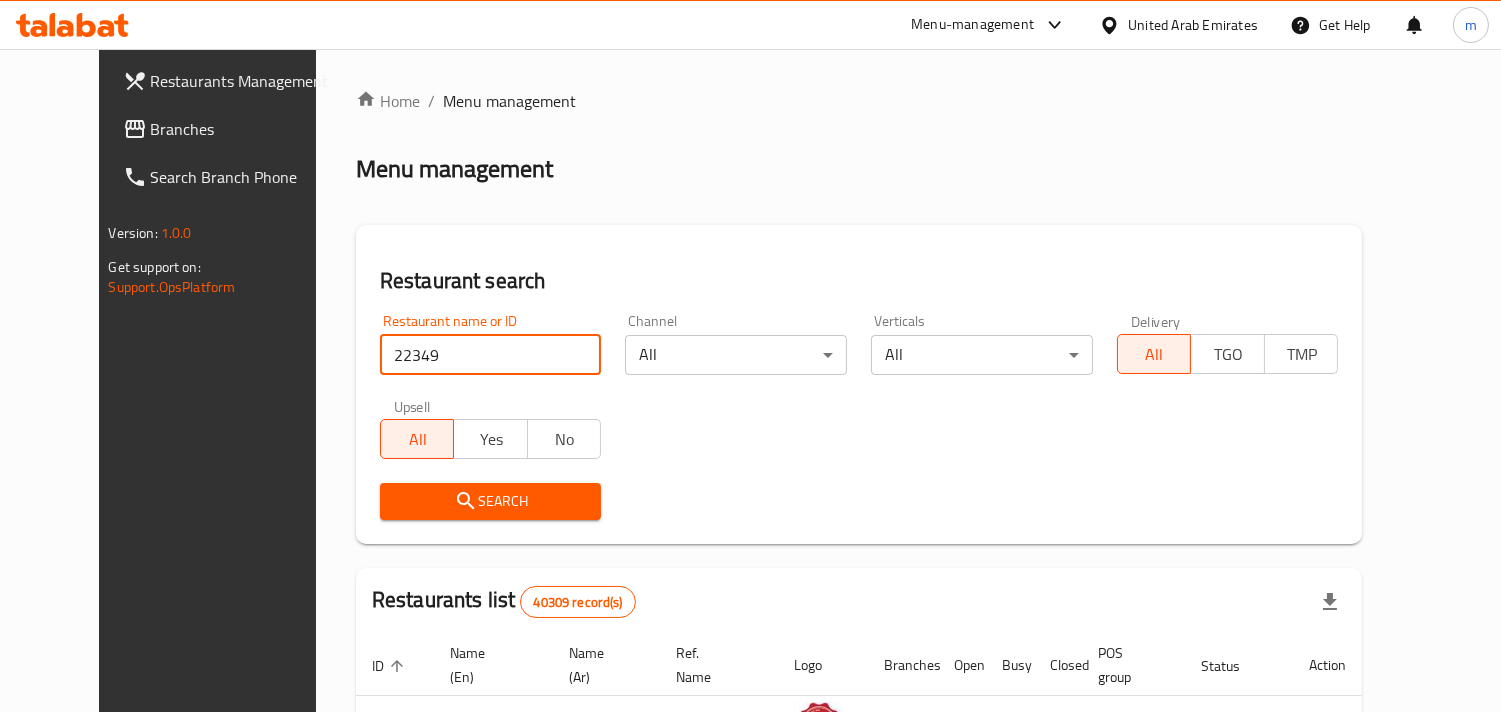 type on "22349" 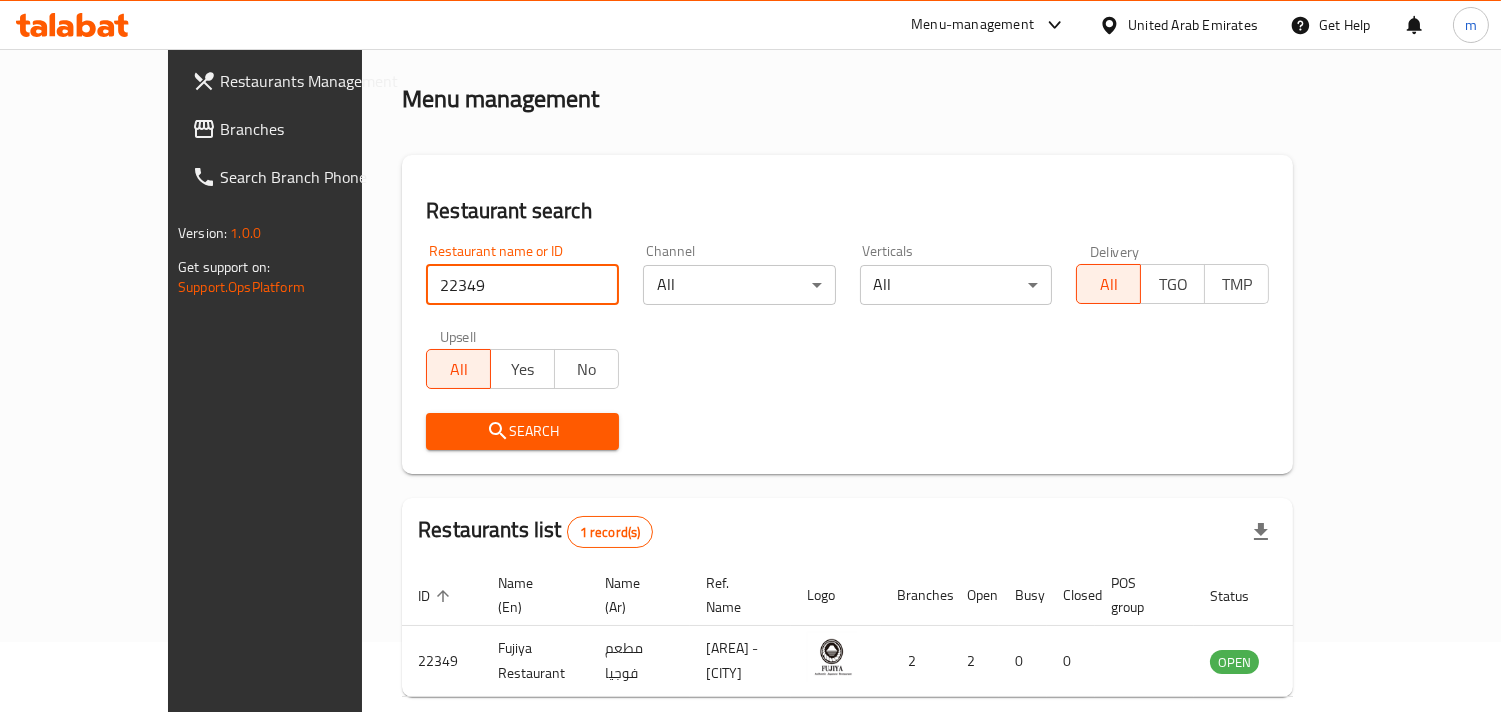 scroll, scrollTop: 141, scrollLeft: 0, axis: vertical 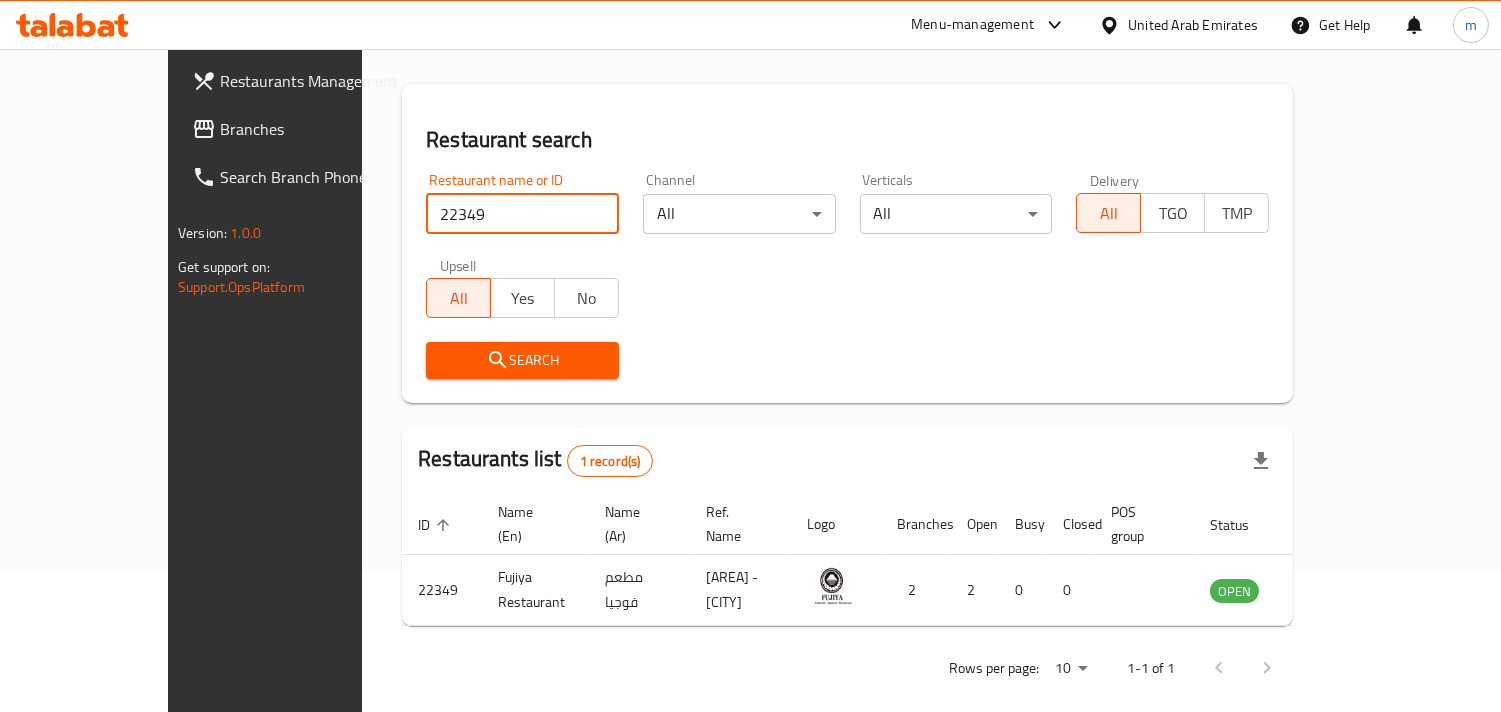 click on "Branches" at bounding box center [311, 129] 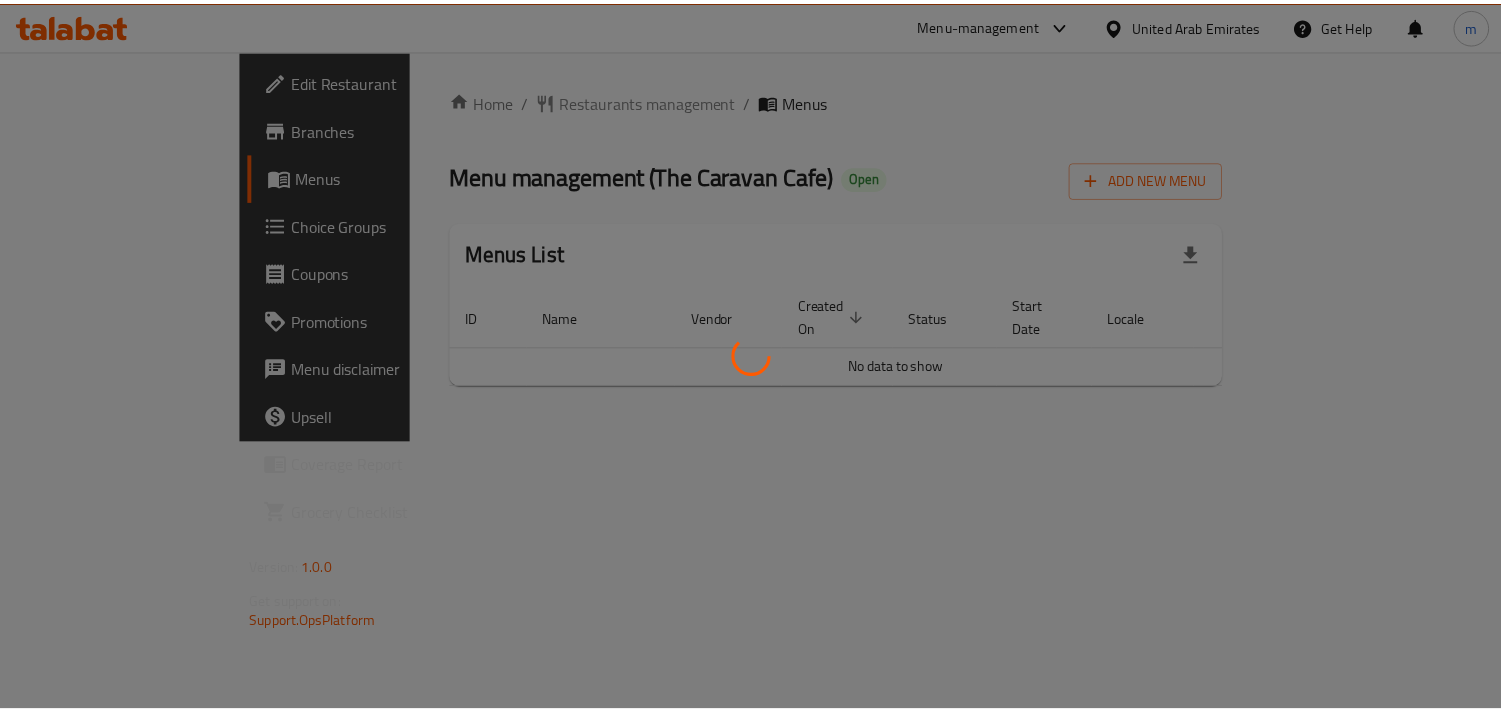 scroll, scrollTop: 0, scrollLeft: 0, axis: both 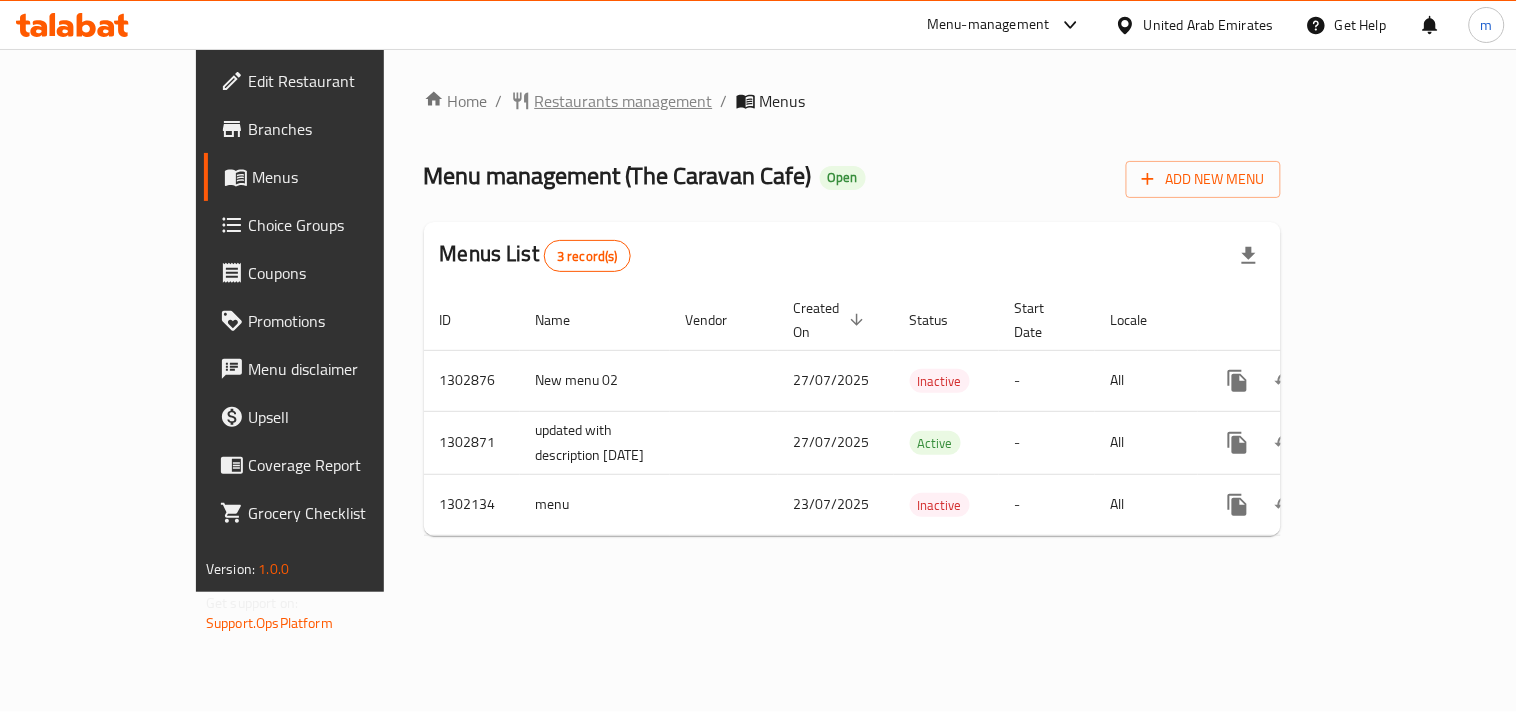click on "Restaurants management" at bounding box center [624, 101] 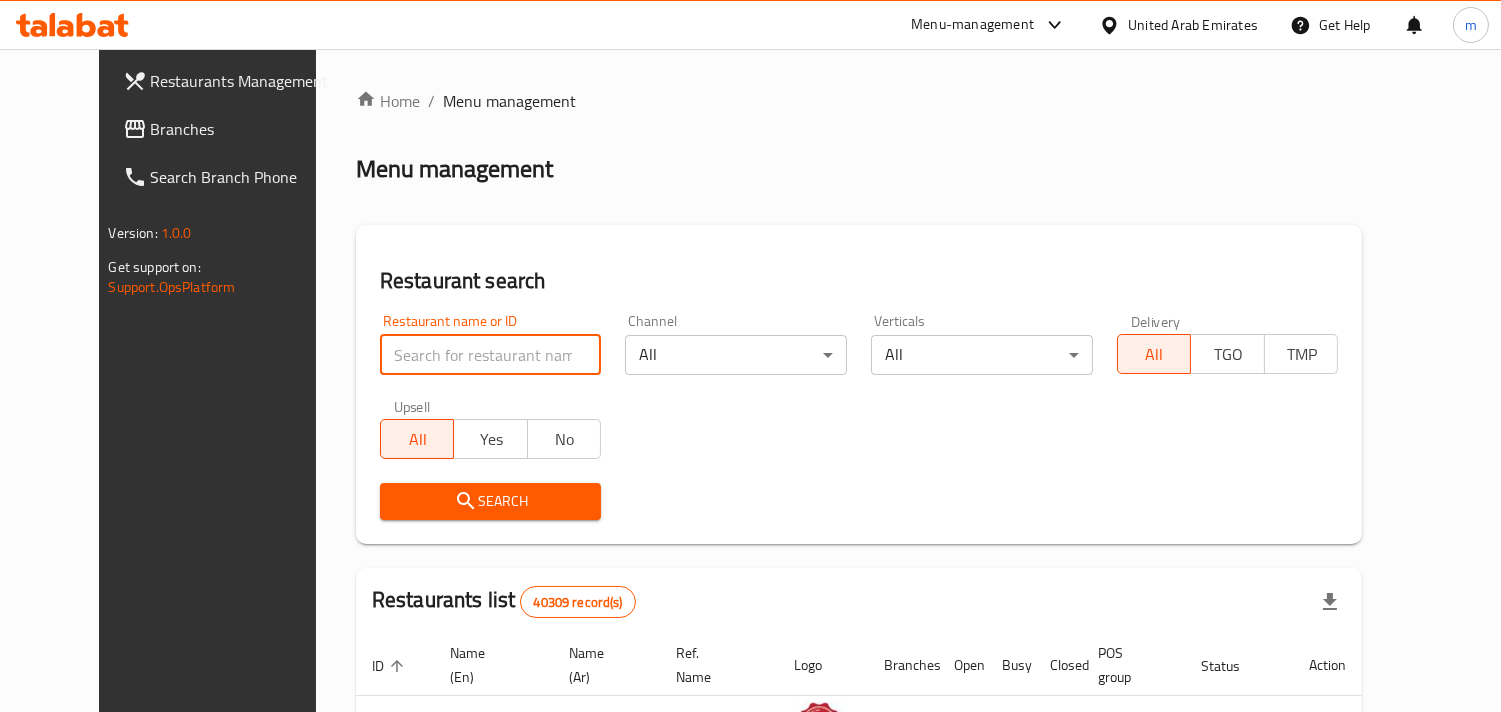 click at bounding box center [491, 355] 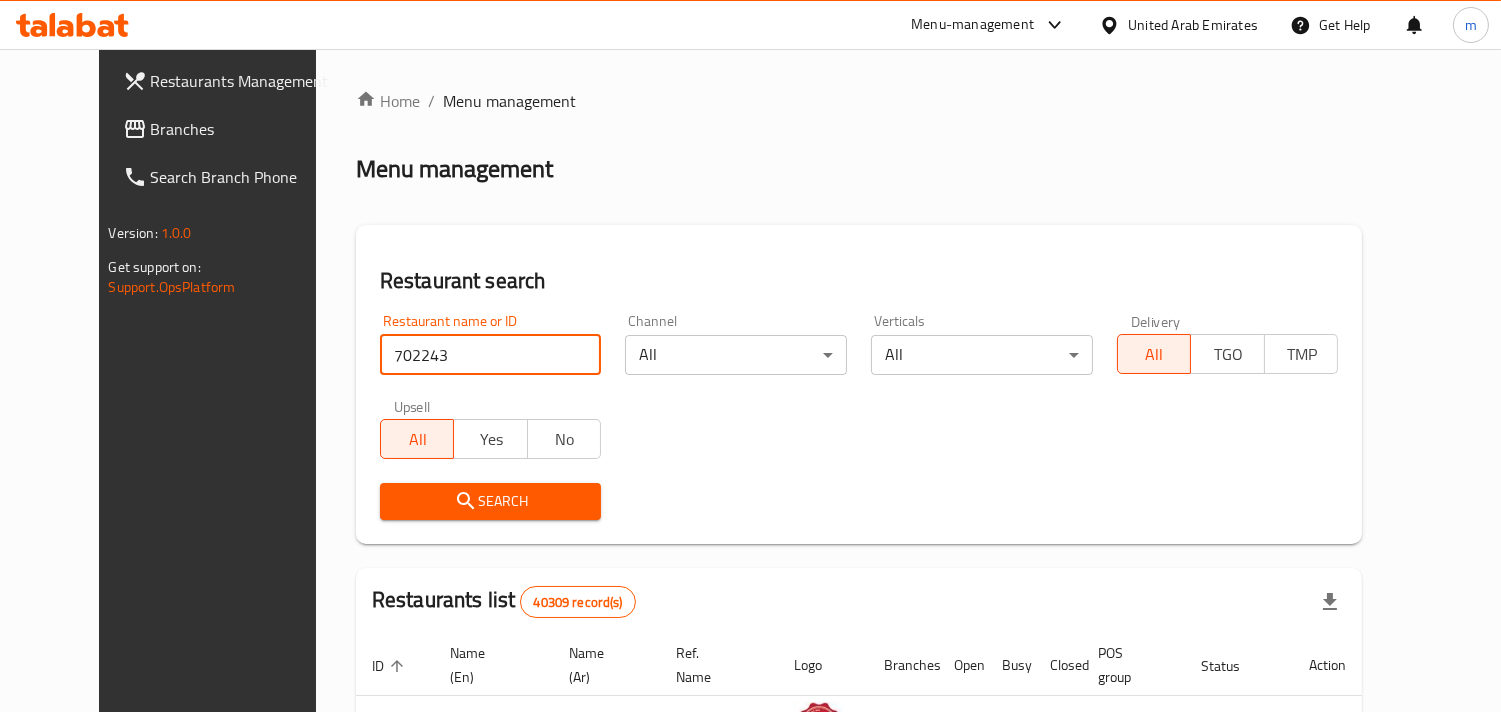 type on "702243" 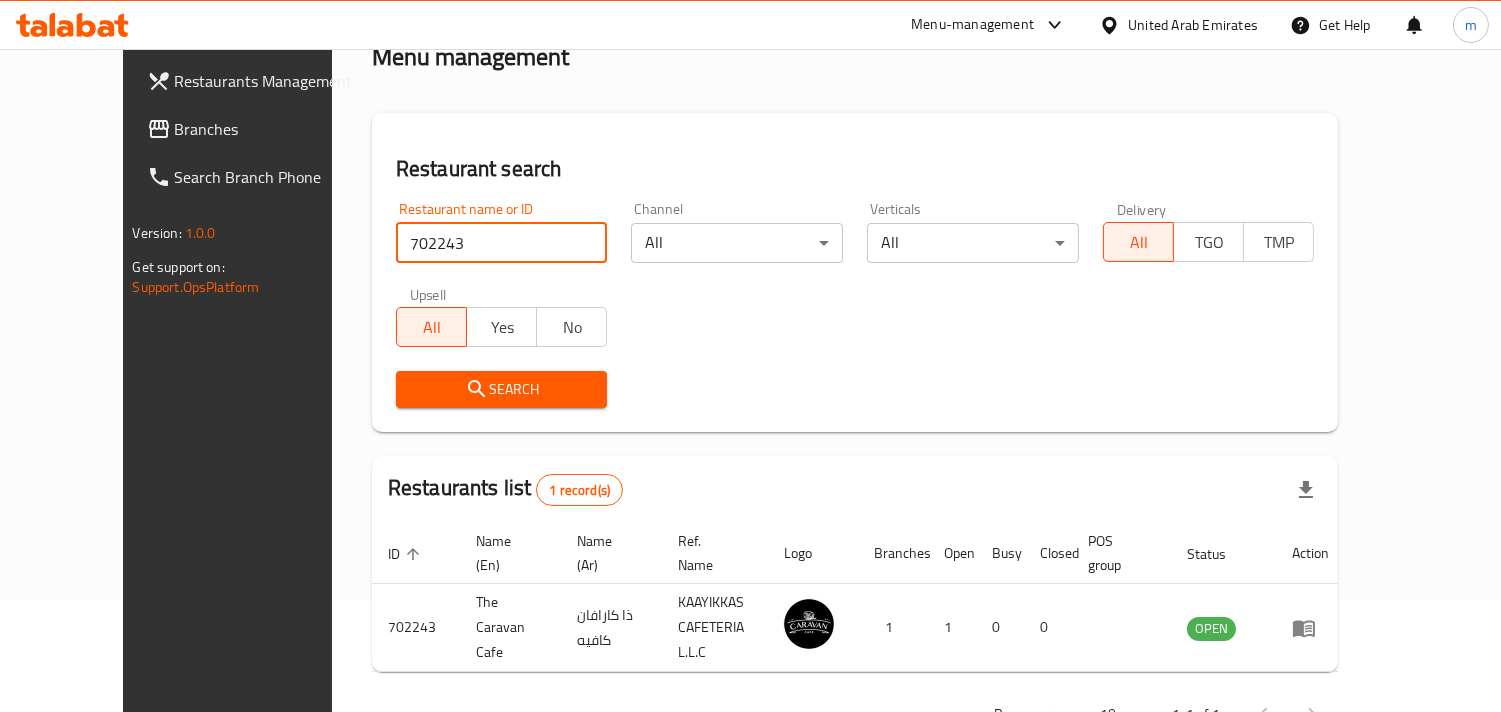 scroll, scrollTop: 163, scrollLeft: 0, axis: vertical 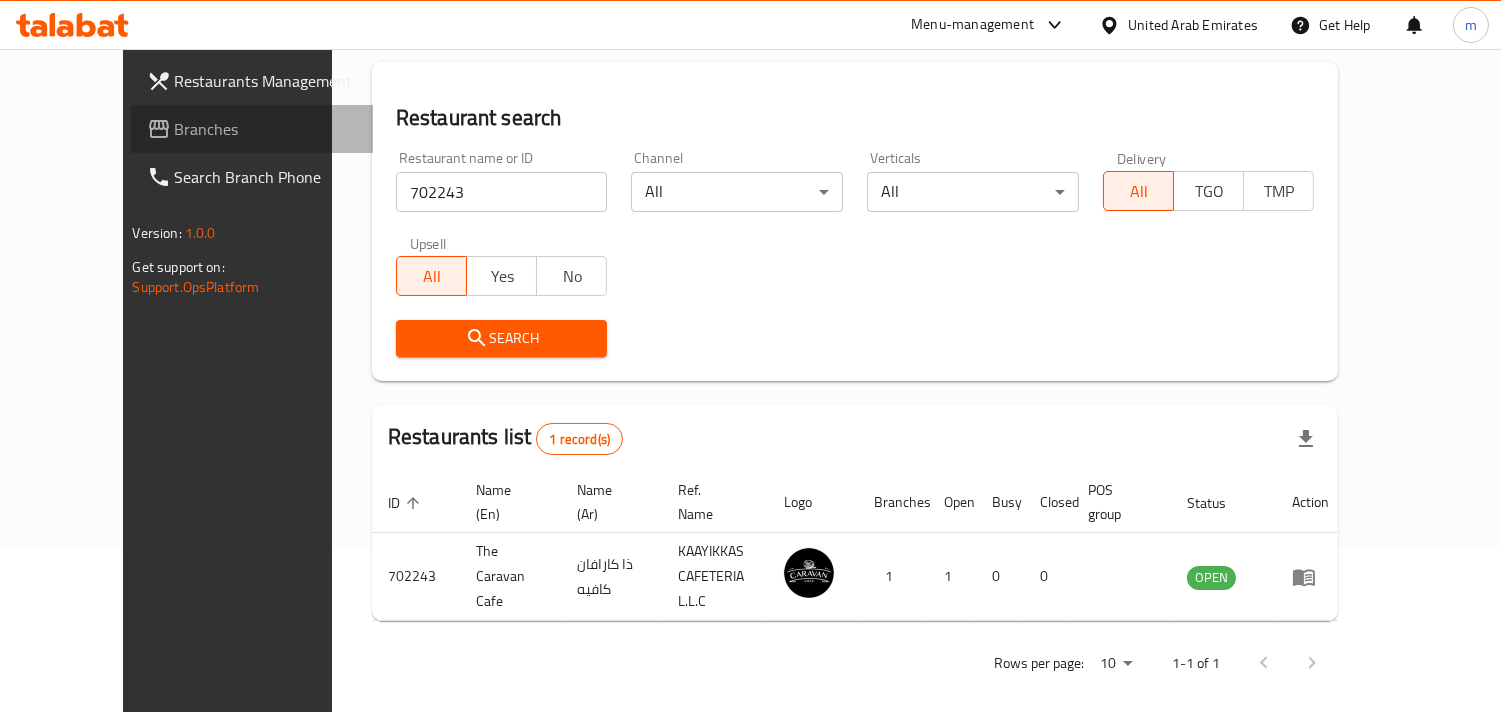 click on "Branches" at bounding box center (266, 129) 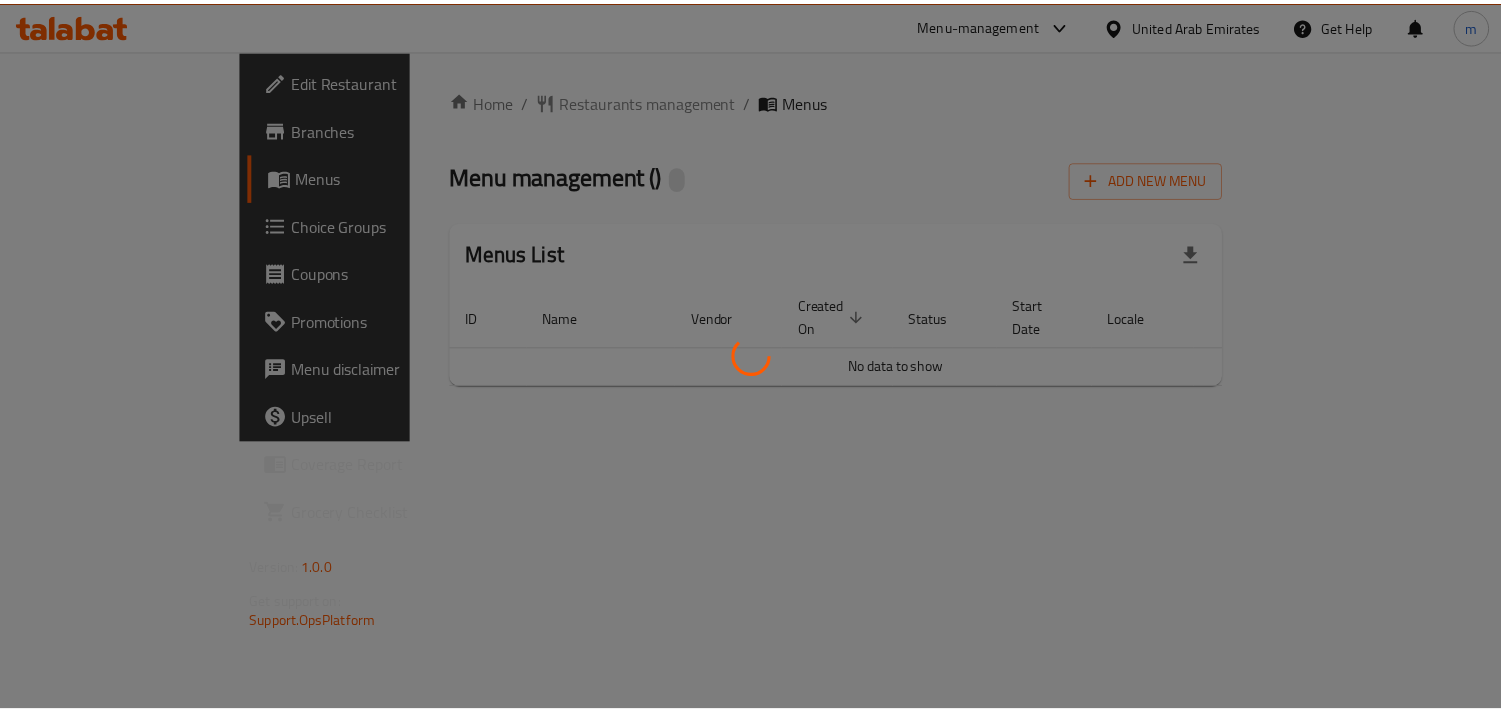scroll, scrollTop: 0, scrollLeft: 0, axis: both 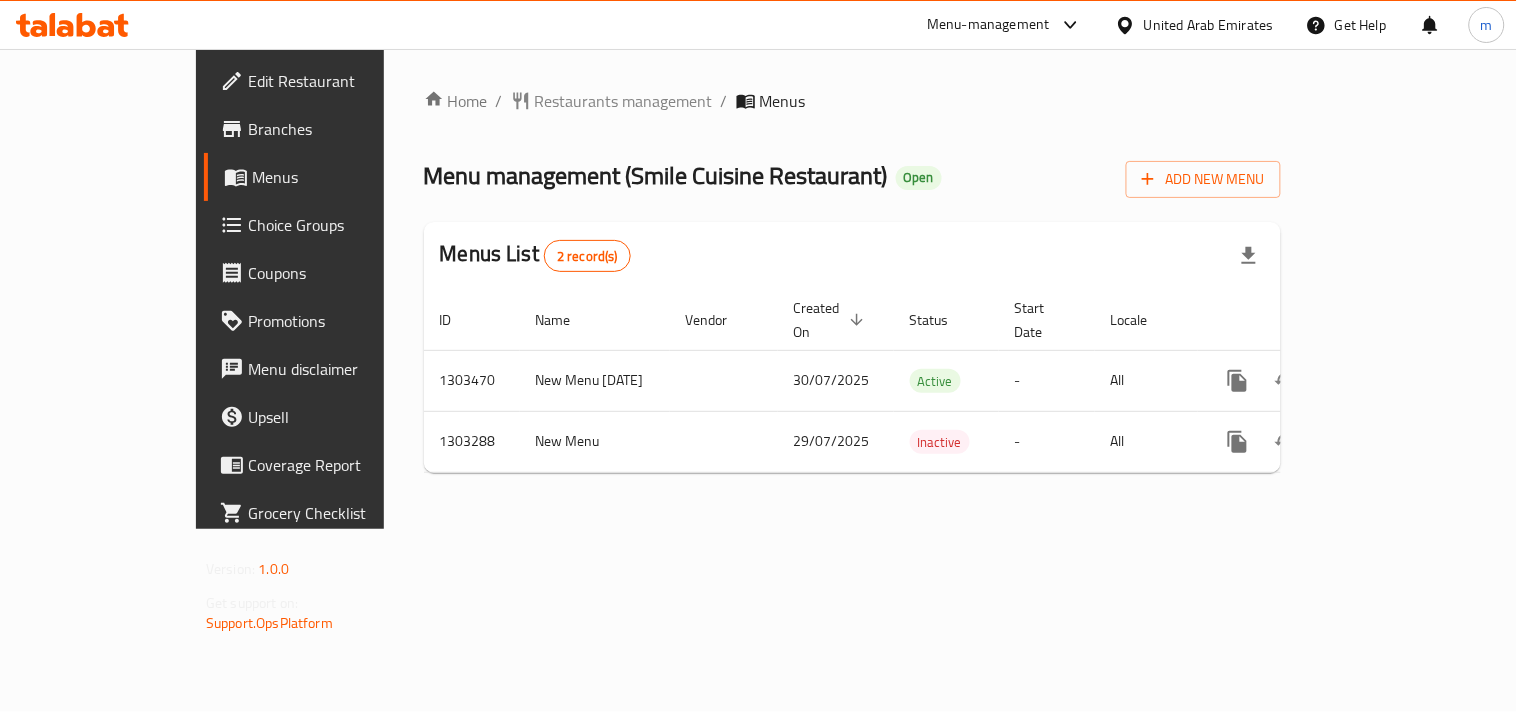 click on "Restaurants management" at bounding box center (624, 101) 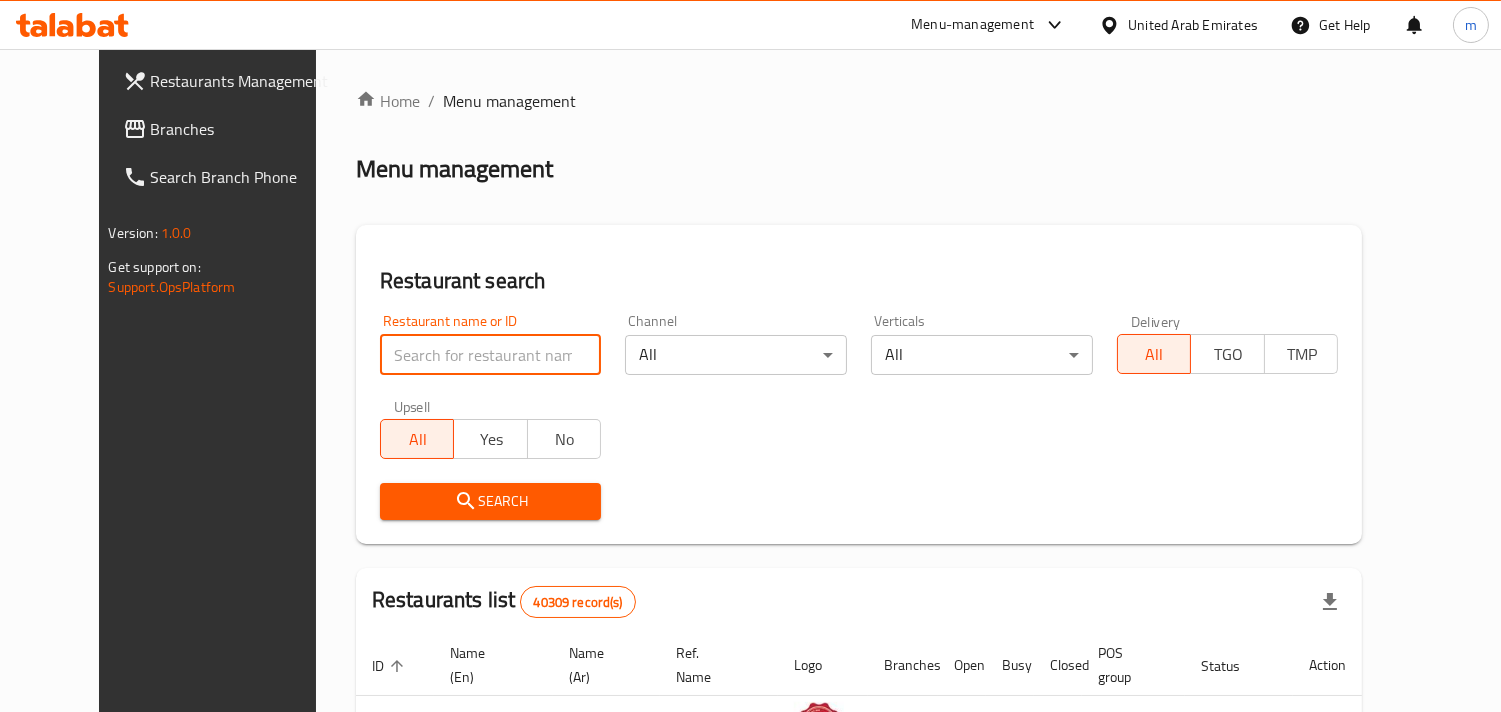 click at bounding box center [491, 355] 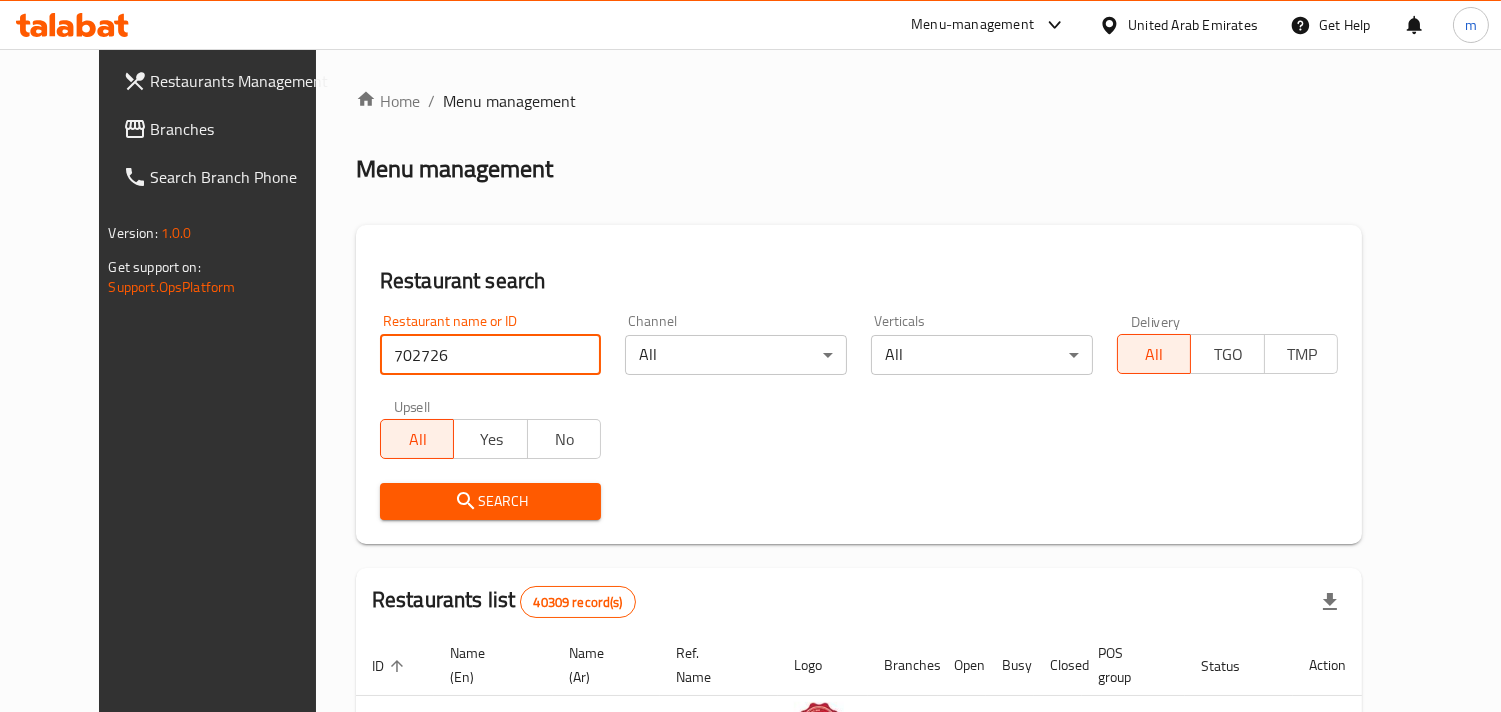 type on "702726" 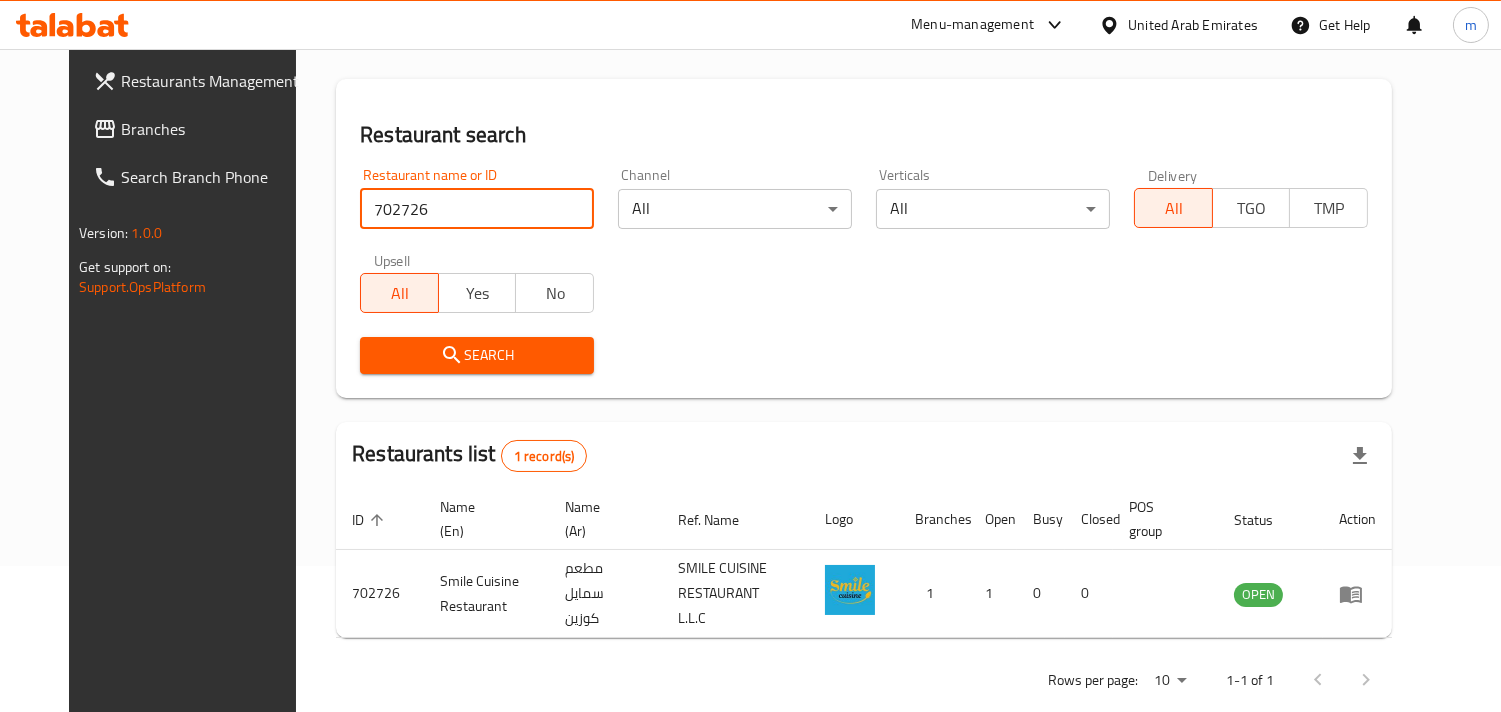 scroll, scrollTop: 163, scrollLeft: 0, axis: vertical 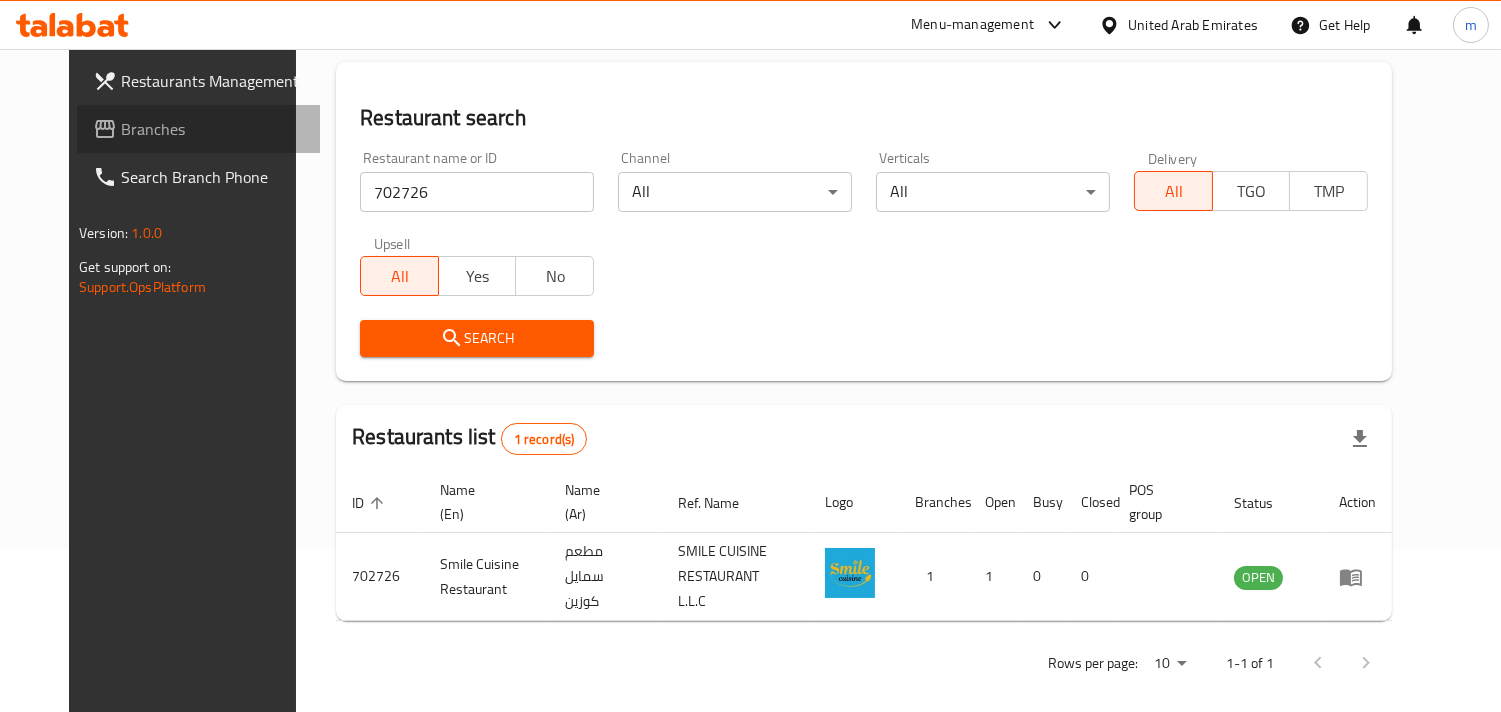 click on "Branches" at bounding box center [212, 129] 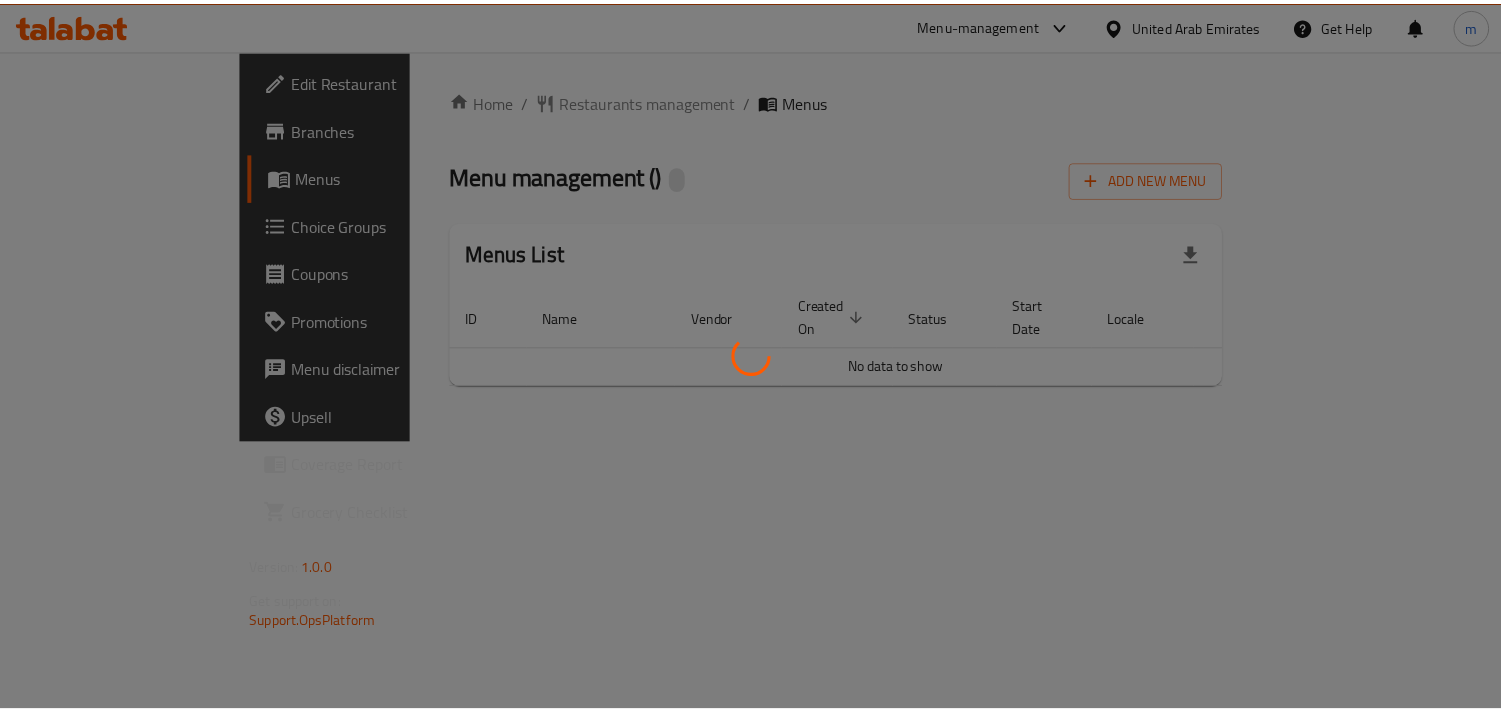 scroll, scrollTop: 0, scrollLeft: 0, axis: both 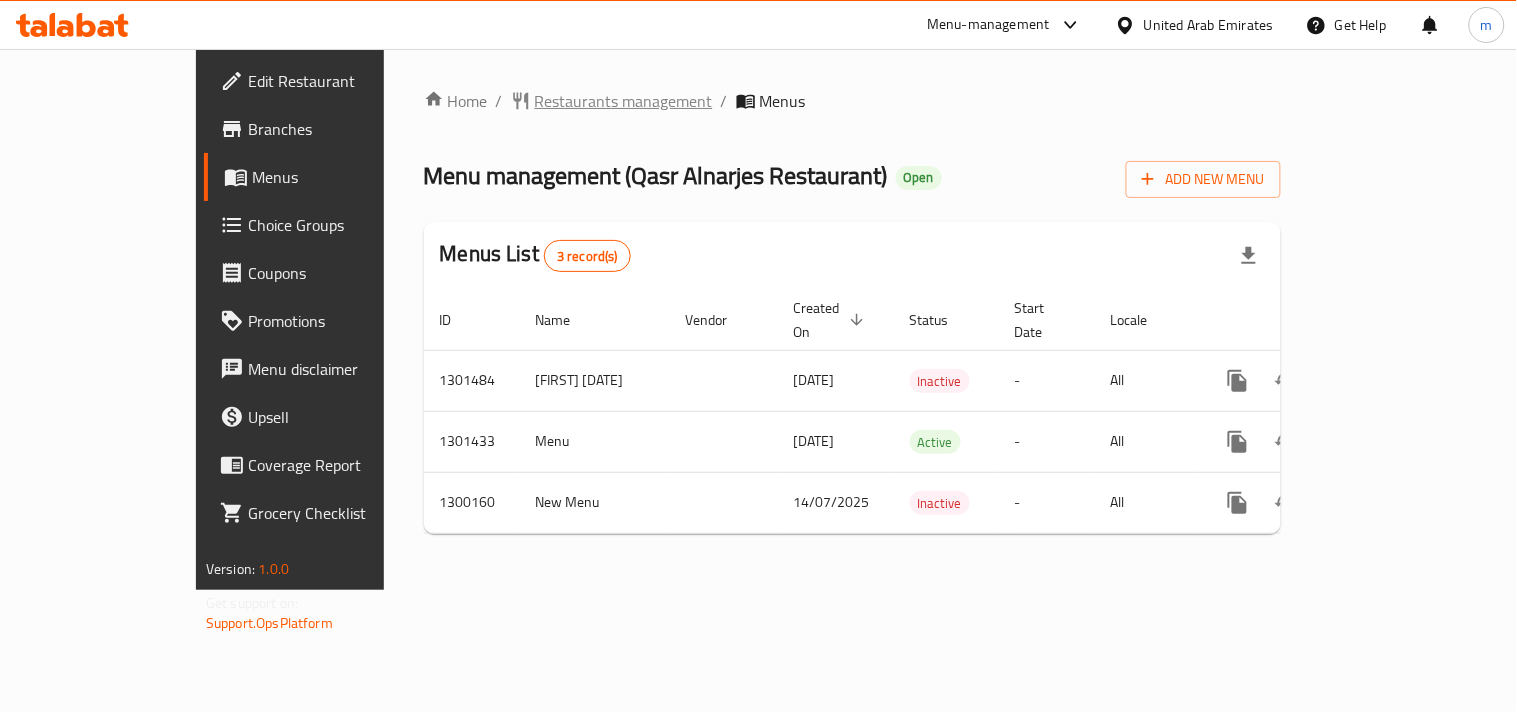 click on "Restaurants management" at bounding box center (624, 101) 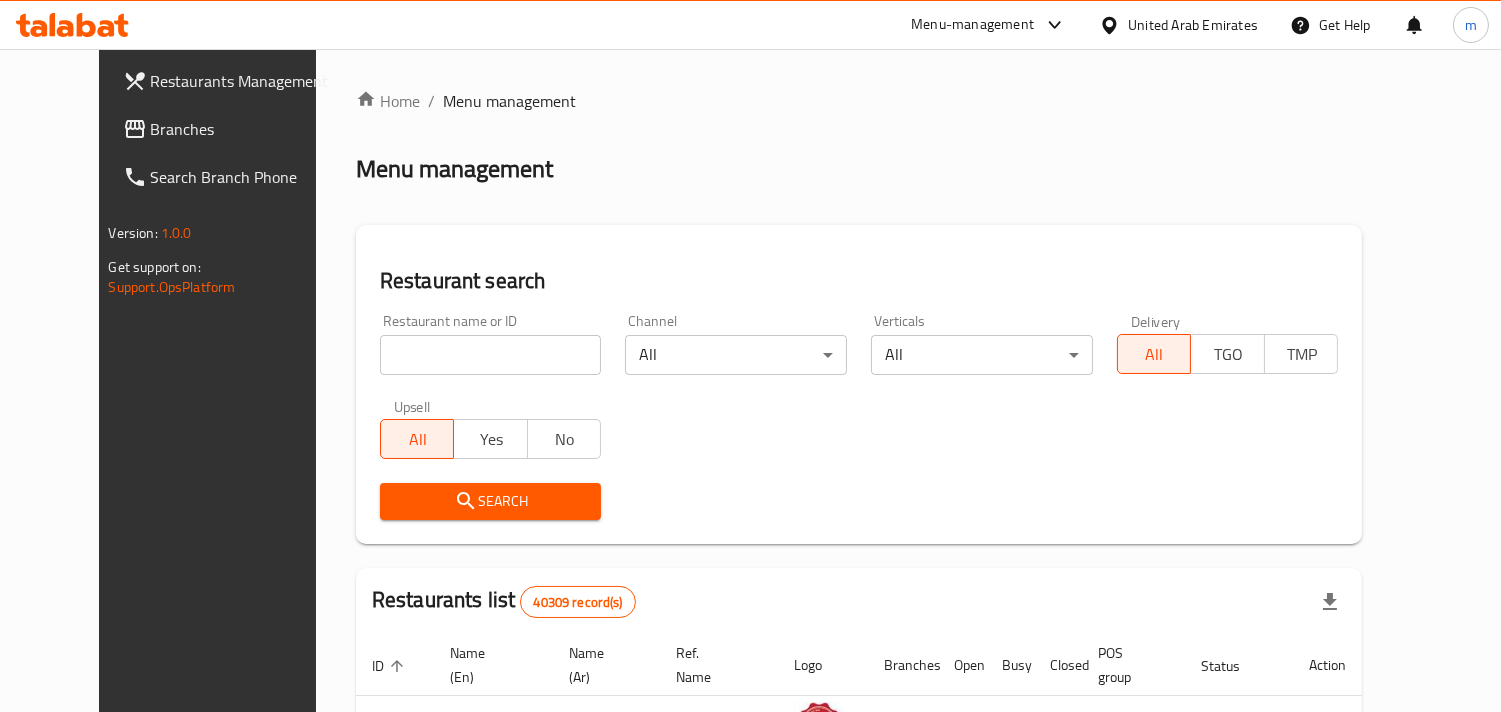 click at bounding box center [491, 355] 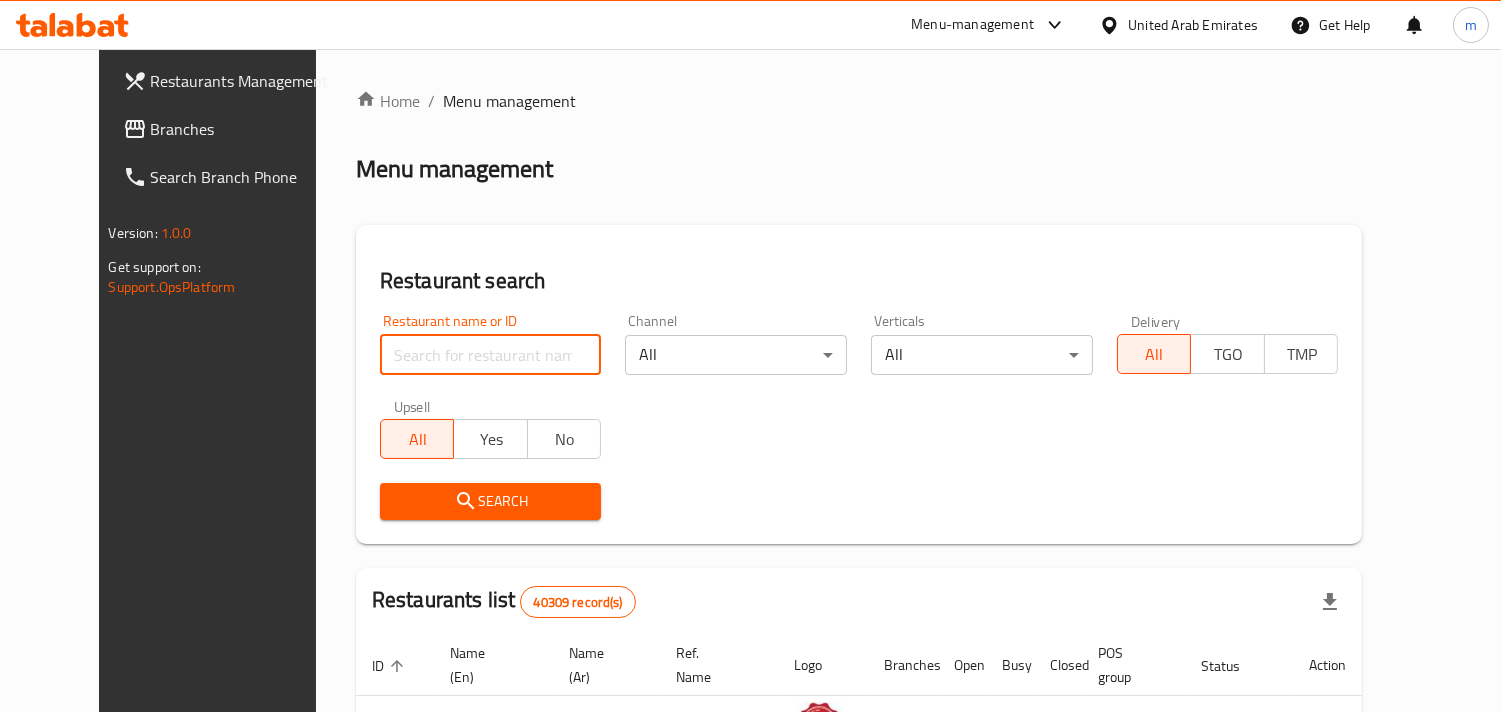 paste on "701546" 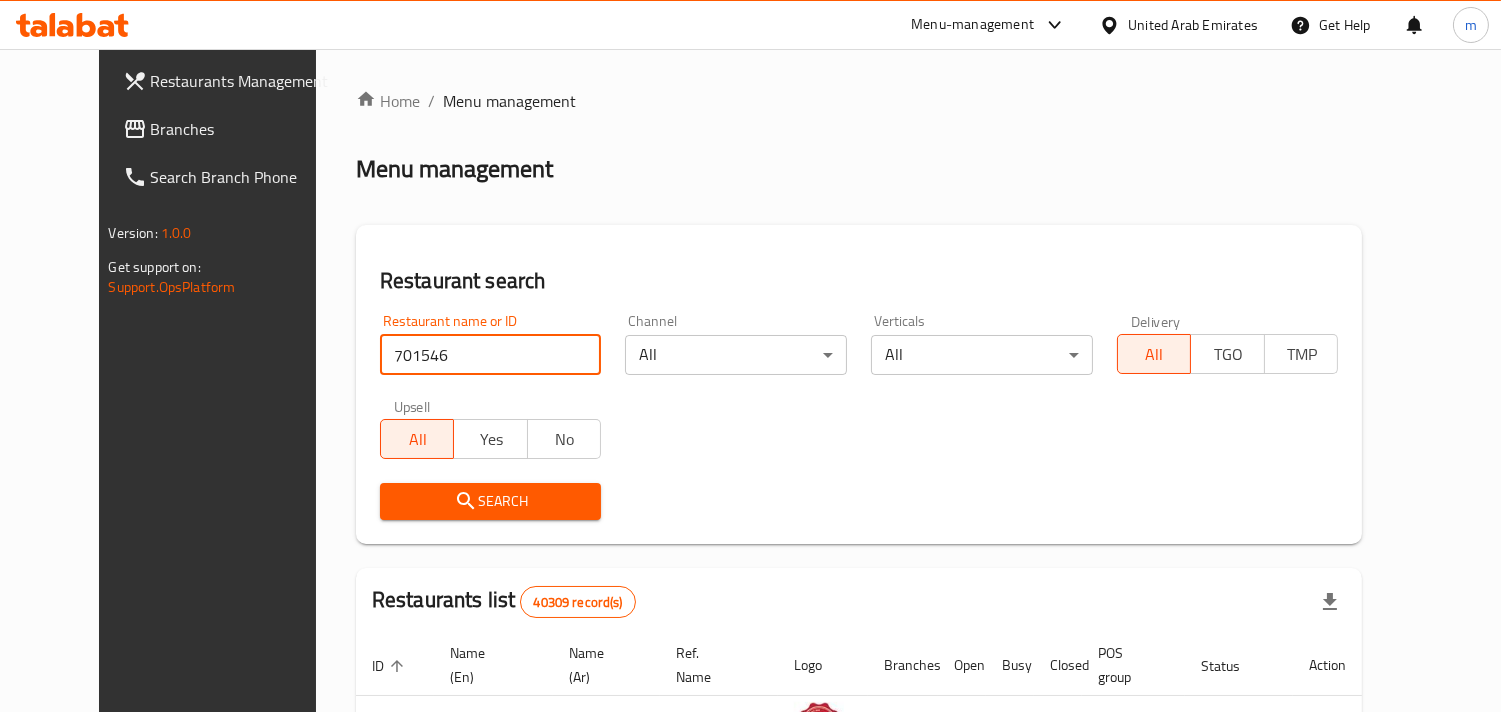 type on "701546" 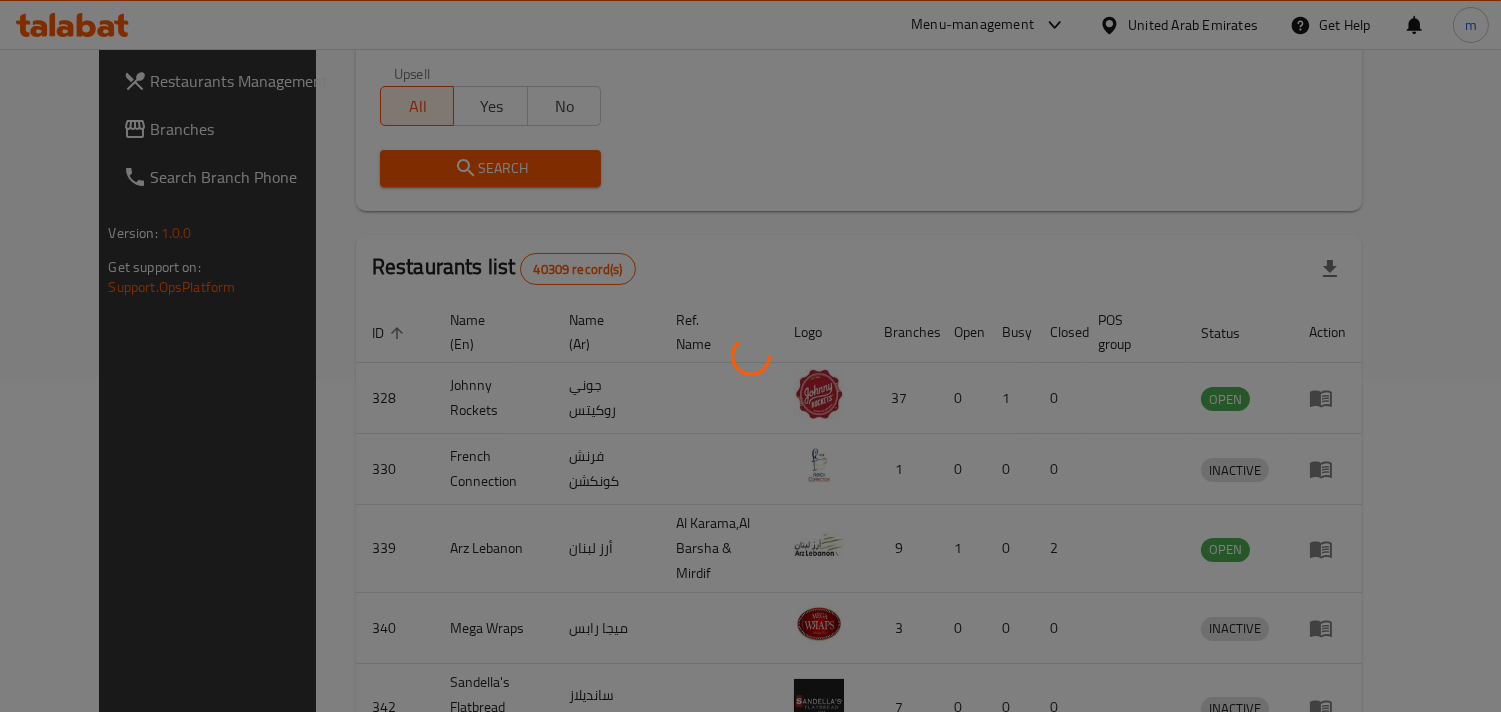 scroll, scrollTop: 163, scrollLeft: 0, axis: vertical 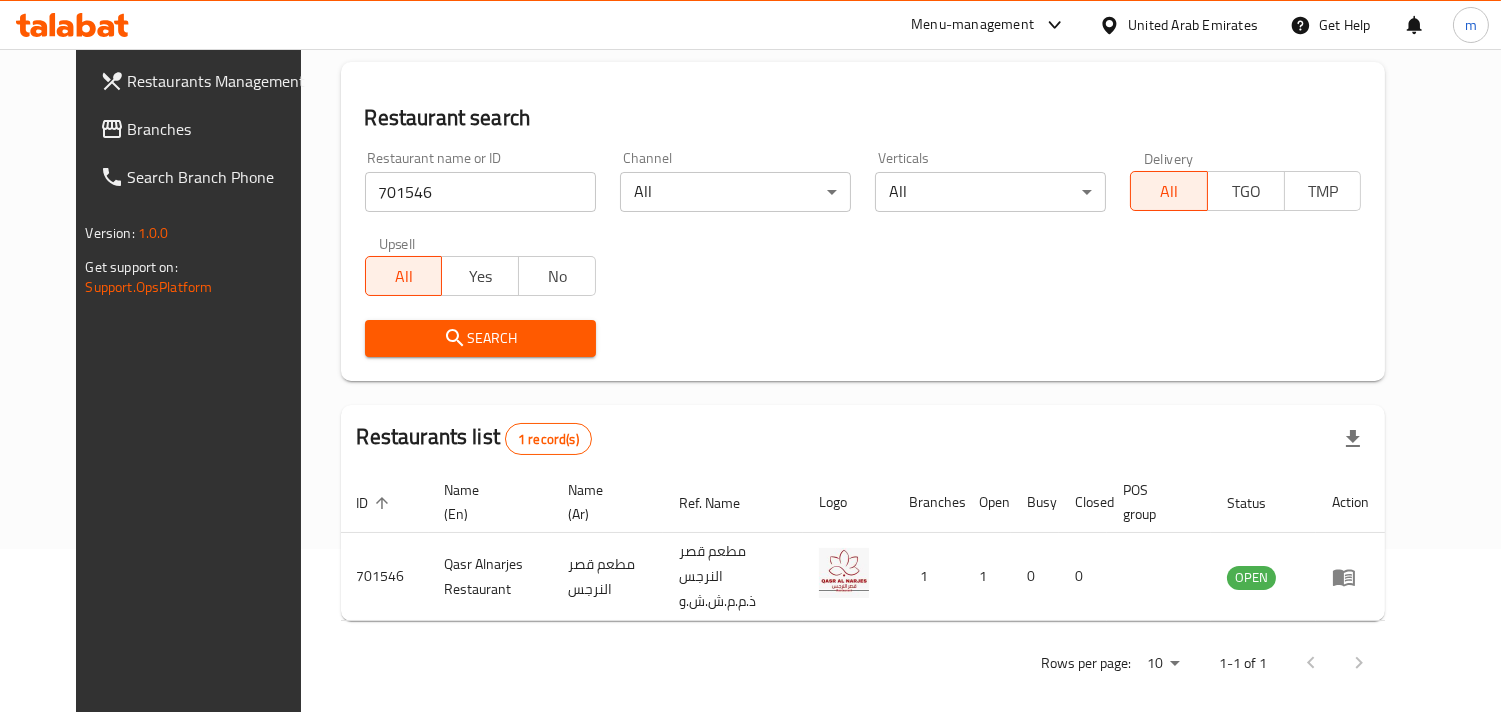 drag, startPoint x: 133, startPoint y: 124, endPoint x: 144, endPoint y: 125, distance: 11.045361 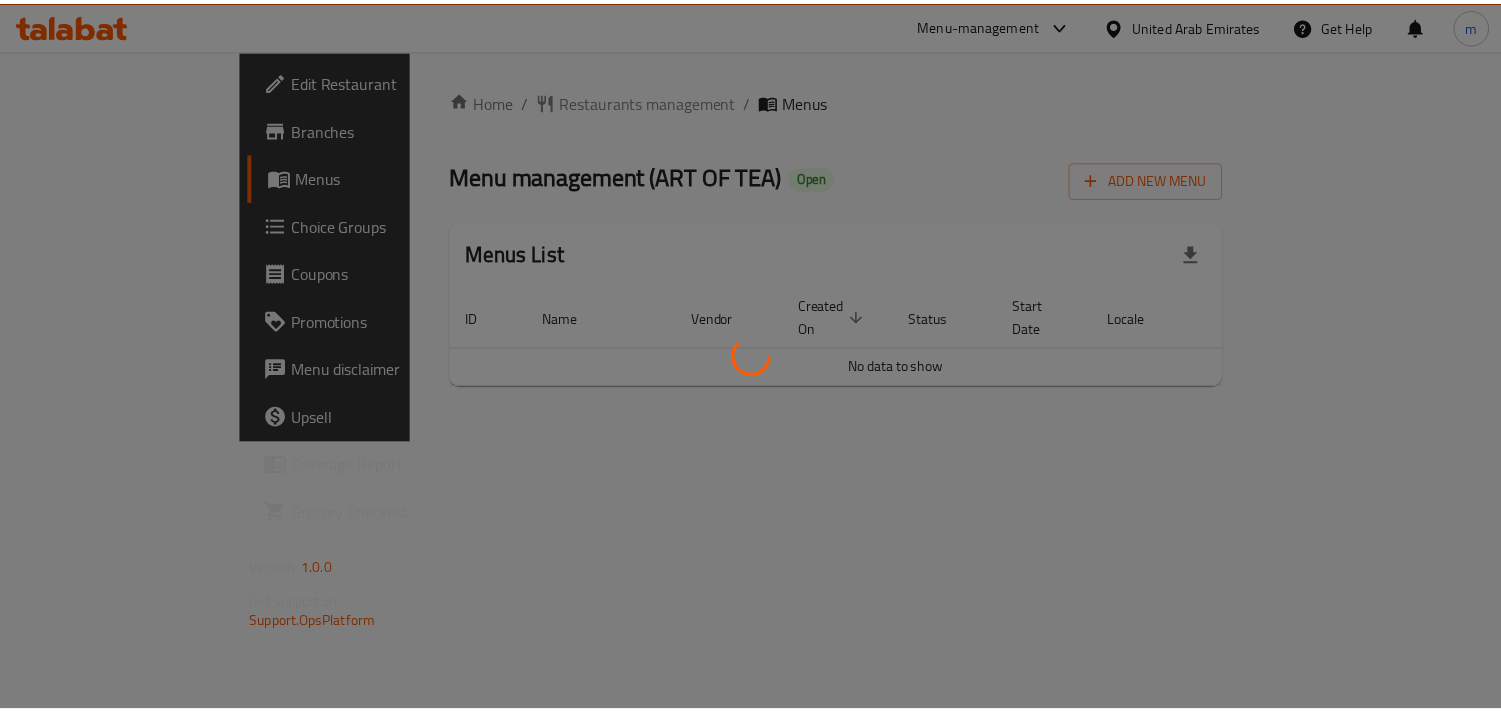 scroll, scrollTop: 0, scrollLeft: 0, axis: both 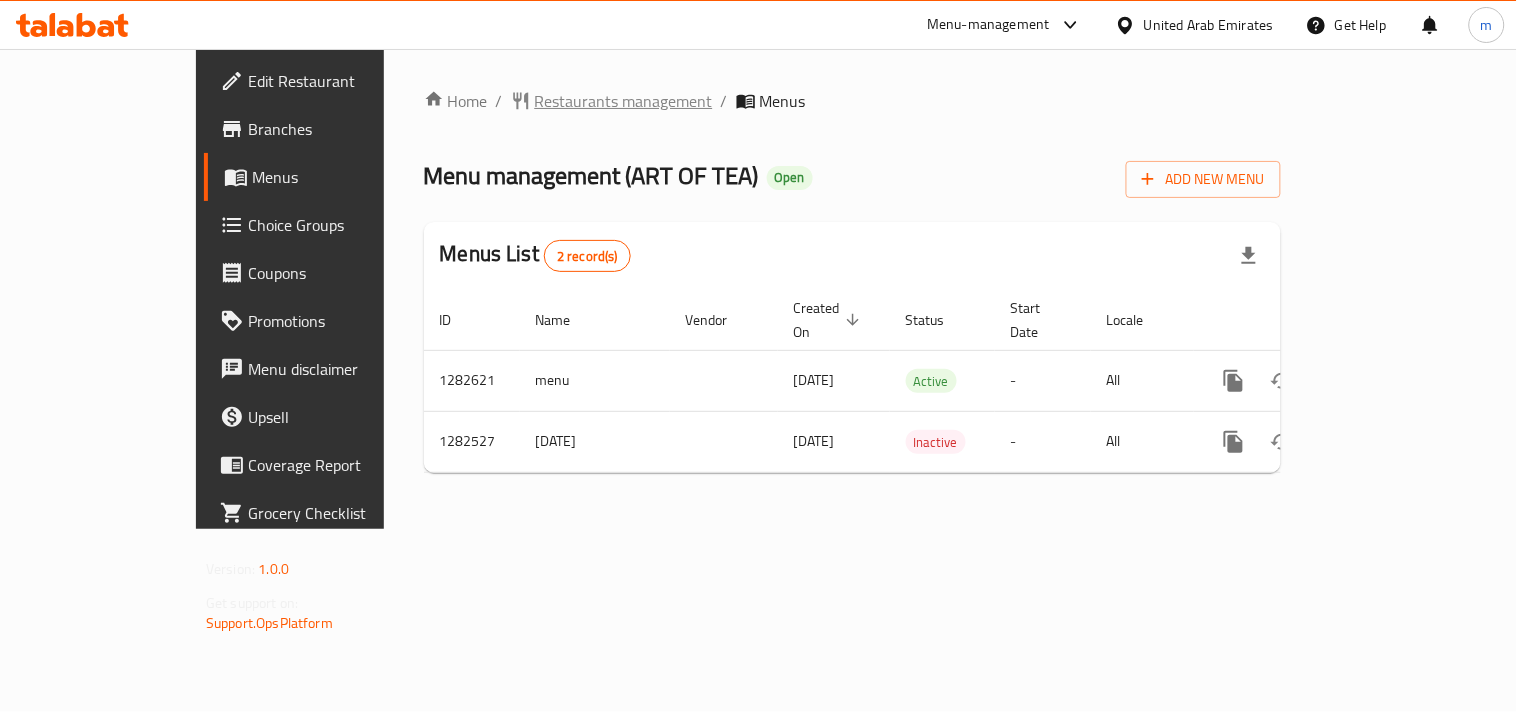 click on "Restaurants management" at bounding box center (624, 101) 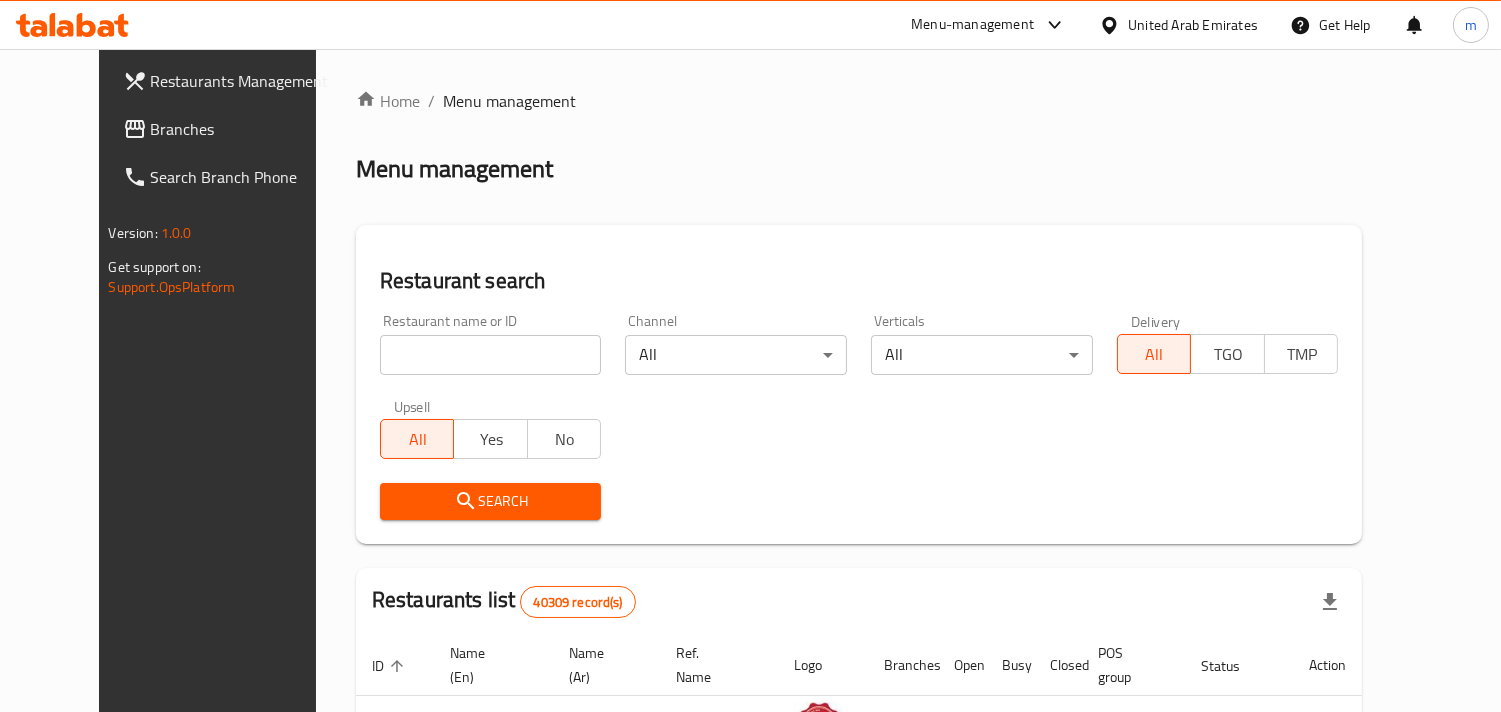 click at bounding box center (491, 355) 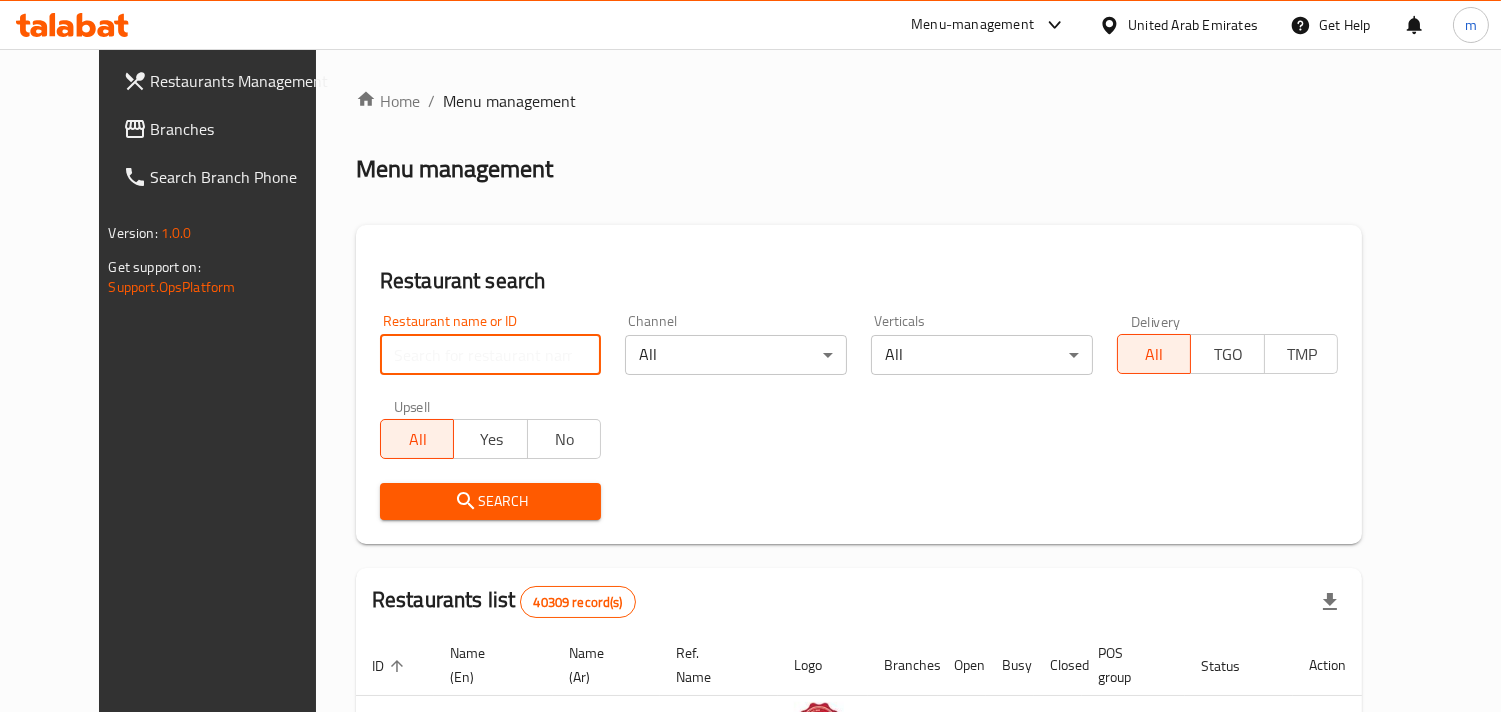 paste on "694808" 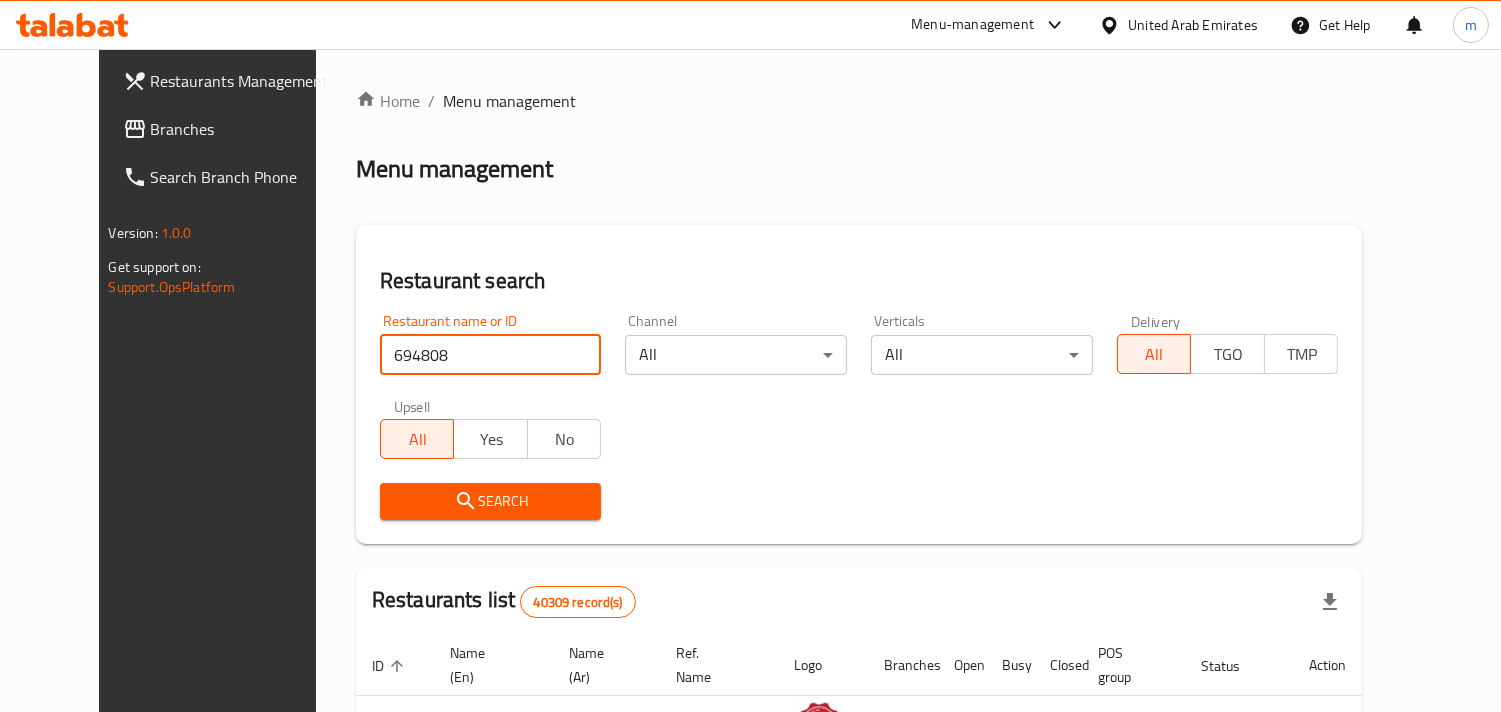 type on "694808" 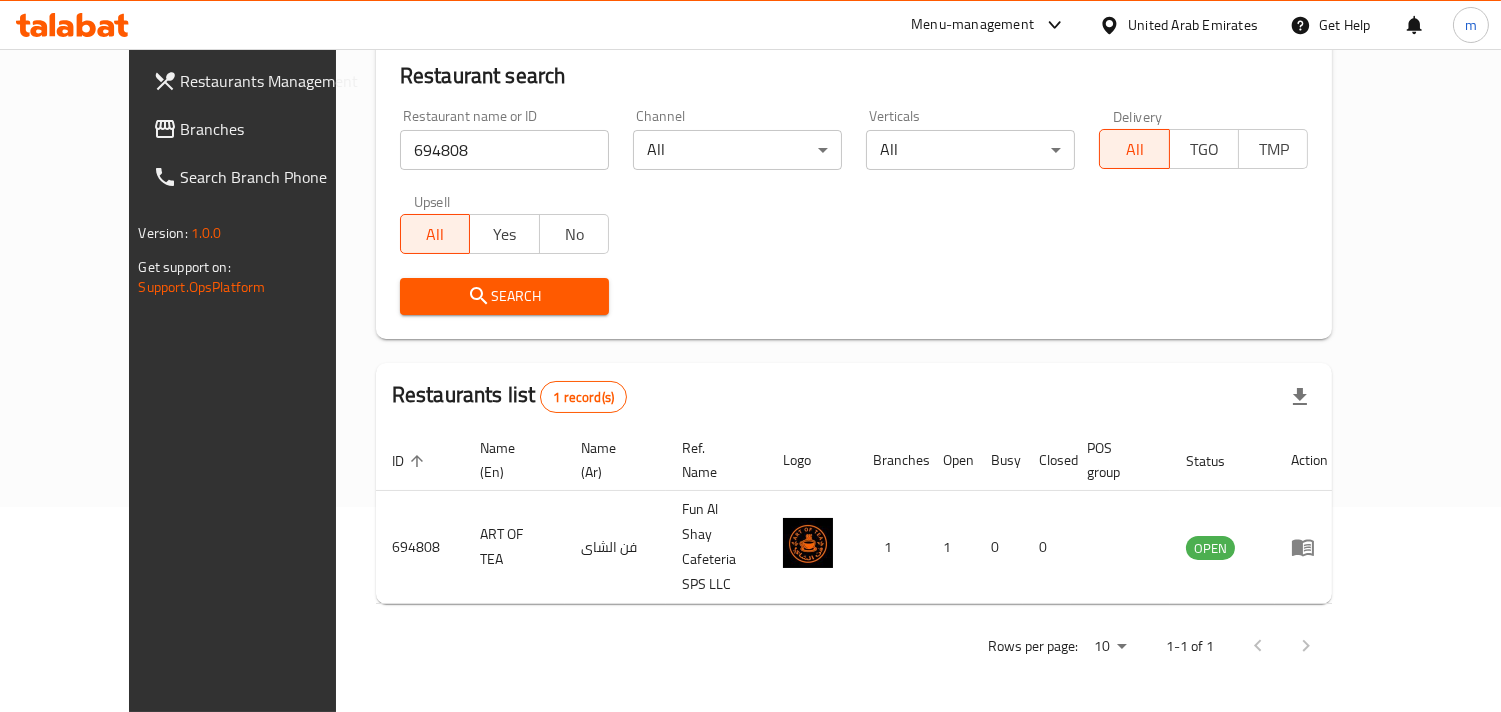 scroll, scrollTop: 141, scrollLeft: 0, axis: vertical 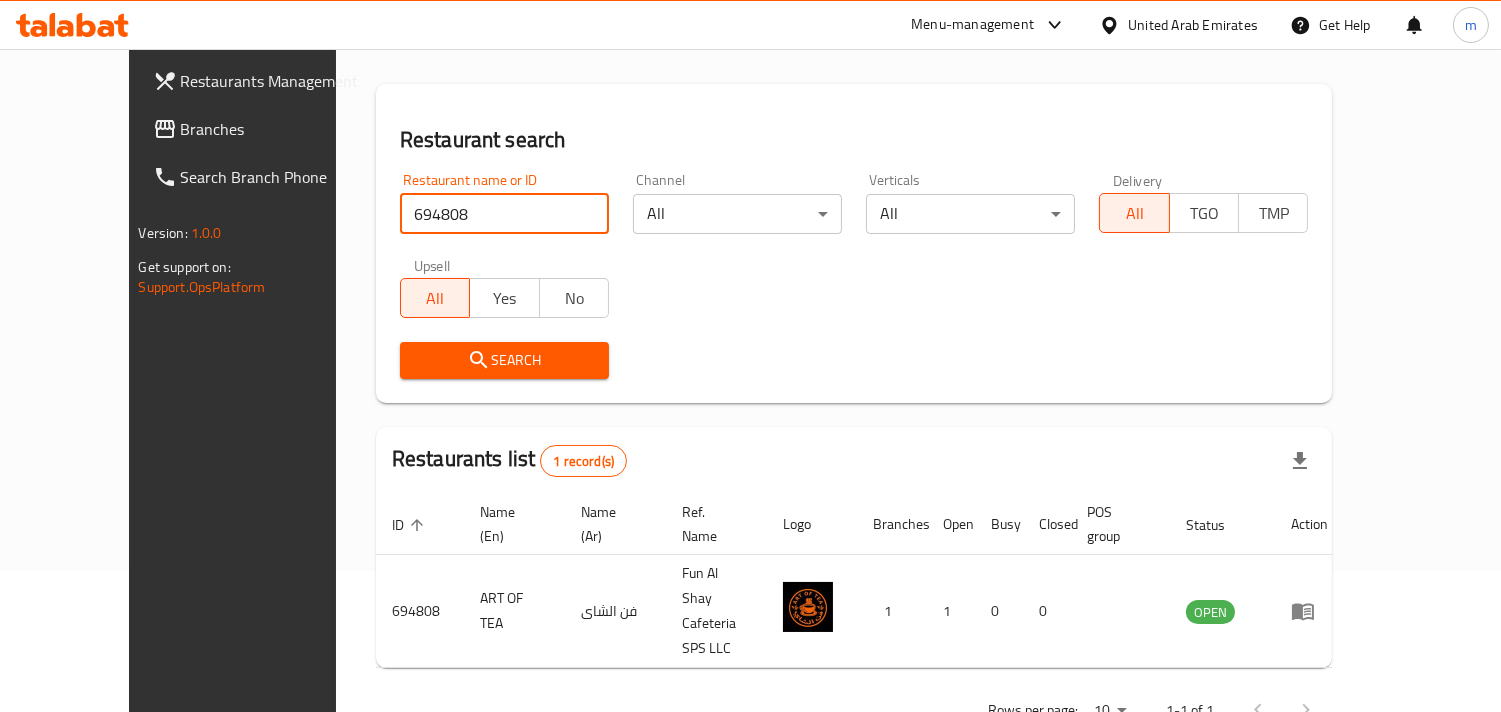 click on "Branches" at bounding box center [272, 129] 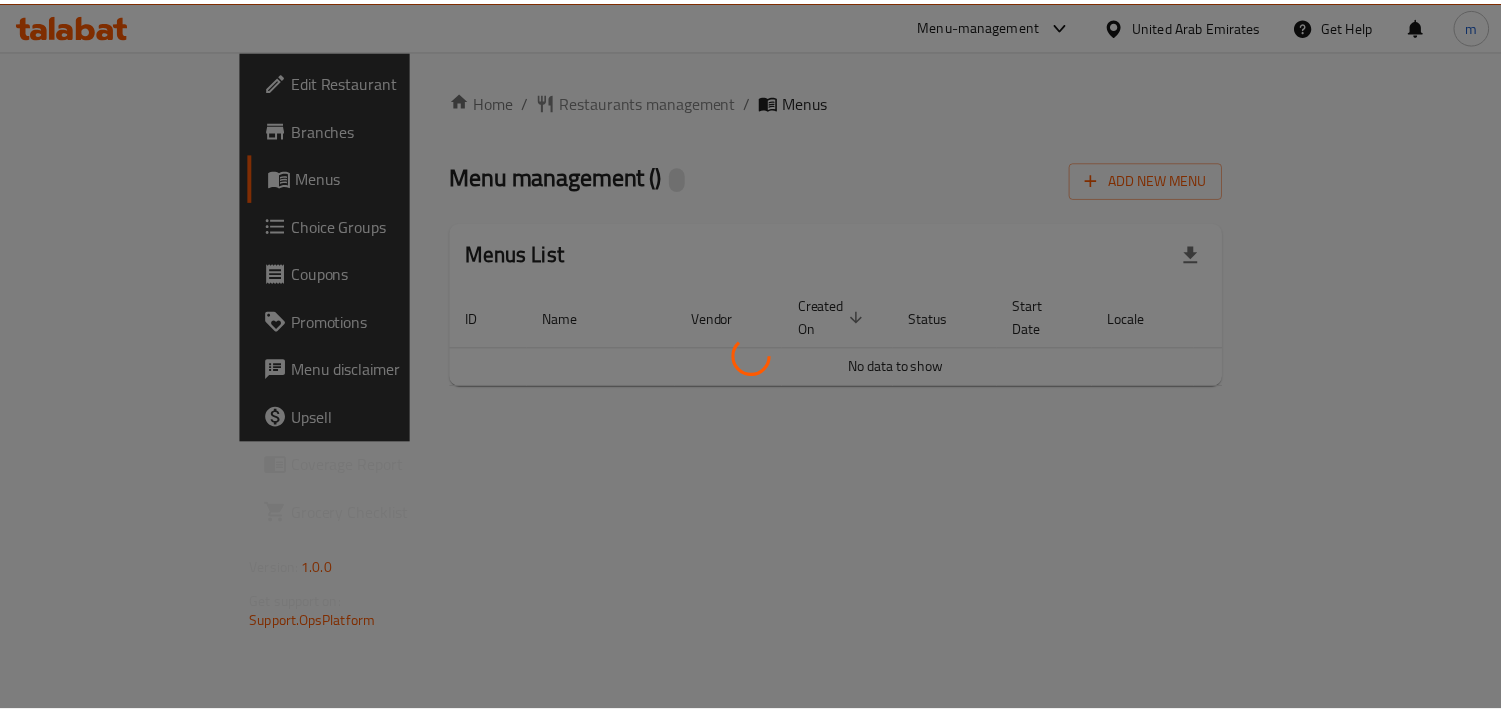 scroll, scrollTop: 0, scrollLeft: 0, axis: both 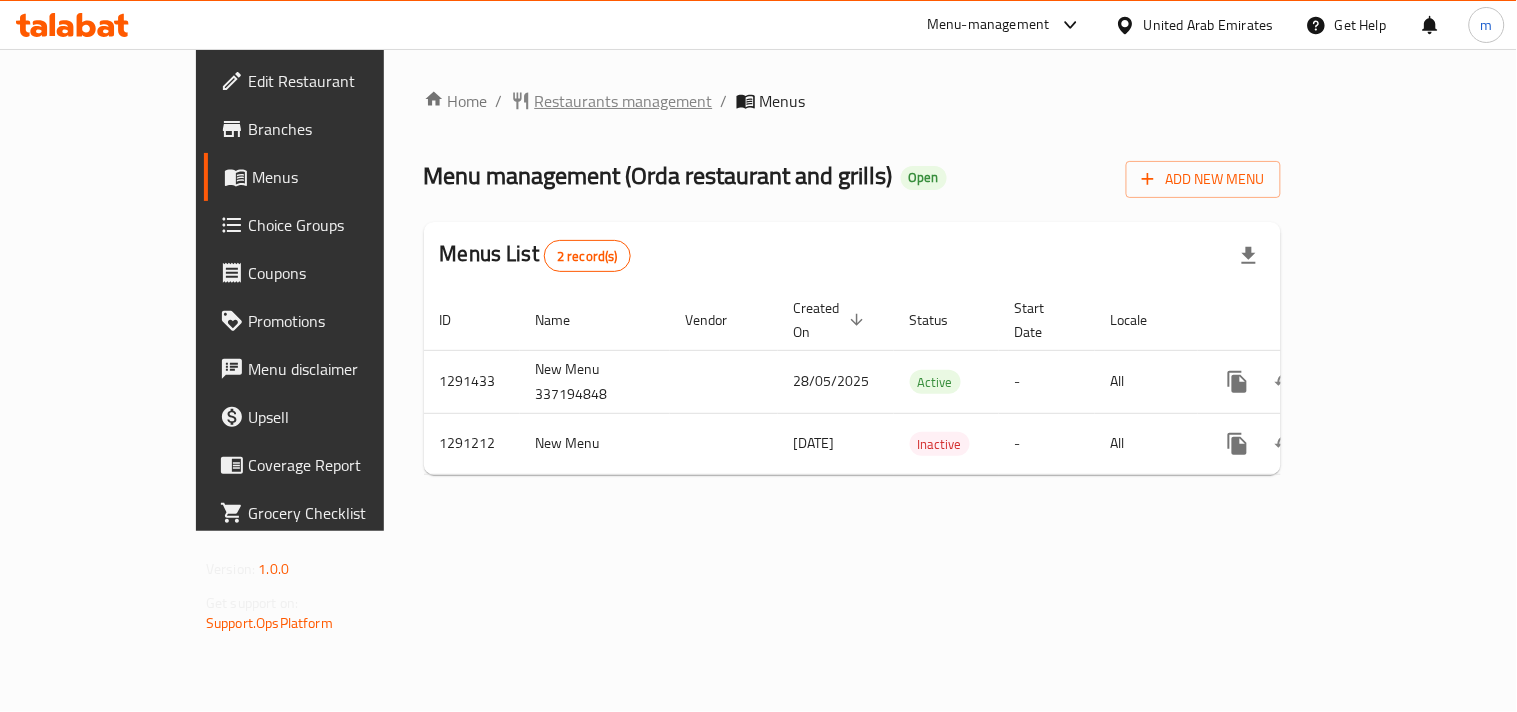 click on "Restaurants management" at bounding box center (624, 101) 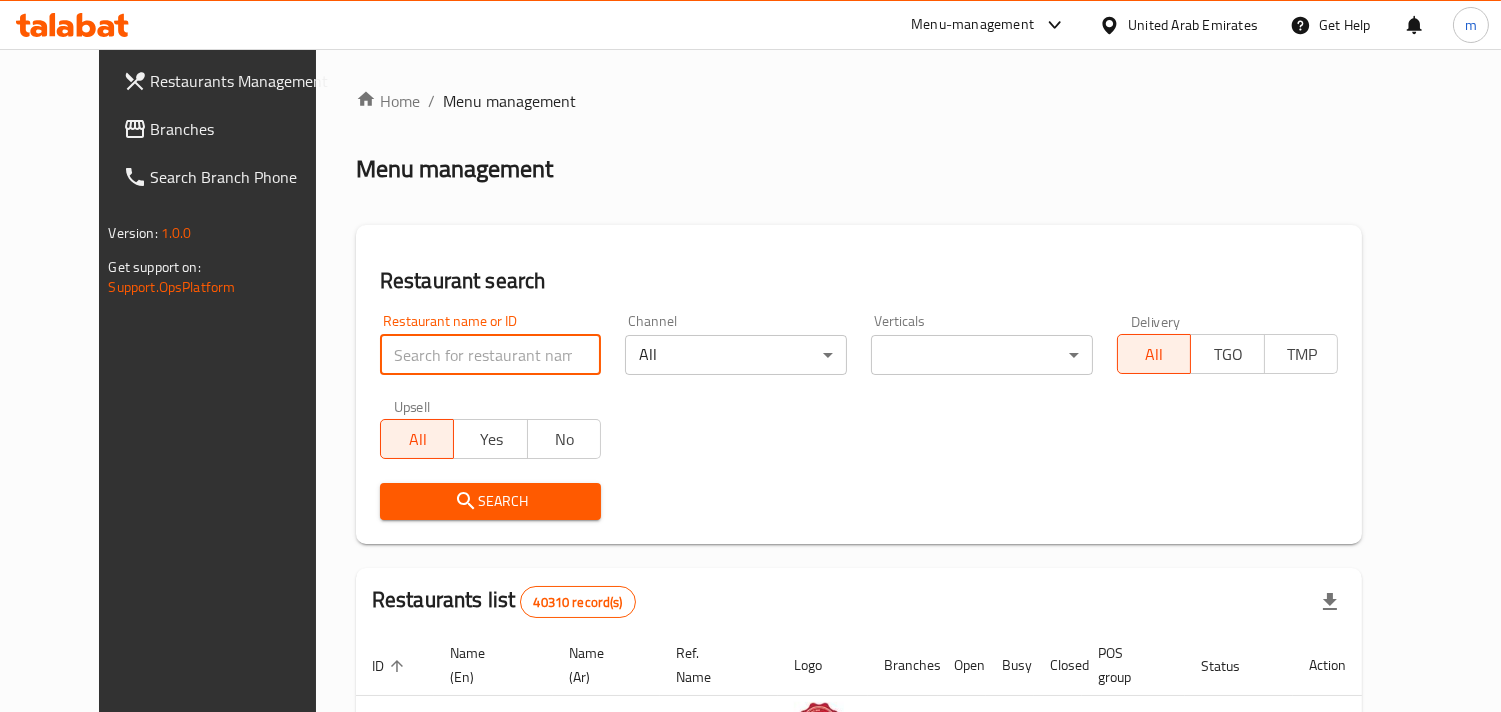 click at bounding box center (491, 355) 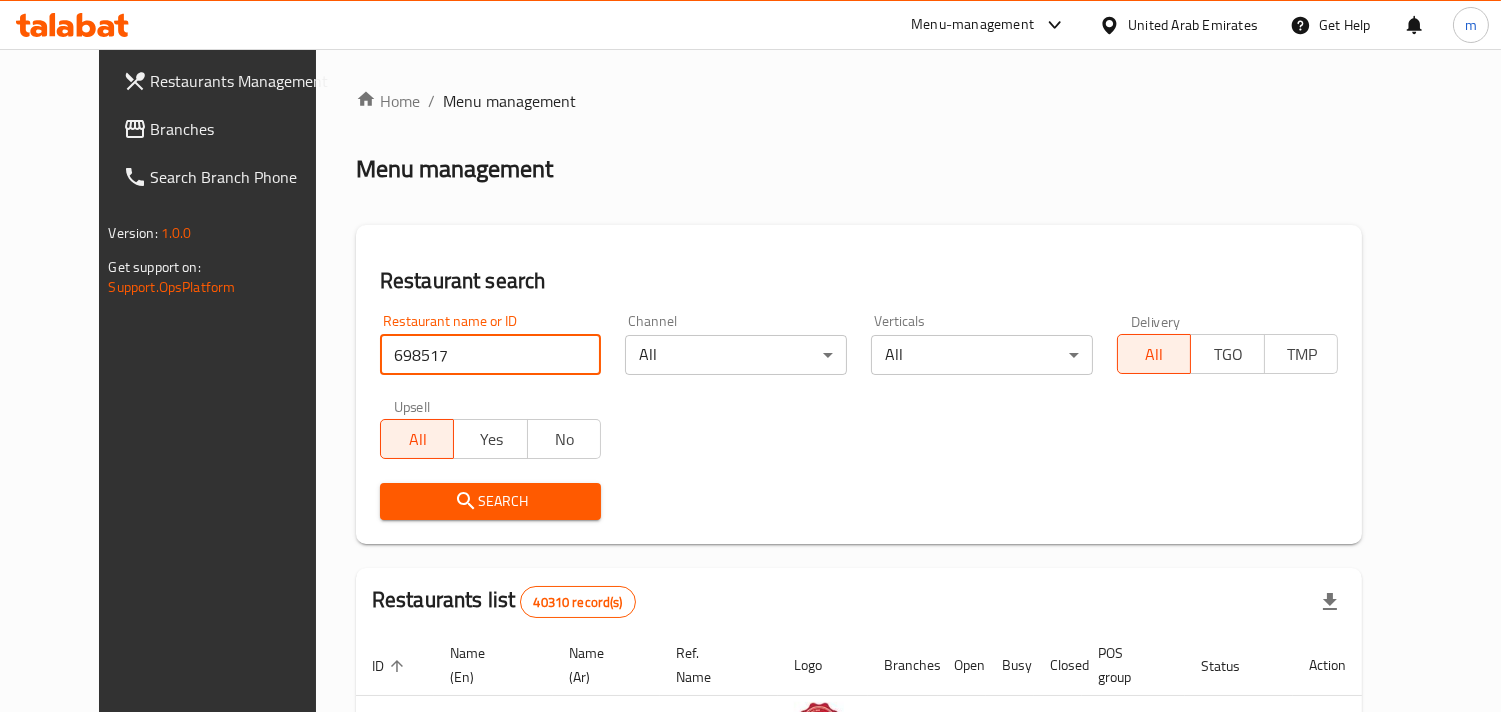type on "698517" 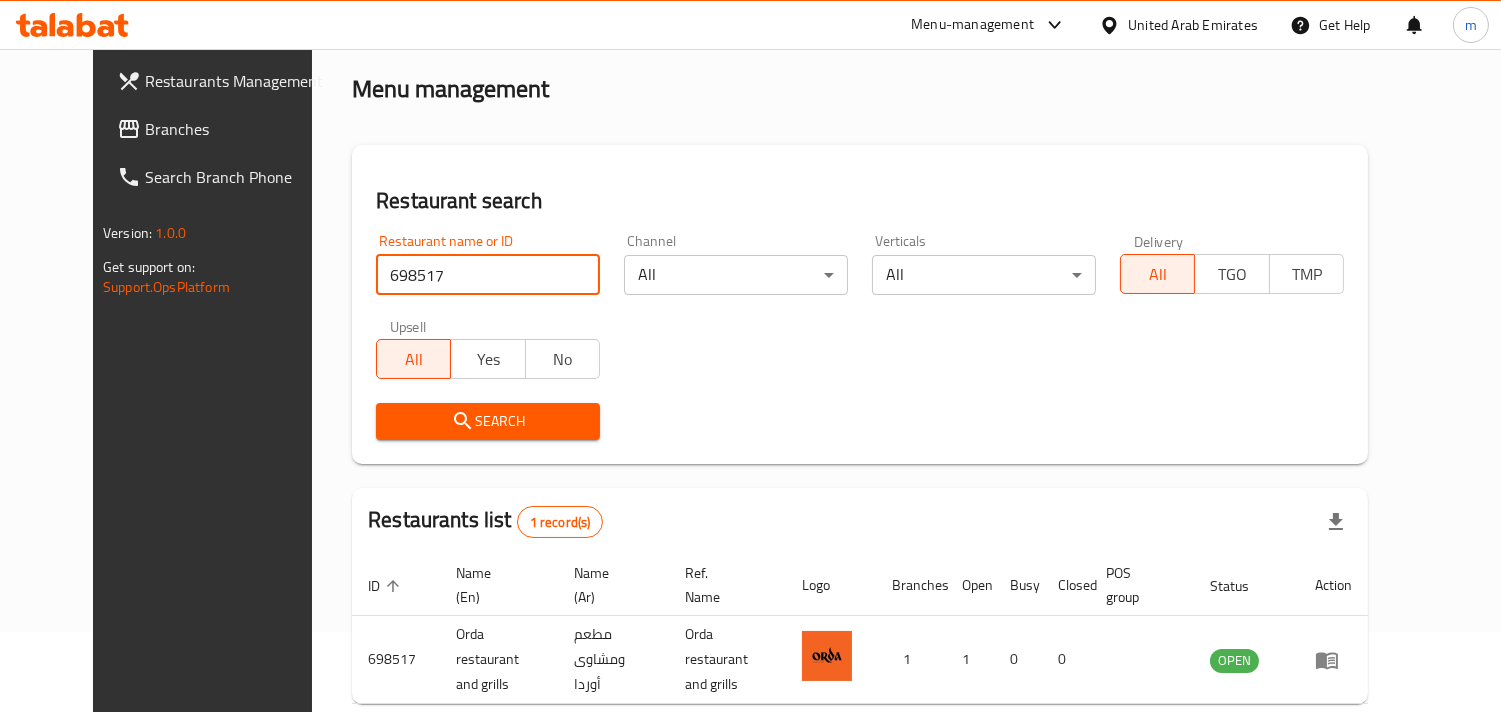 scroll, scrollTop: 163, scrollLeft: 0, axis: vertical 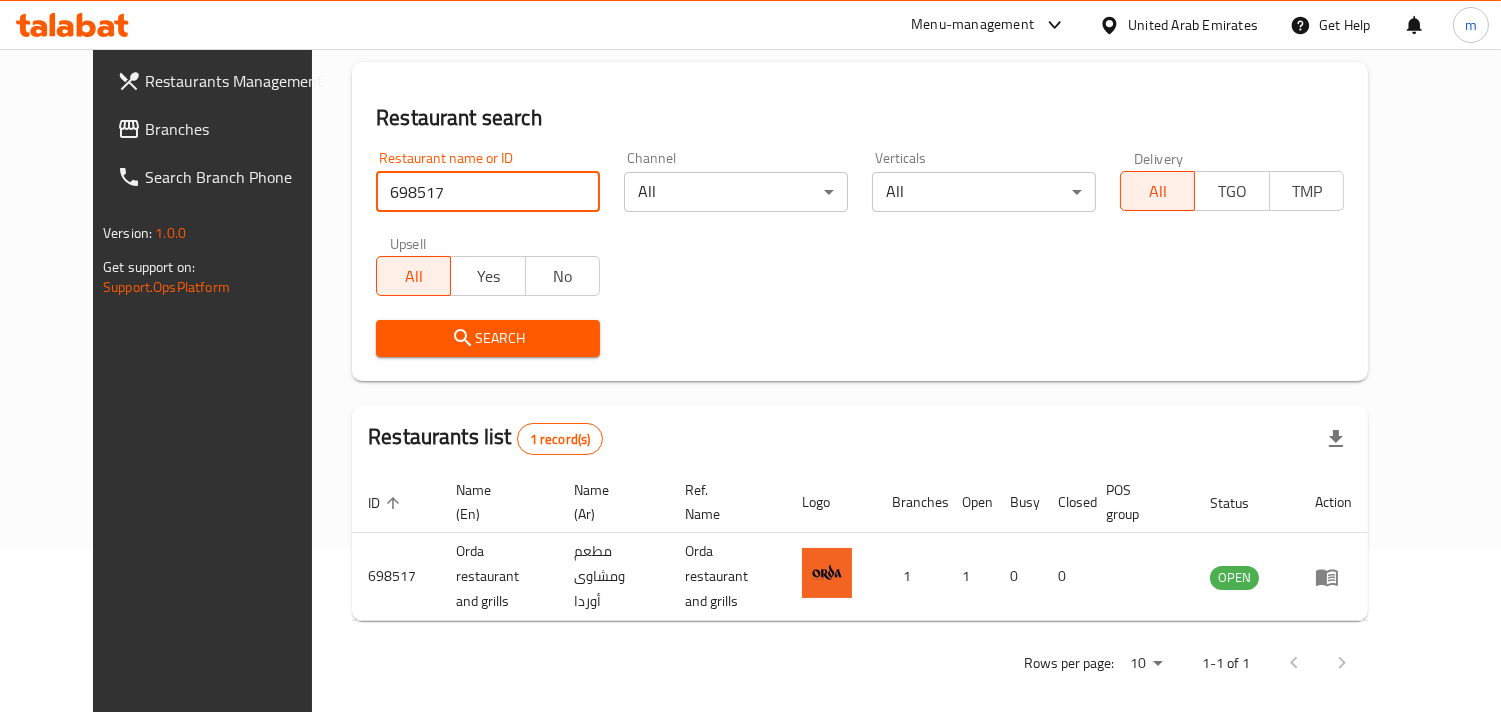 click on "Branches" at bounding box center [236, 129] 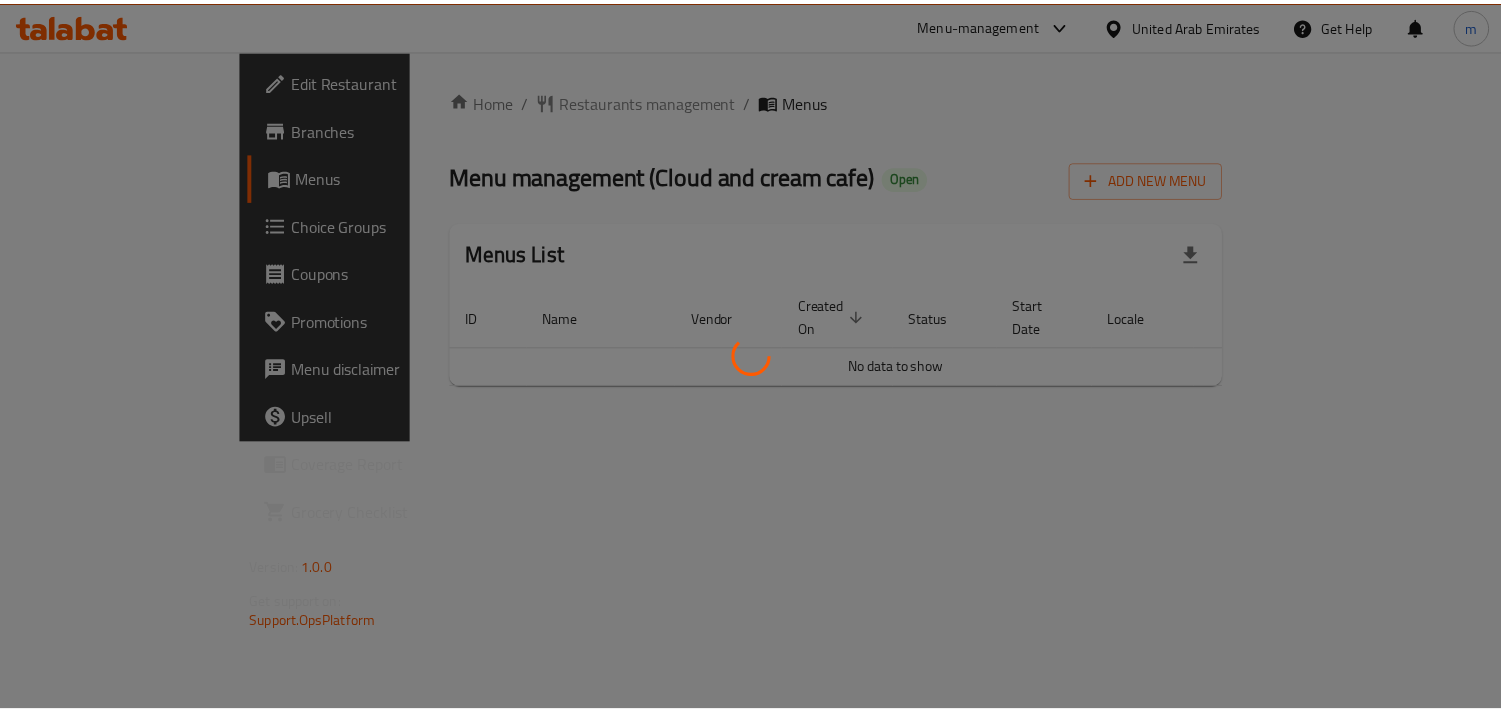 scroll, scrollTop: 0, scrollLeft: 0, axis: both 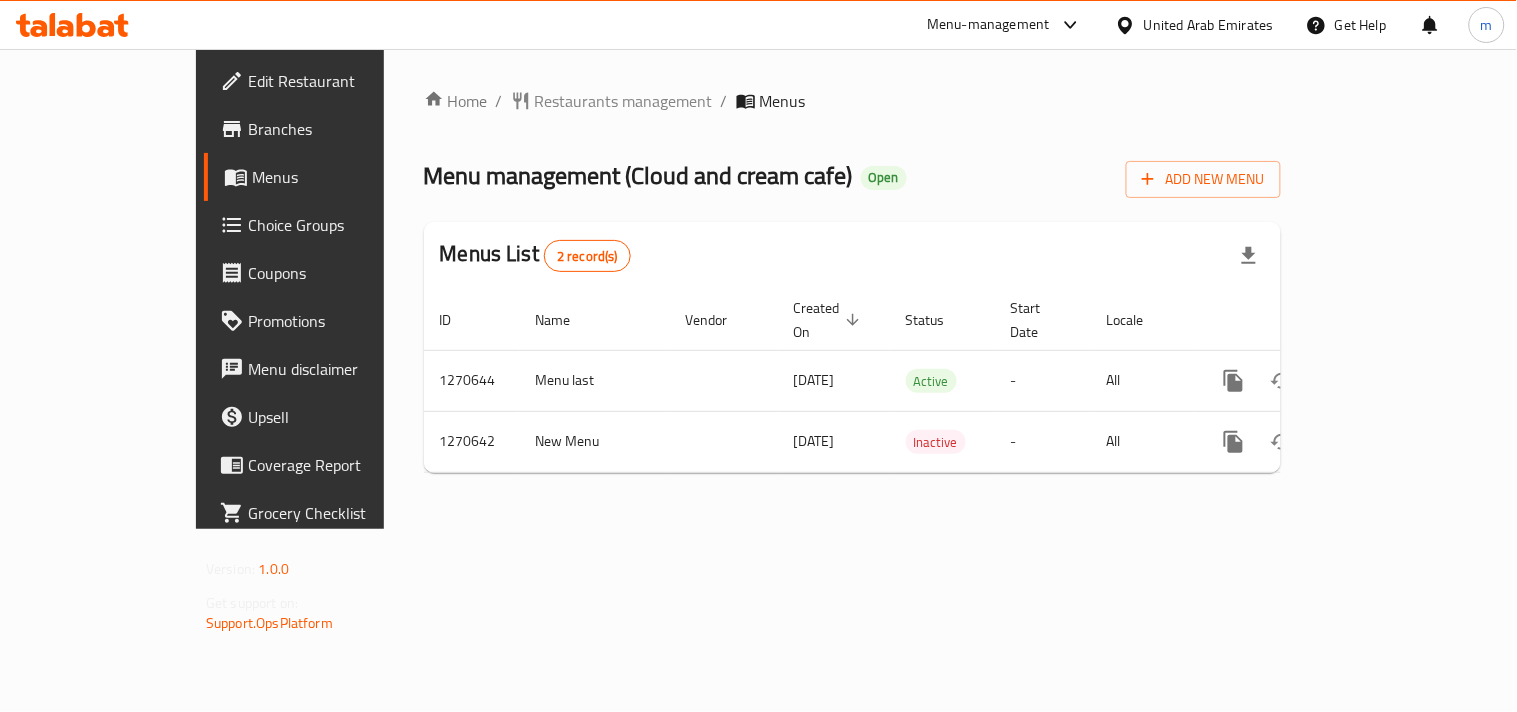 click on "Restaurants management" at bounding box center (624, 101) 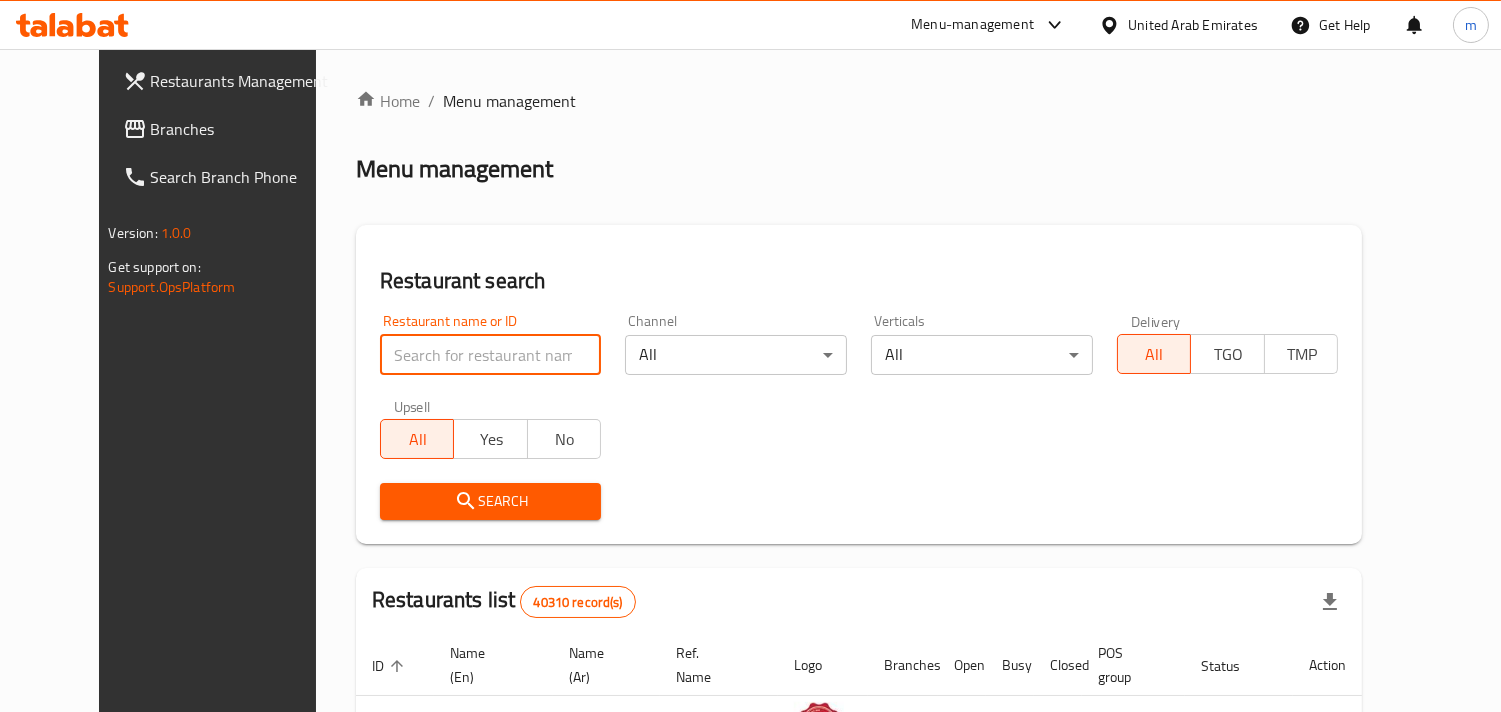 click at bounding box center [491, 355] 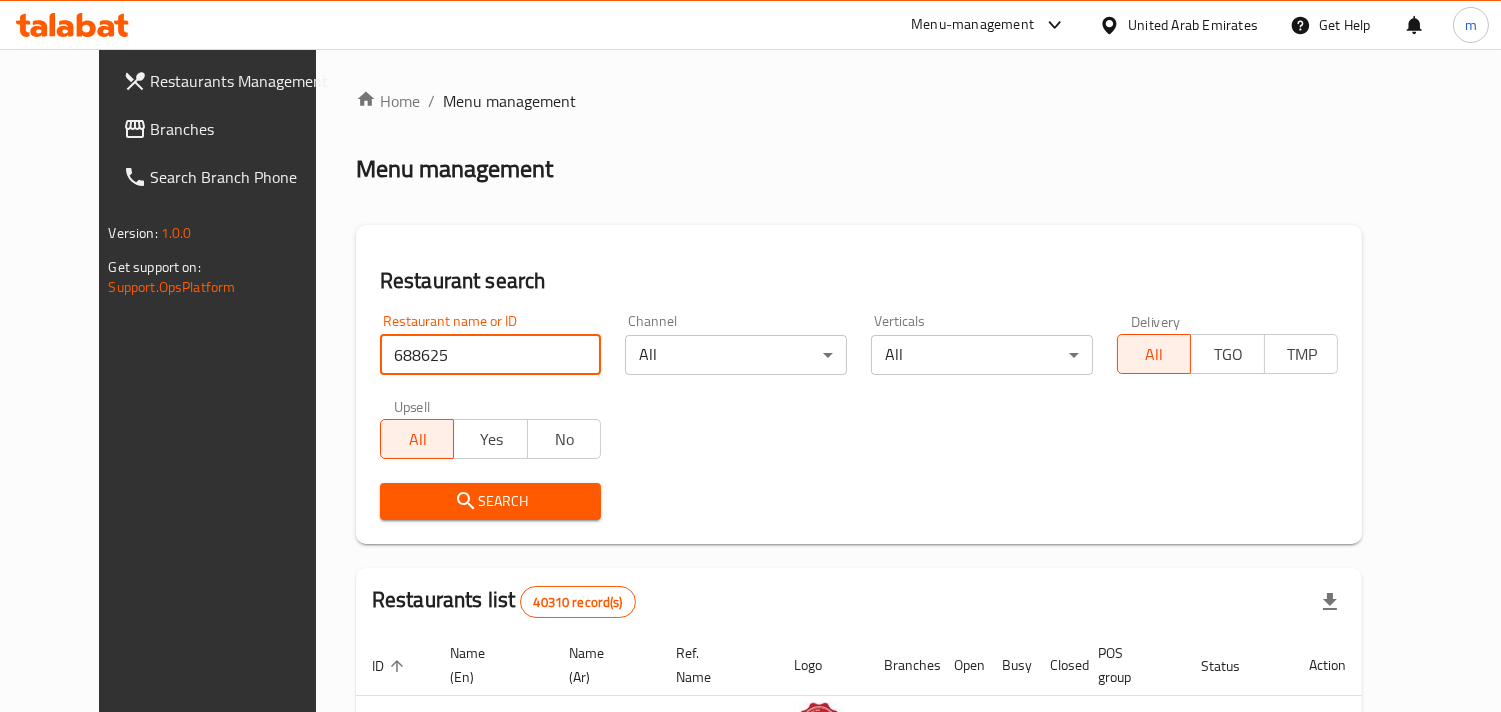 type on "688625" 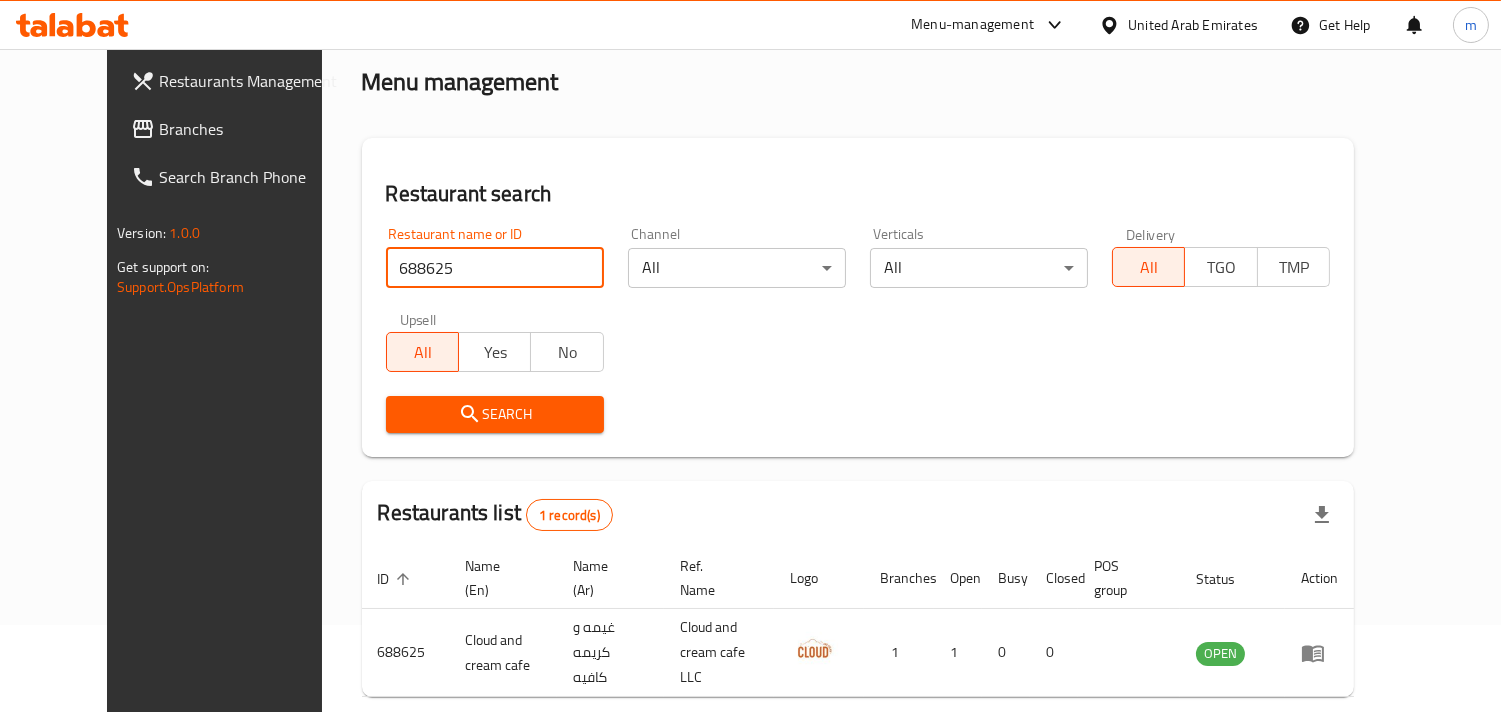 scroll, scrollTop: 163, scrollLeft: 0, axis: vertical 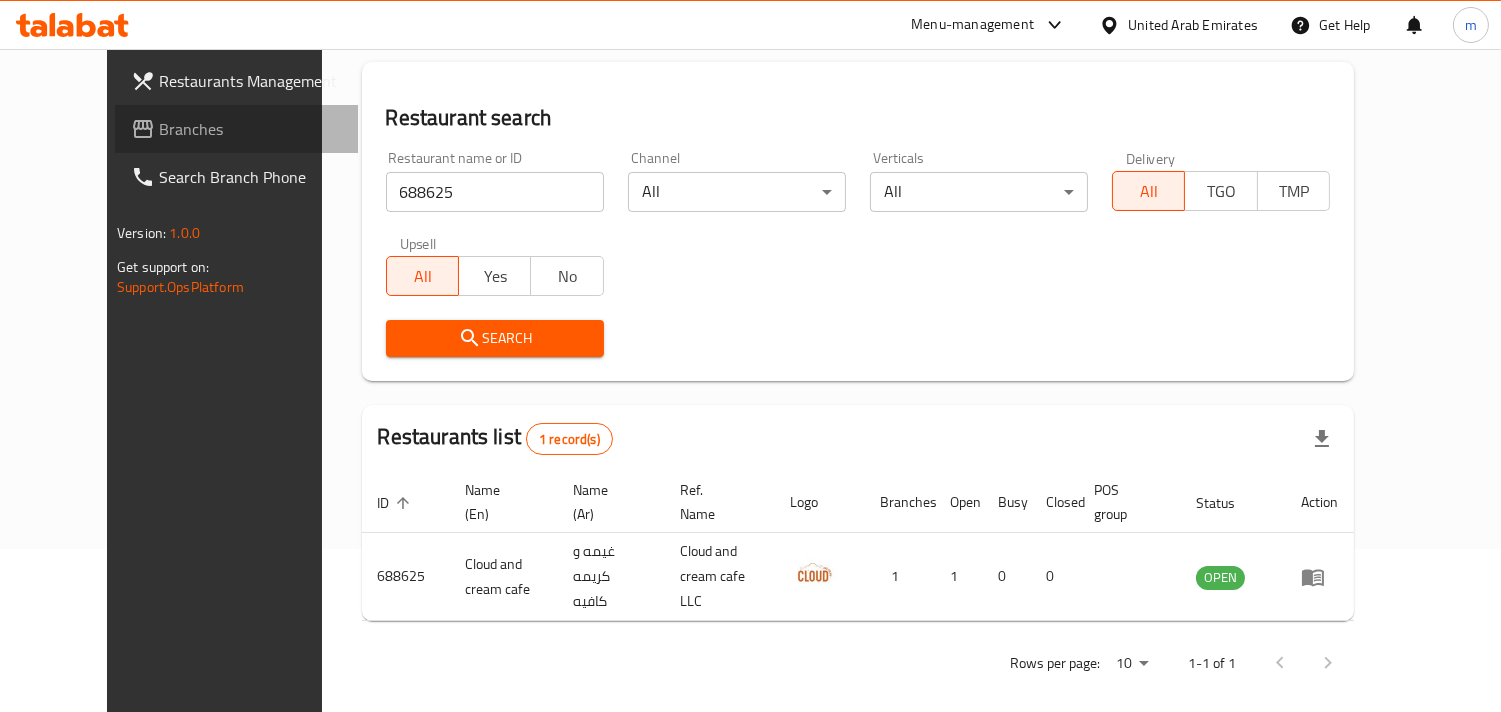 click on "Branches" at bounding box center [250, 129] 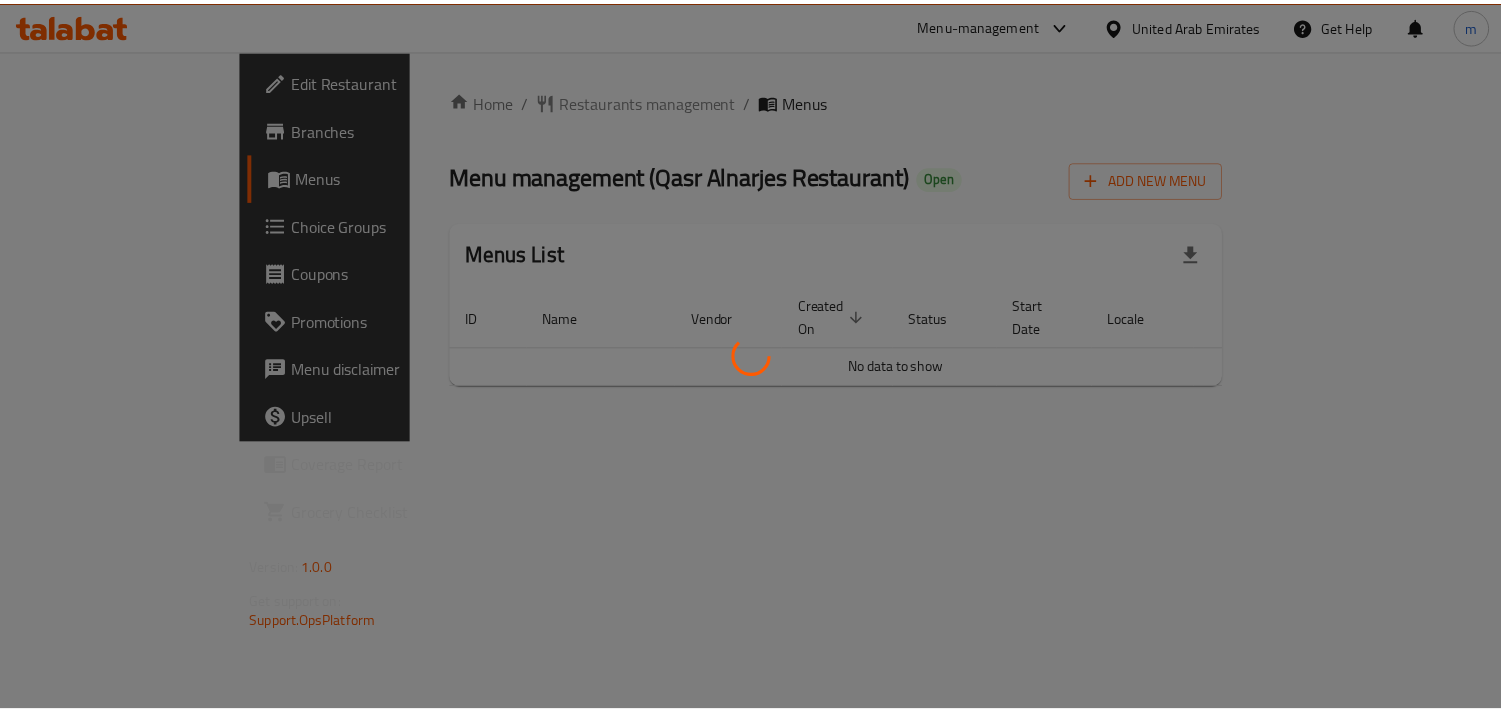 scroll, scrollTop: 0, scrollLeft: 0, axis: both 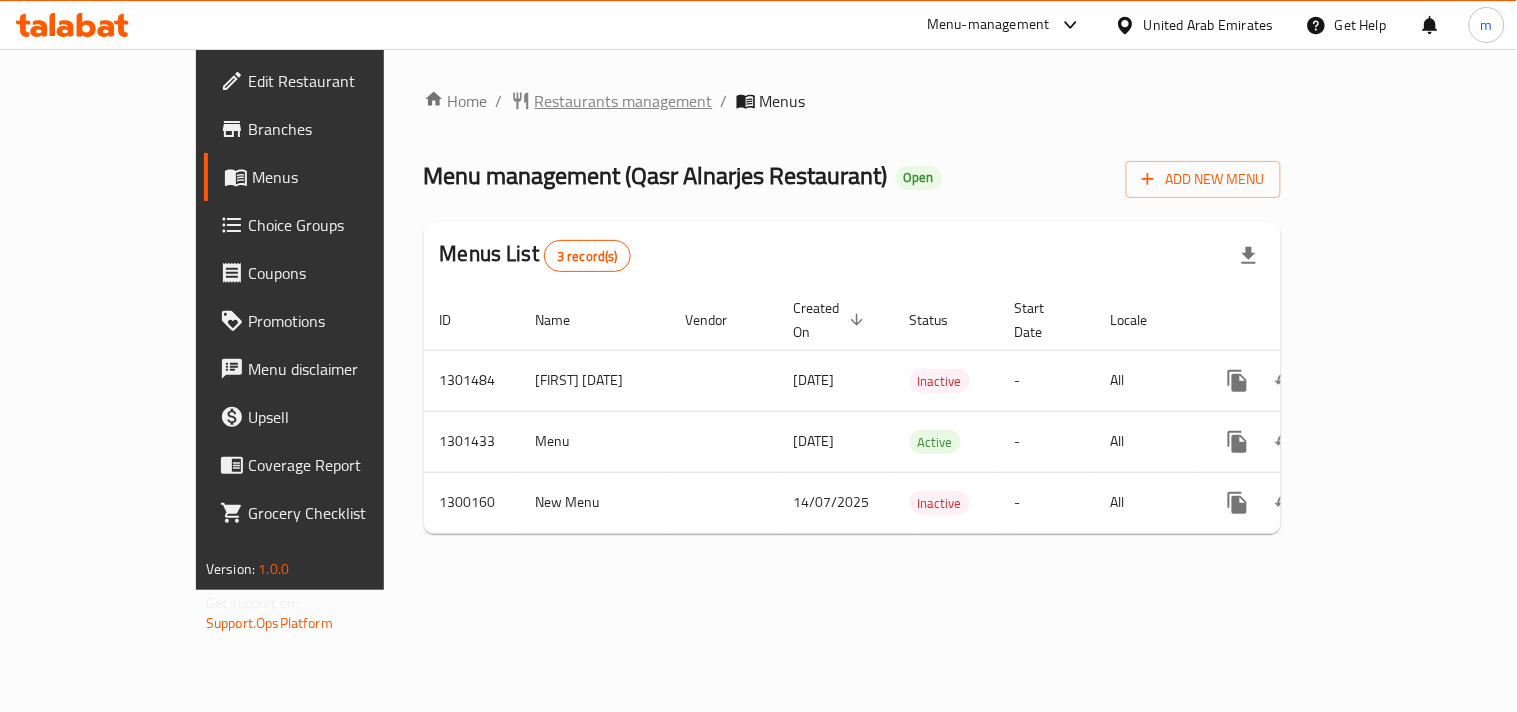 click on "Restaurants management" at bounding box center (624, 101) 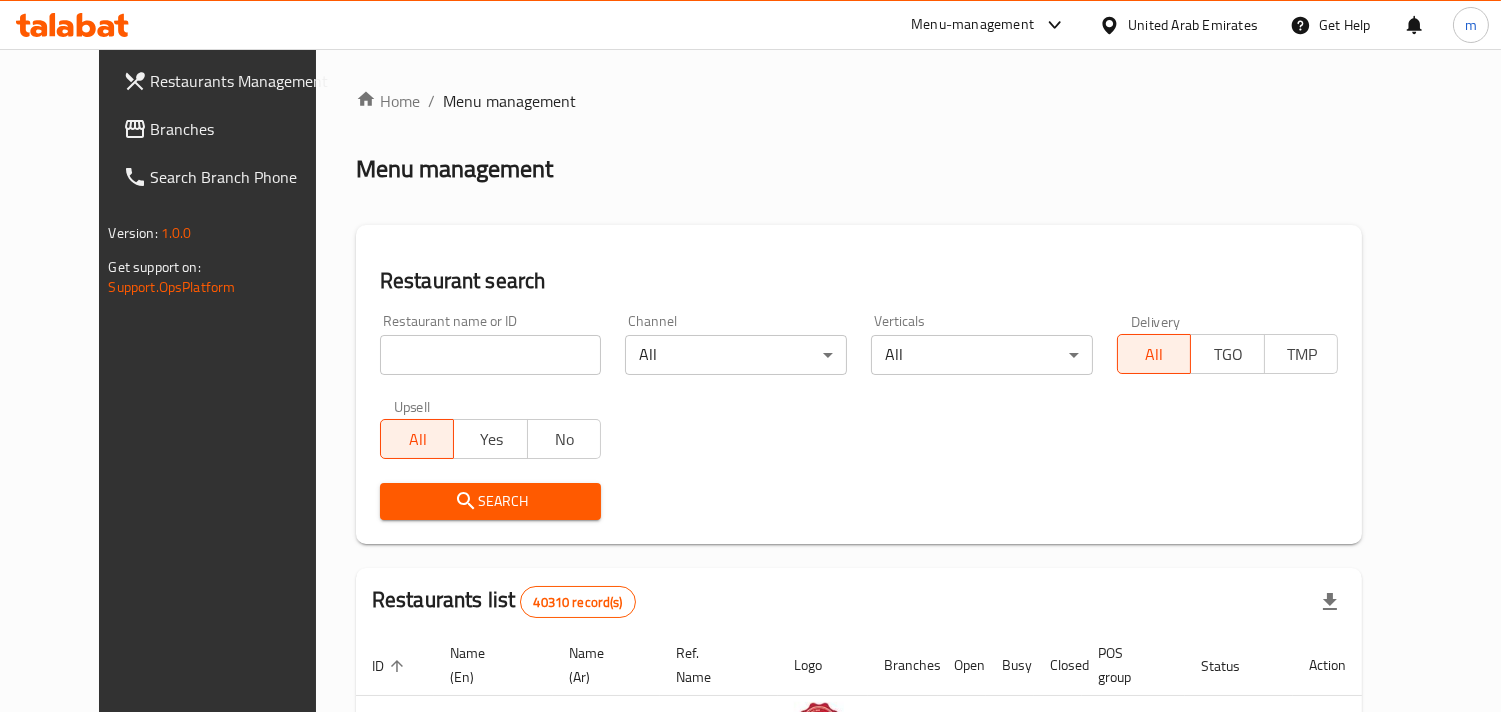 click at bounding box center (491, 355) 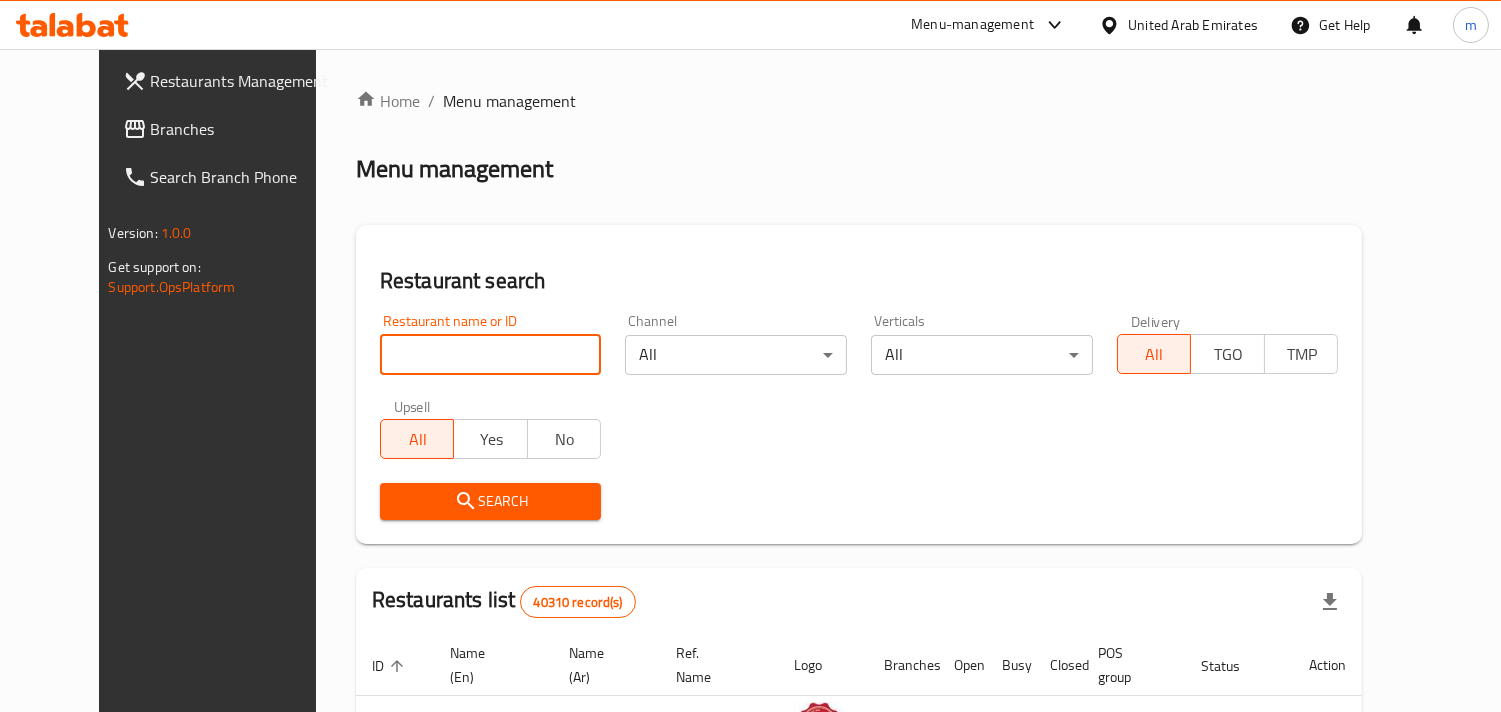 paste on "701546" 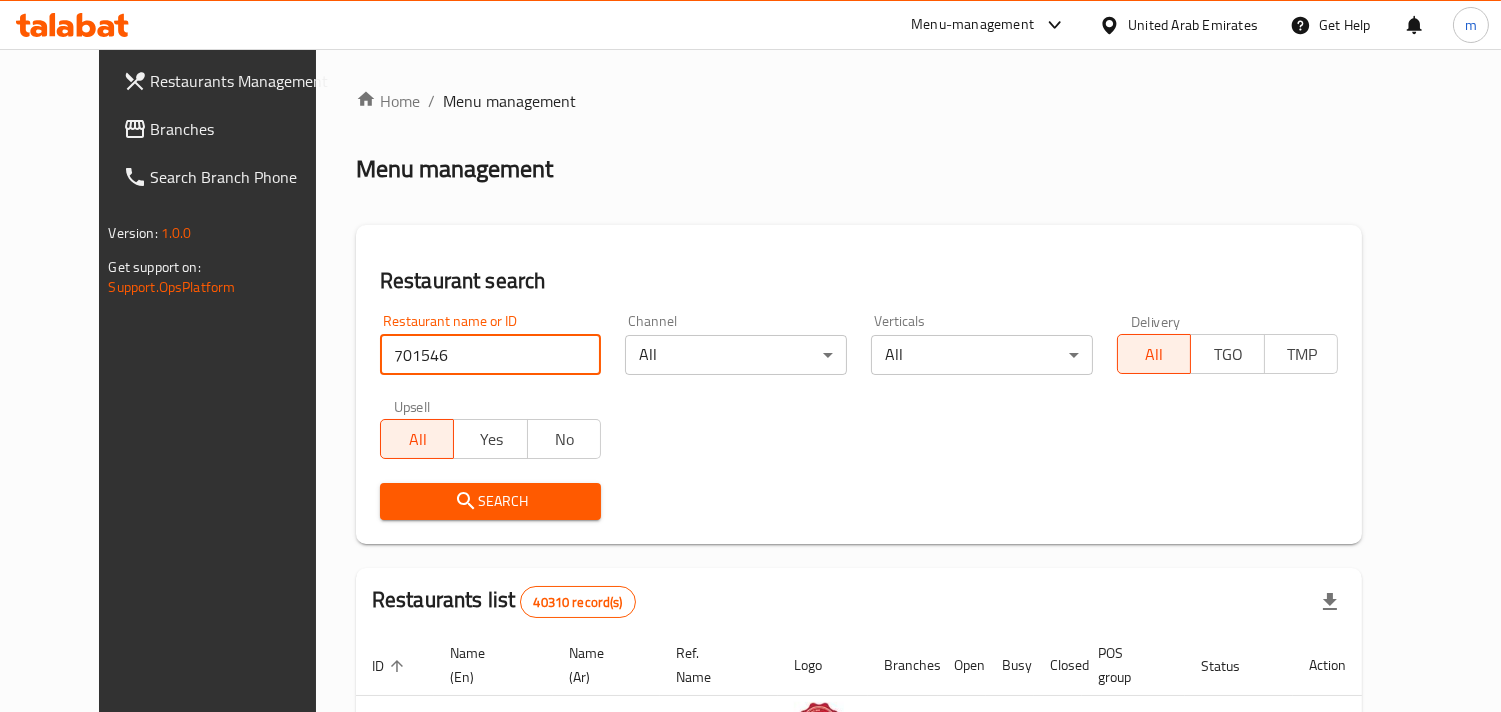 type on "701546" 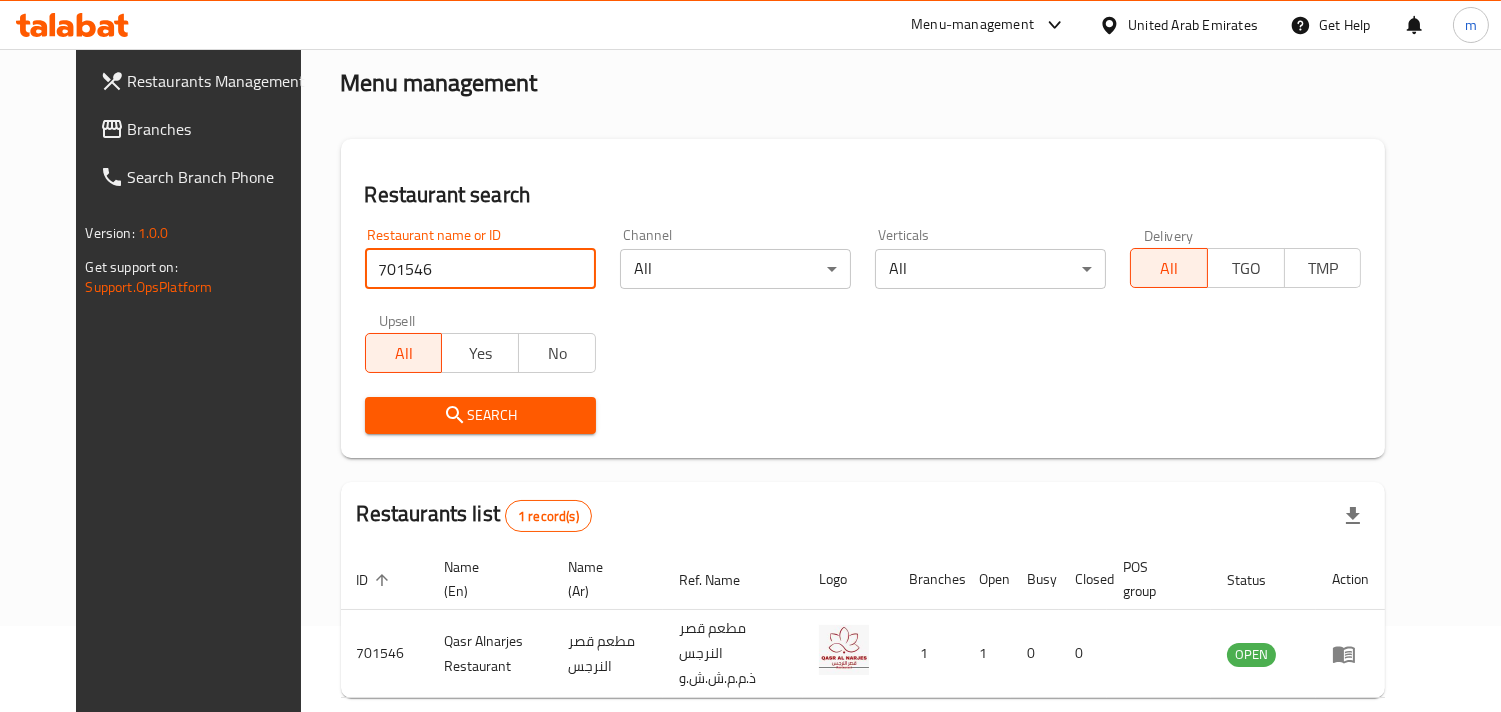 scroll, scrollTop: 163, scrollLeft: 0, axis: vertical 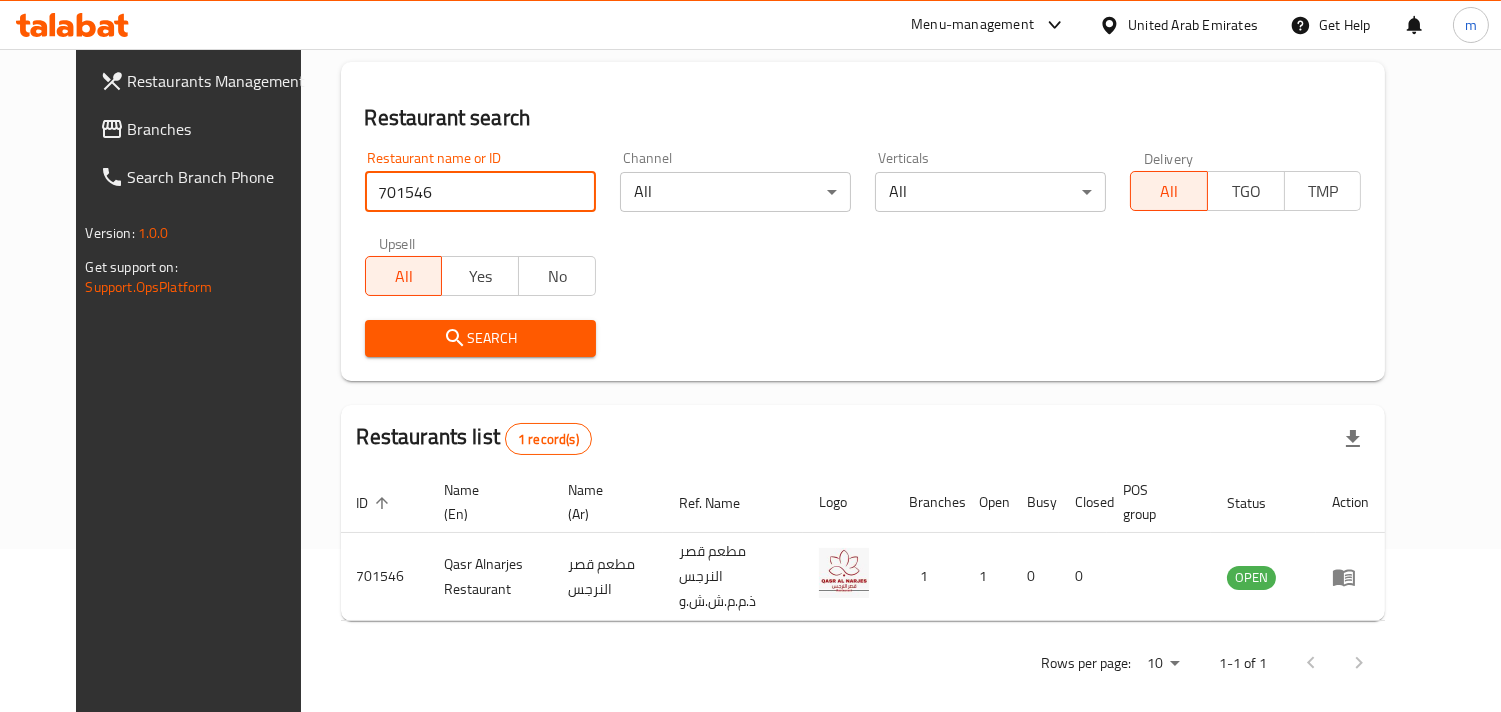 click on "Branches" at bounding box center [219, 129] 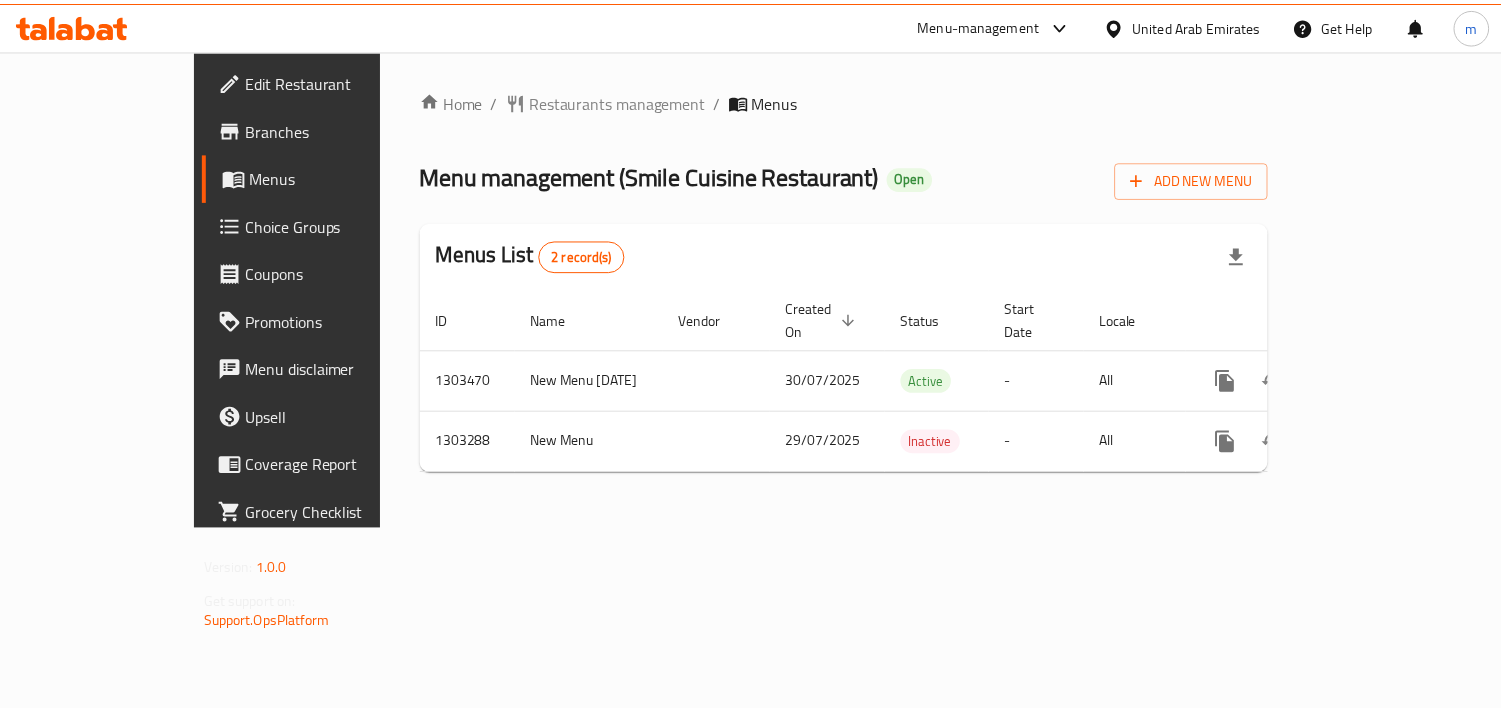 scroll, scrollTop: 0, scrollLeft: 0, axis: both 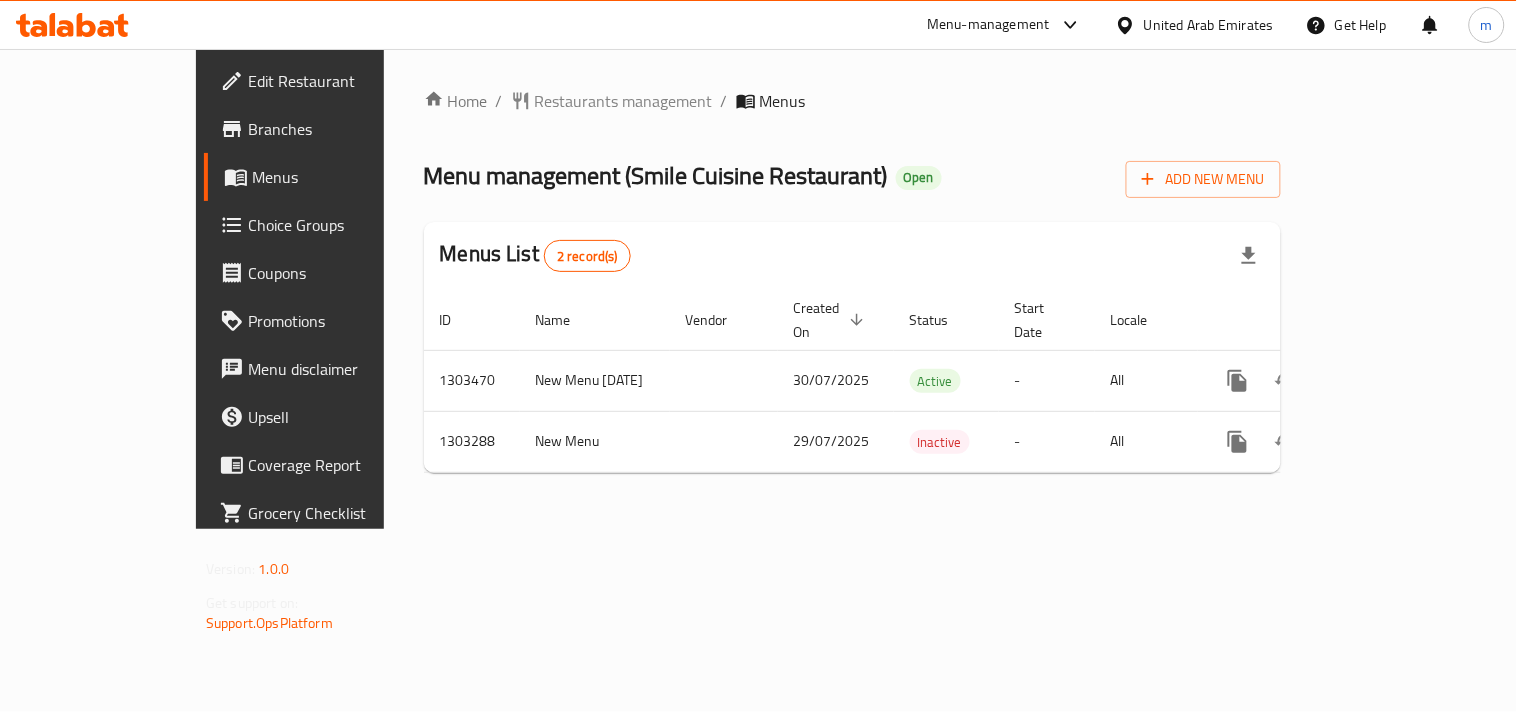 click on "Restaurants management" at bounding box center (624, 101) 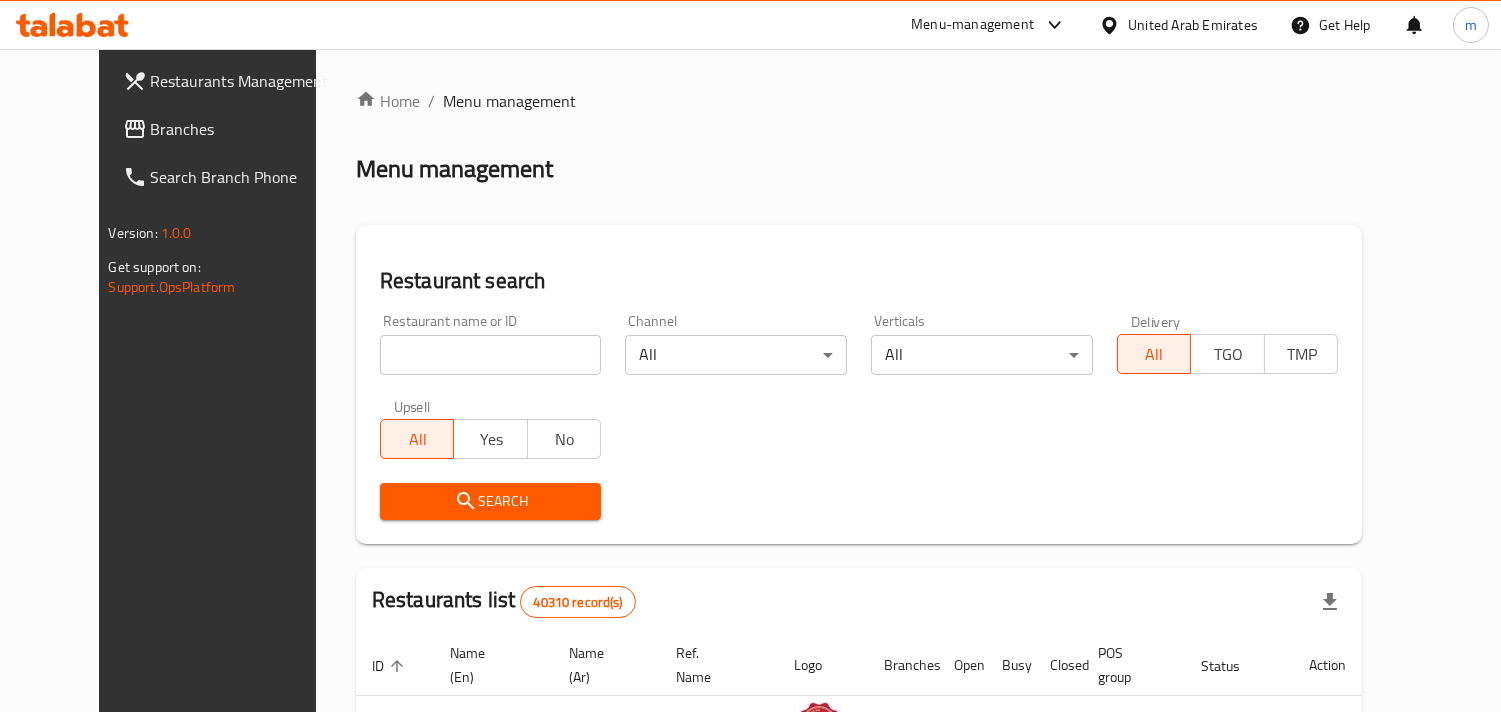 click at bounding box center [491, 355] 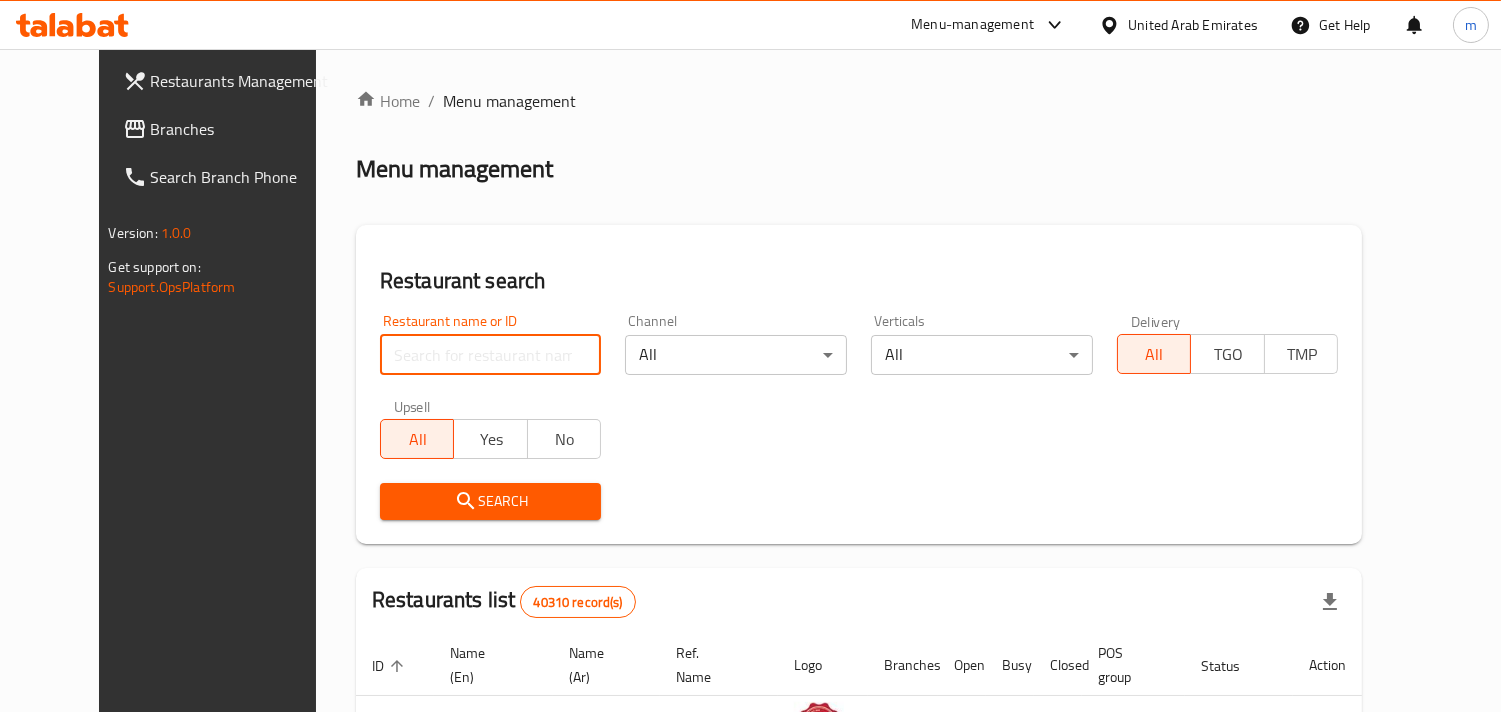 paste on "702726" 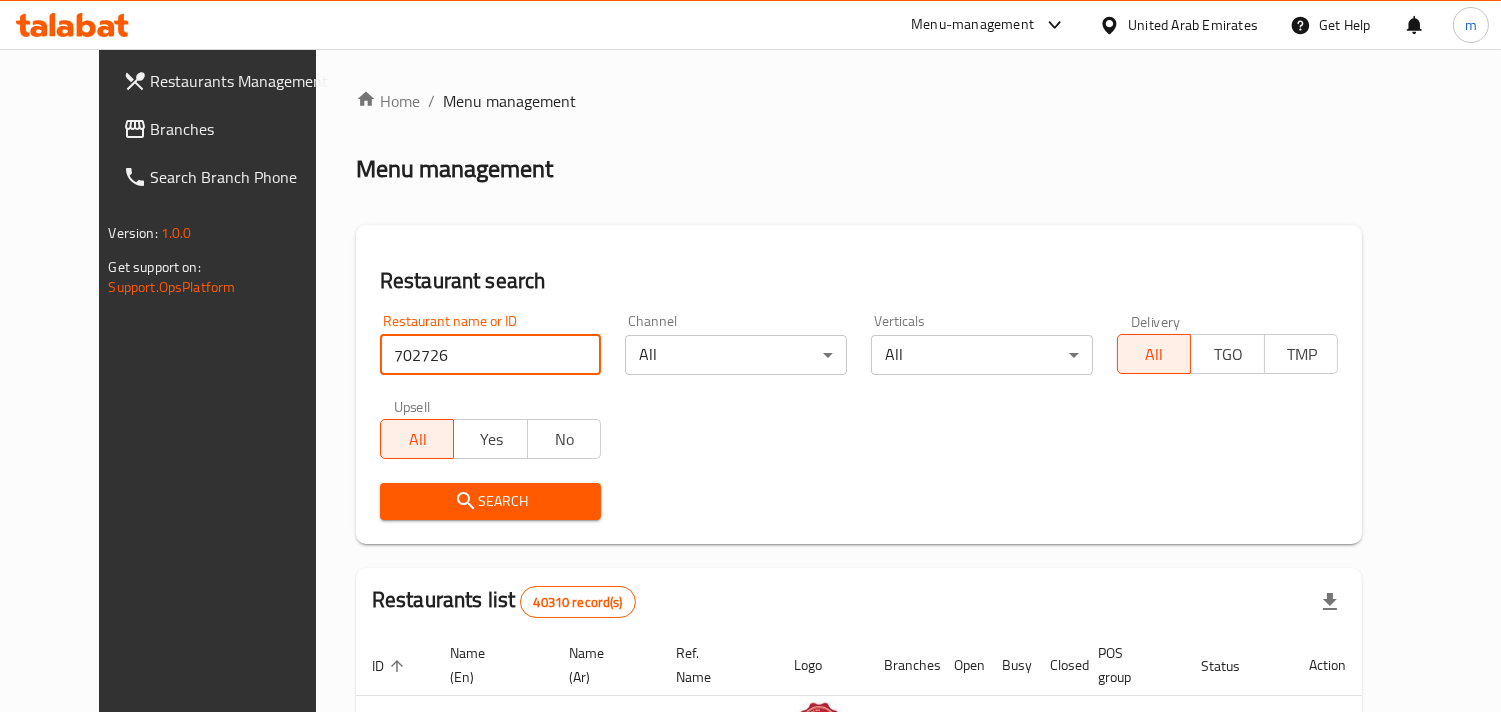 type on "702726" 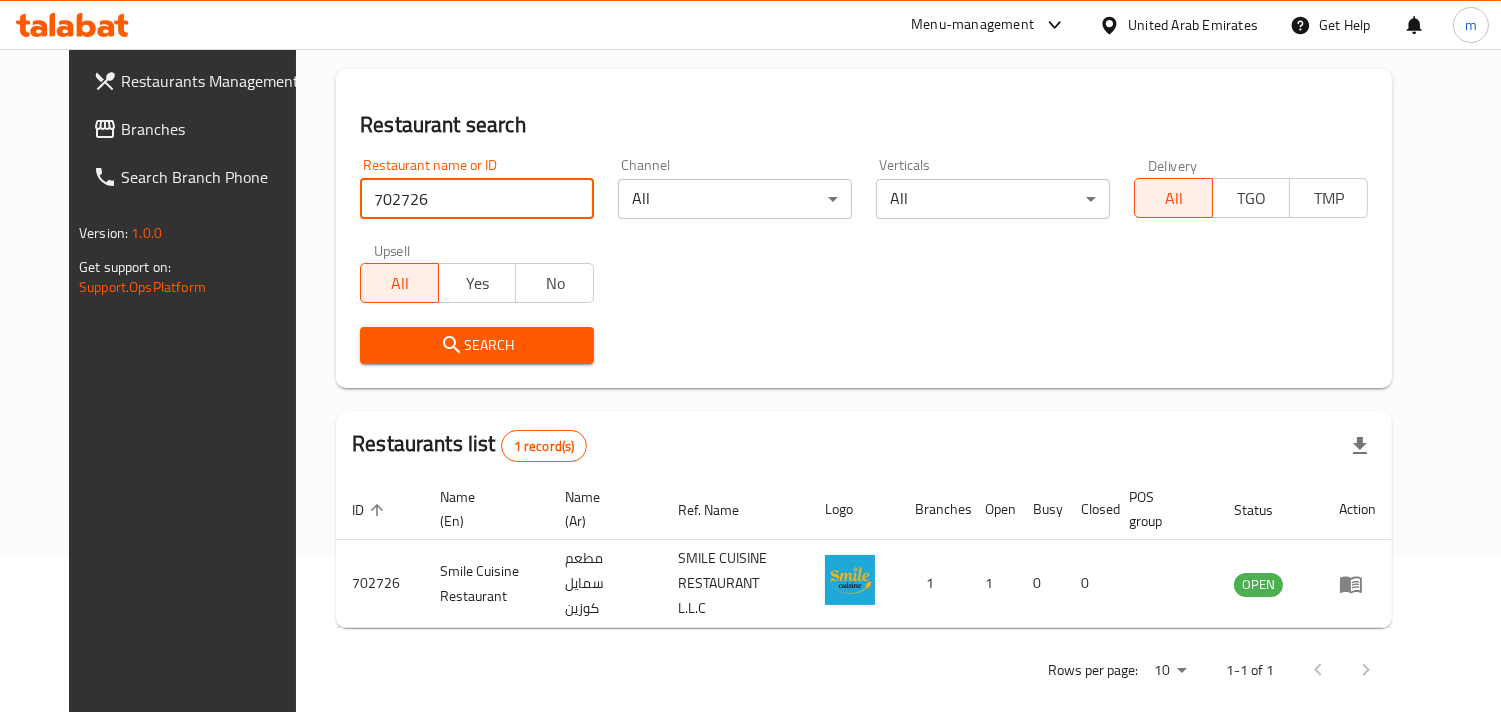 scroll, scrollTop: 163, scrollLeft: 0, axis: vertical 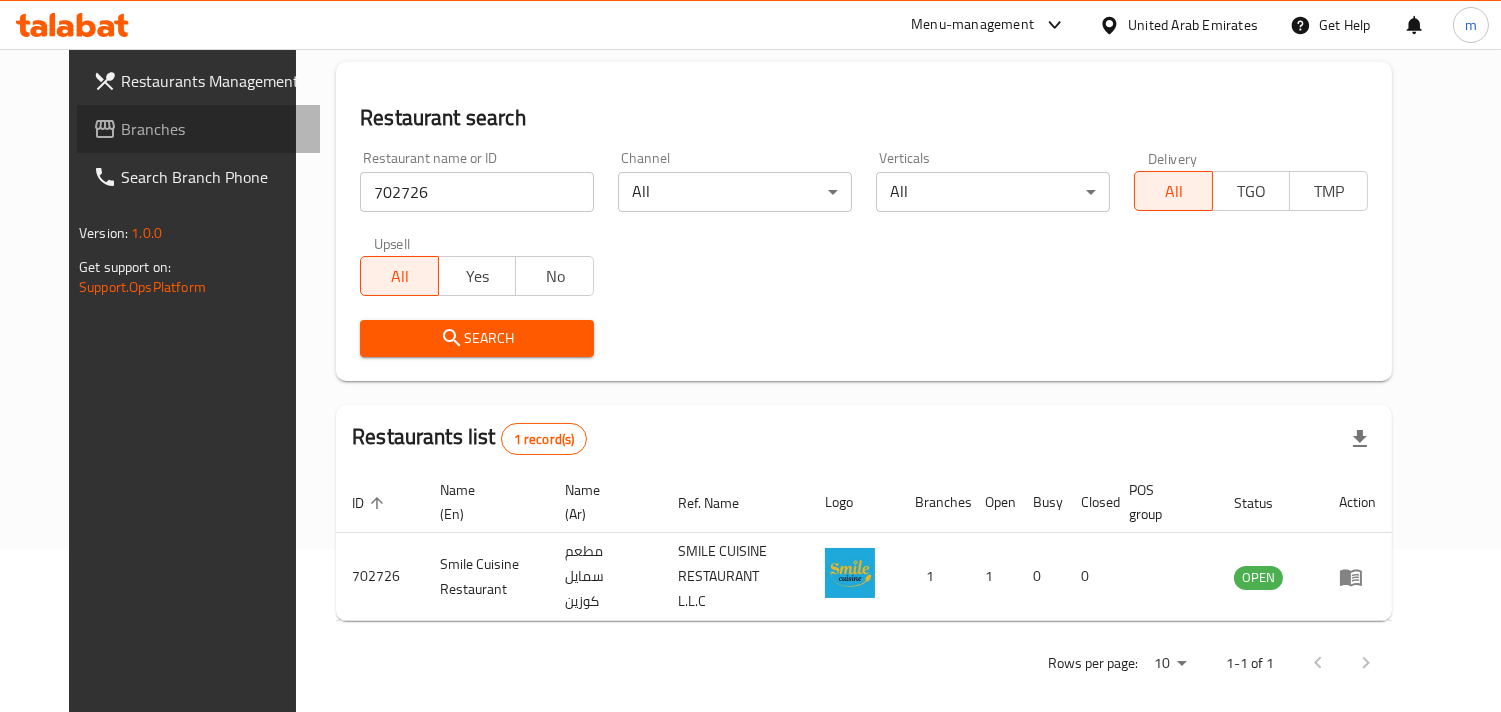 click on "Branches" at bounding box center [212, 129] 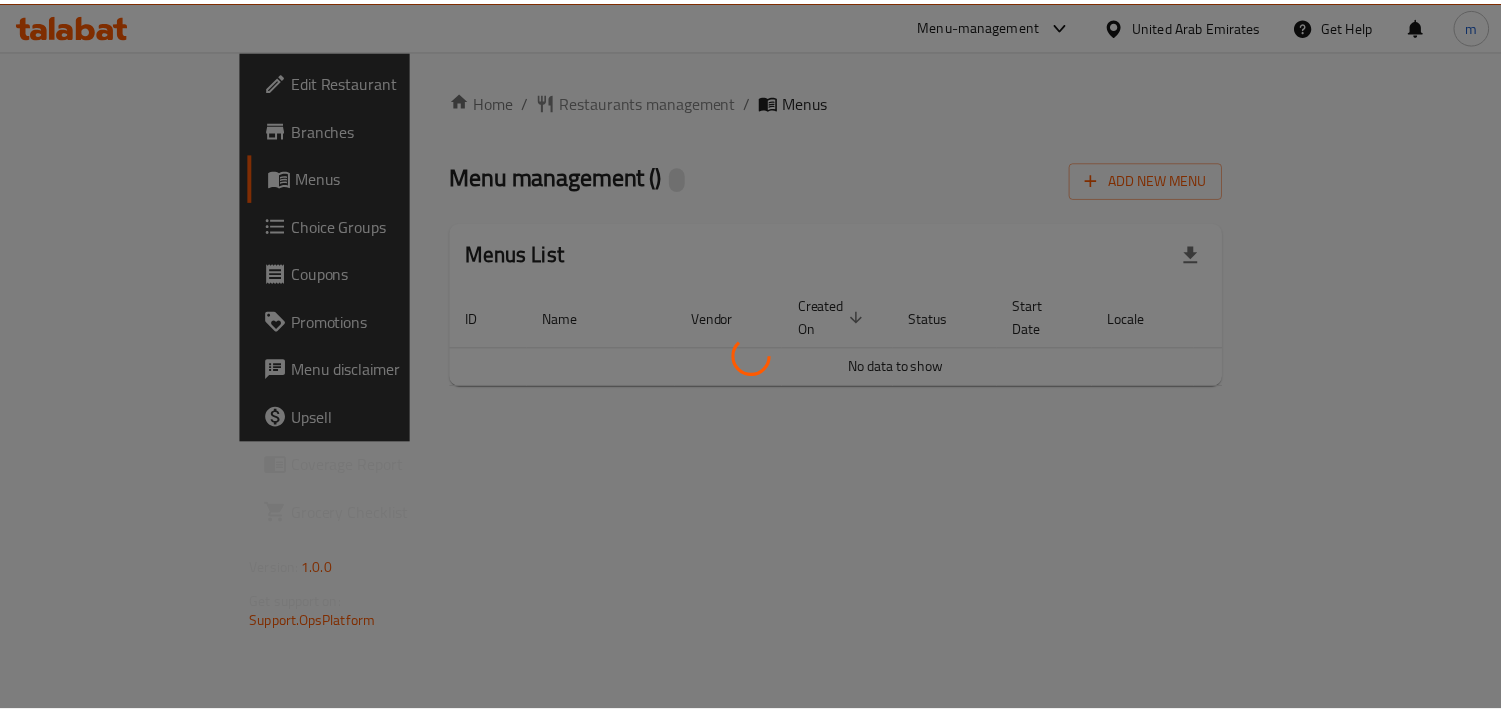 scroll, scrollTop: 0, scrollLeft: 0, axis: both 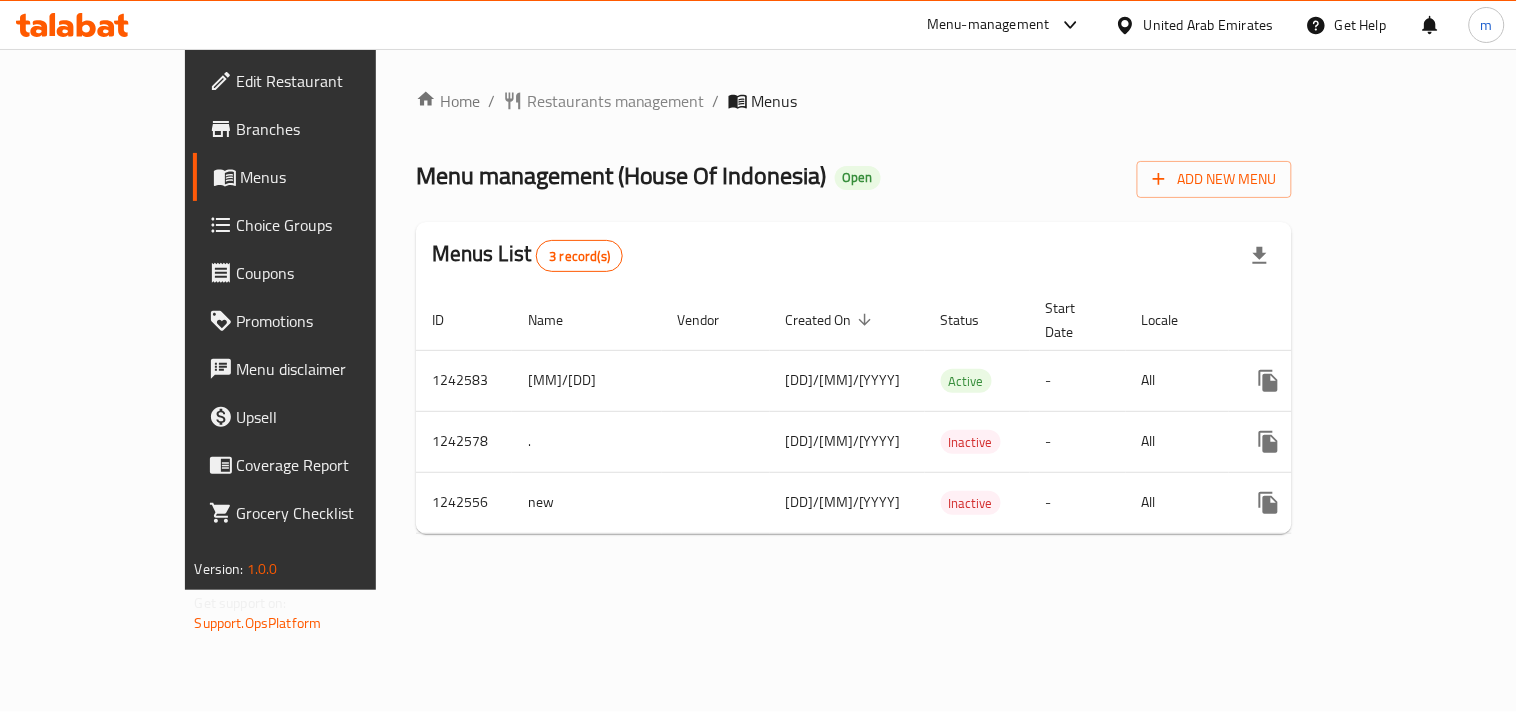 click on "Restaurants management" at bounding box center [616, 101] 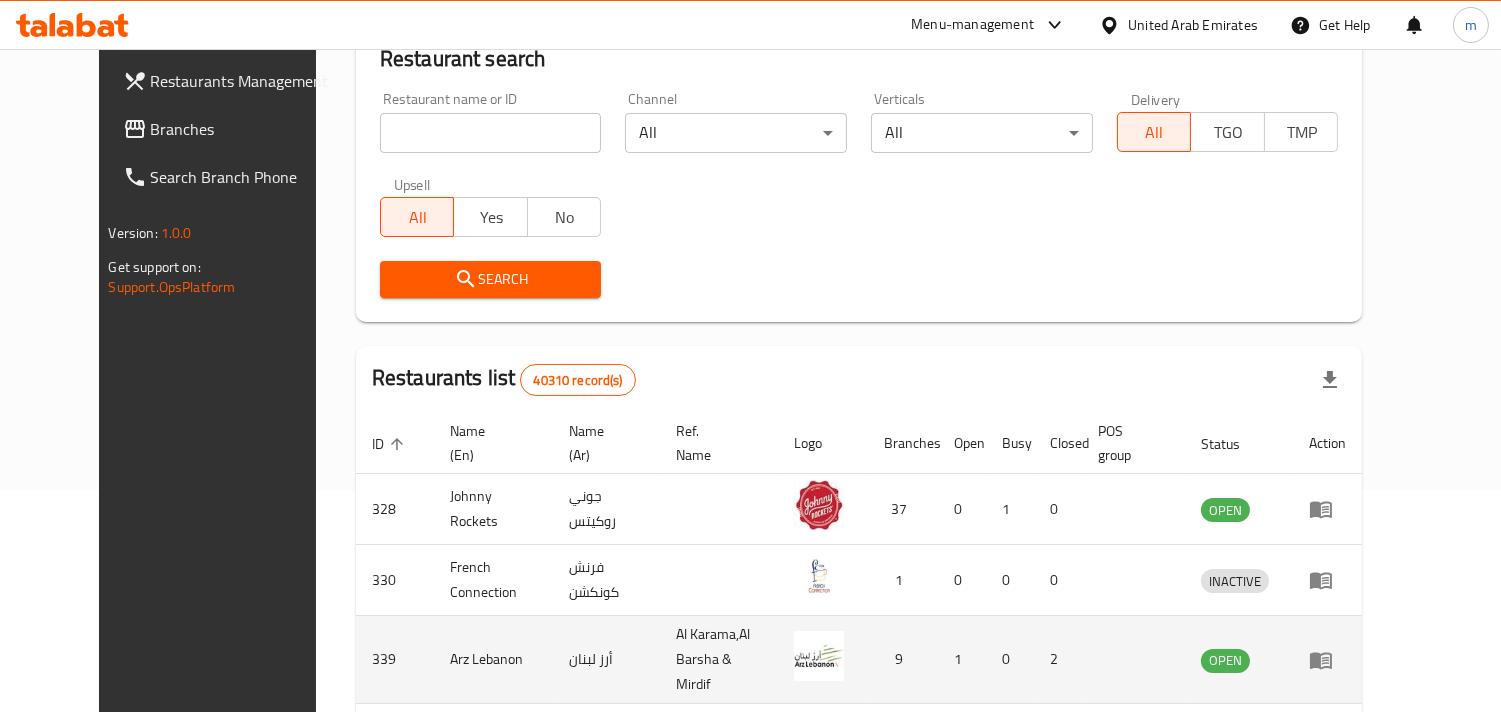 scroll, scrollTop: 111, scrollLeft: 0, axis: vertical 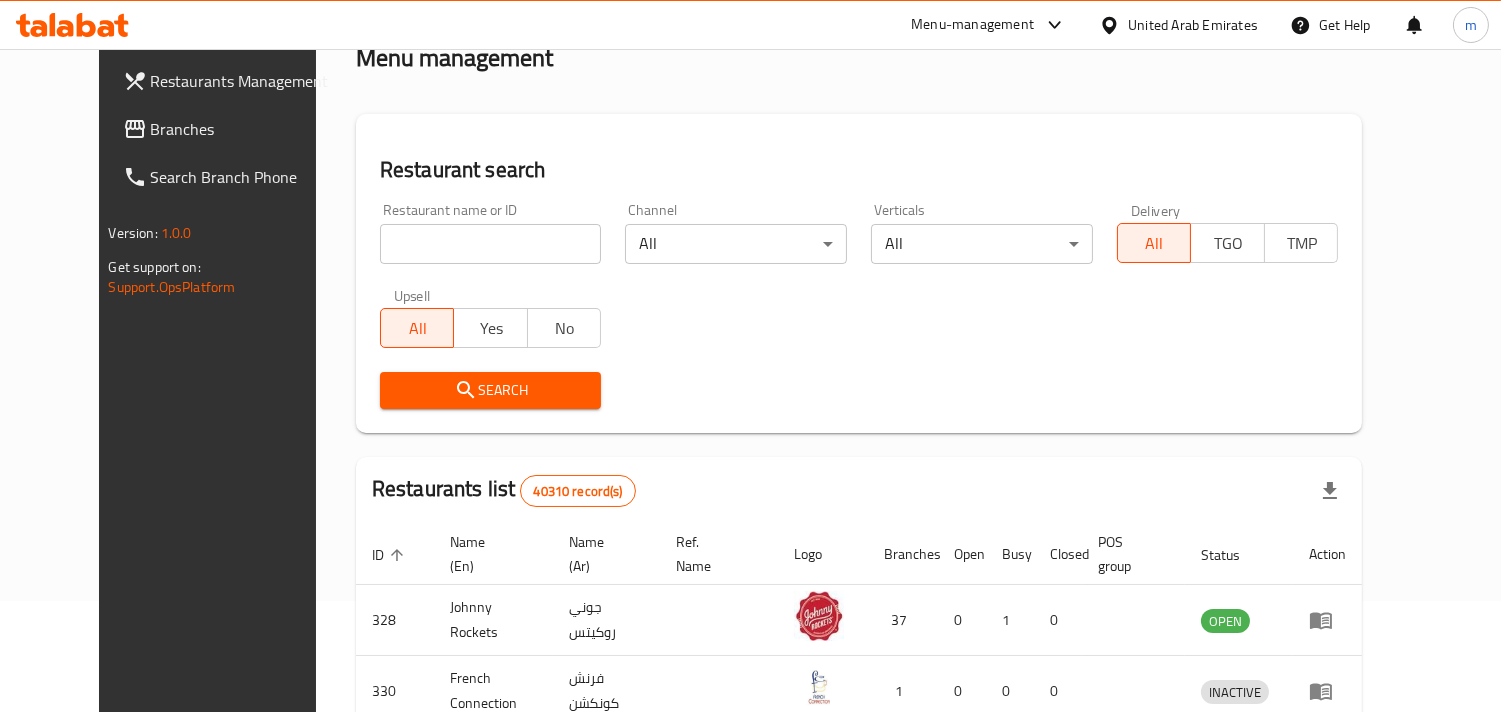 click on "Restaurant name or ID Restaurant name or ID" at bounding box center (491, 233) 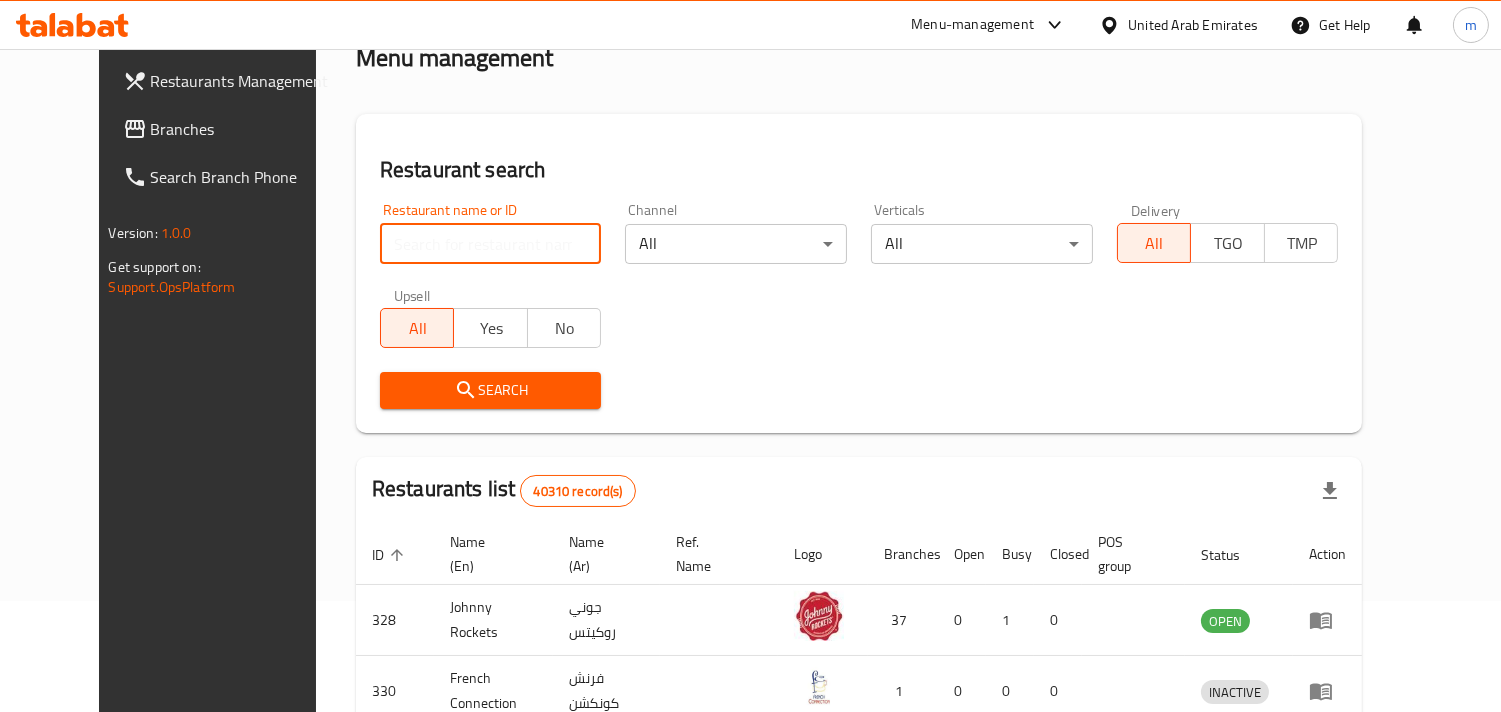 paste on "681177" 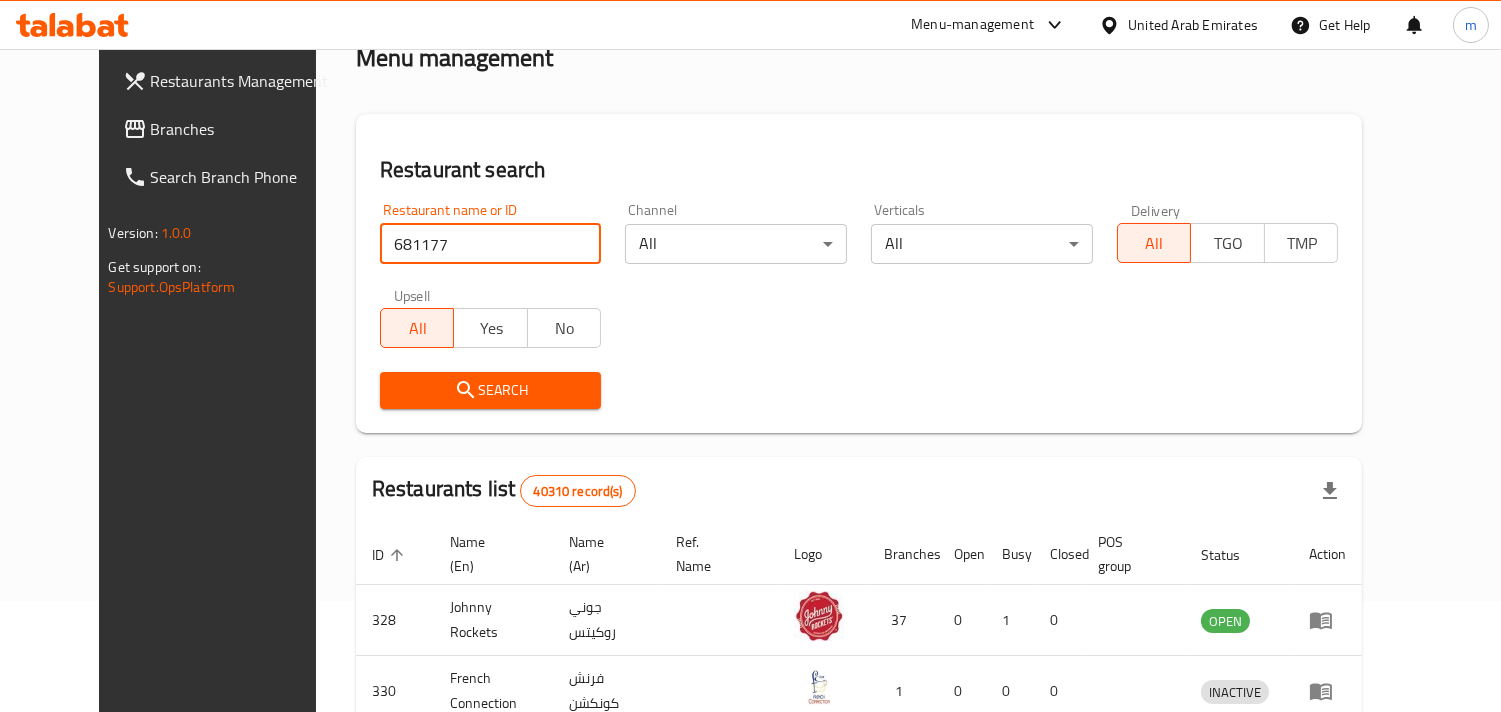 type on "681177" 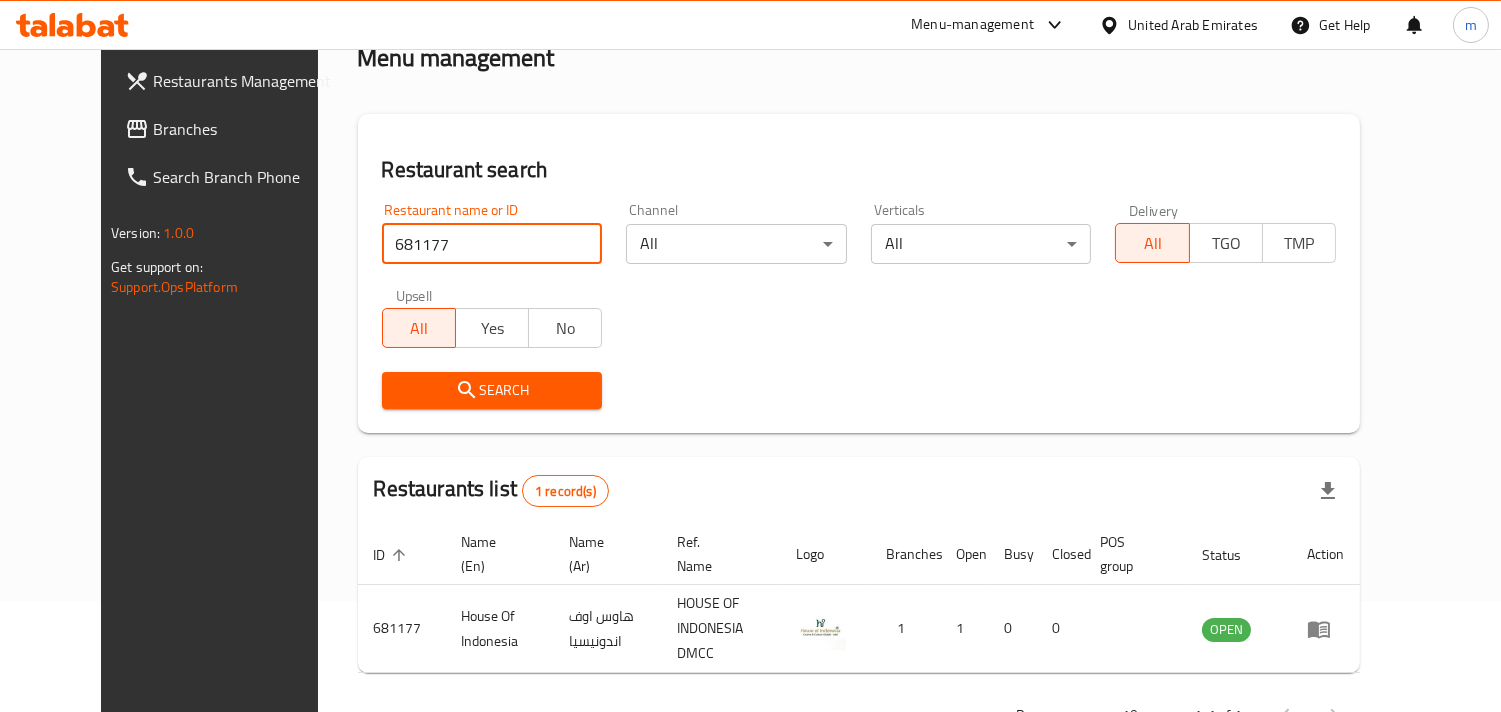 scroll, scrollTop: 163, scrollLeft: 0, axis: vertical 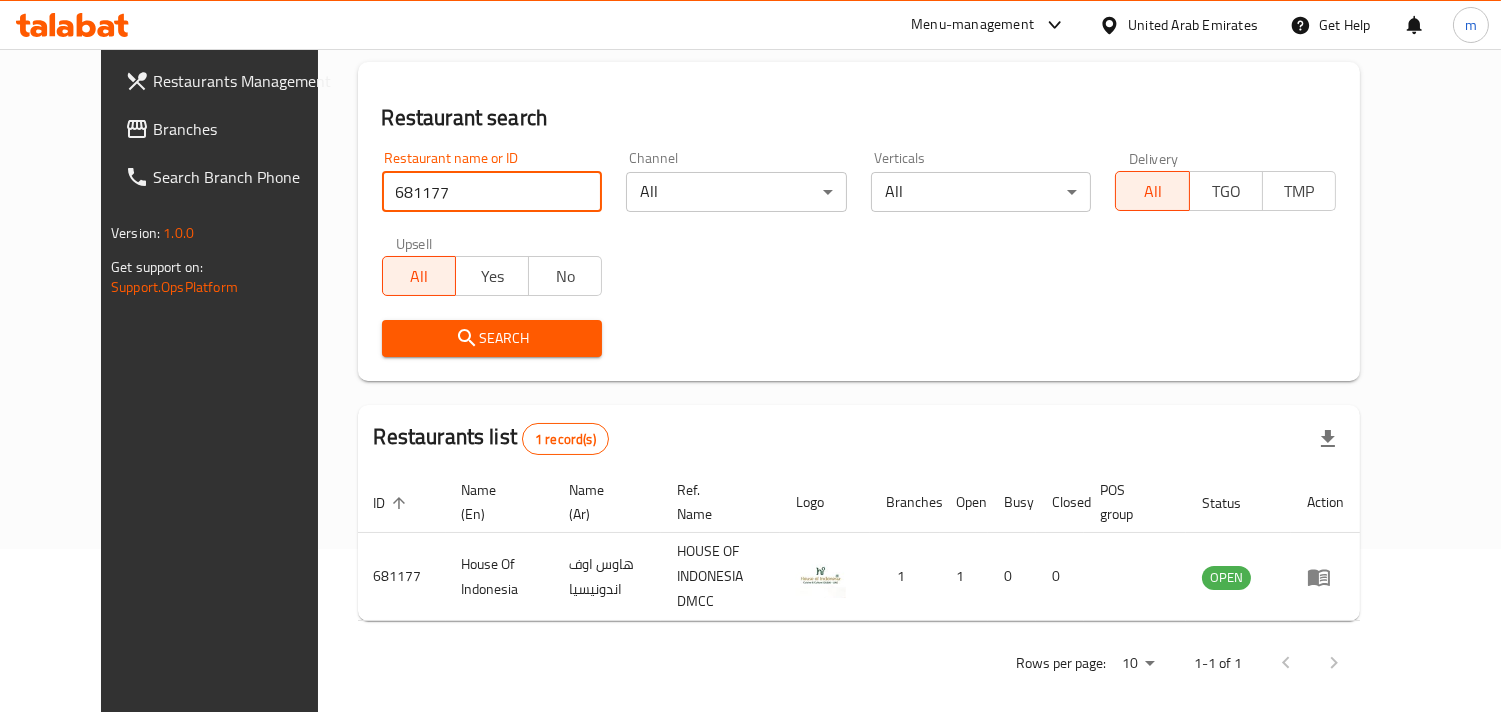 click on "United Arab Emirates" at bounding box center (1193, 25) 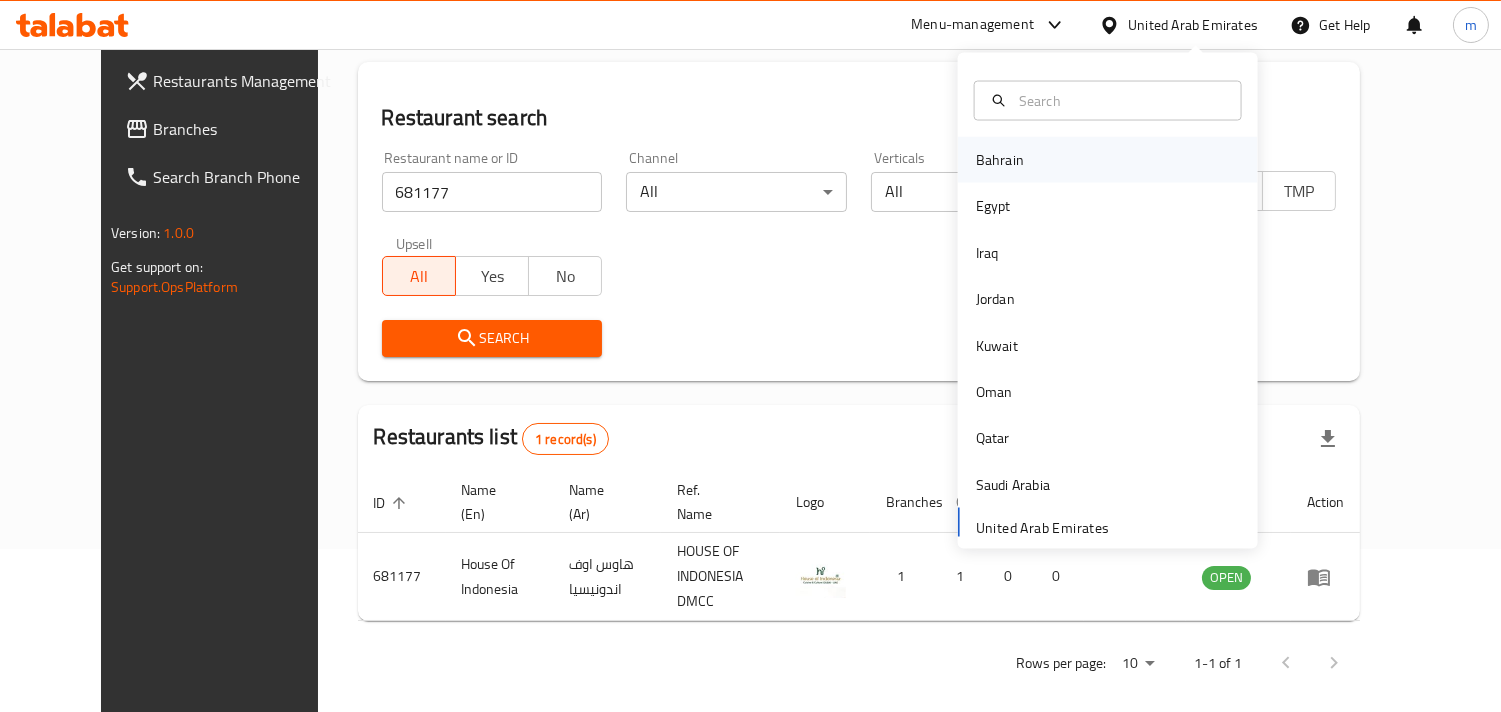 click on "Bahrain" at bounding box center [1000, 160] 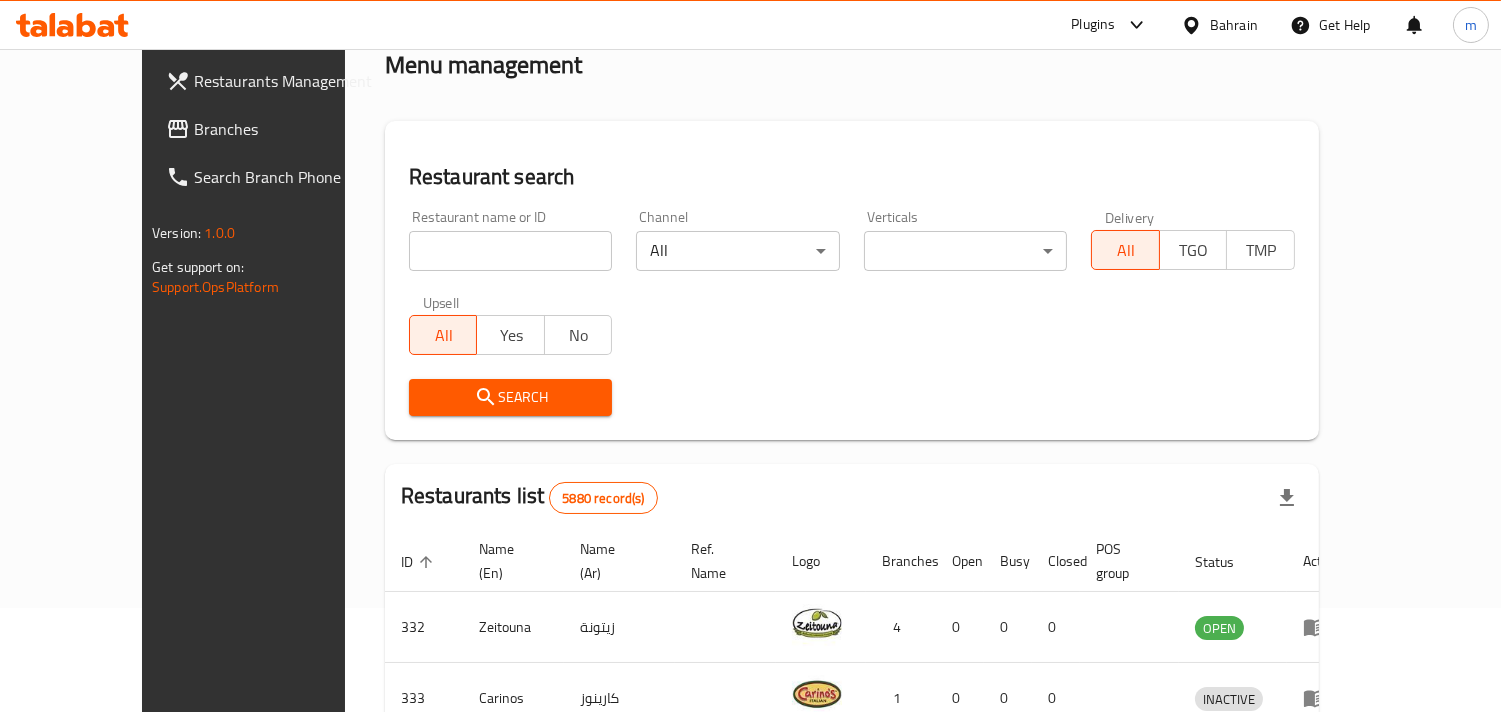 scroll, scrollTop: 163, scrollLeft: 0, axis: vertical 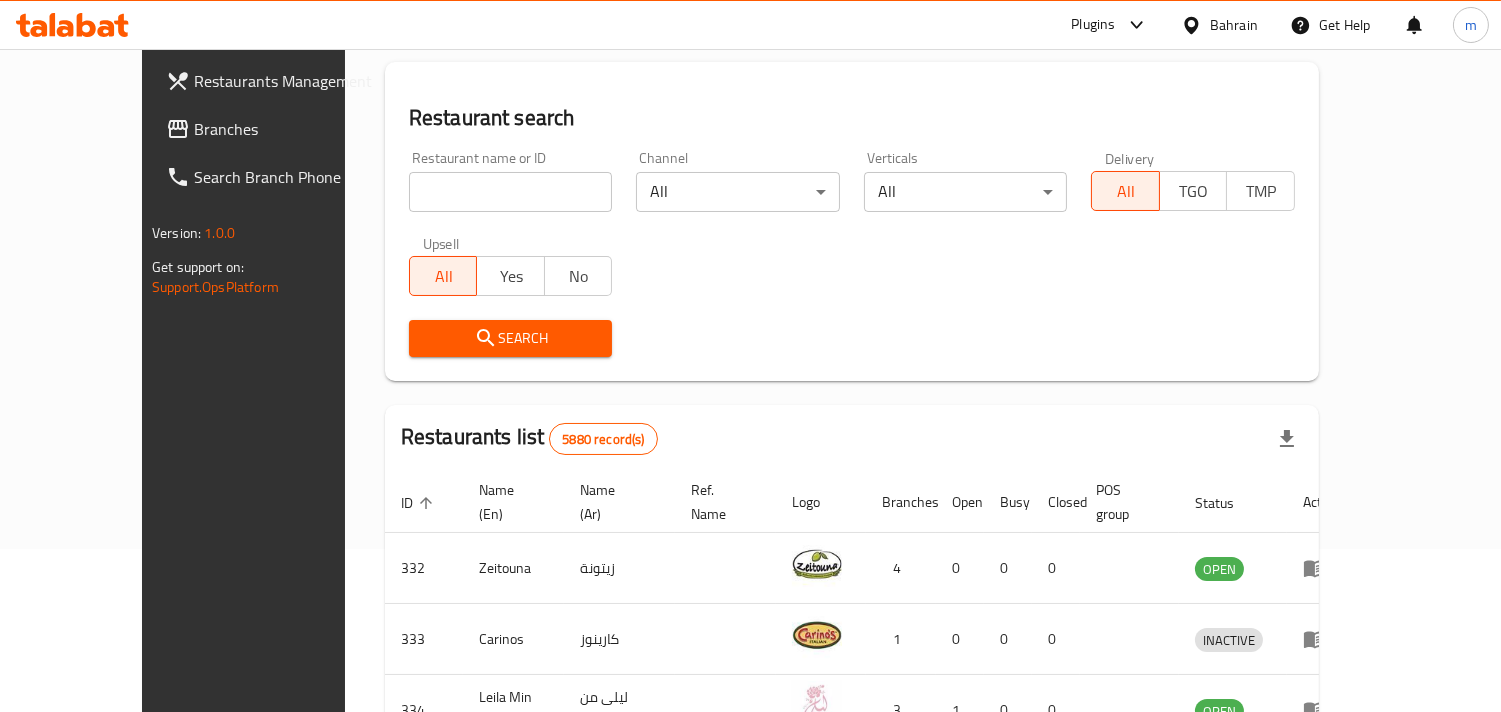 click on "Branches" at bounding box center (285, 129) 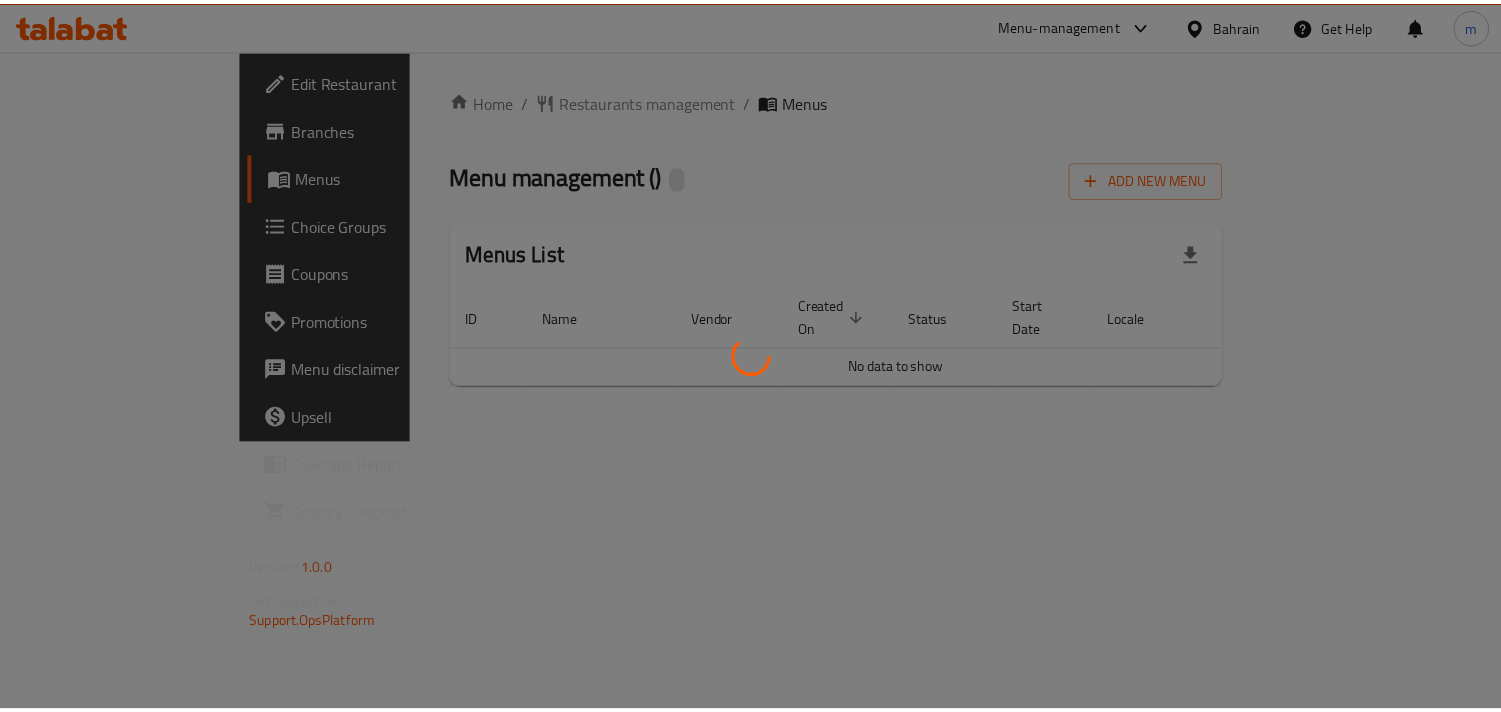 scroll, scrollTop: 0, scrollLeft: 0, axis: both 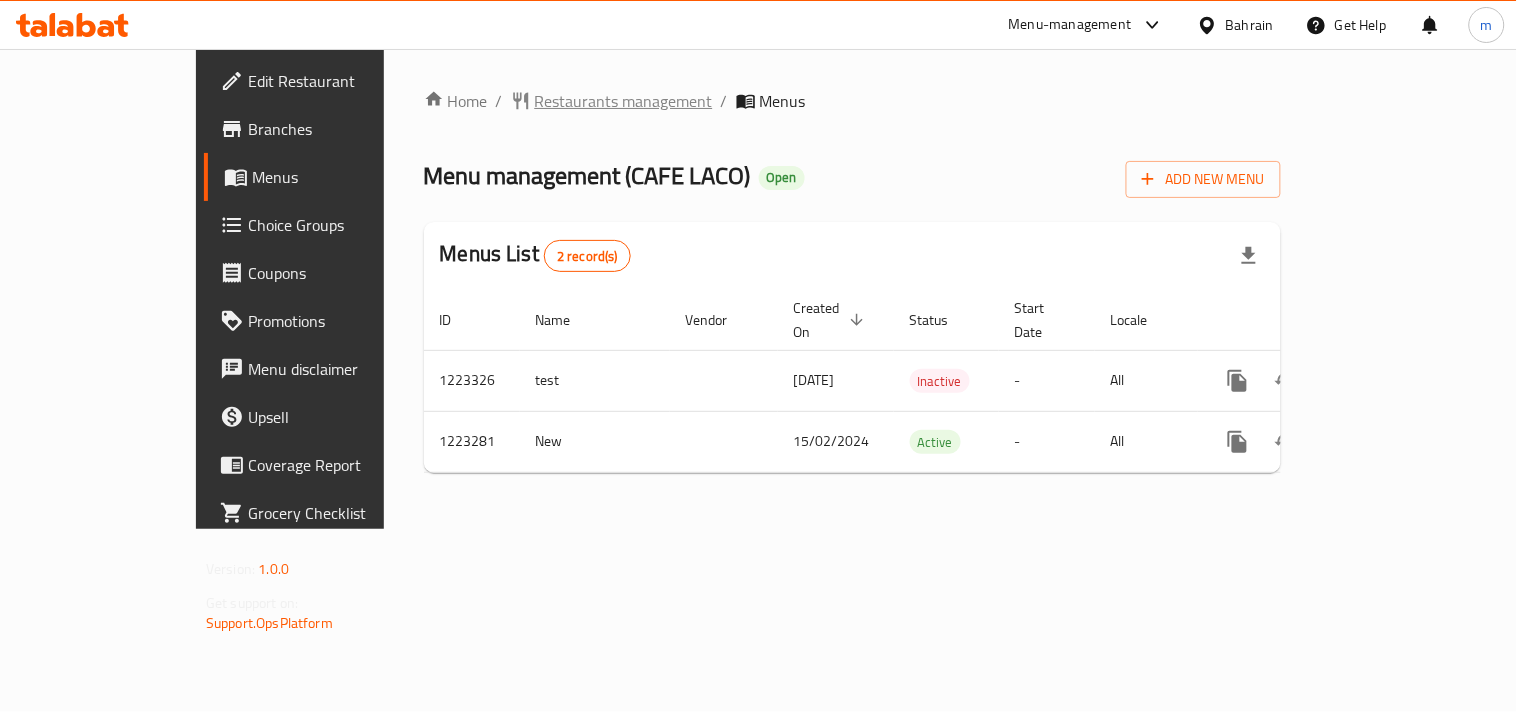 click on "Restaurants management" at bounding box center (624, 101) 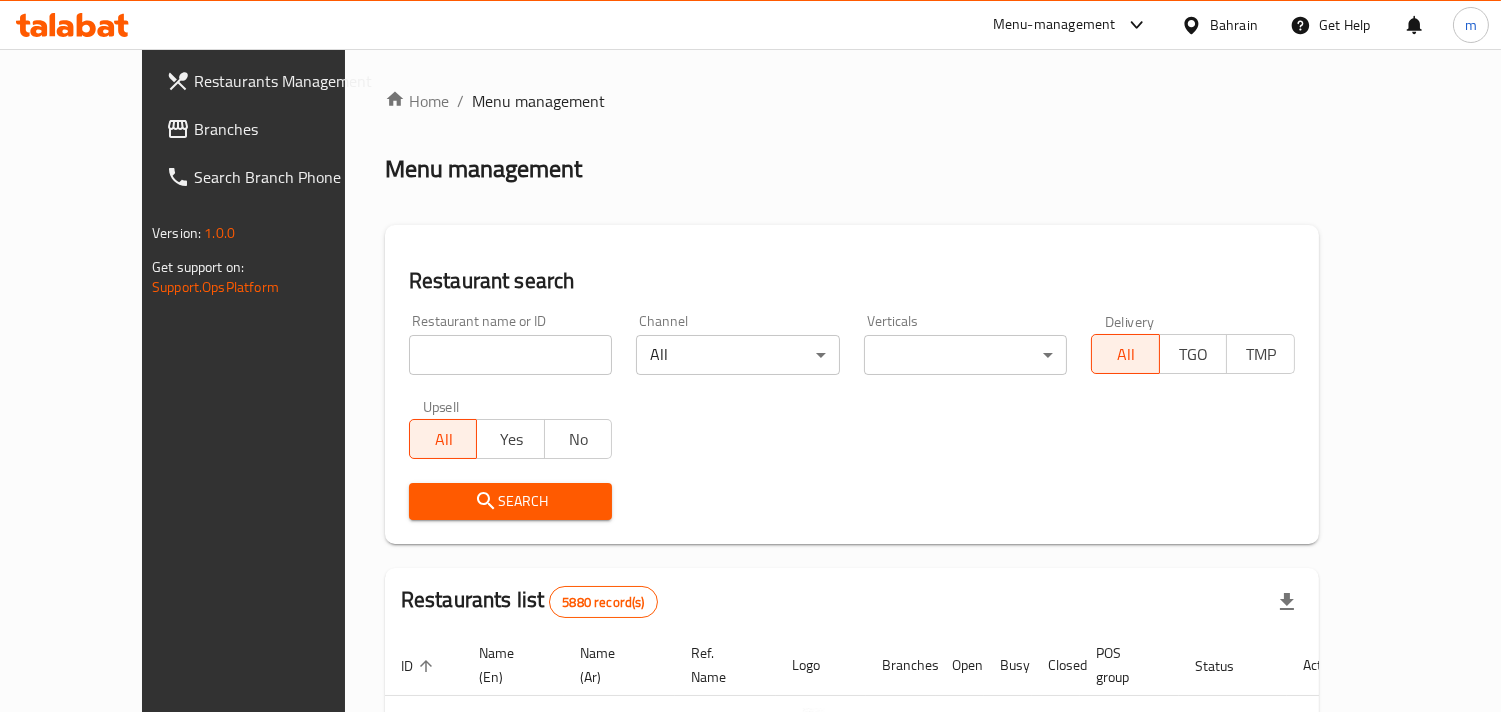 click at bounding box center (511, 355) 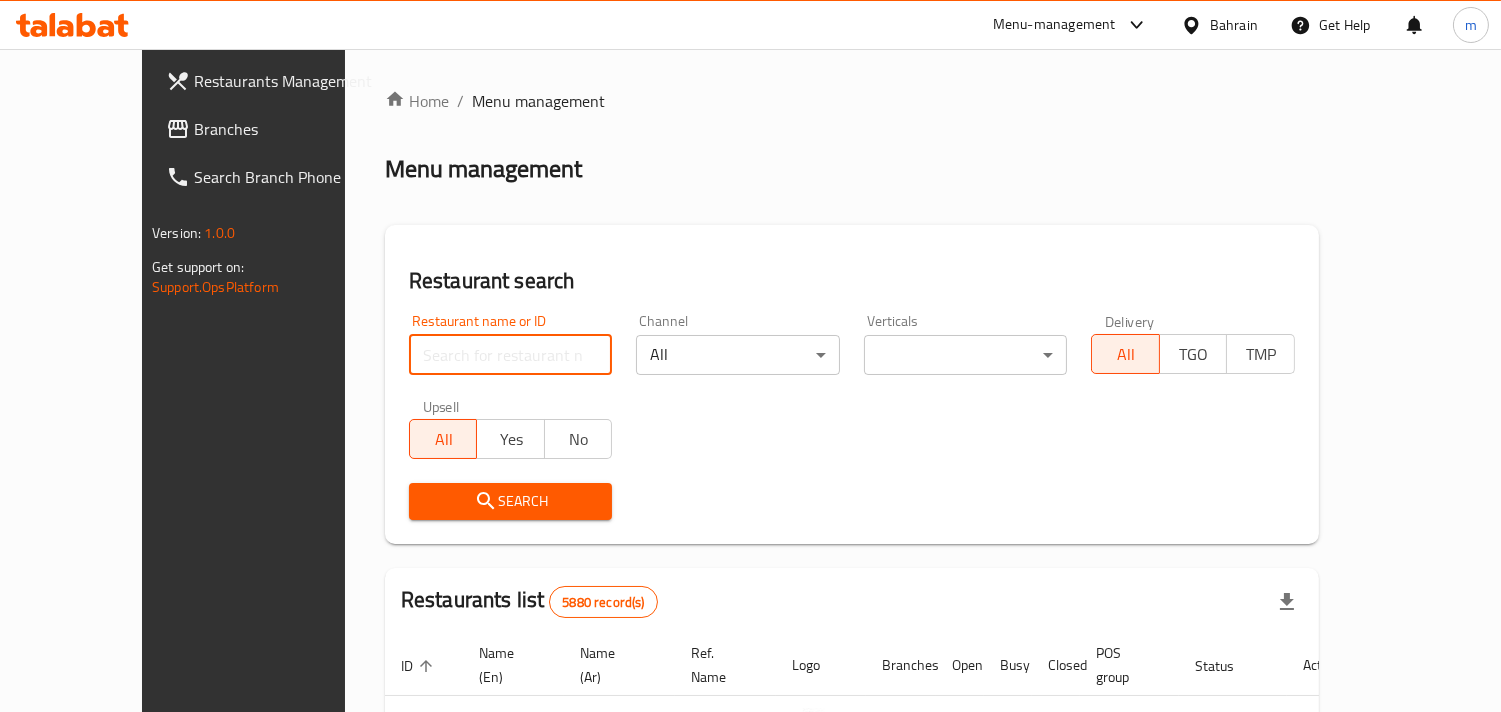 paste on "674353" 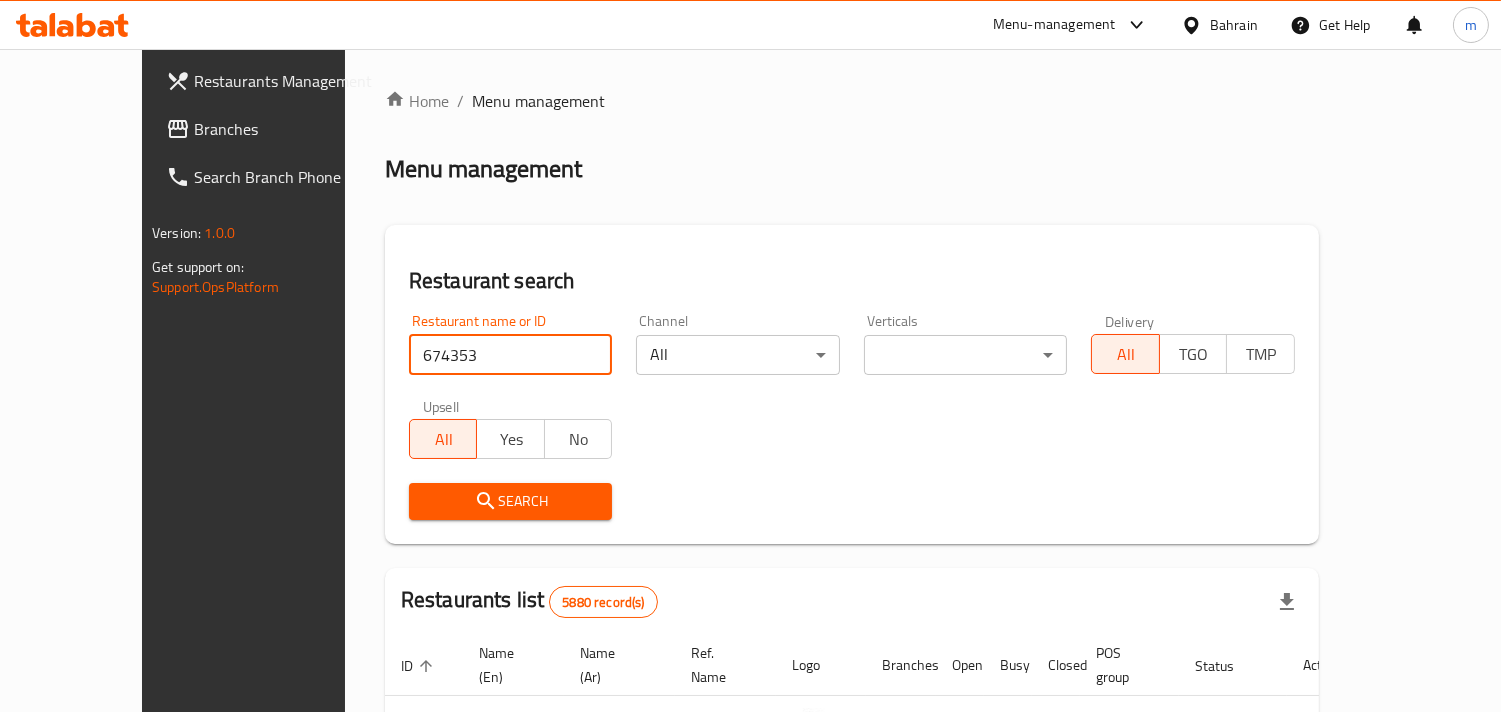 type on "674353" 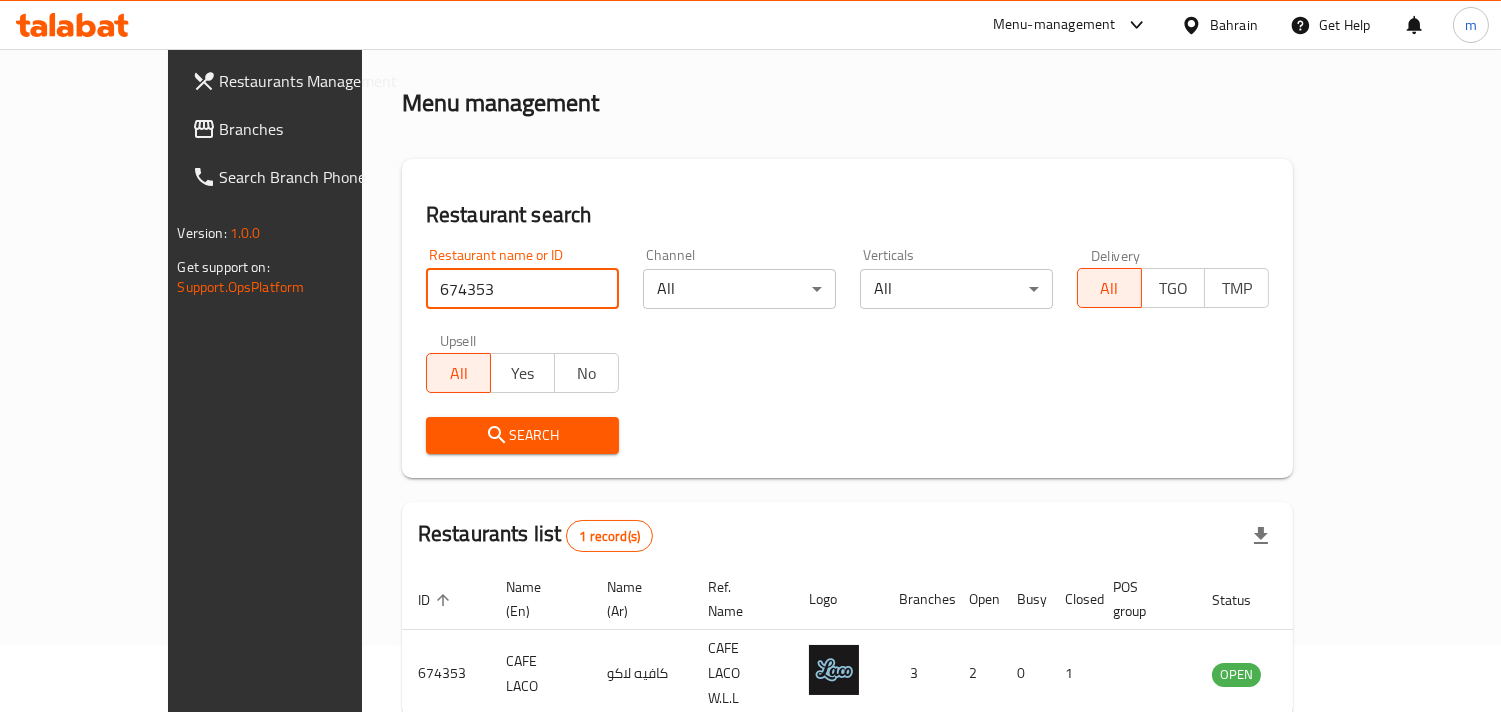 scroll, scrollTop: 141, scrollLeft: 0, axis: vertical 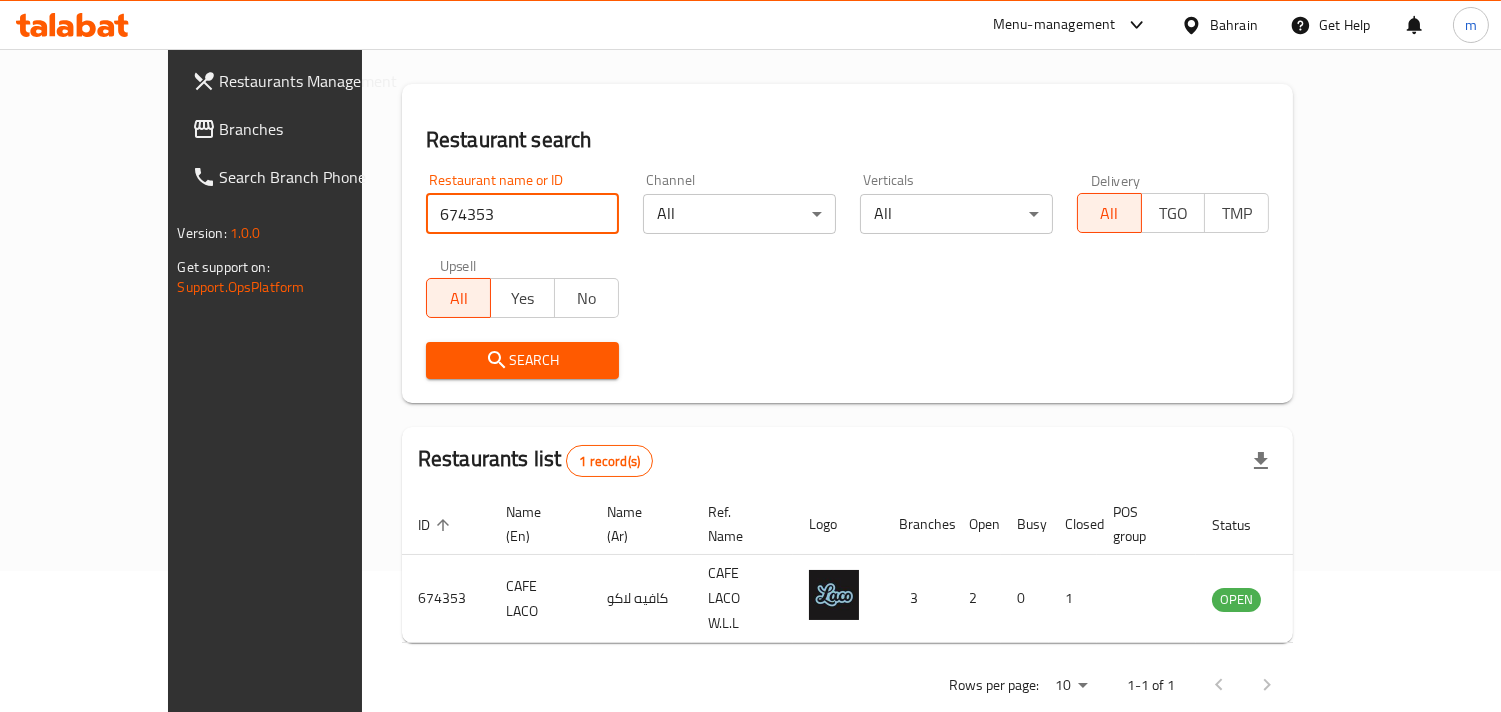 click on "Bahrain" at bounding box center [1234, 25] 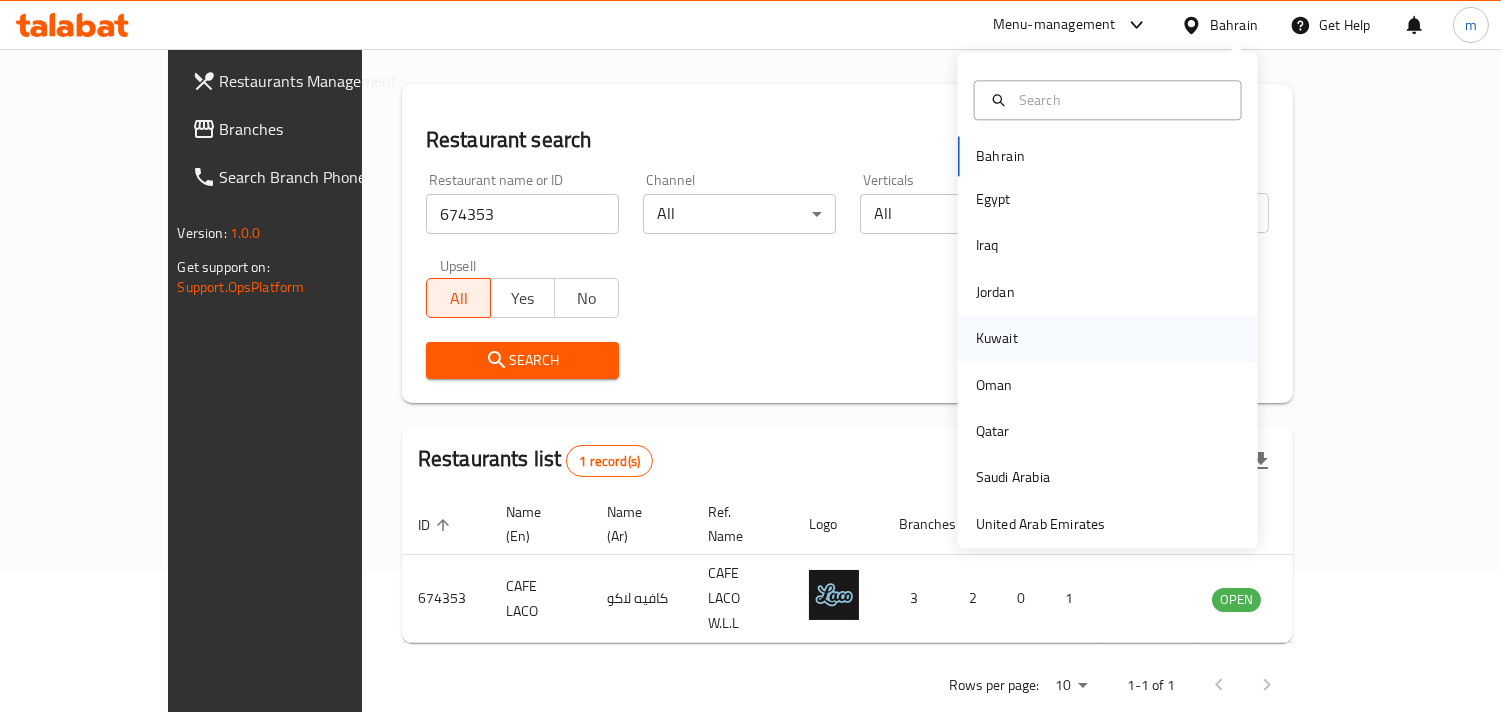 click on "Kuwait" at bounding box center [997, 339] 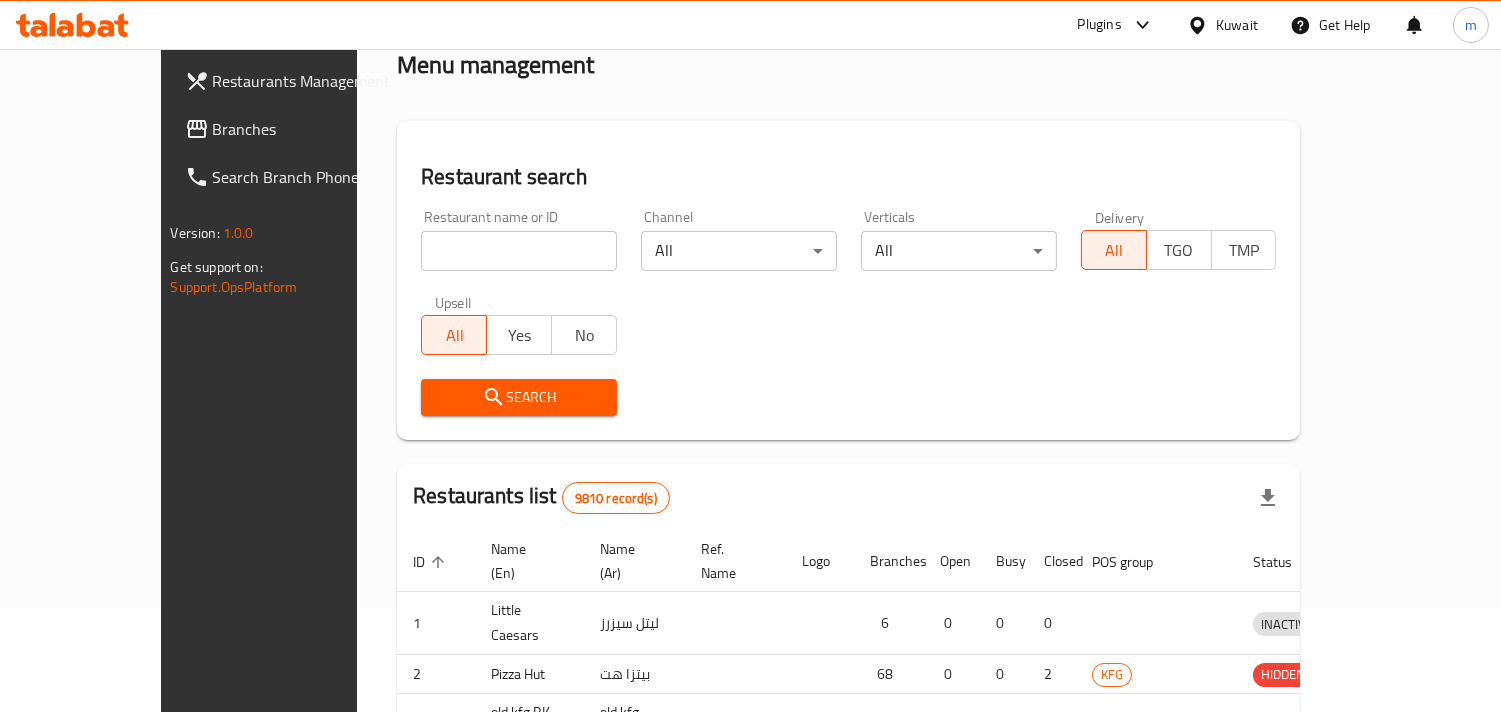 scroll, scrollTop: 141, scrollLeft: 0, axis: vertical 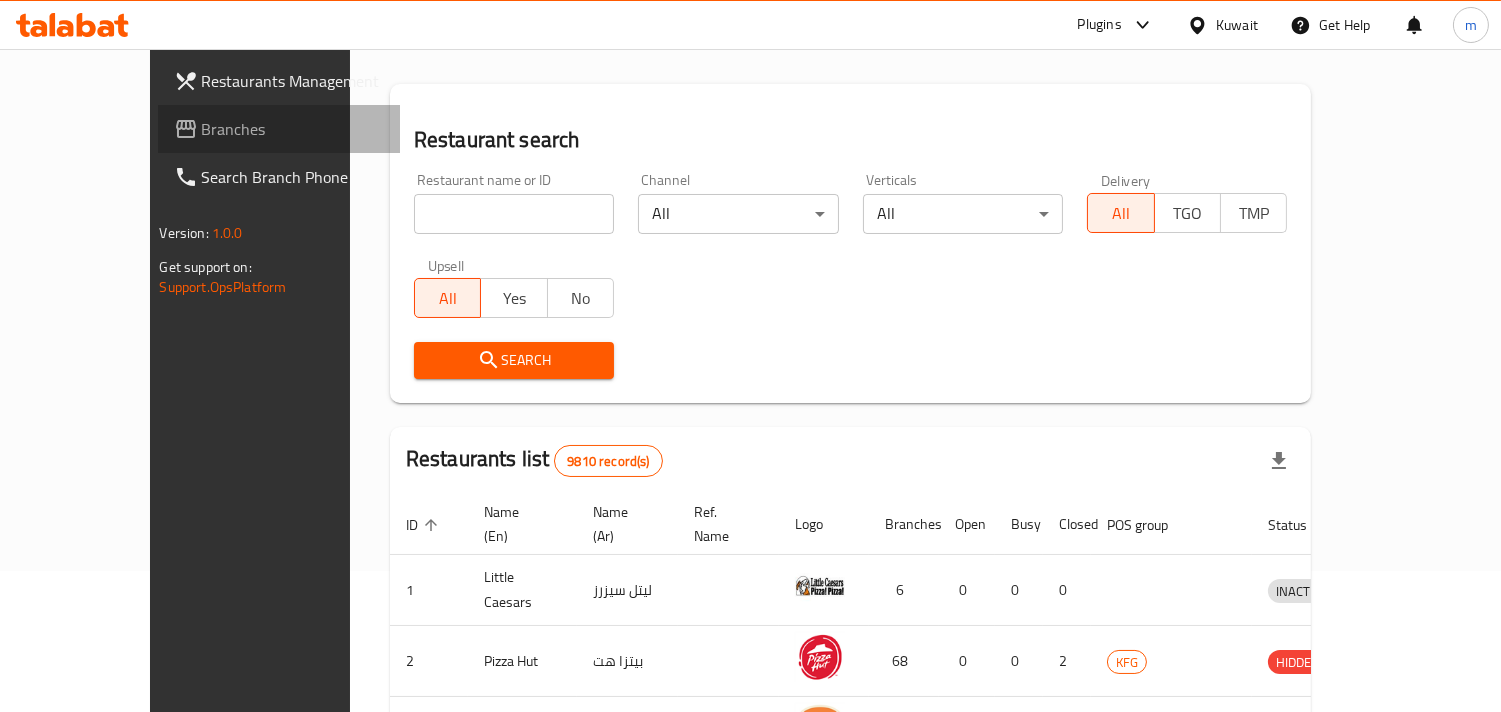 click on "Branches" at bounding box center (293, 129) 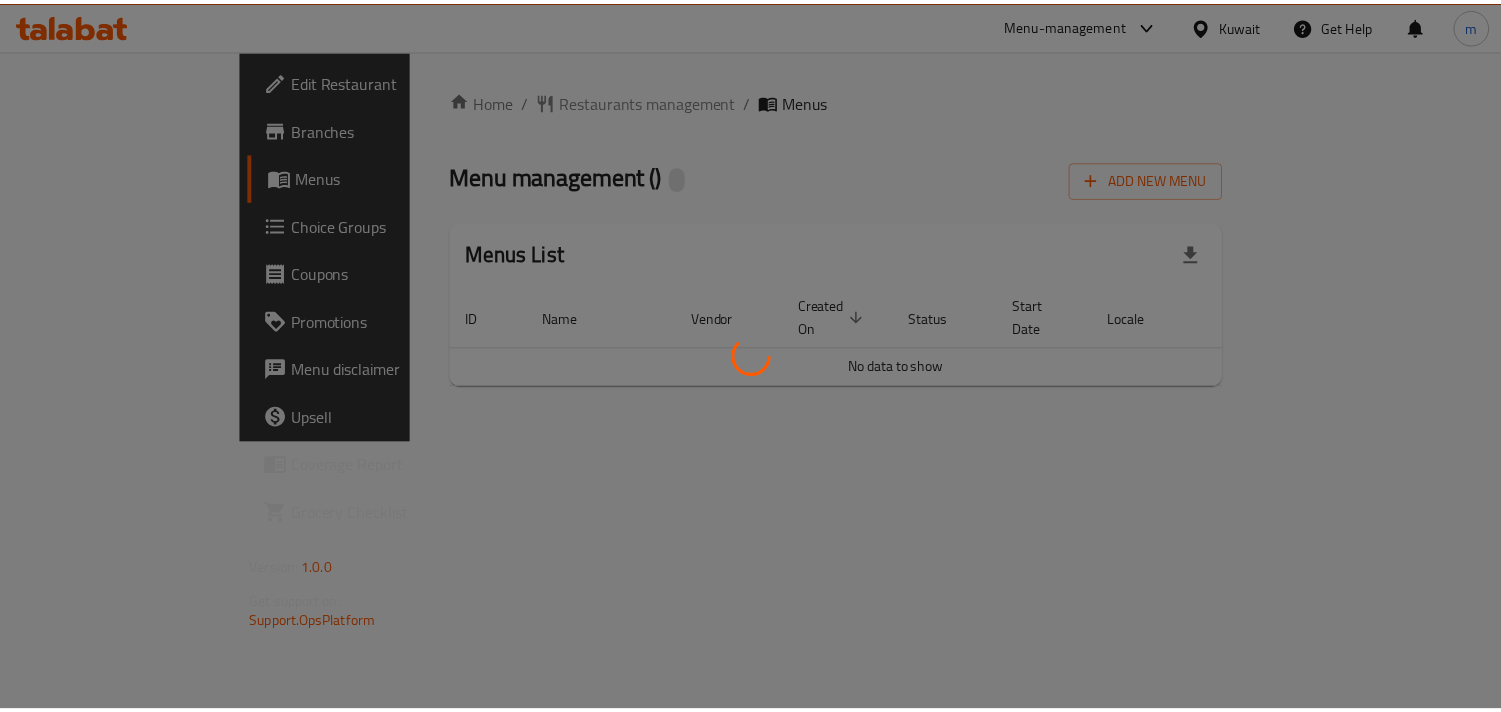 scroll, scrollTop: 0, scrollLeft: 0, axis: both 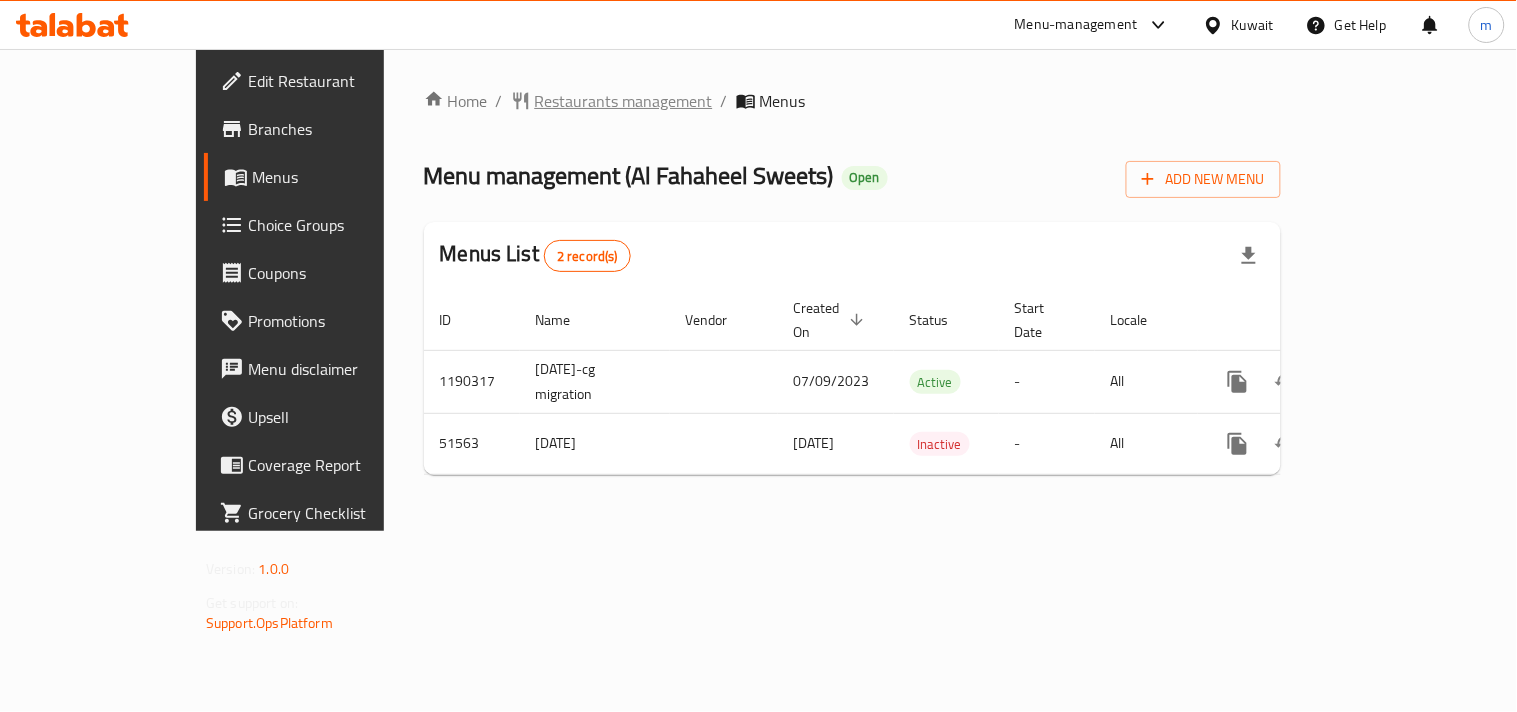 click on "Restaurants management" at bounding box center [624, 101] 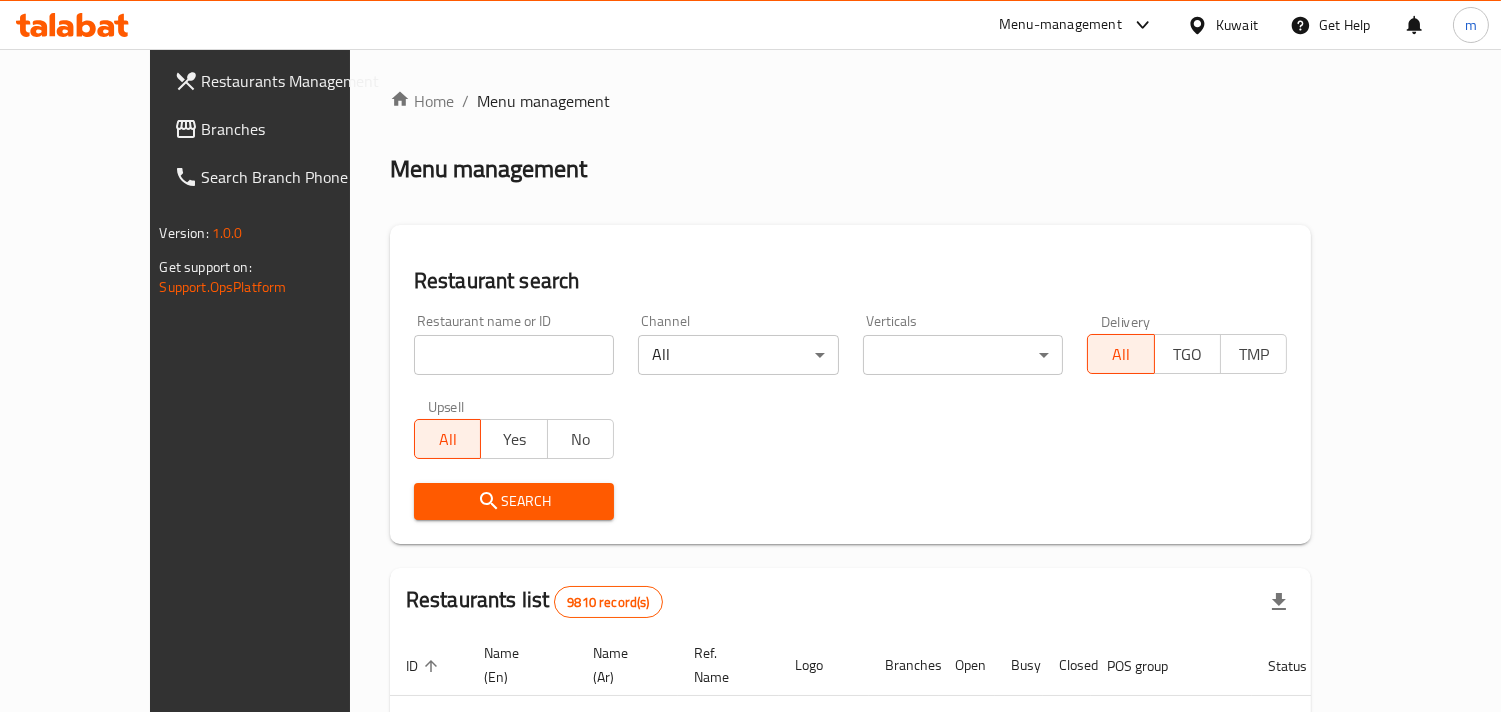 click at bounding box center [514, 355] 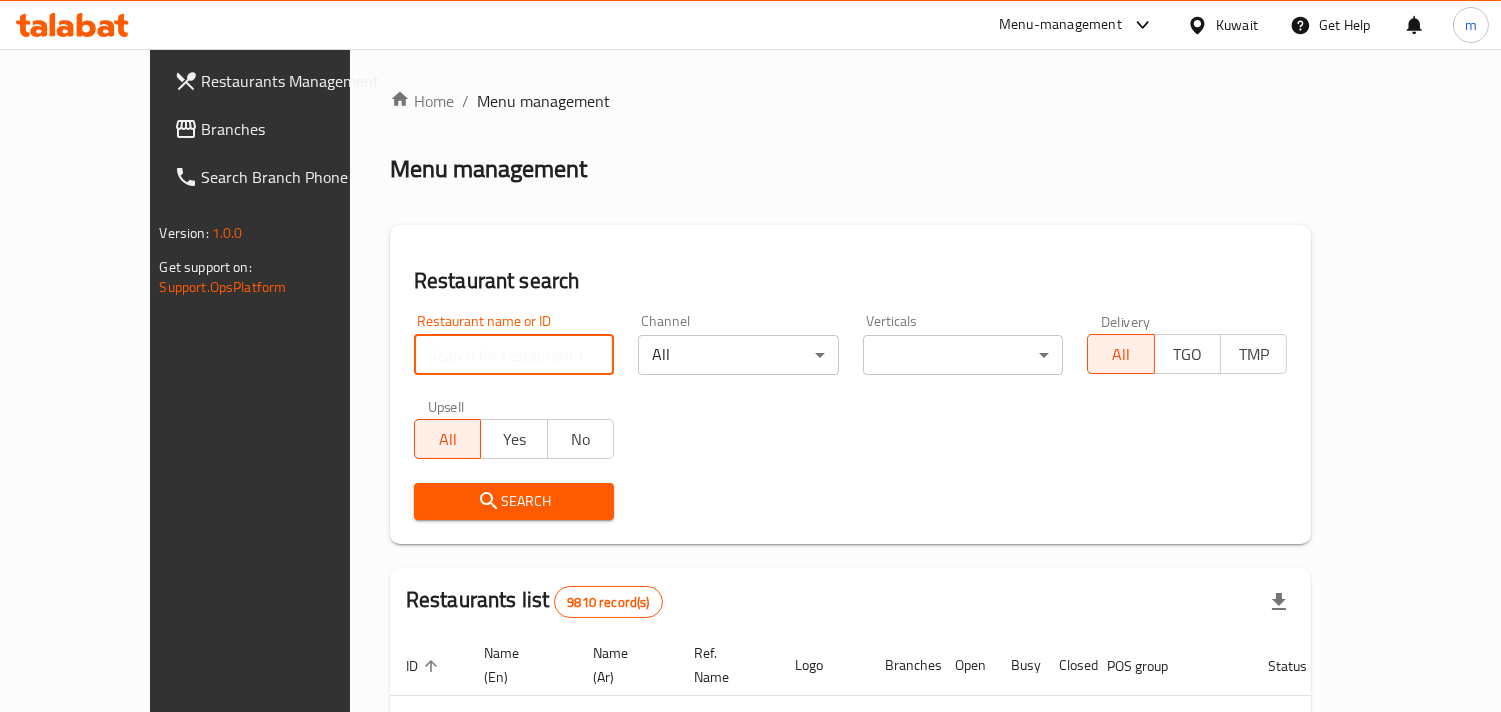 paste on "25749" 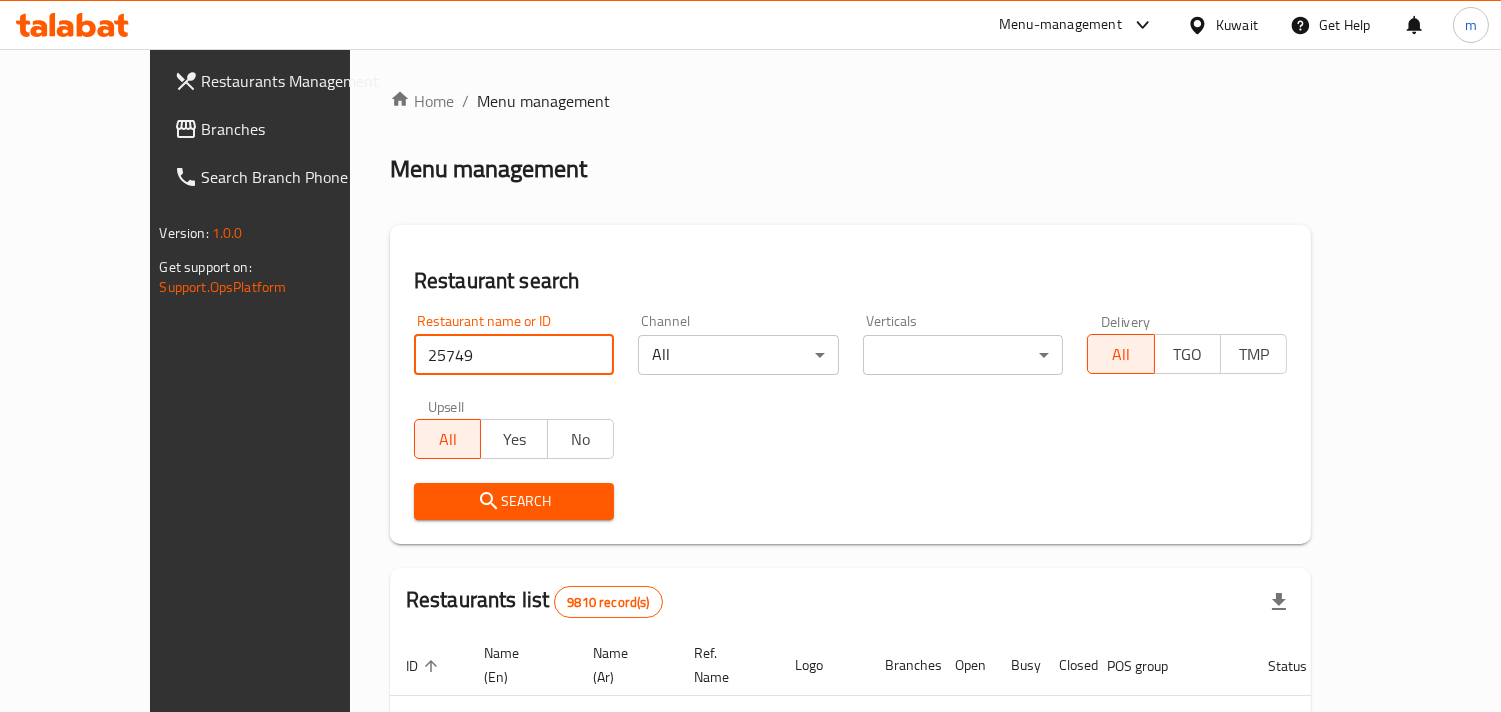 type on "25749" 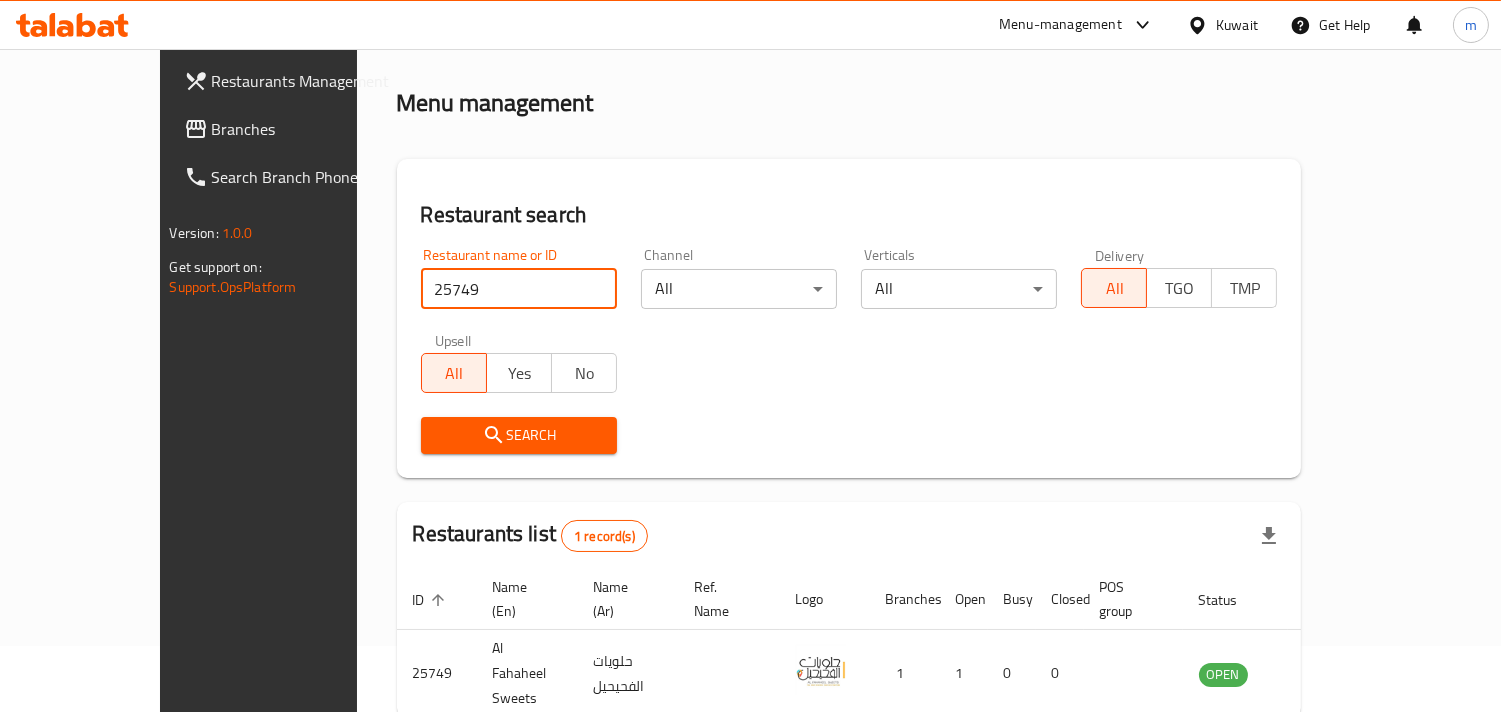 scroll, scrollTop: 141, scrollLeft: 0, axis: vertical 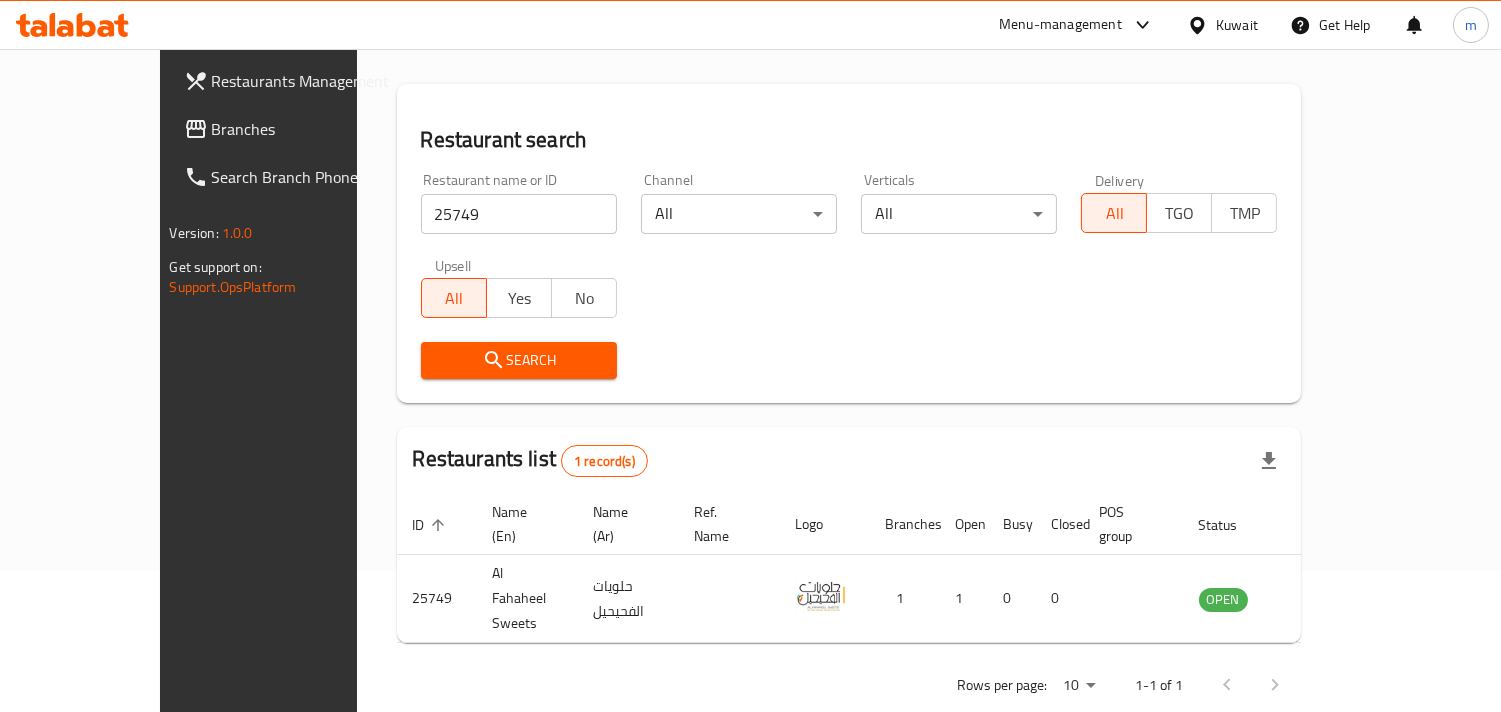 click on "Get Help" at bounding box center (1330, 25) 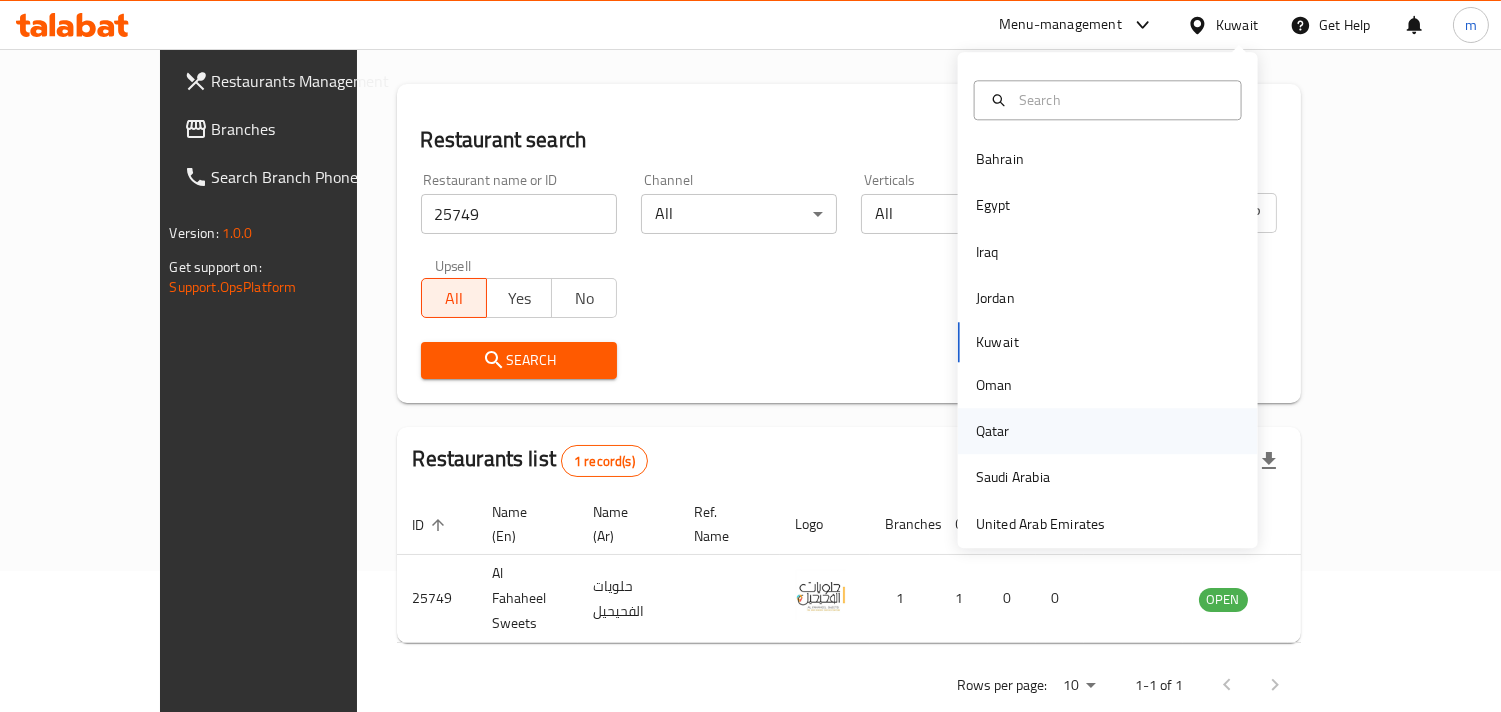 click on "Qatar" at bounding box center [993, 431] 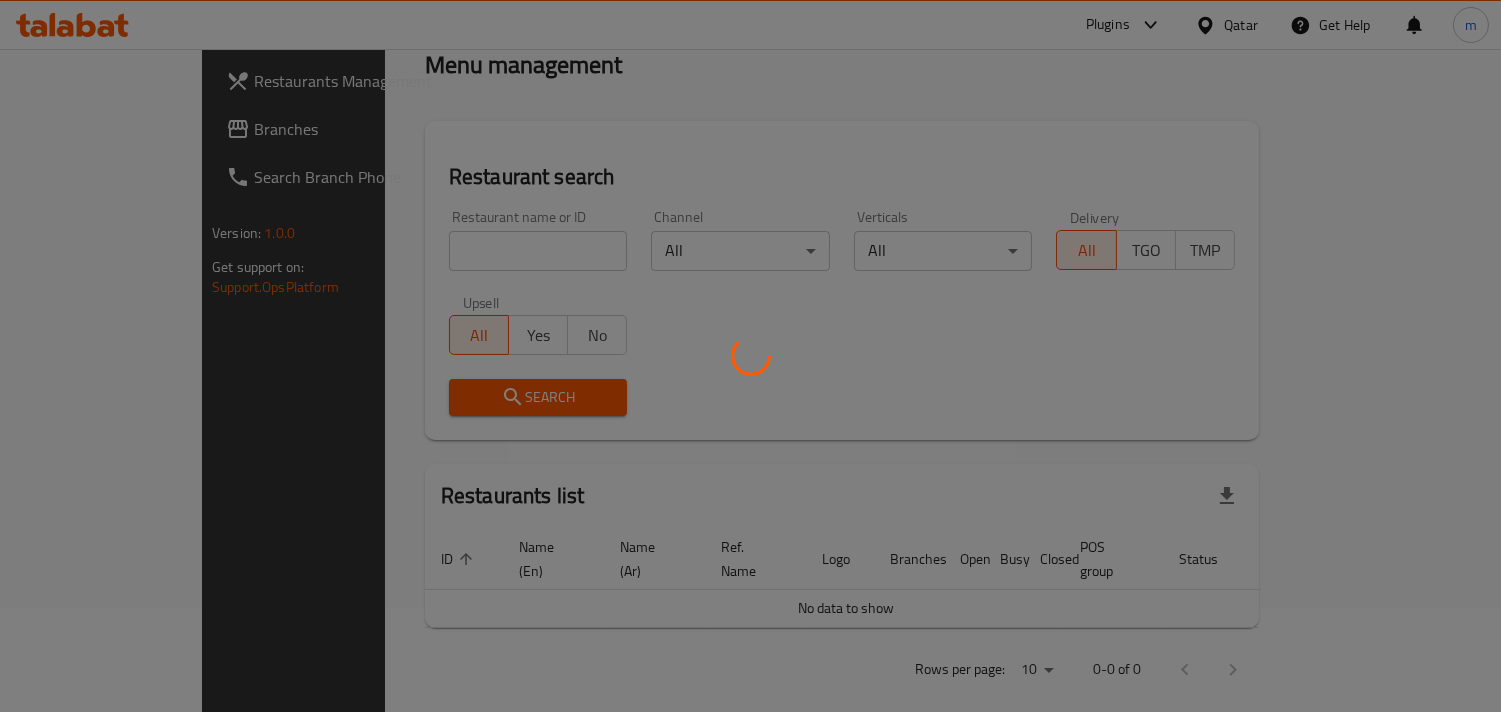 scroll, scrollTop: 141, scrollLeft: 0, axis: vertical 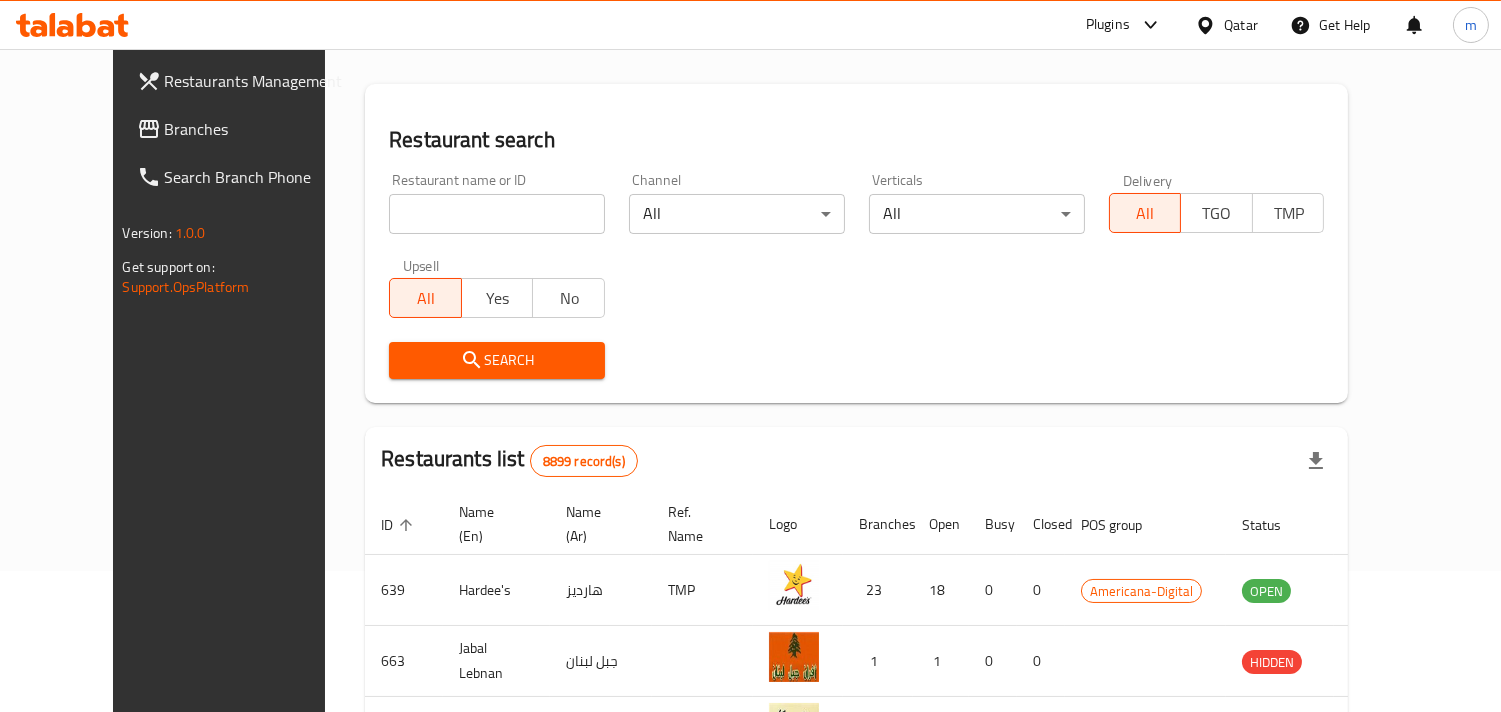 click on "Branches" at bounding box center [256, 129] 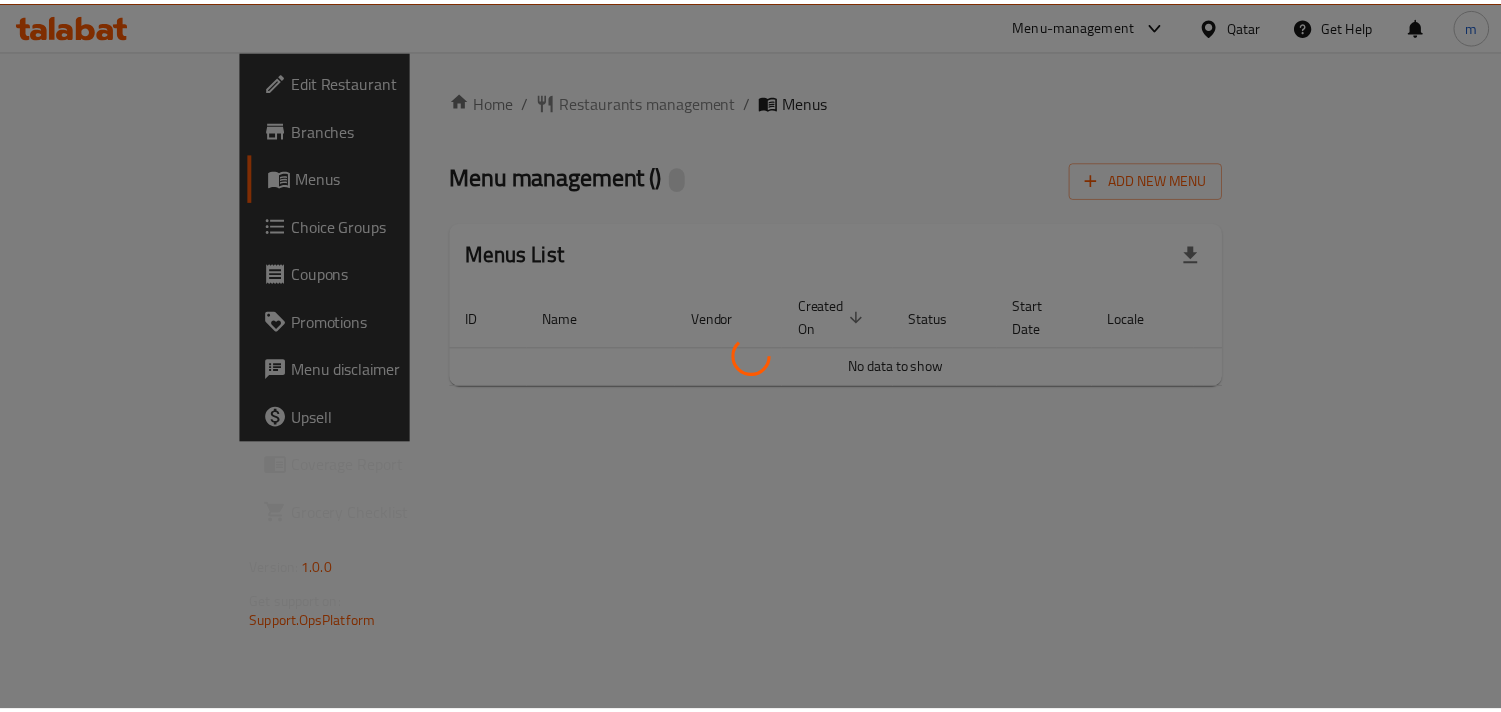 scroll, scrollTop: 0, scrollLeft: 0, axis: both 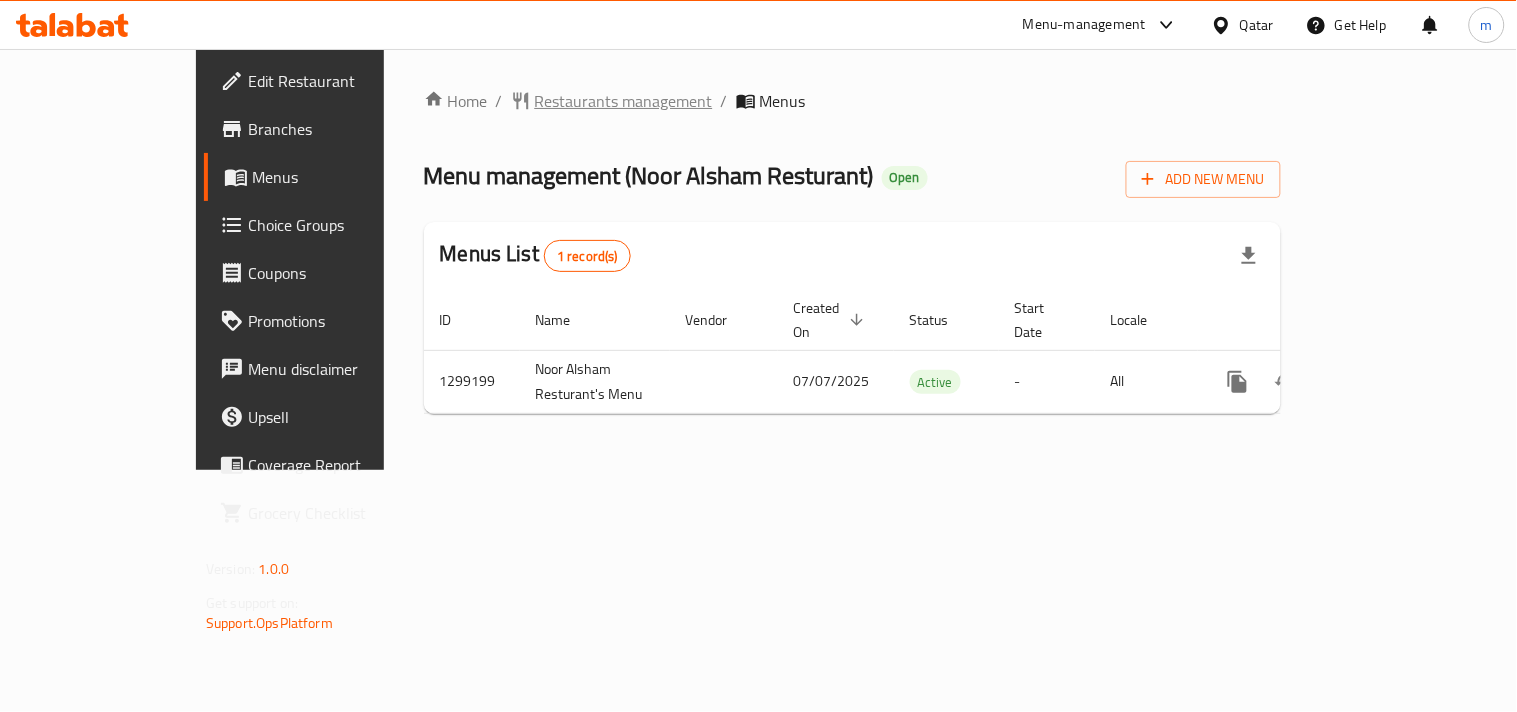 click on "Restaurants management" at bounding box center [624, 101] 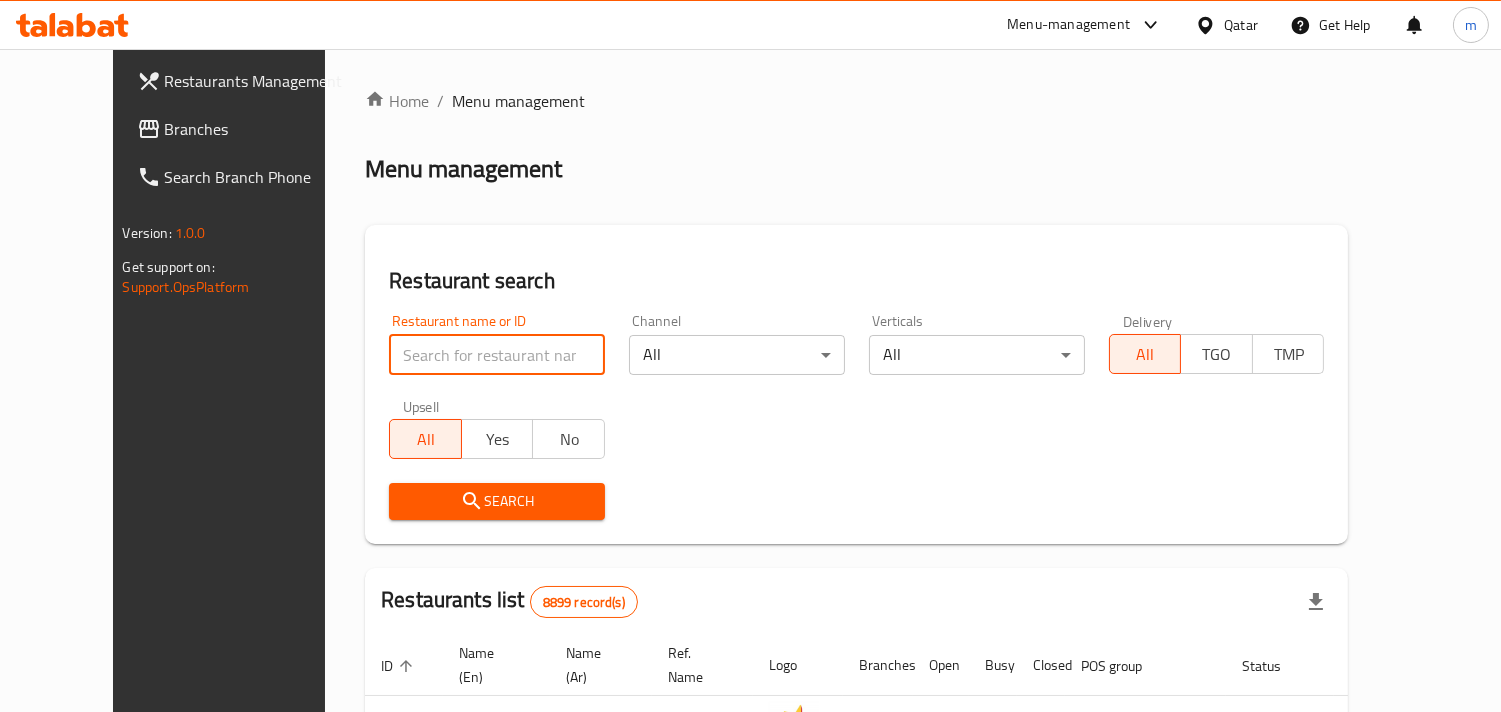 click at bounding box center (497, 355) 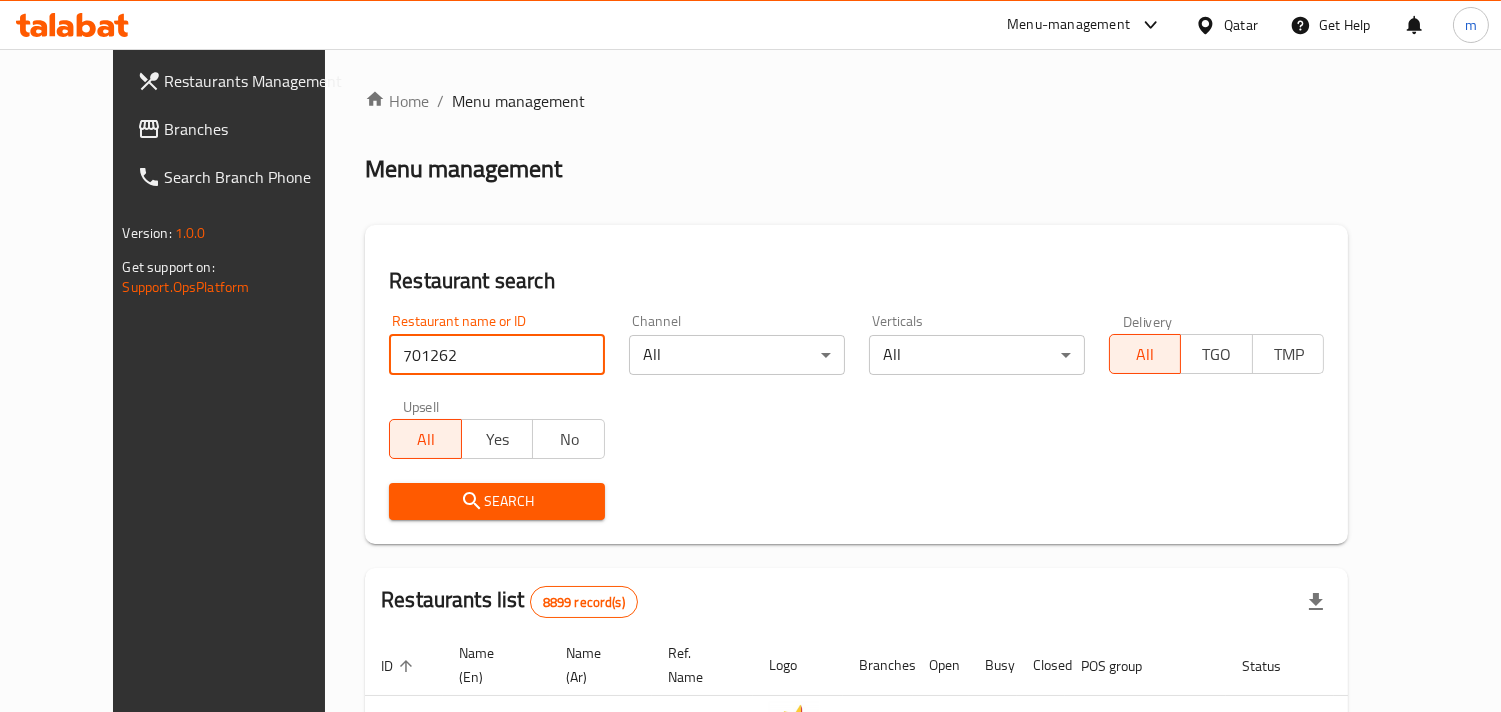 type on "701262" 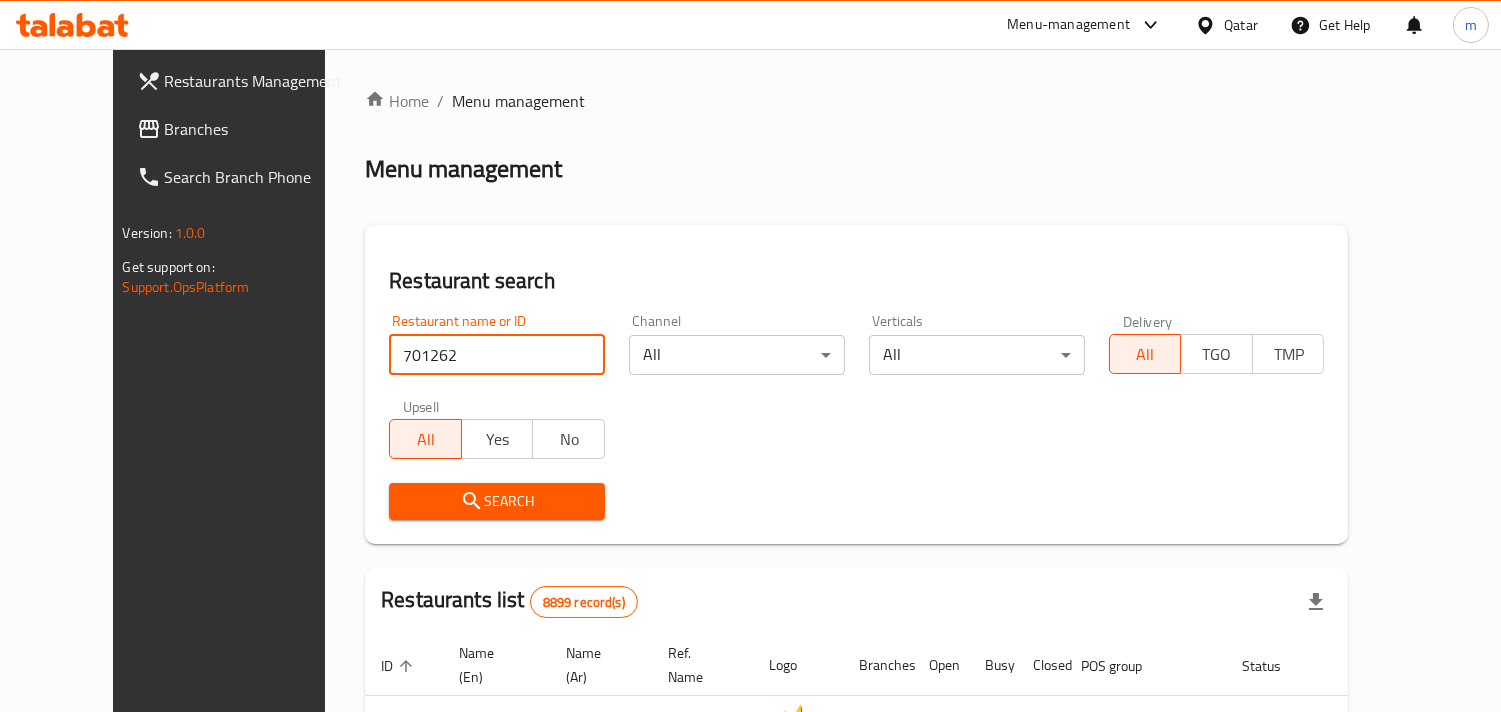 click on "Search" at bounding box center (497, 501) 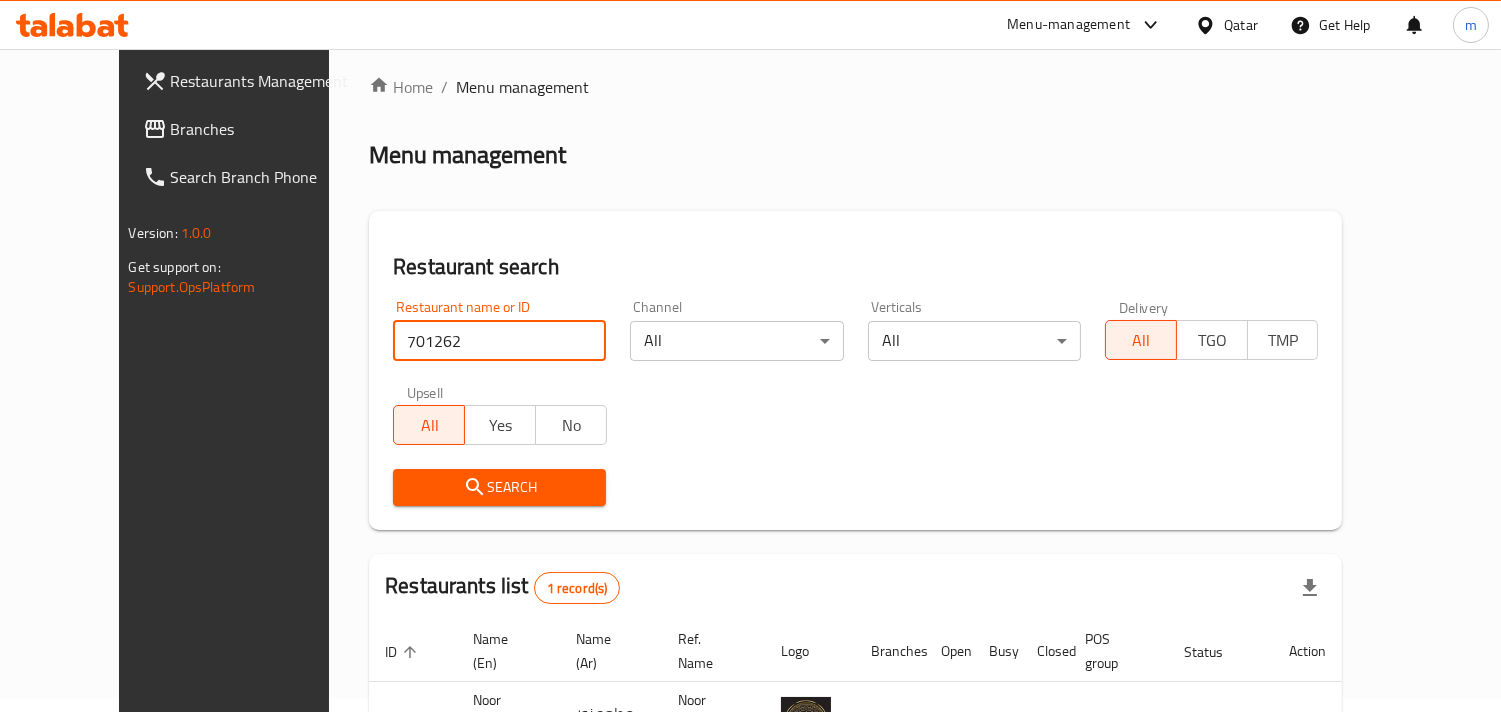 scroll, scrollTop: 163, scrollLeft: 0, axis: vertical 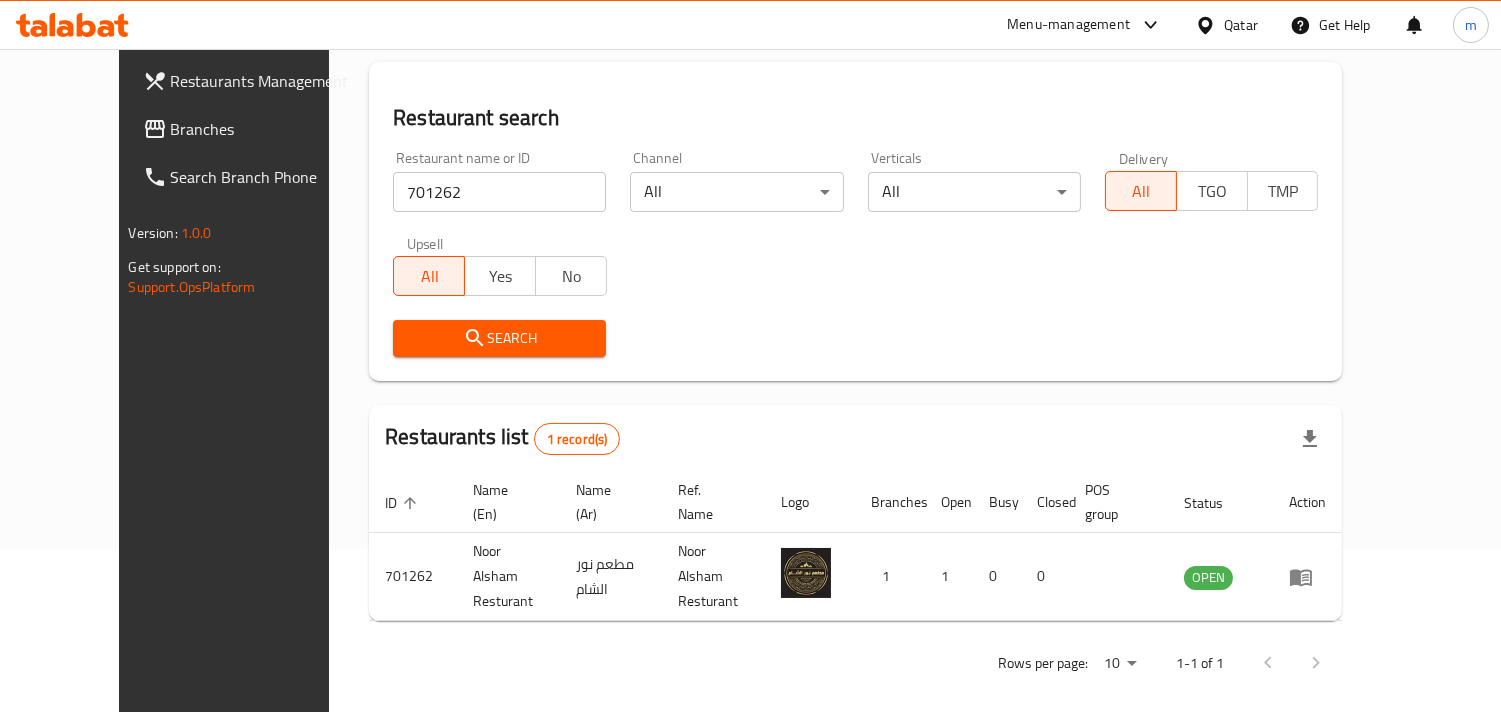 click on "Qatar" at bounding box center [1241, 25] 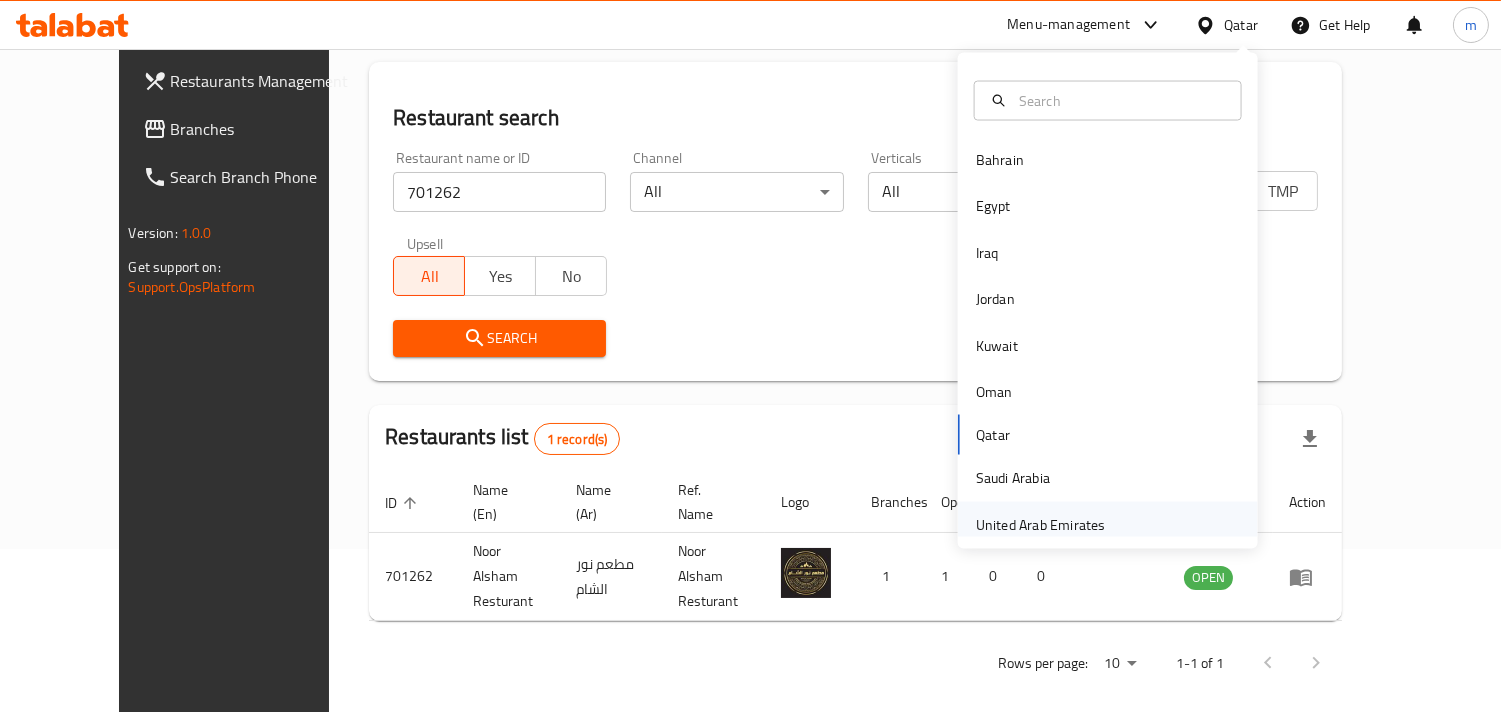click on "United Arab Emirates" at bounding box center [1041, 524] 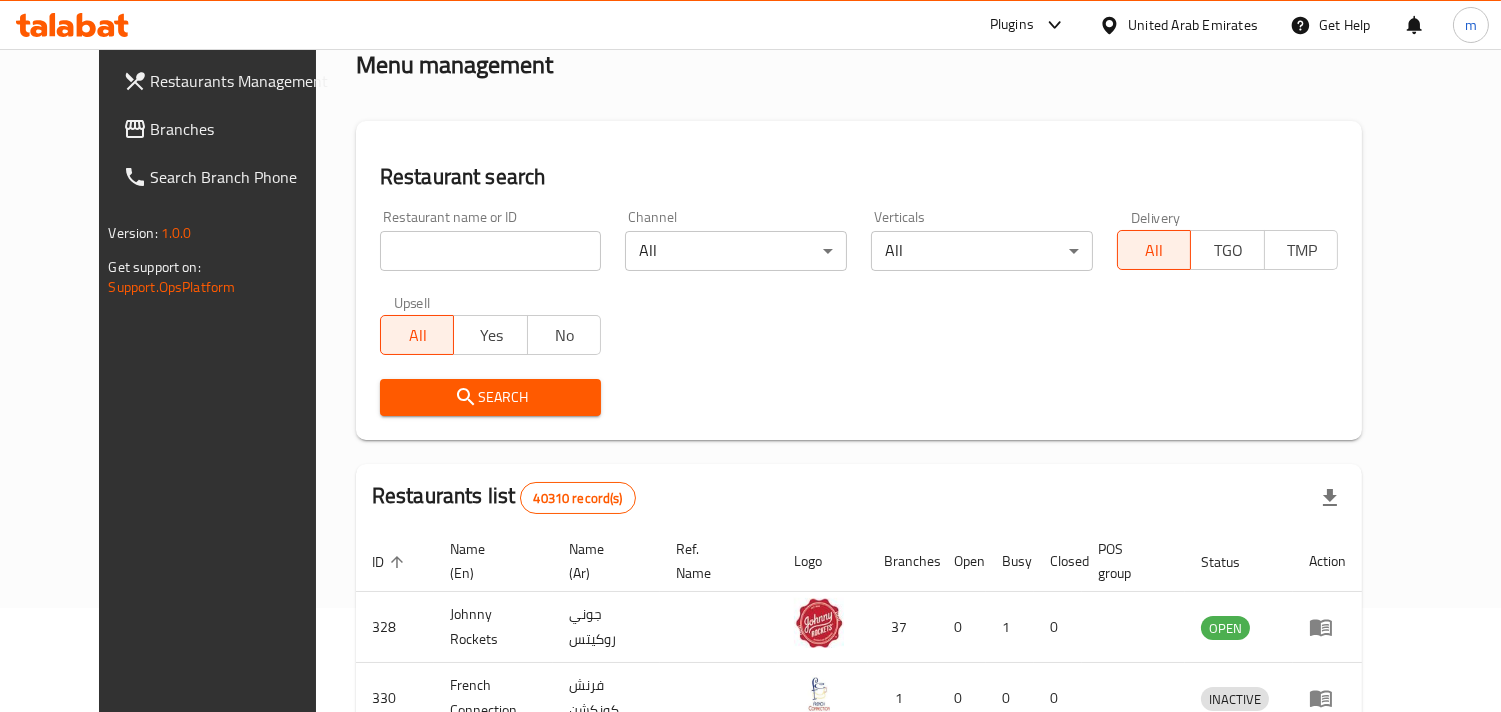 scroll, scrollTop: 163, scrollLeft: 0, axis: vertical 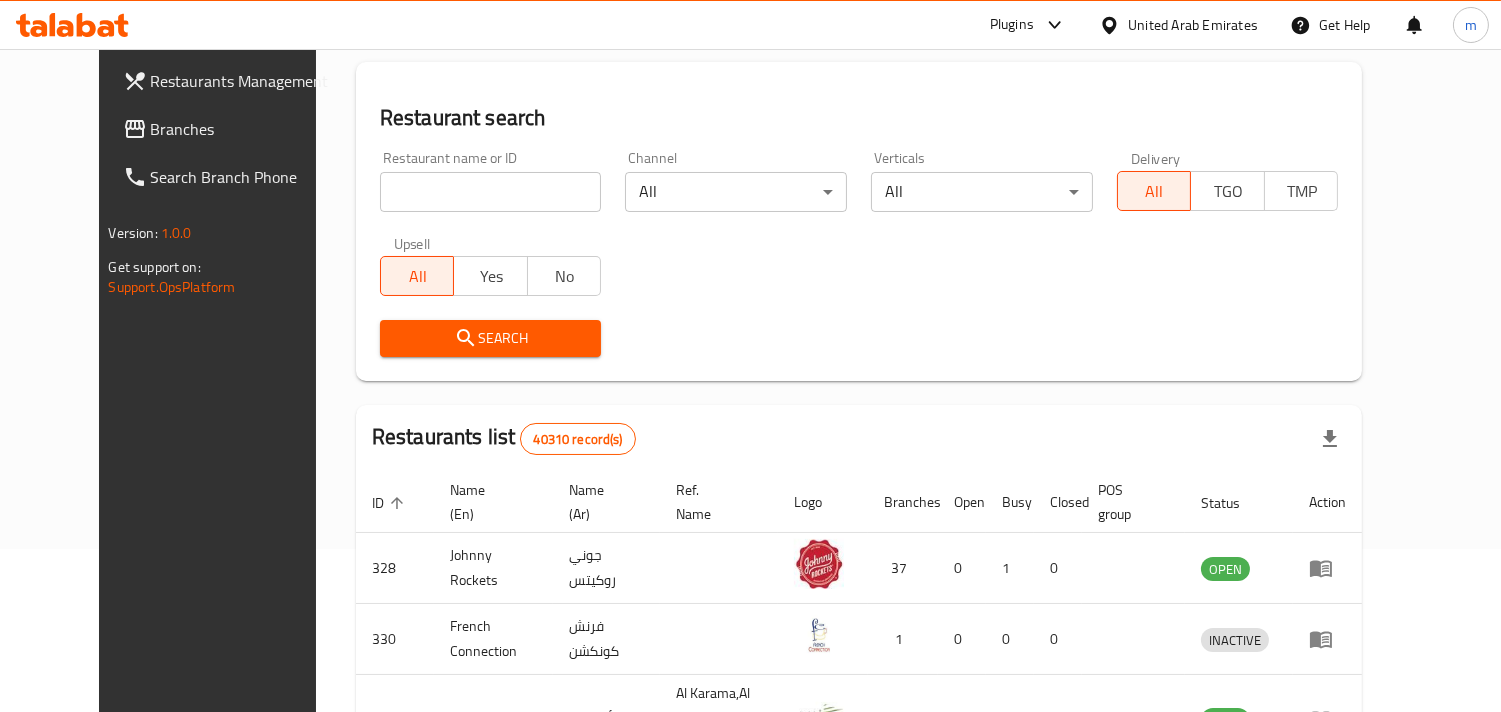 click on "Branches" 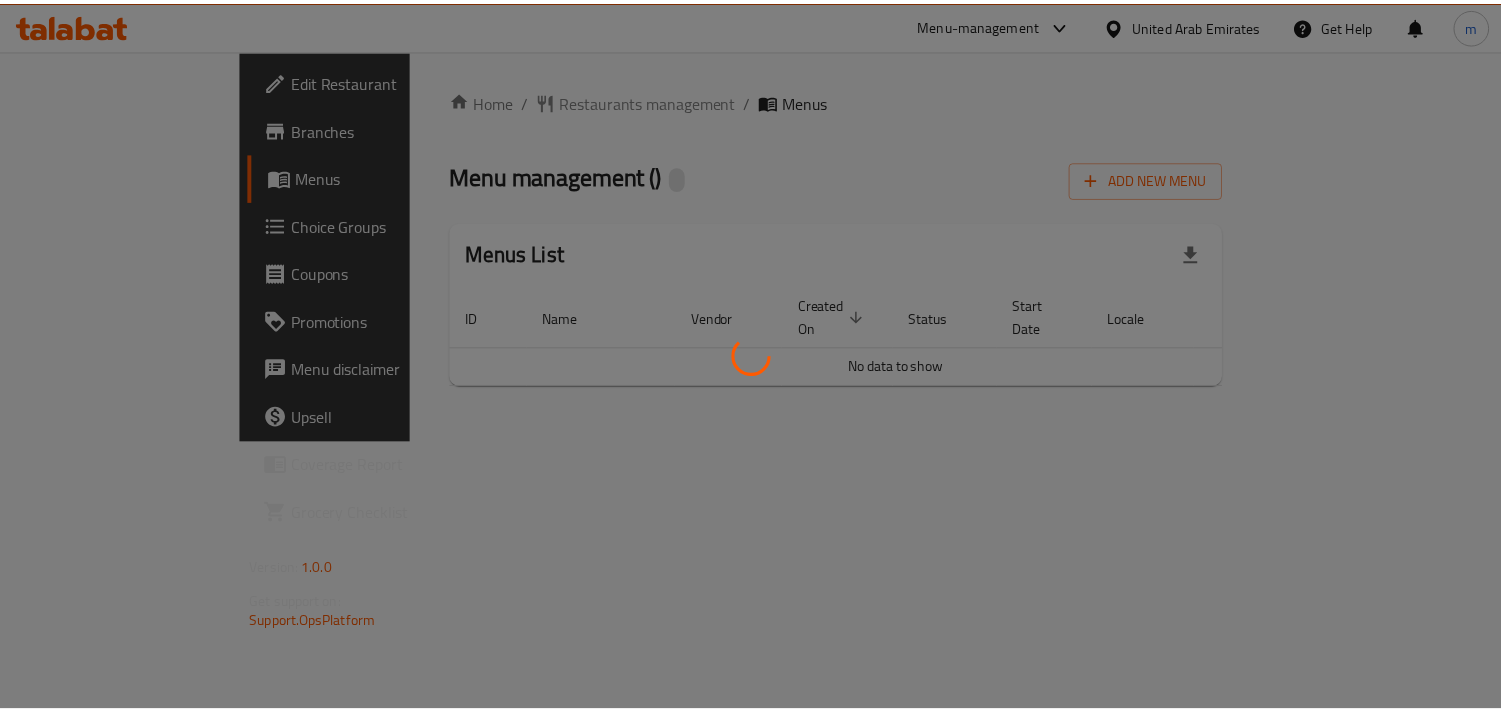 scroll, scrollTop: 0, scrollLeft: 0, axis: both 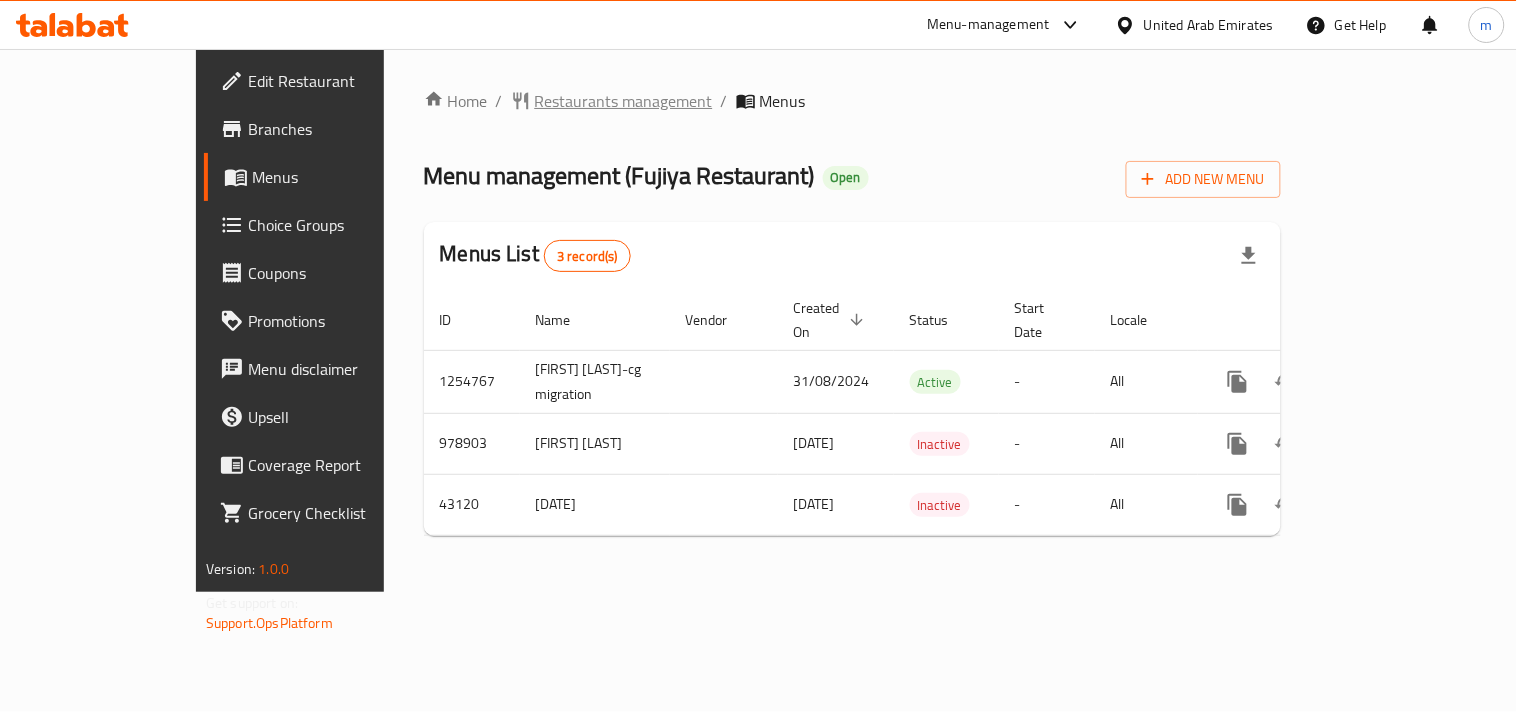 click on "Restaurants management" at bounding box center [624, 101] 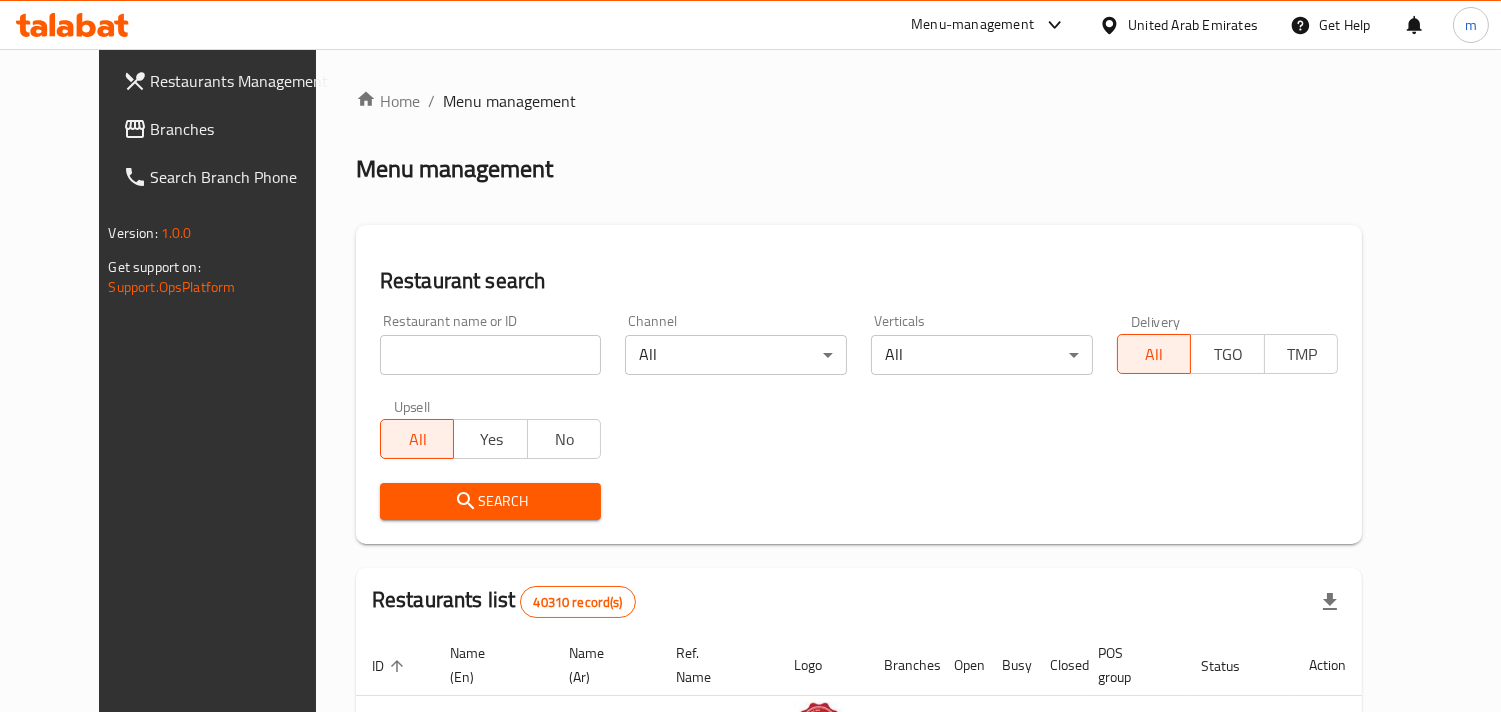 click at bounding box center [491, 355] 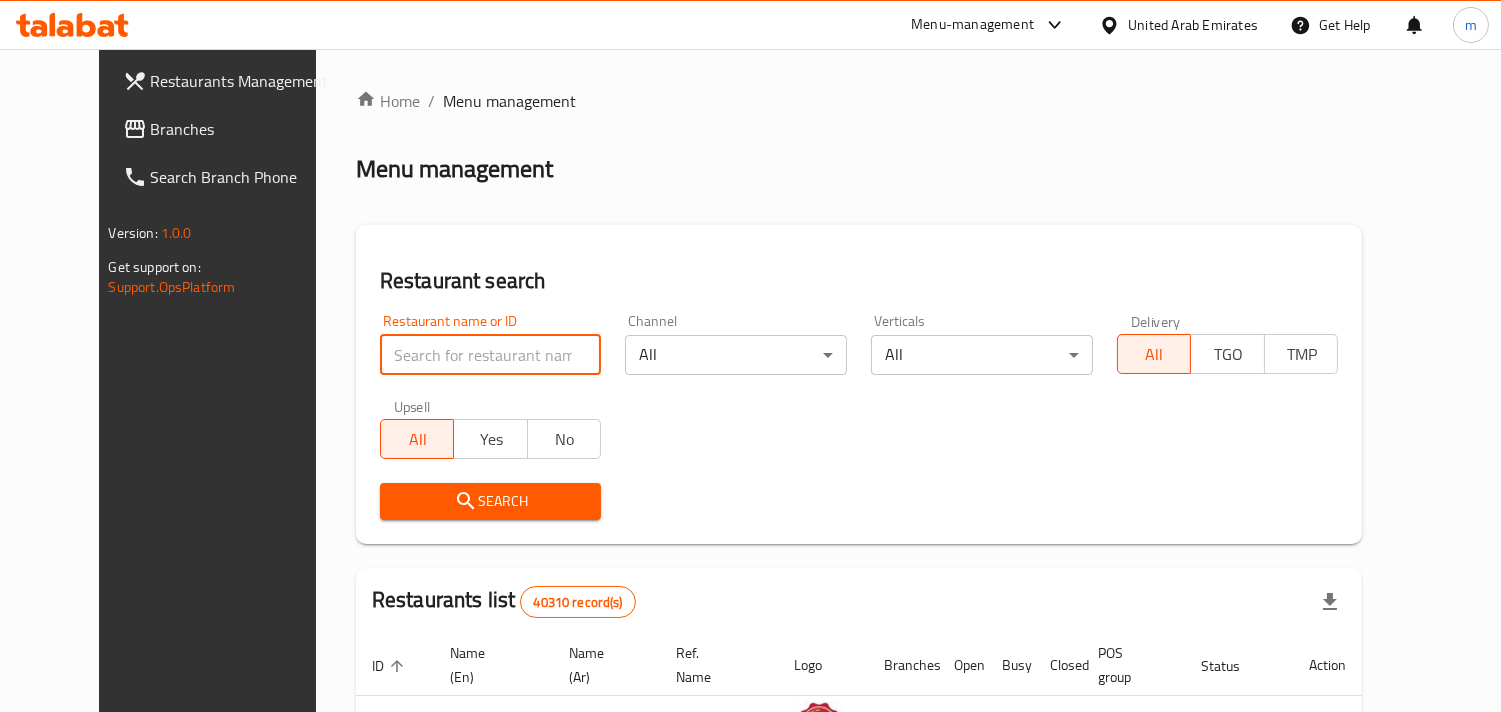 paste on "22349" 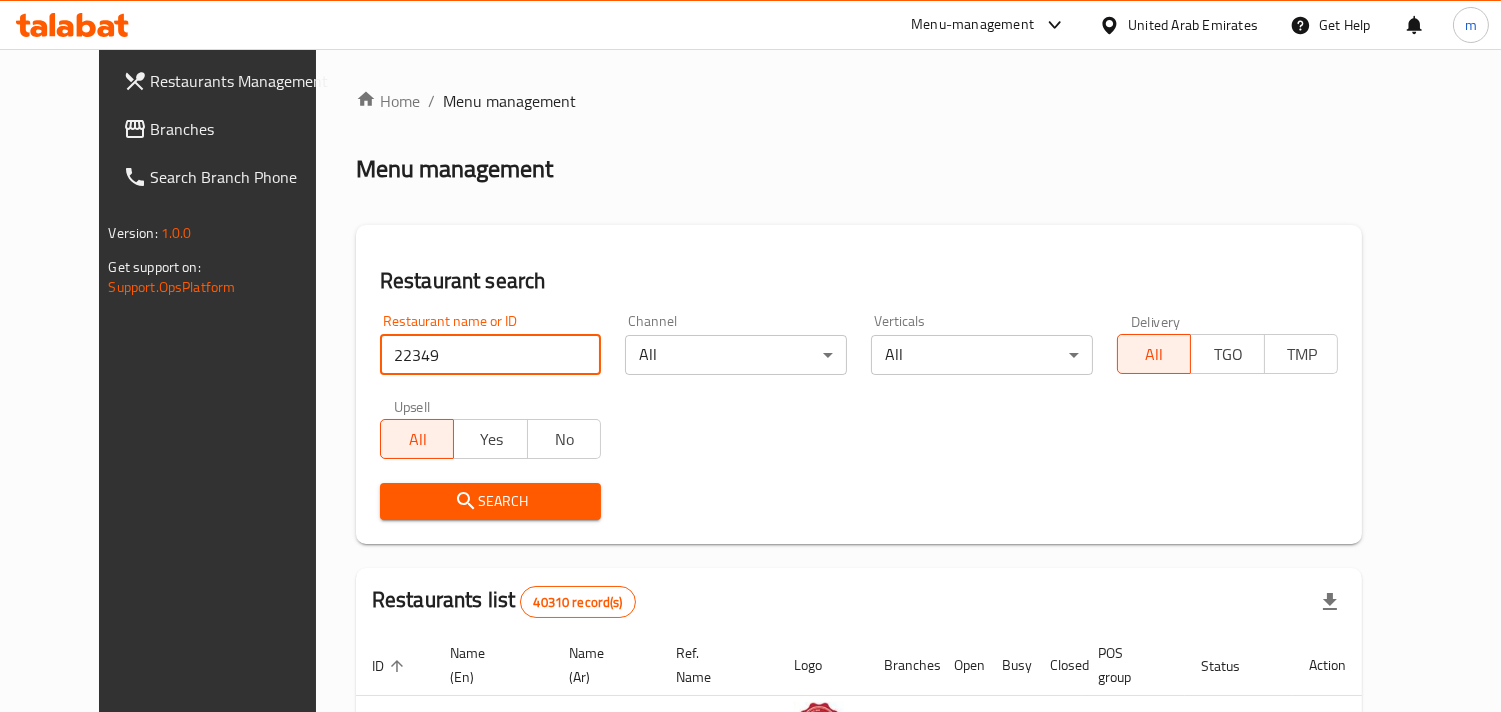 type on "22349" 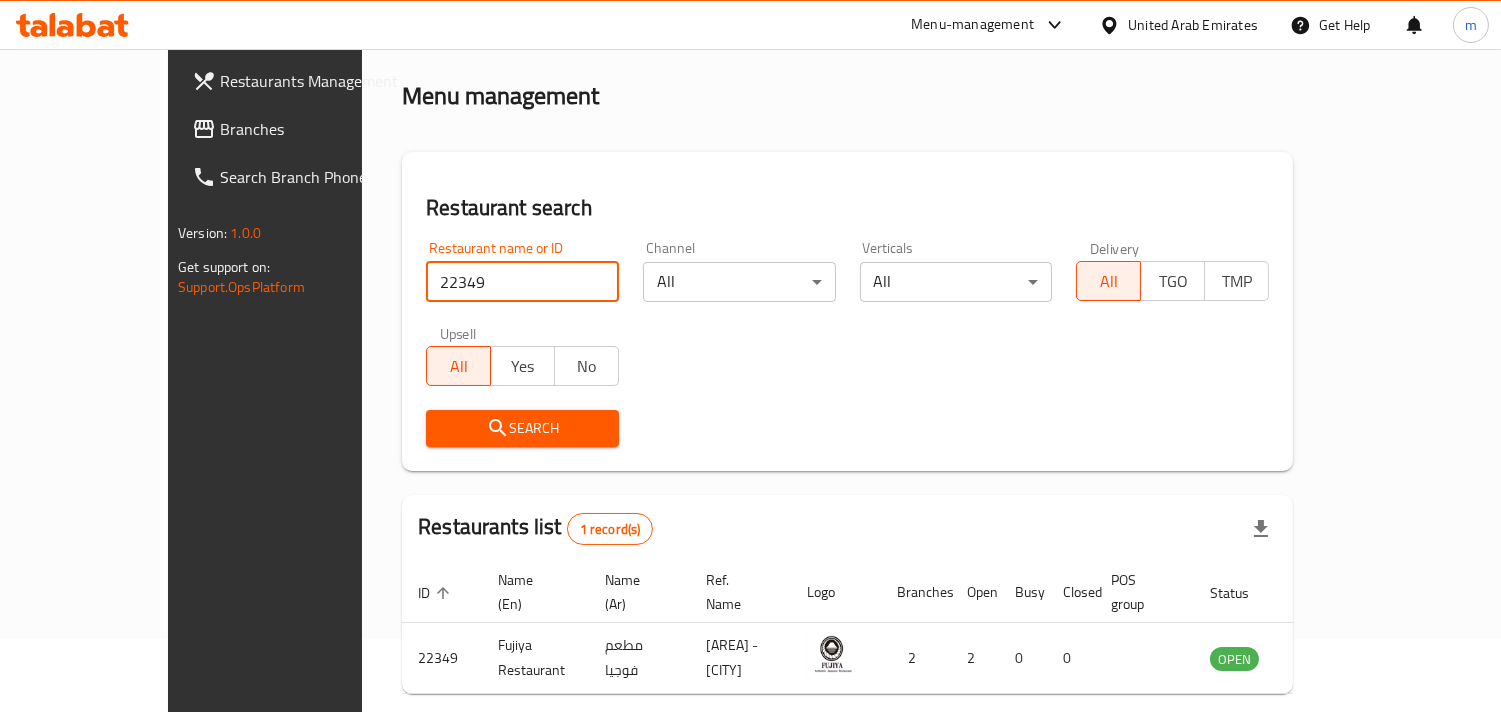 scroll, scrollTop: 141, scrollLeft: 0, axis: vertical 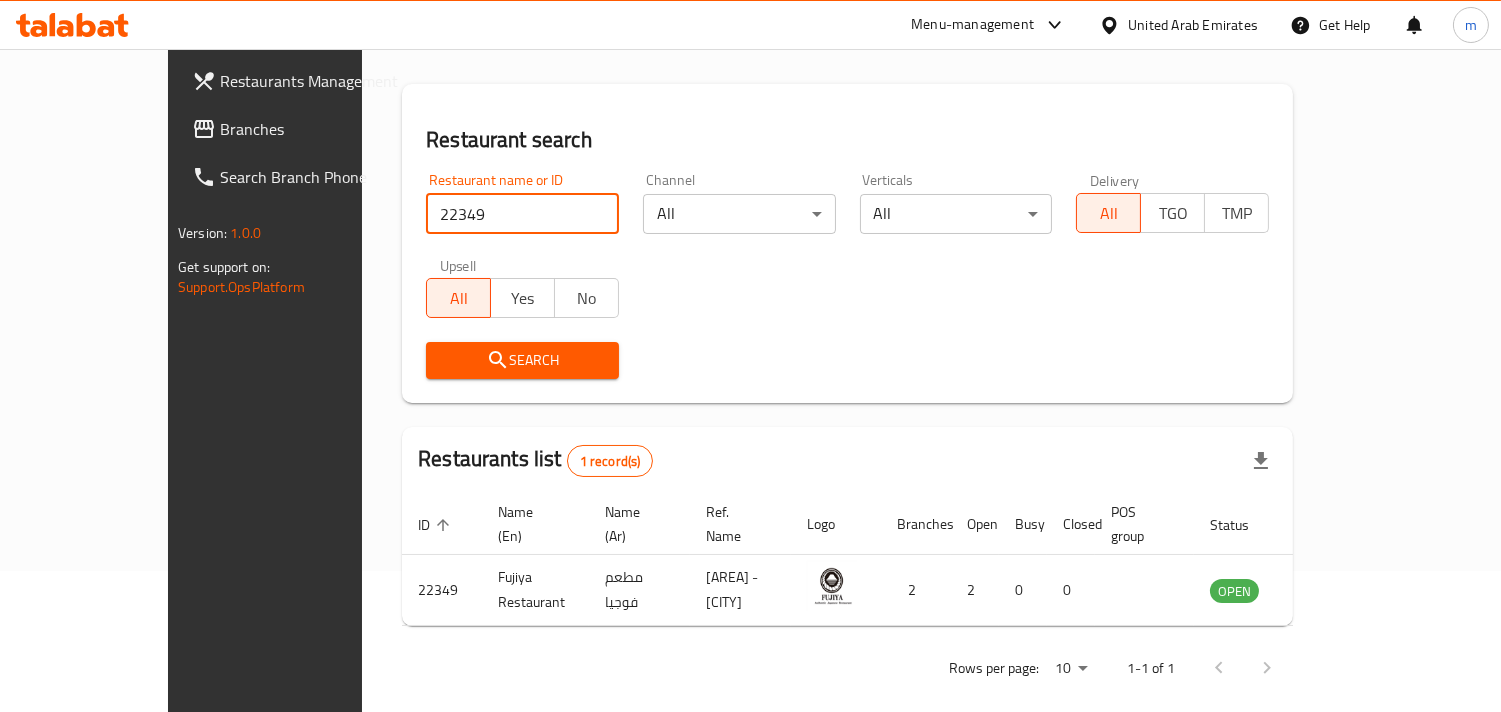 click on "Branches" at bounding box center (311, 129) 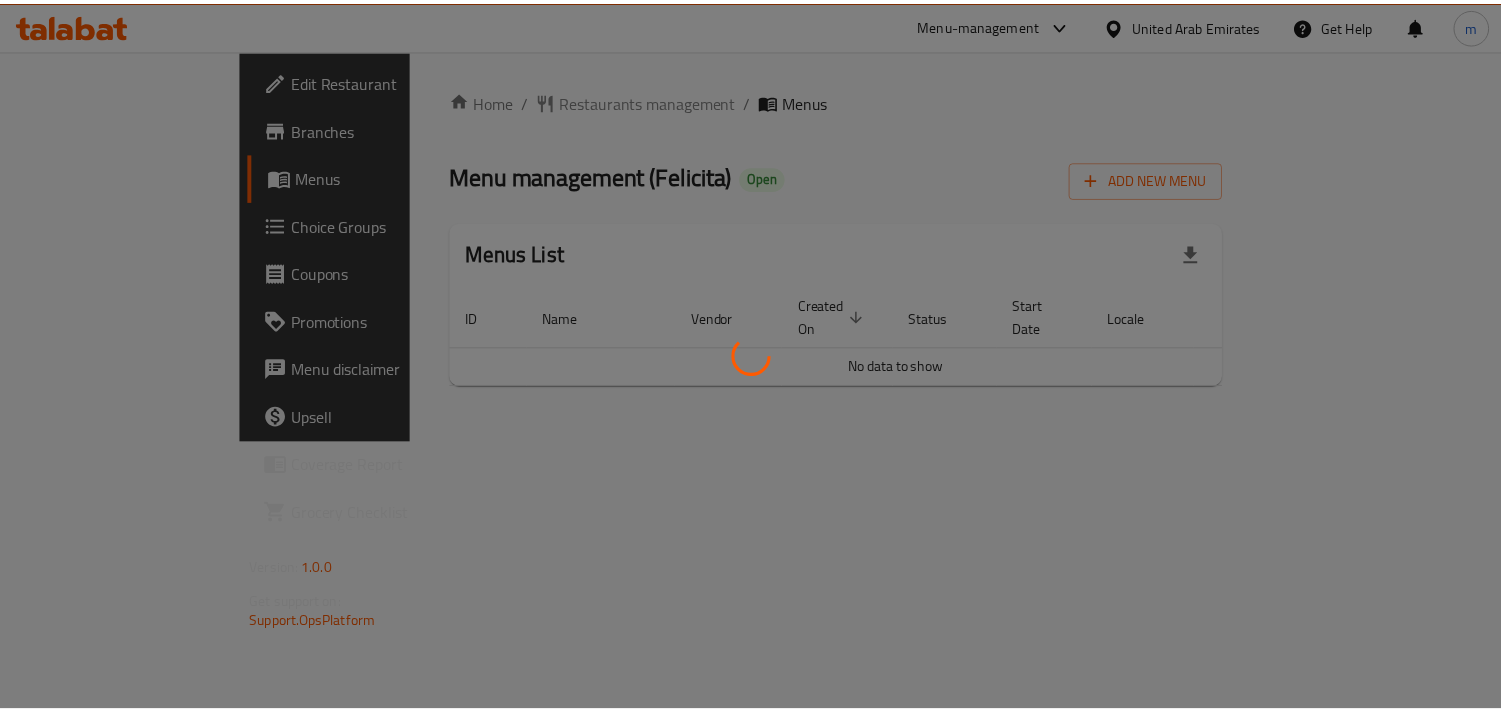 scroll, scrollTop: 0, scrollLeft: 0, axis: both 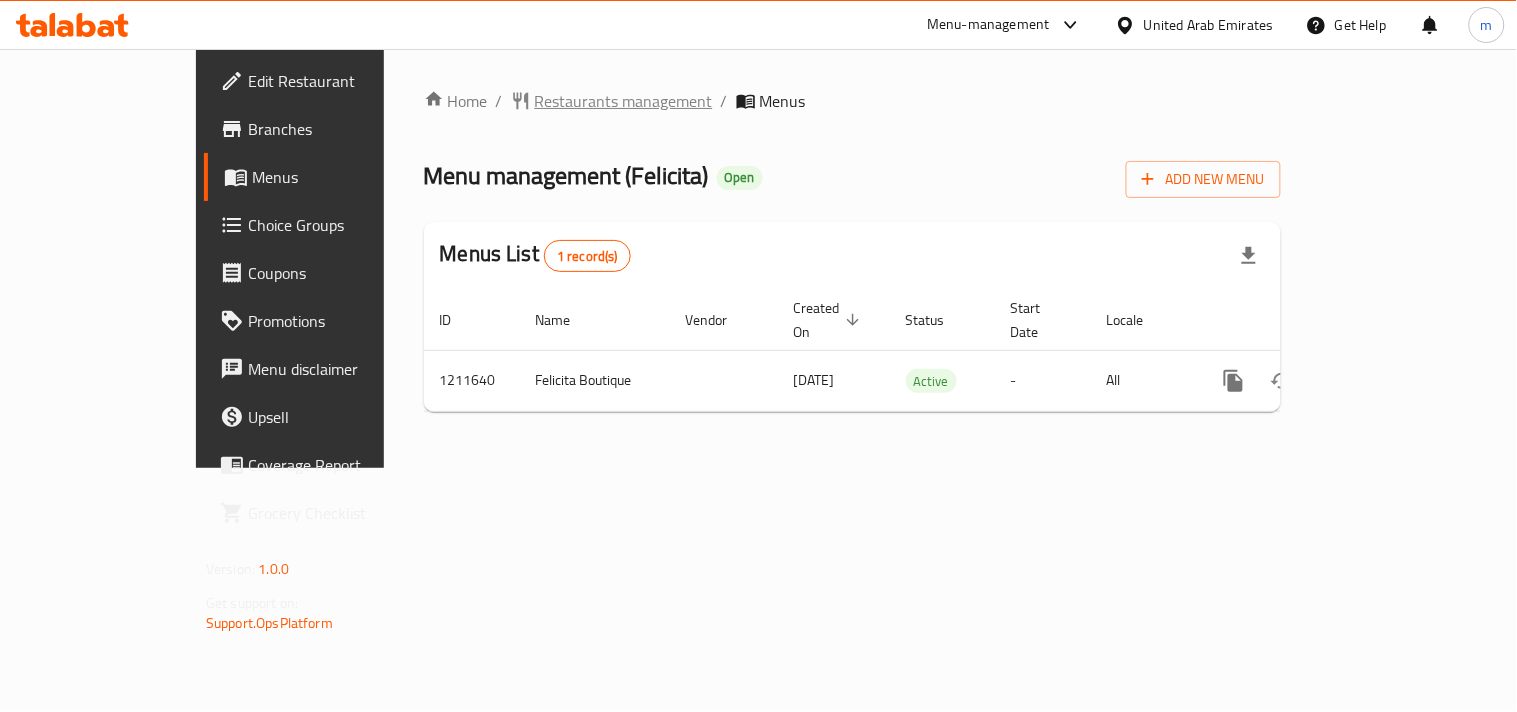 click on "Restaurants management" at bounding box center [624, 101] 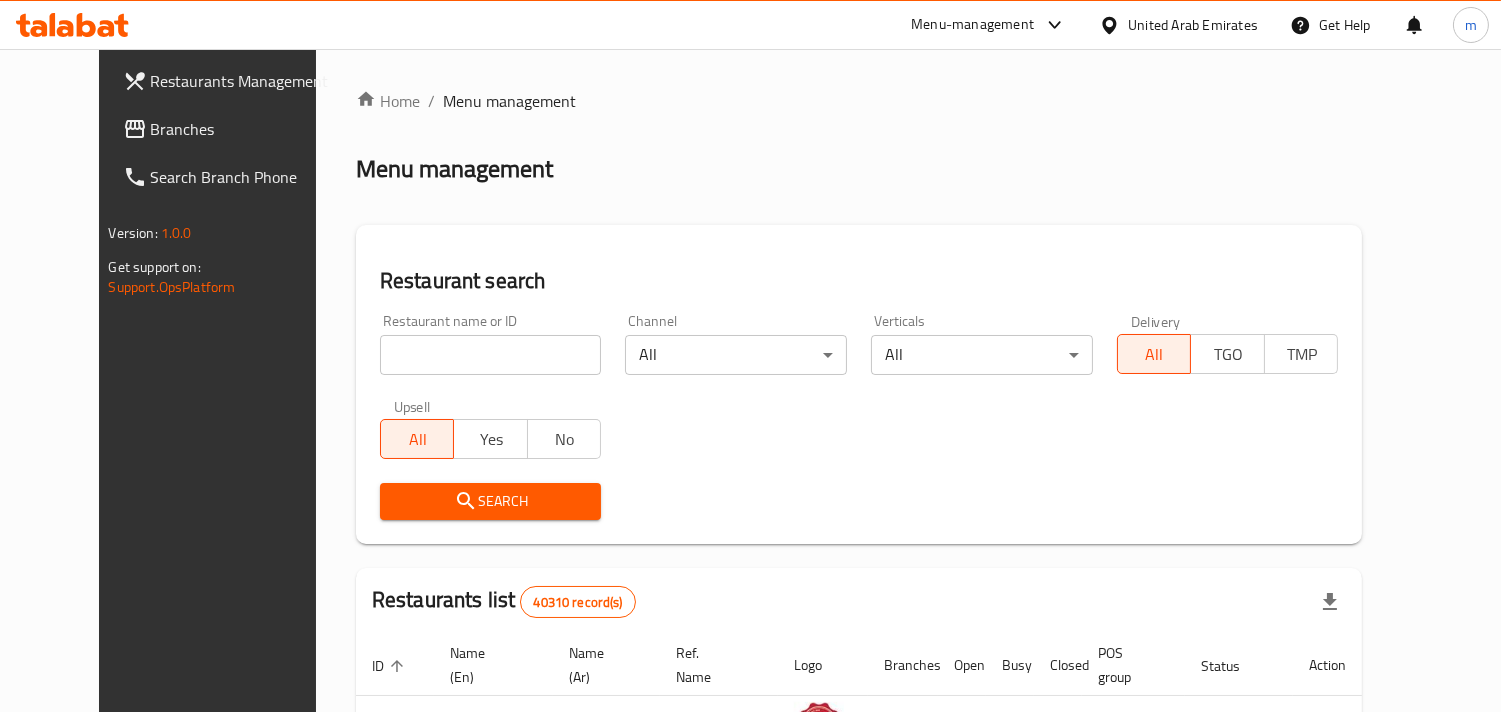 click at bounding box center [491, 355] 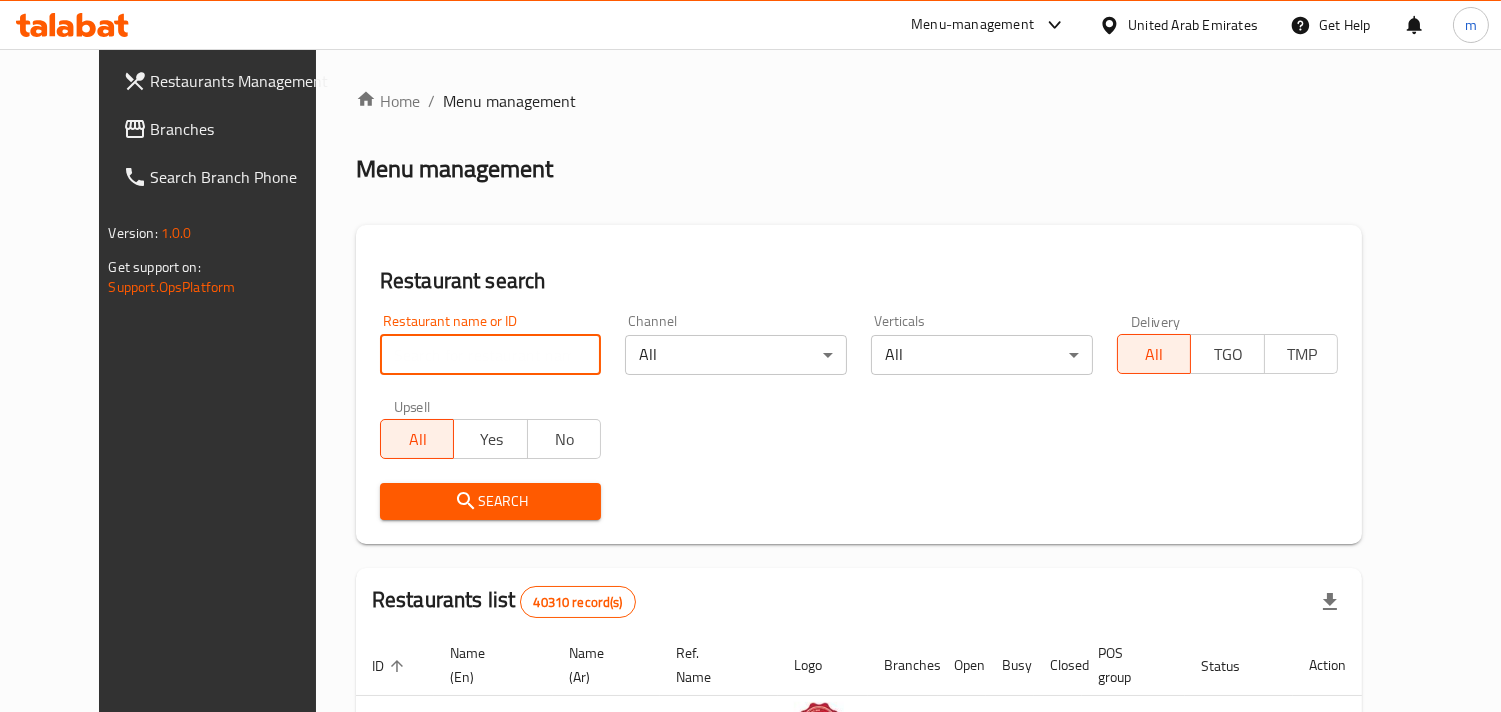 paste on "671410" 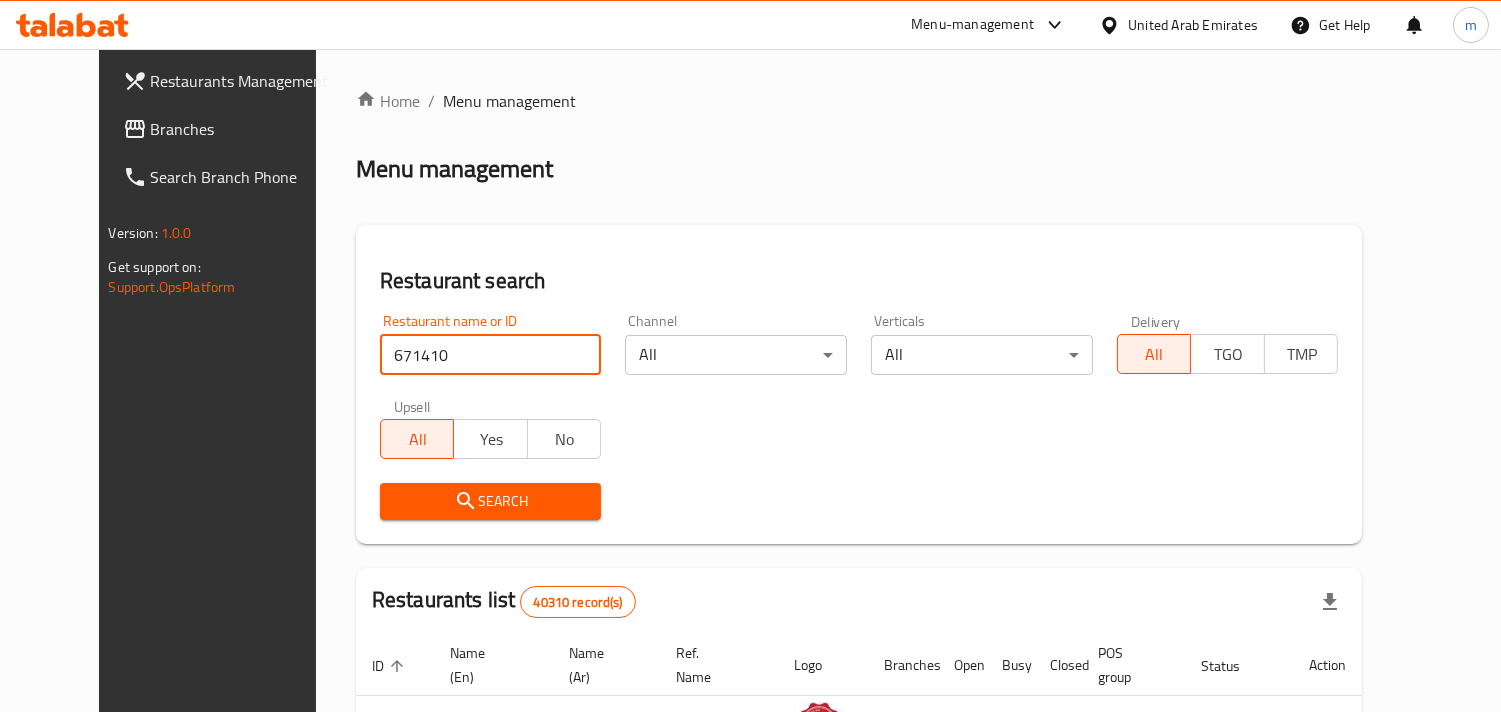 type on "671410" 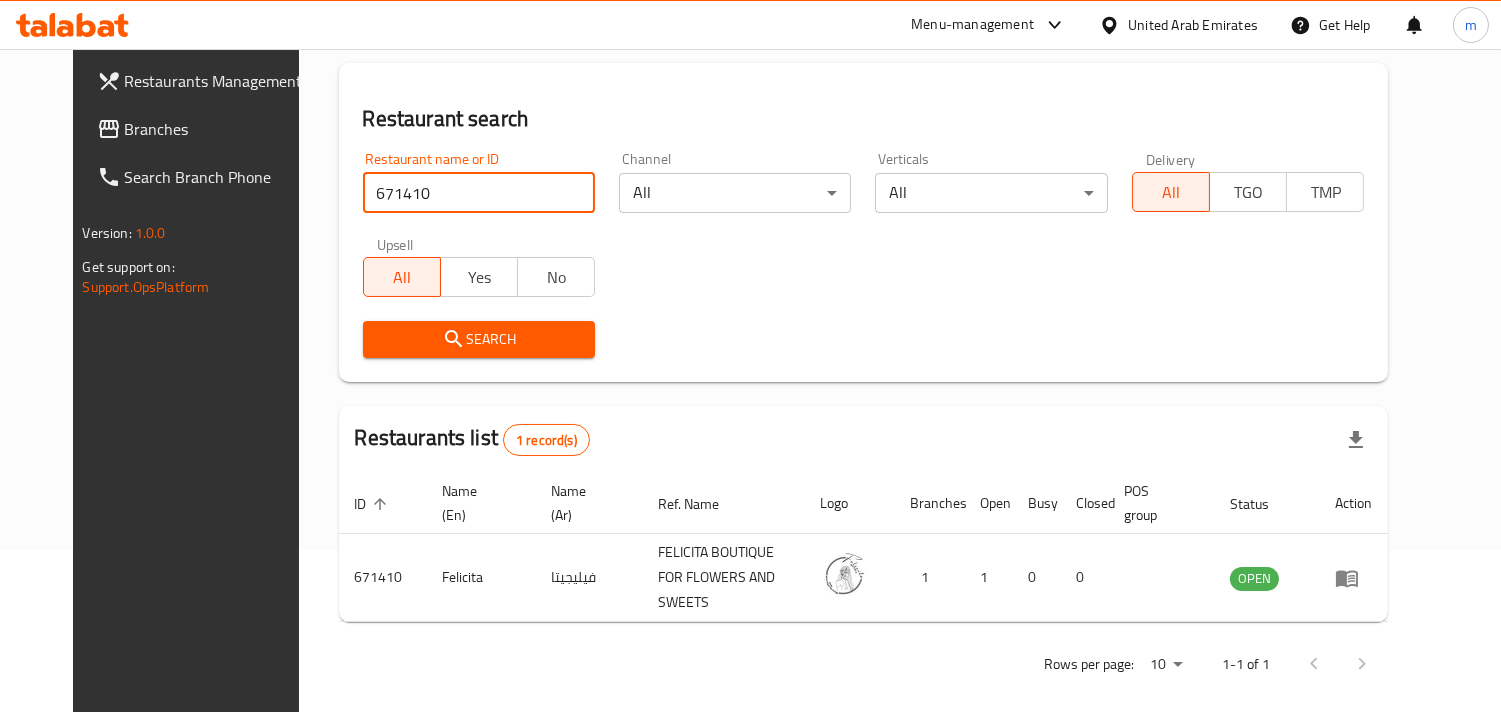 scroll, scrollTop: 163, scrollLeft: 0, axis: vertical 